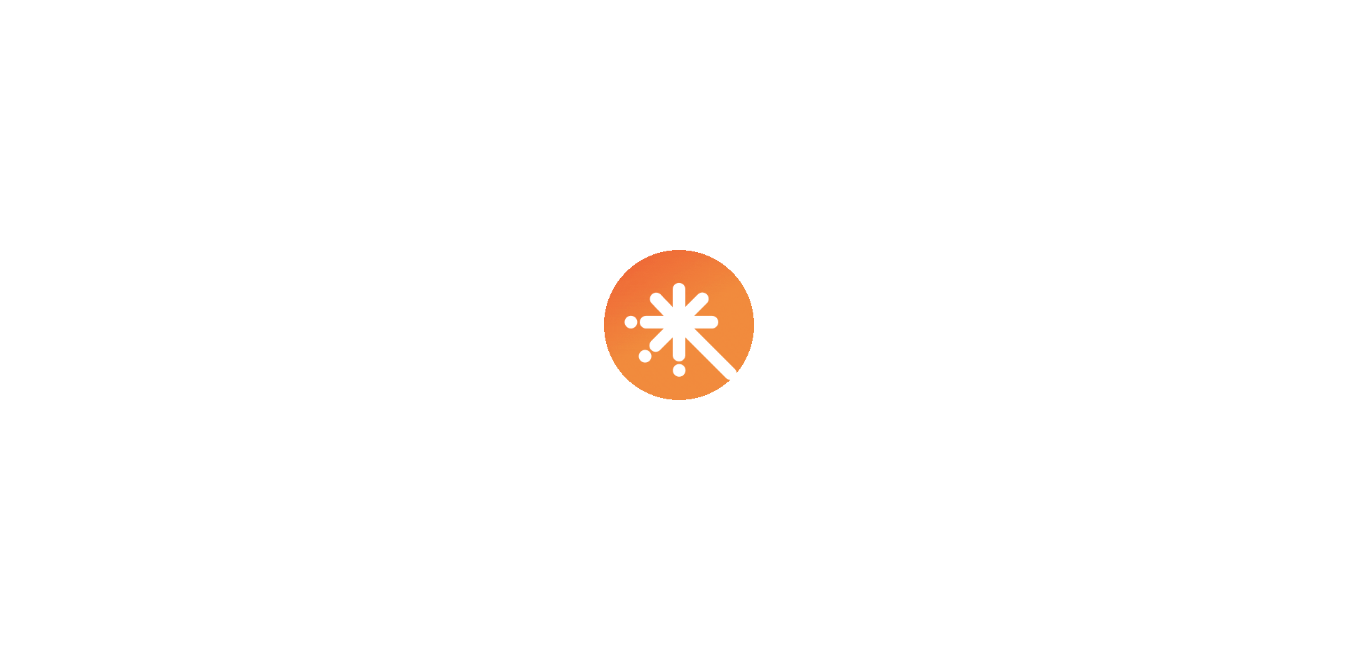 scroll, scrollTop: 0, scrollLeft: 0, axis: both 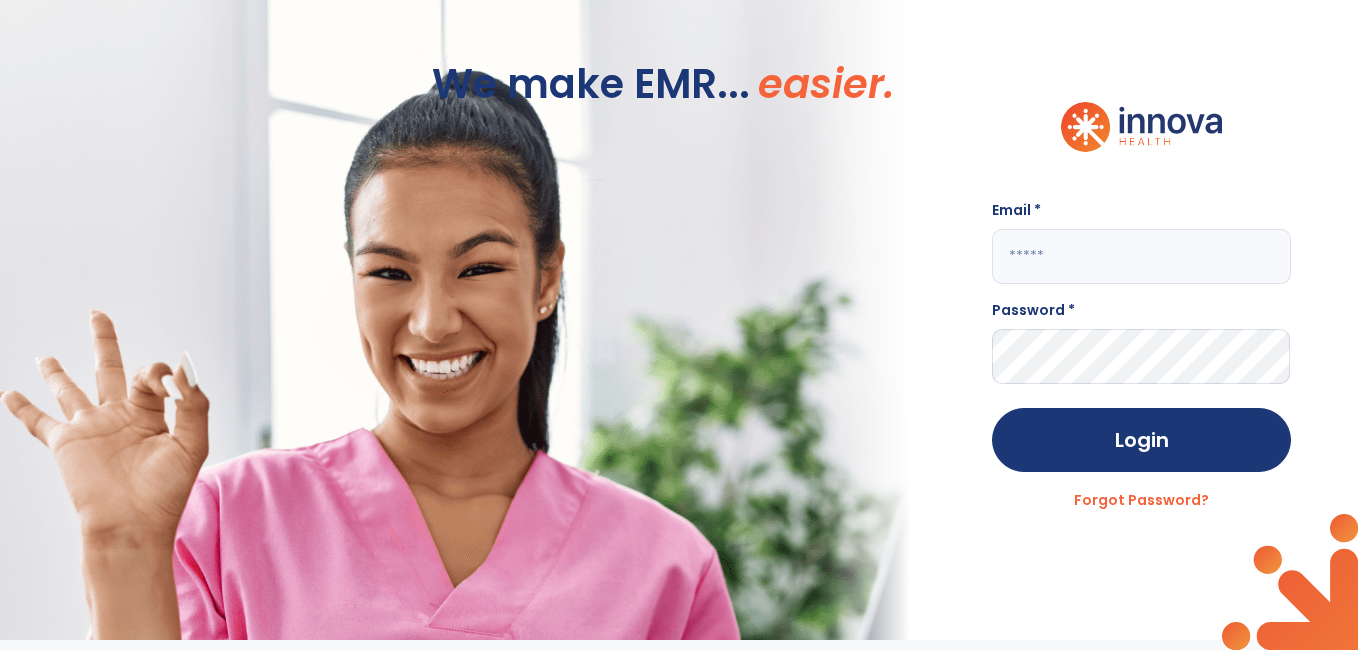 click 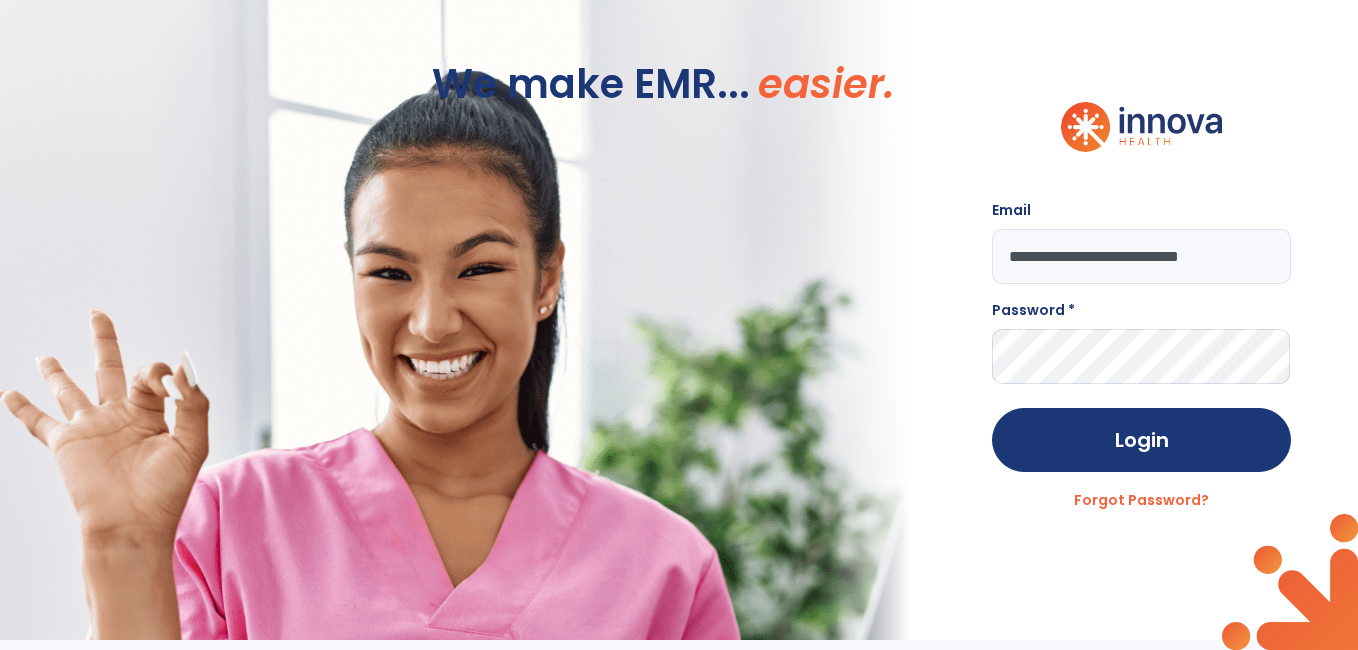 scroll, scrollTop: 0, scrollLeft: 2, axis: horizontal 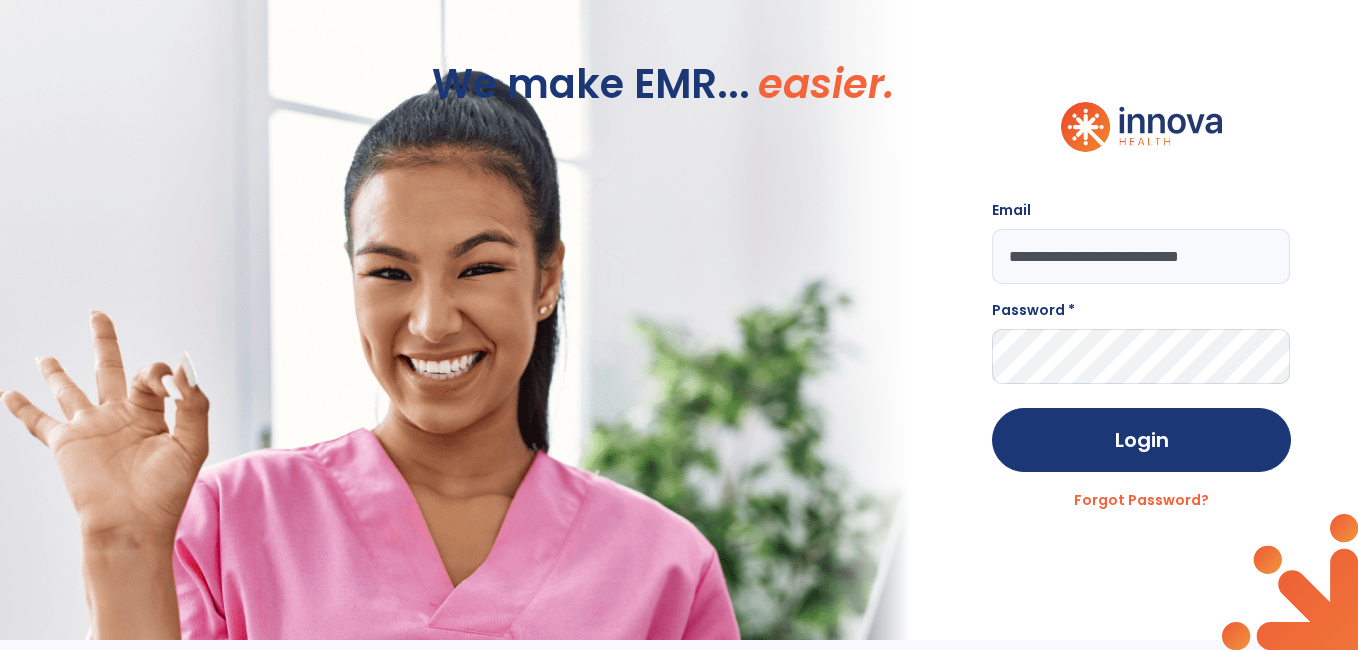 type on "**********" 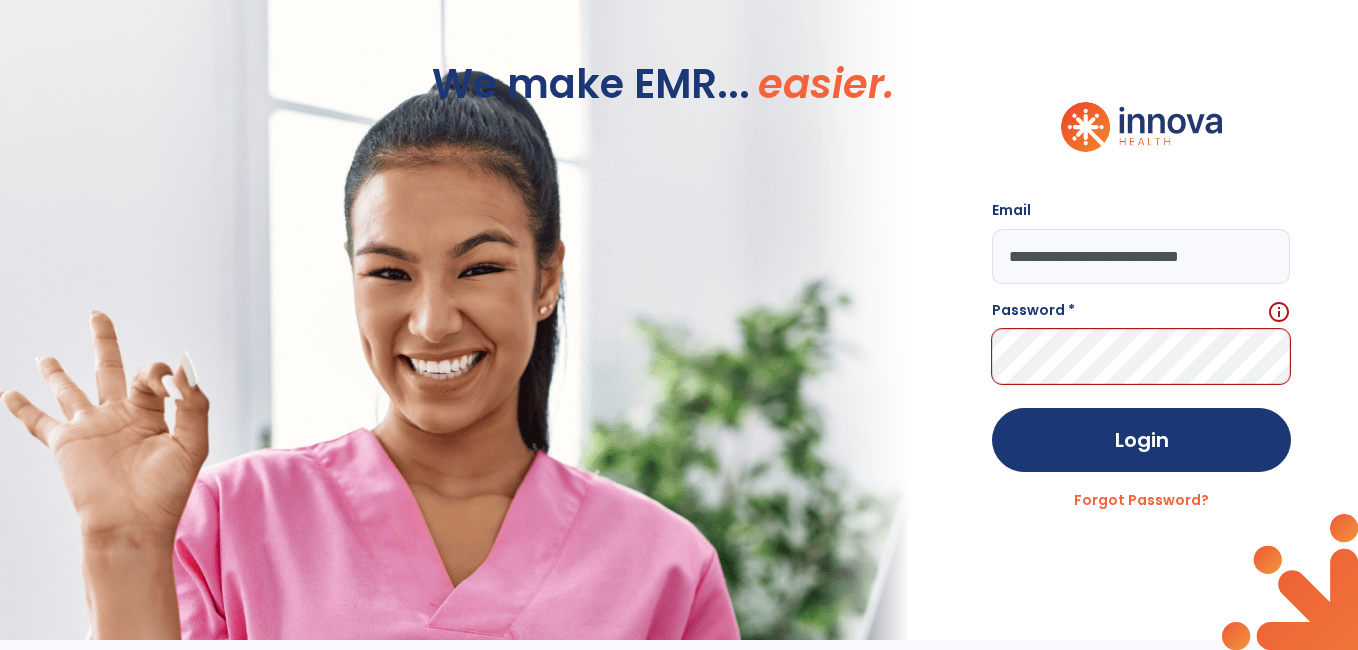 scroll, scrollTop: 0, scrollLeft: 0, axis: both 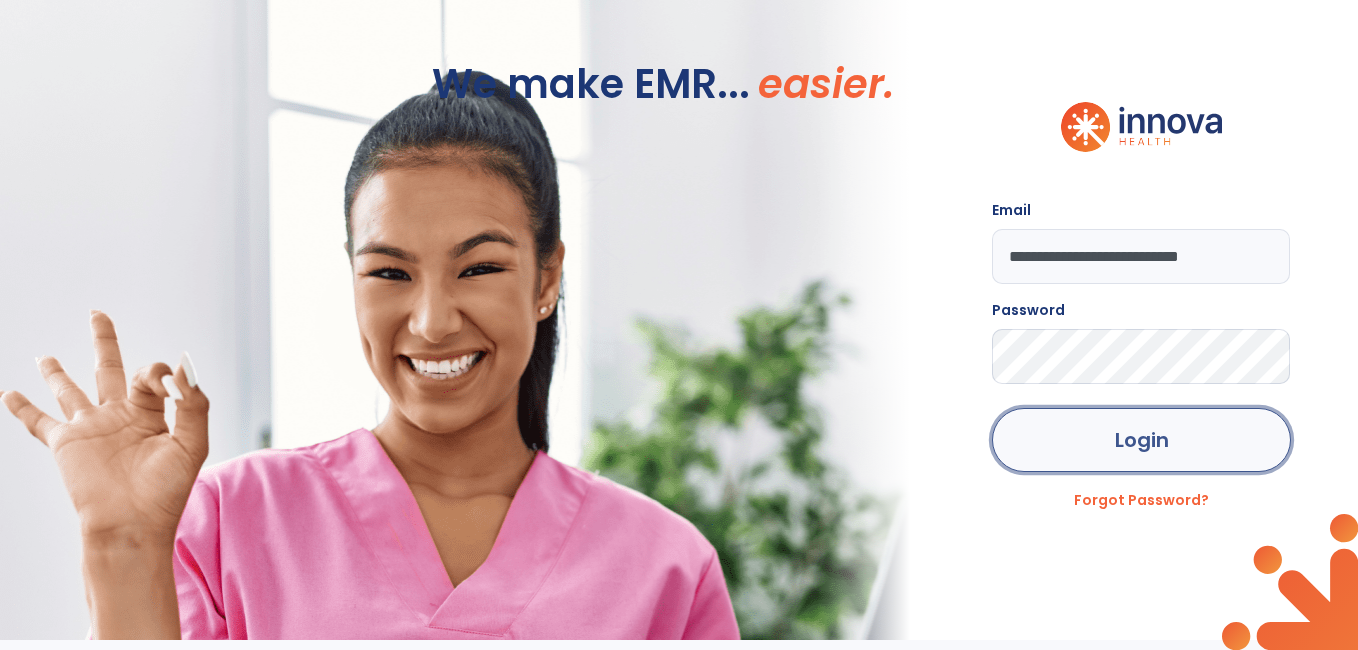 click on "Login" 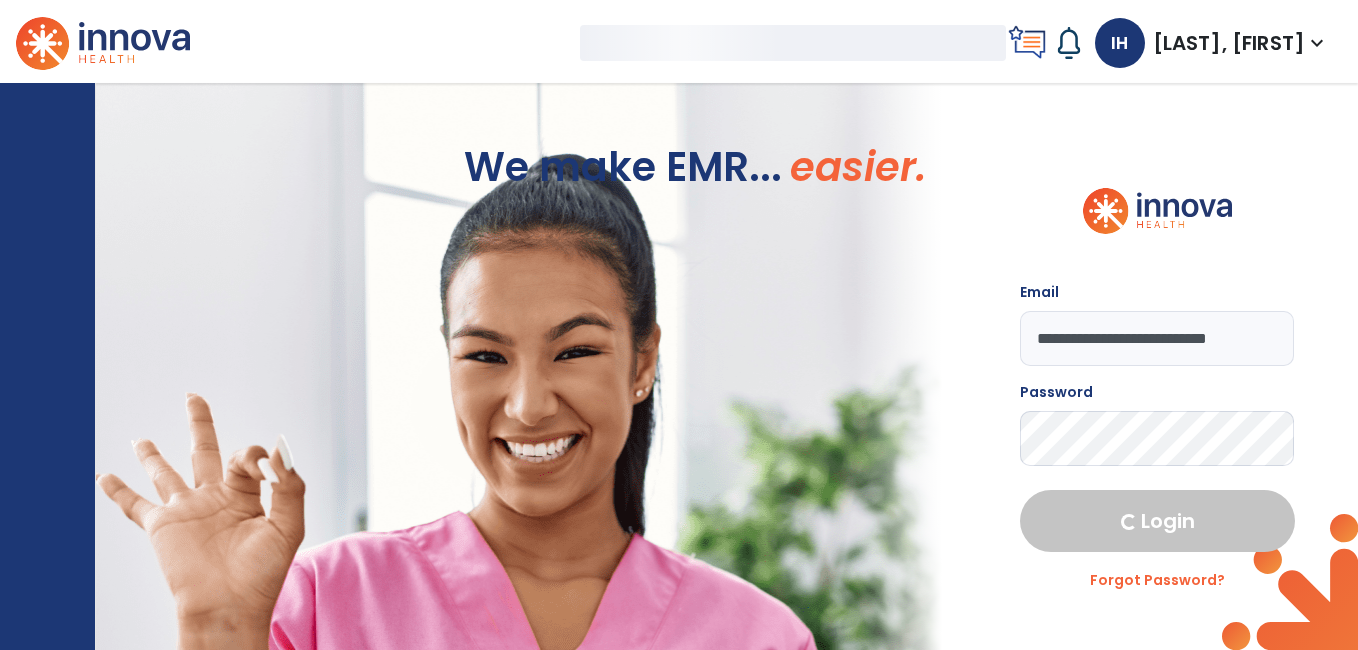 select on "****" 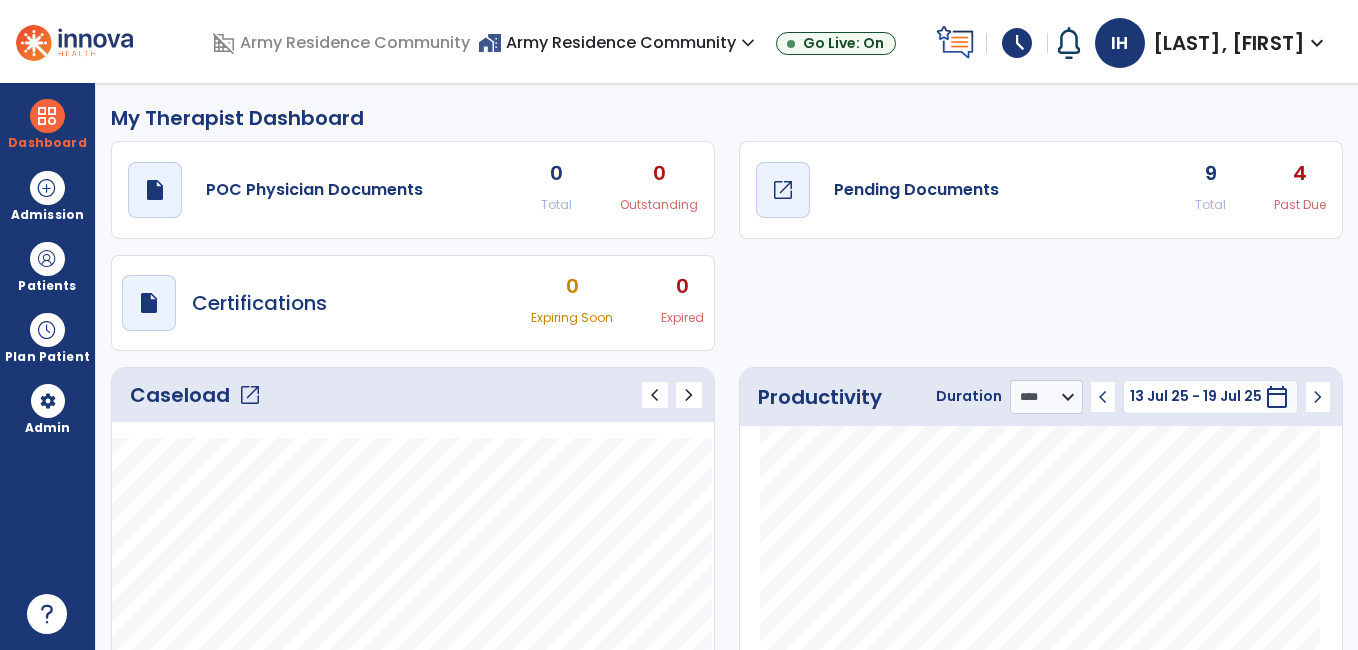 click on "open_in_new" 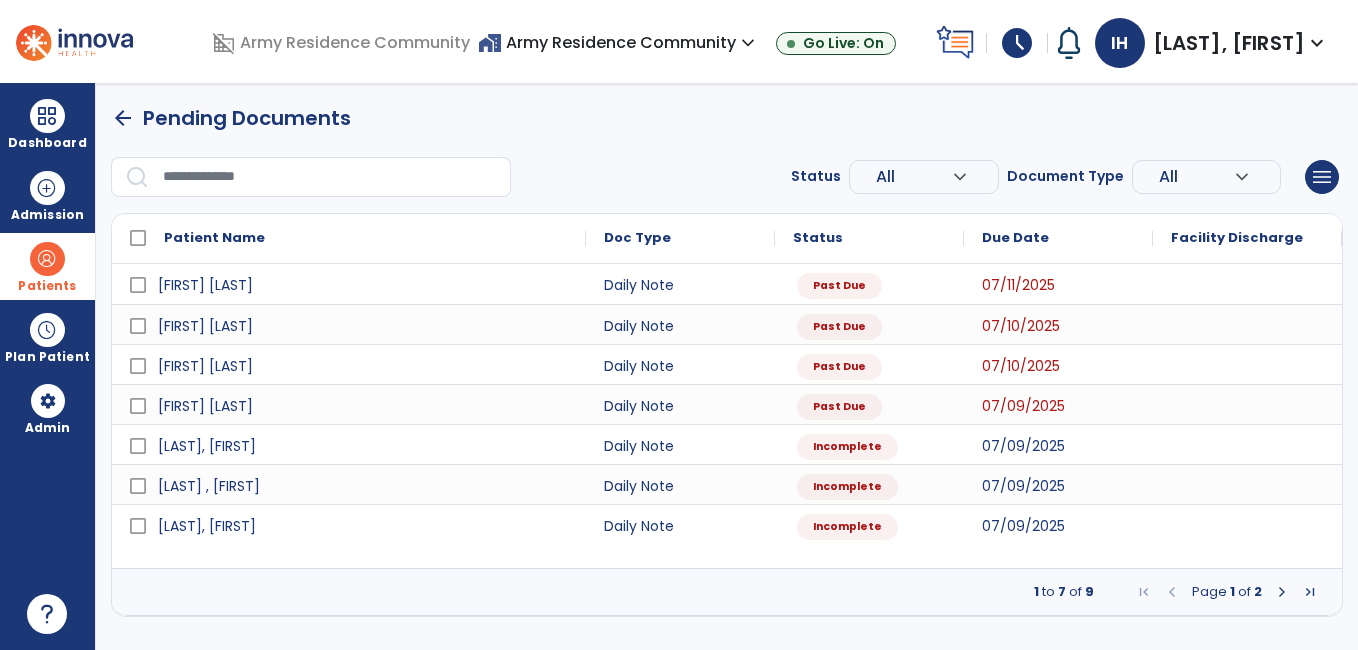 click at bounding box center (47, 259) 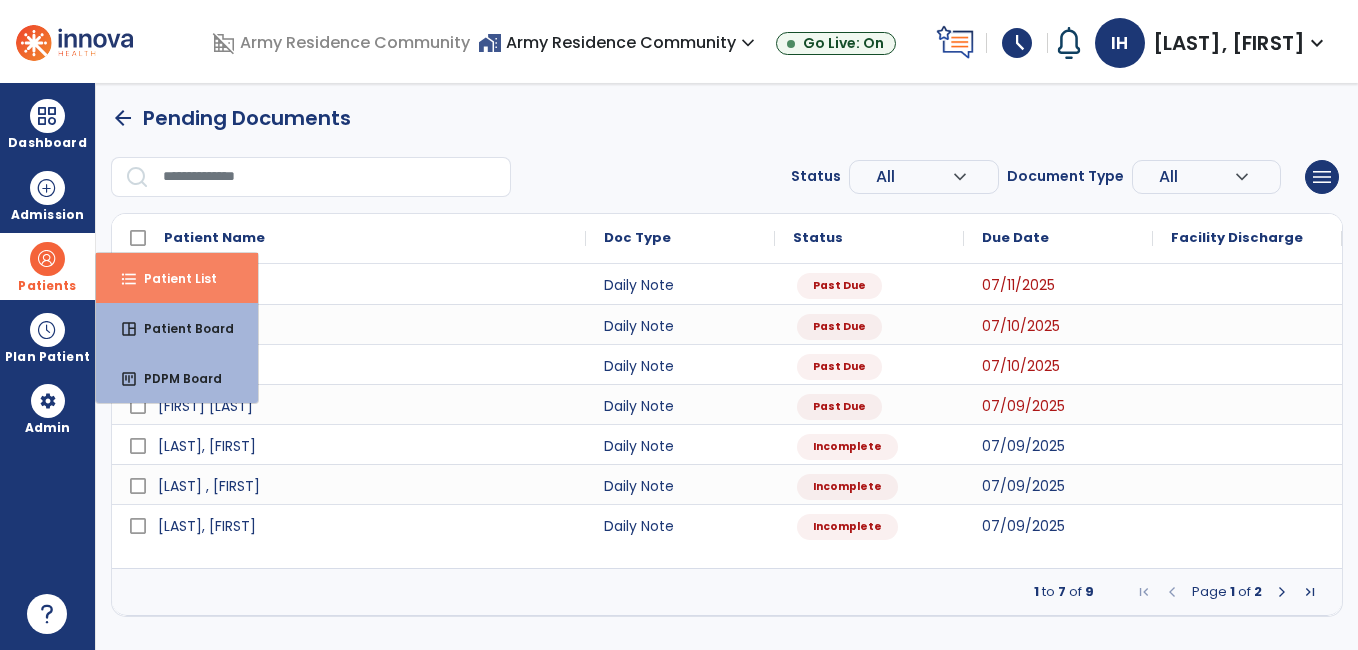 click on "Patient List" at bounding box center [172, 278] 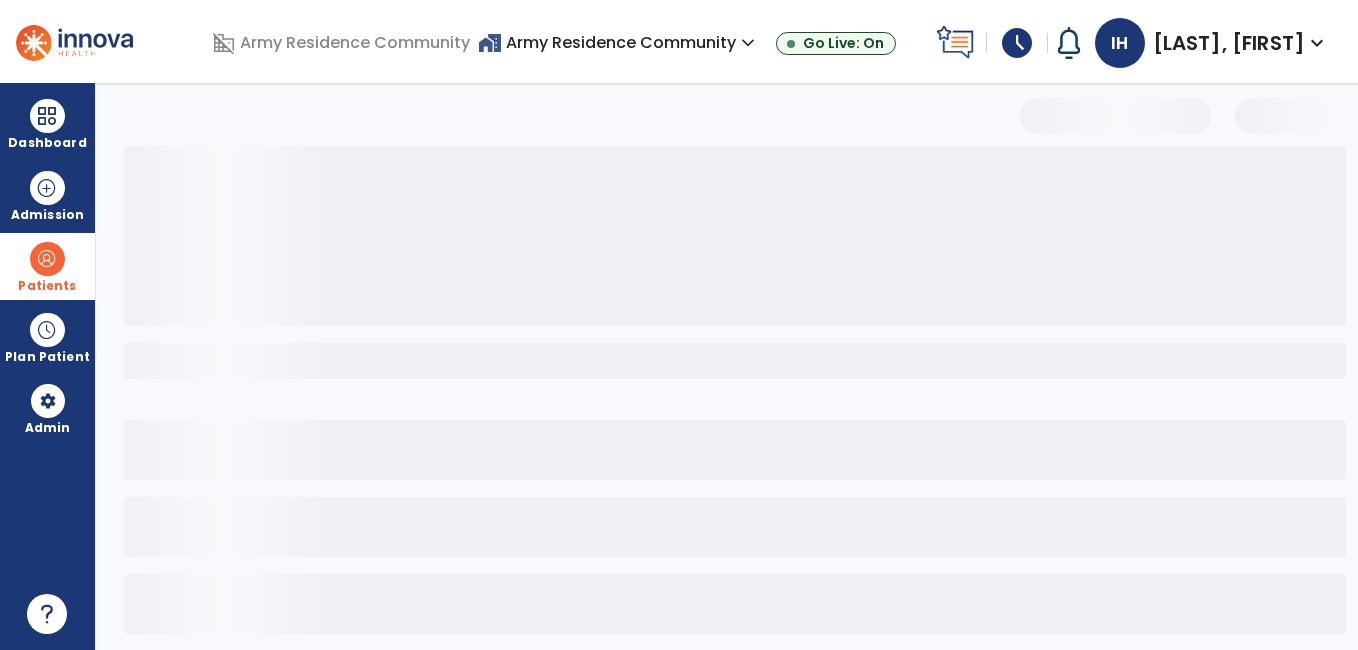 select on "***" 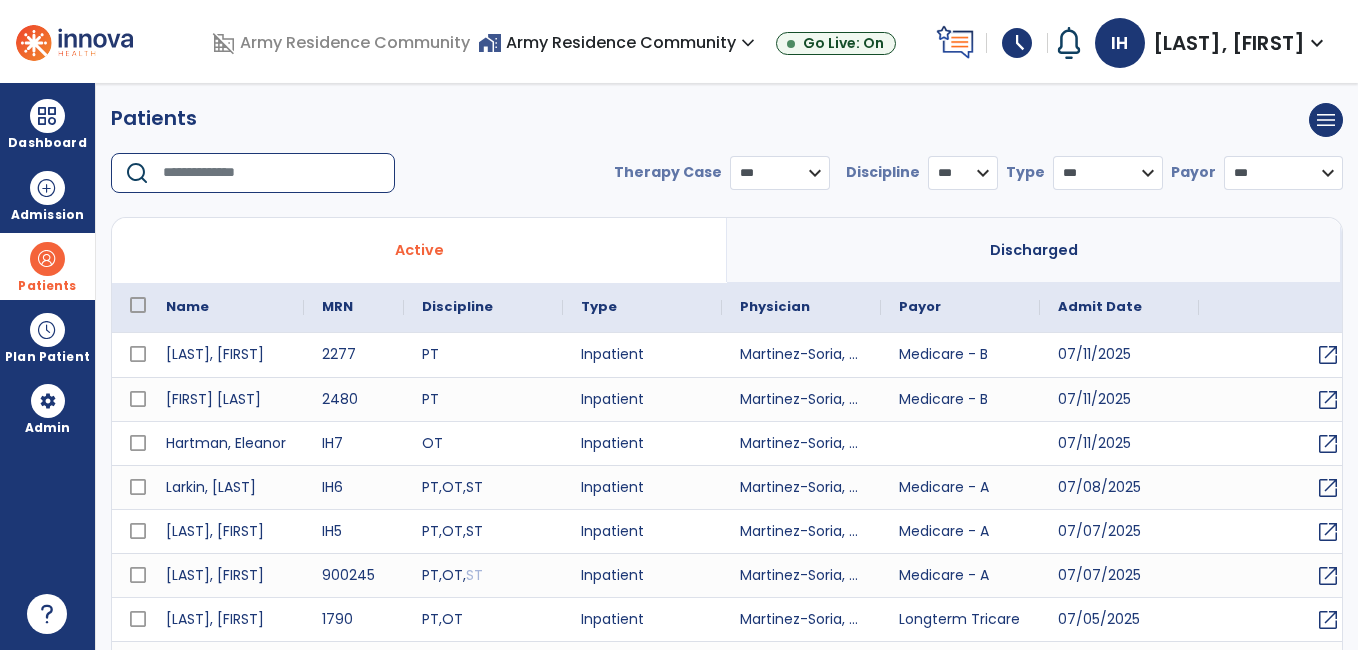 click at bounding box center (272, 173) 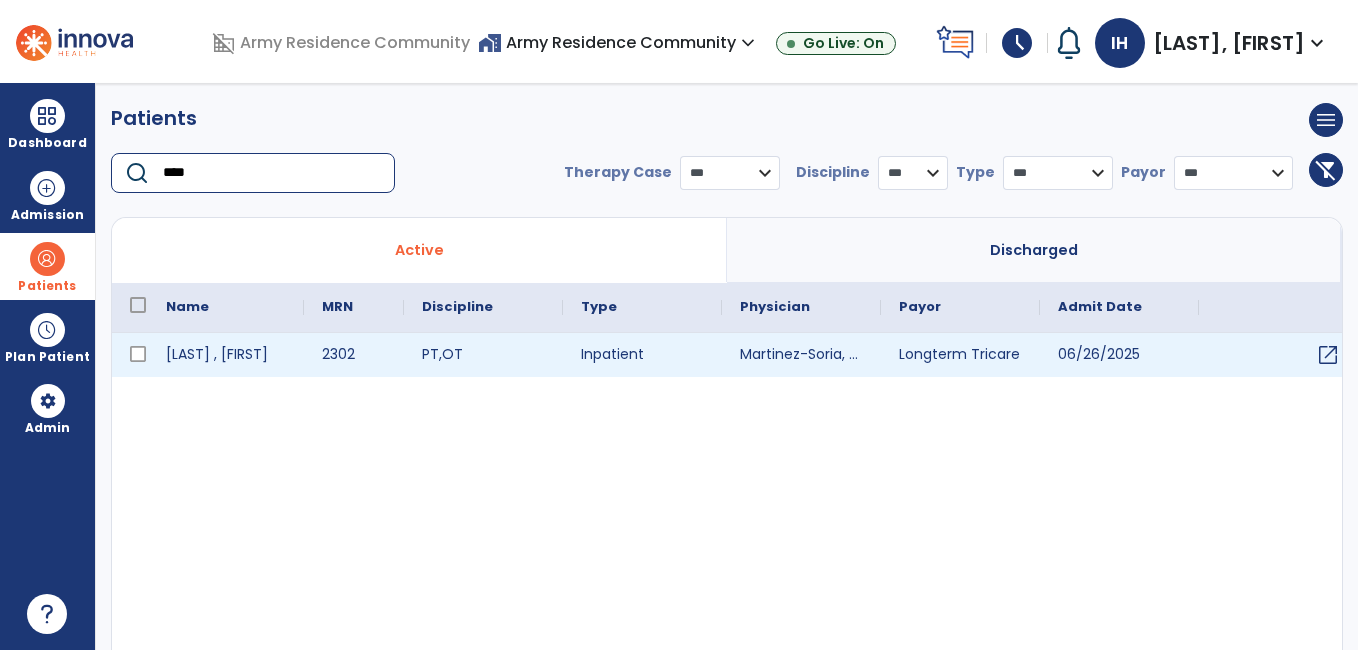 type on "****" 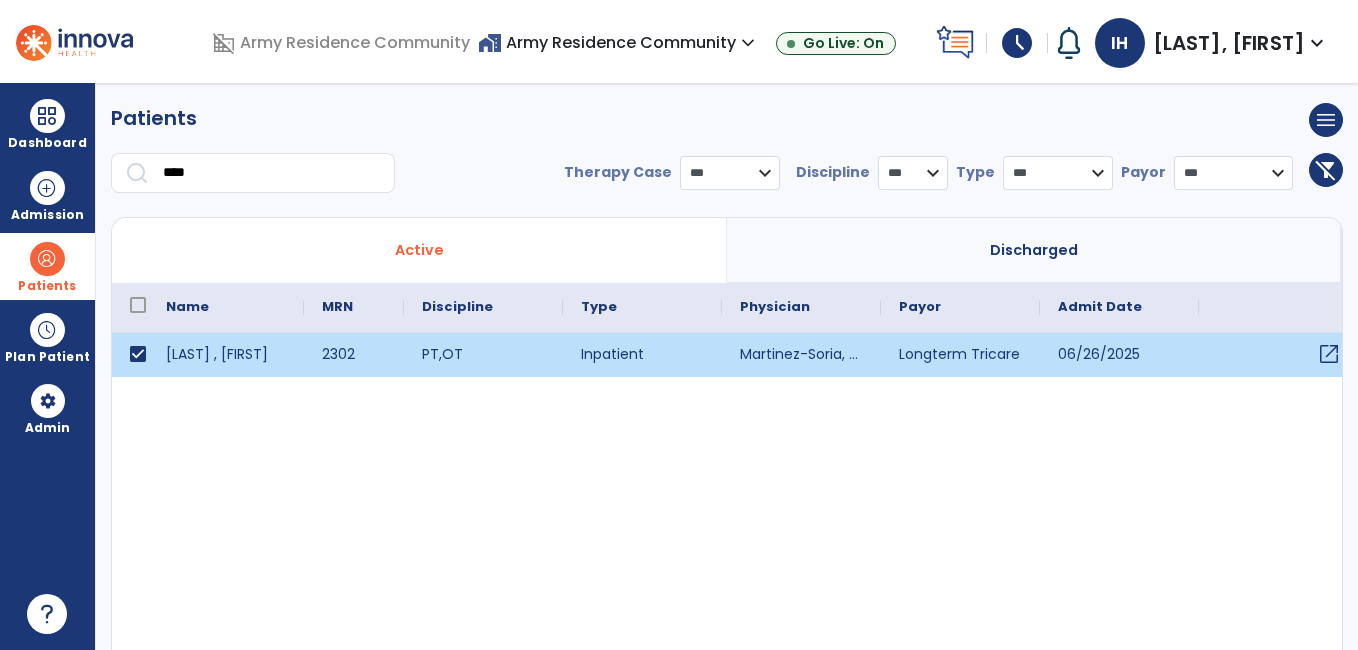 click on "open_in_new" at bounding box center [1329, 354] 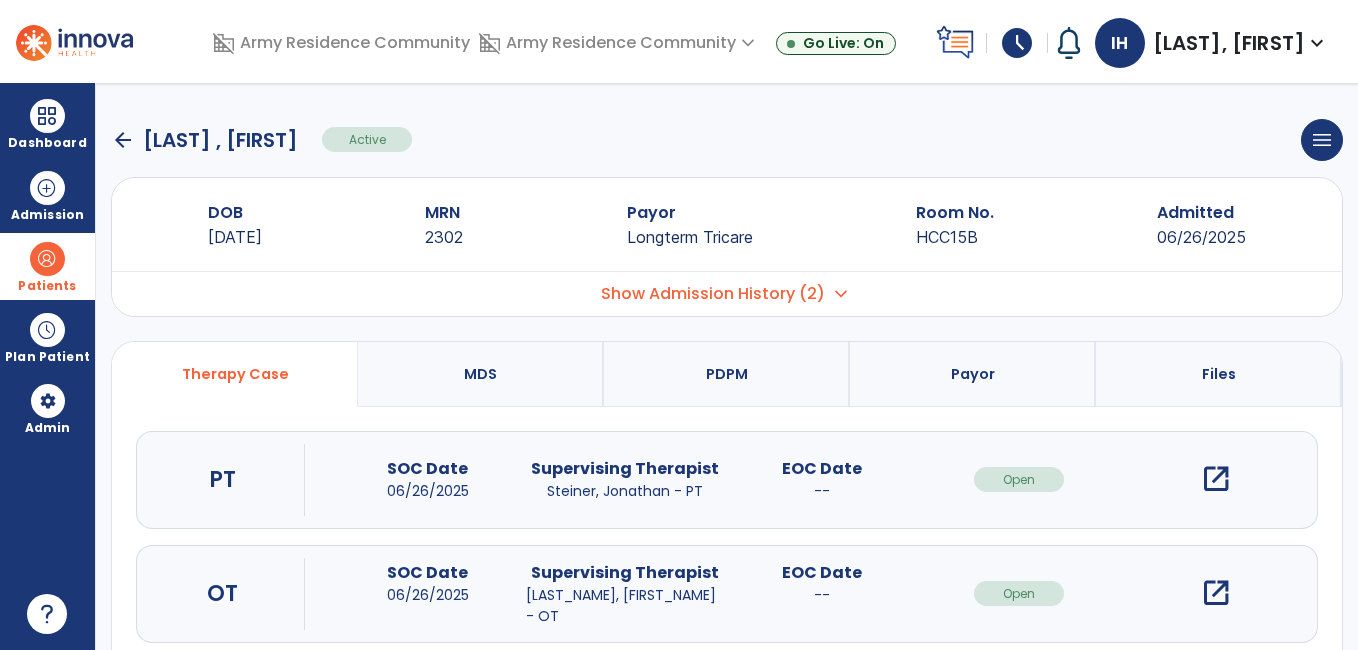 click on "open_in_new" at bounding box center [1216, 593] 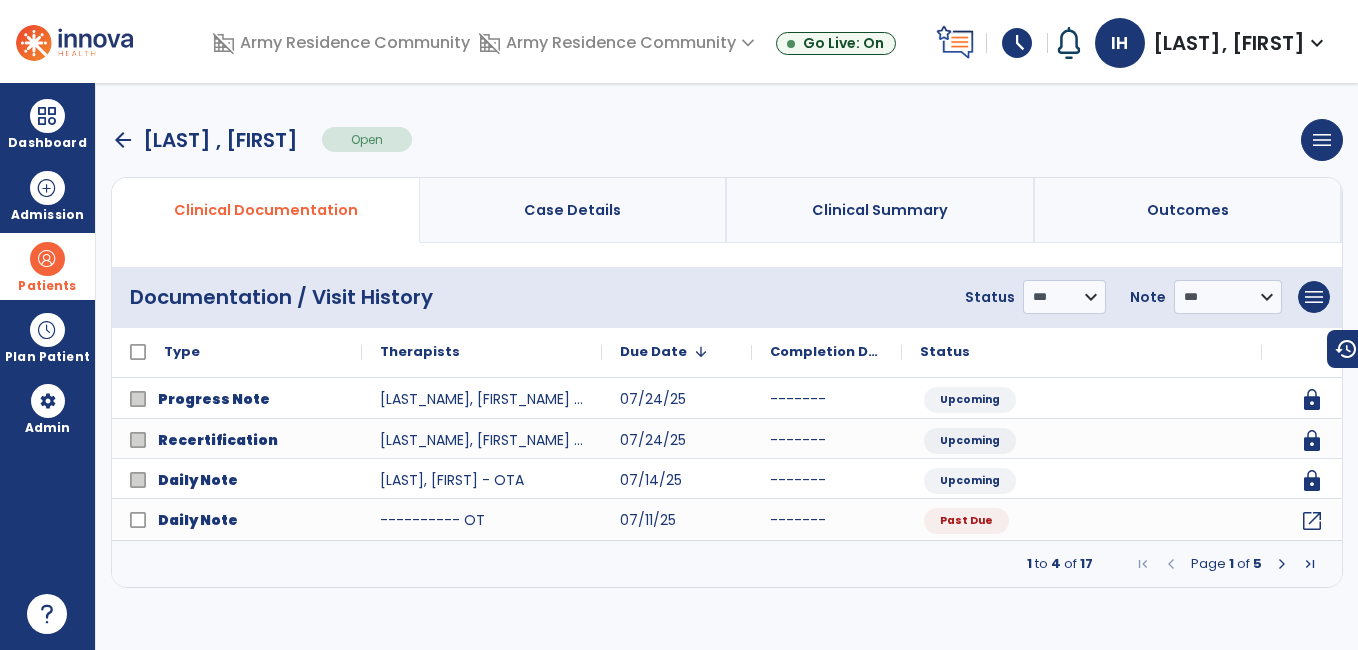 click at bounding box center [1282, 564] 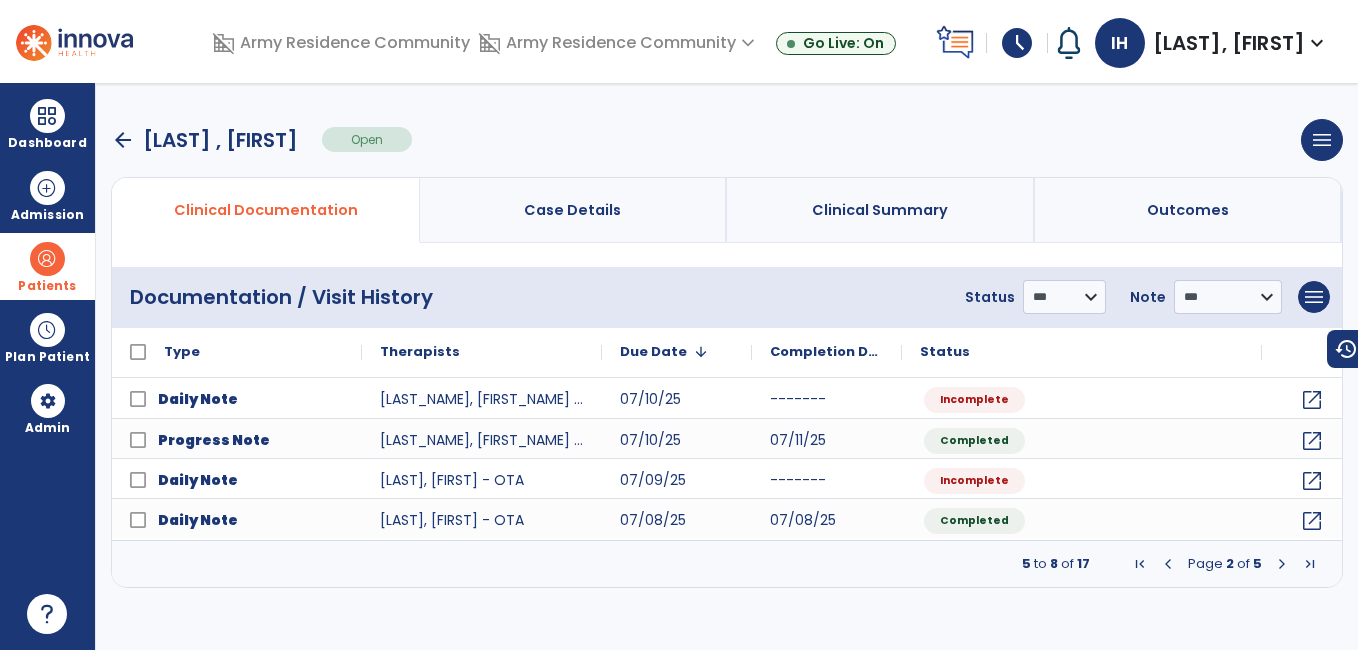 click at bounding box center [1282, 564] 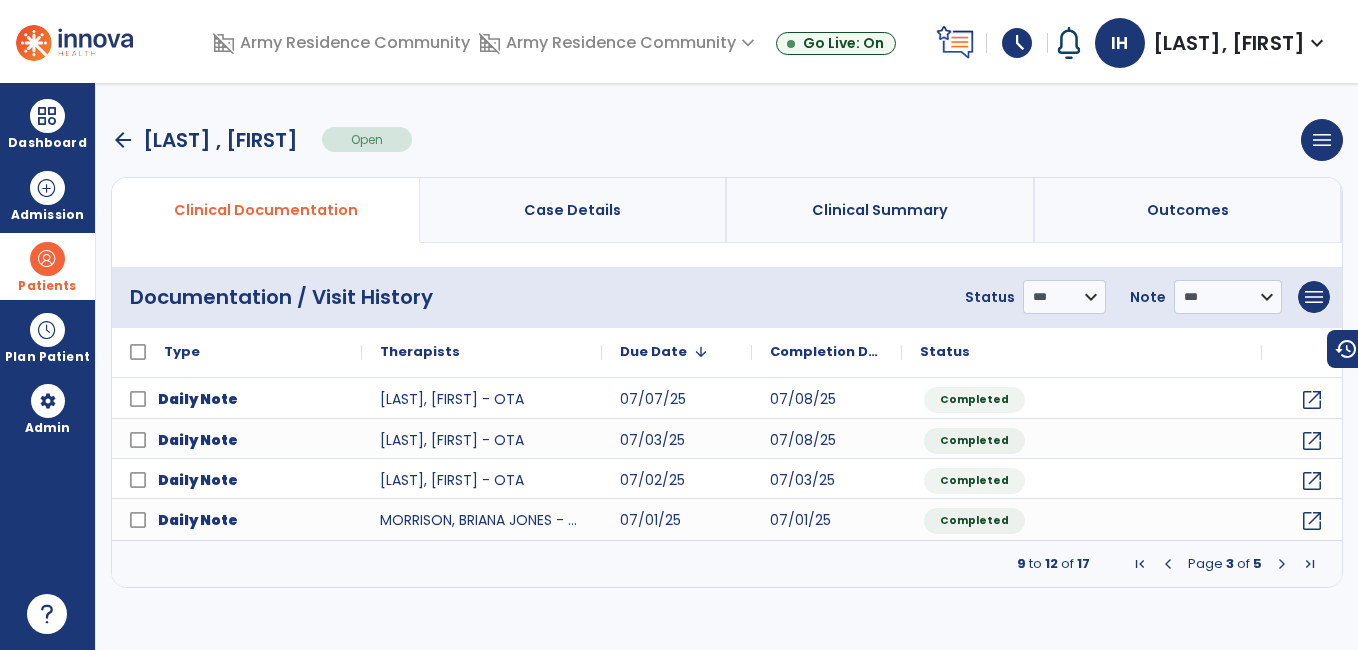 click at bounding box center (1282, 564) 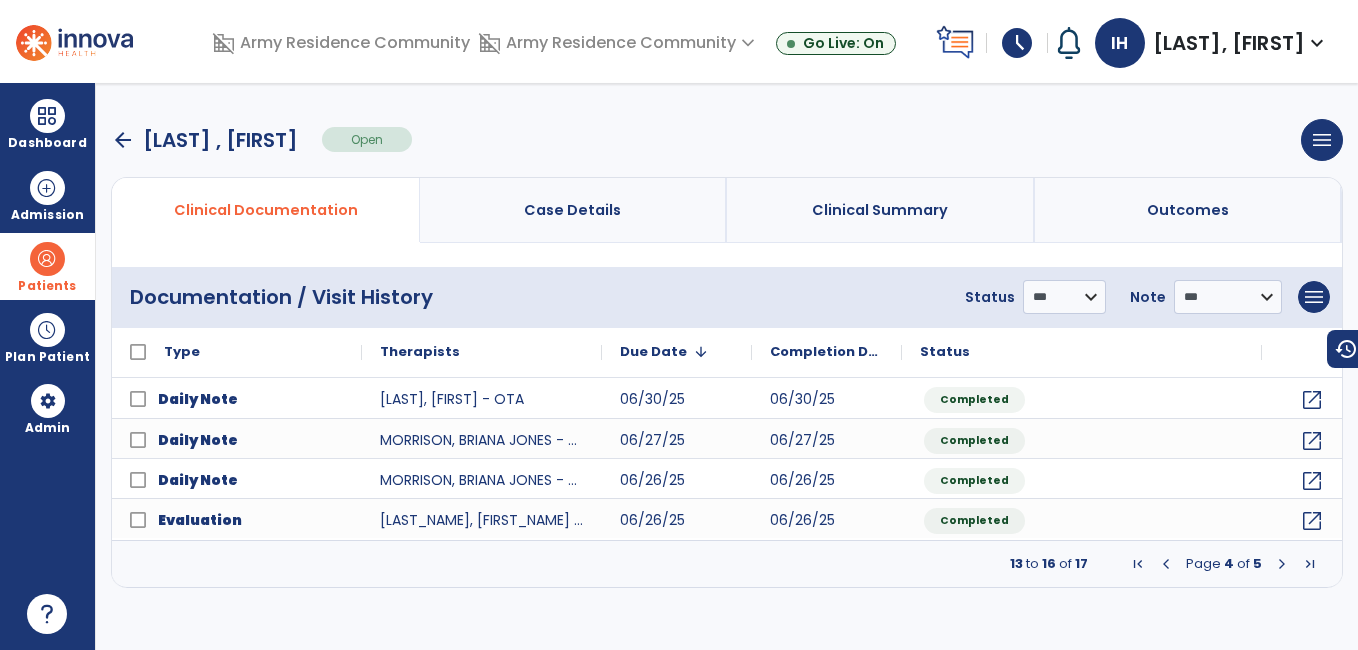 click at bounding box center [1166, 564] 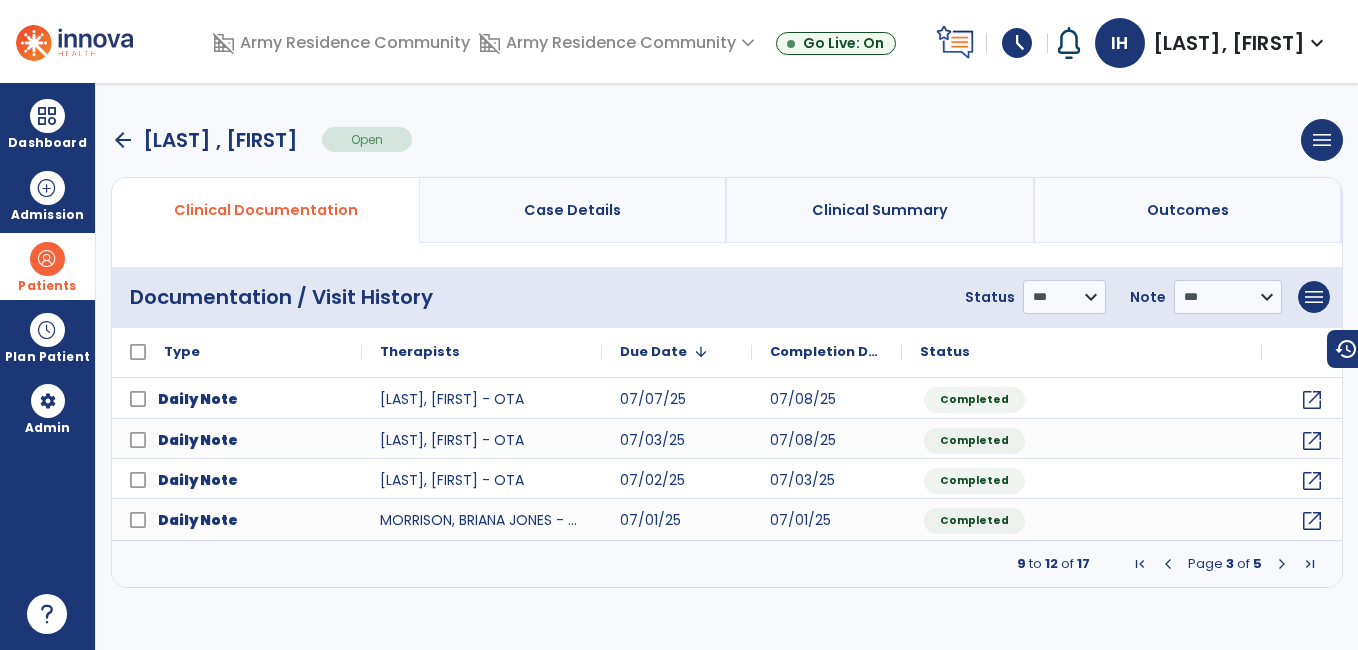 click at bounding box center [1168, 564] 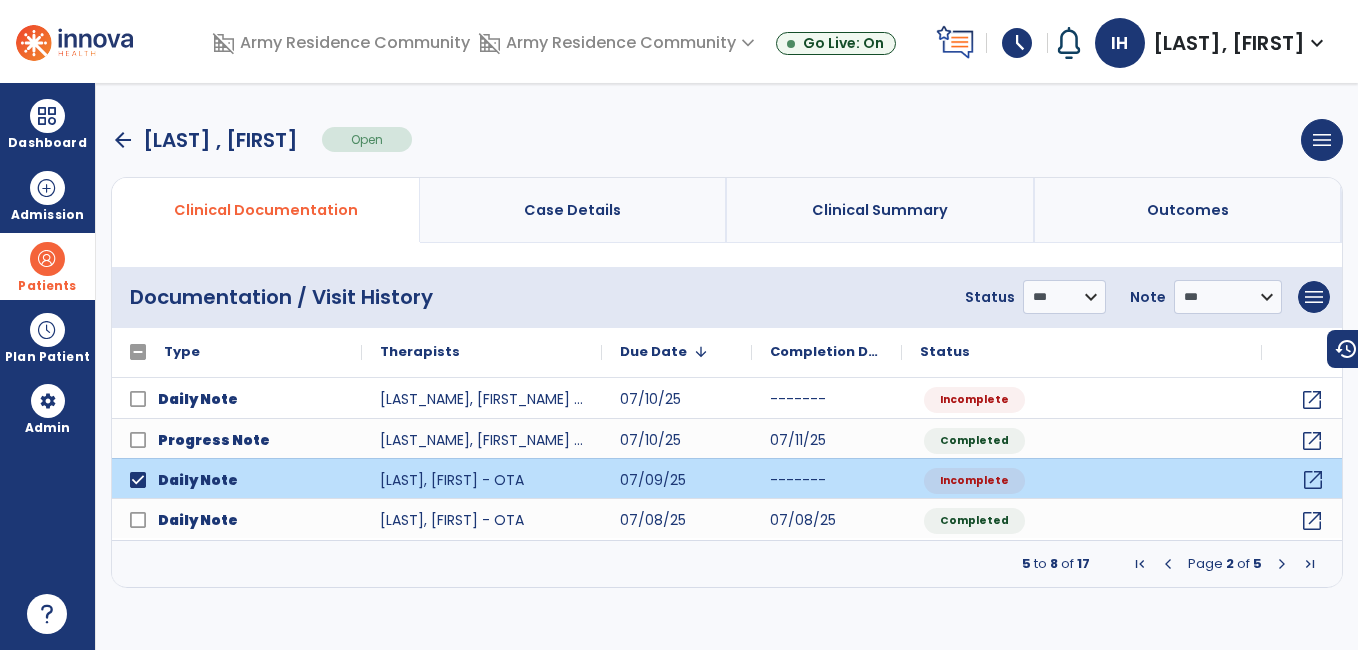 click on "open_in_new" 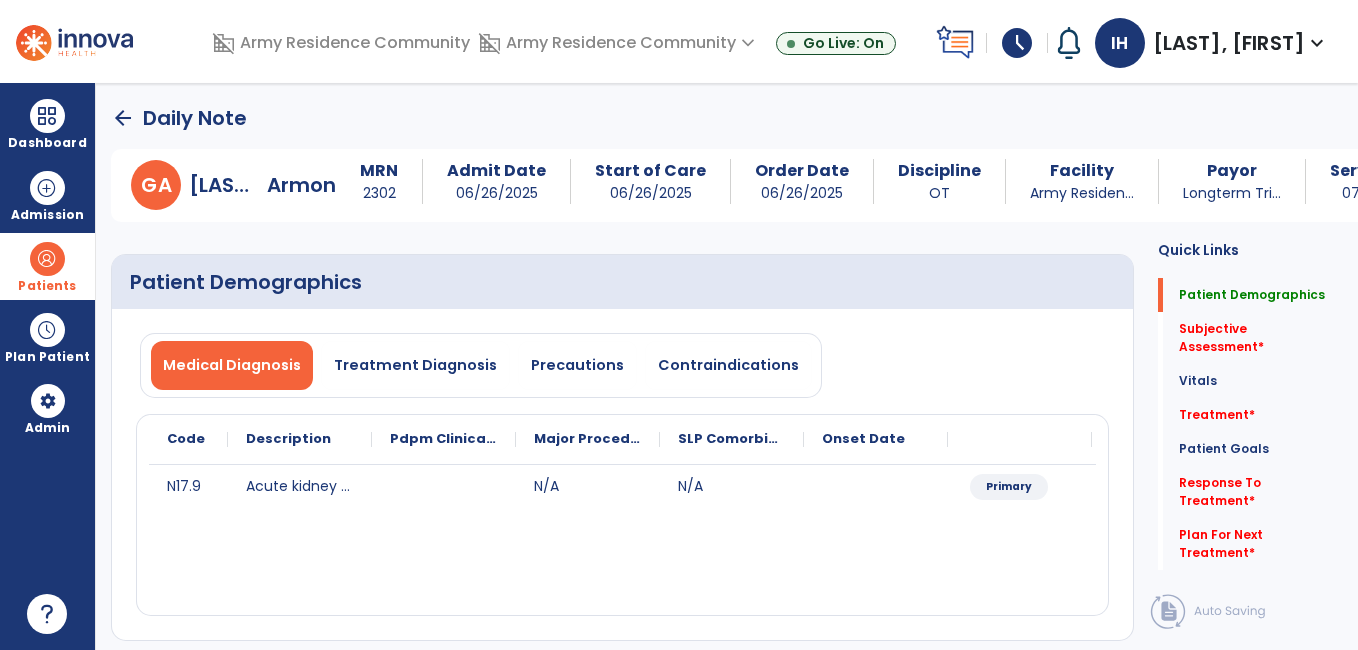 click on "arrow_back" 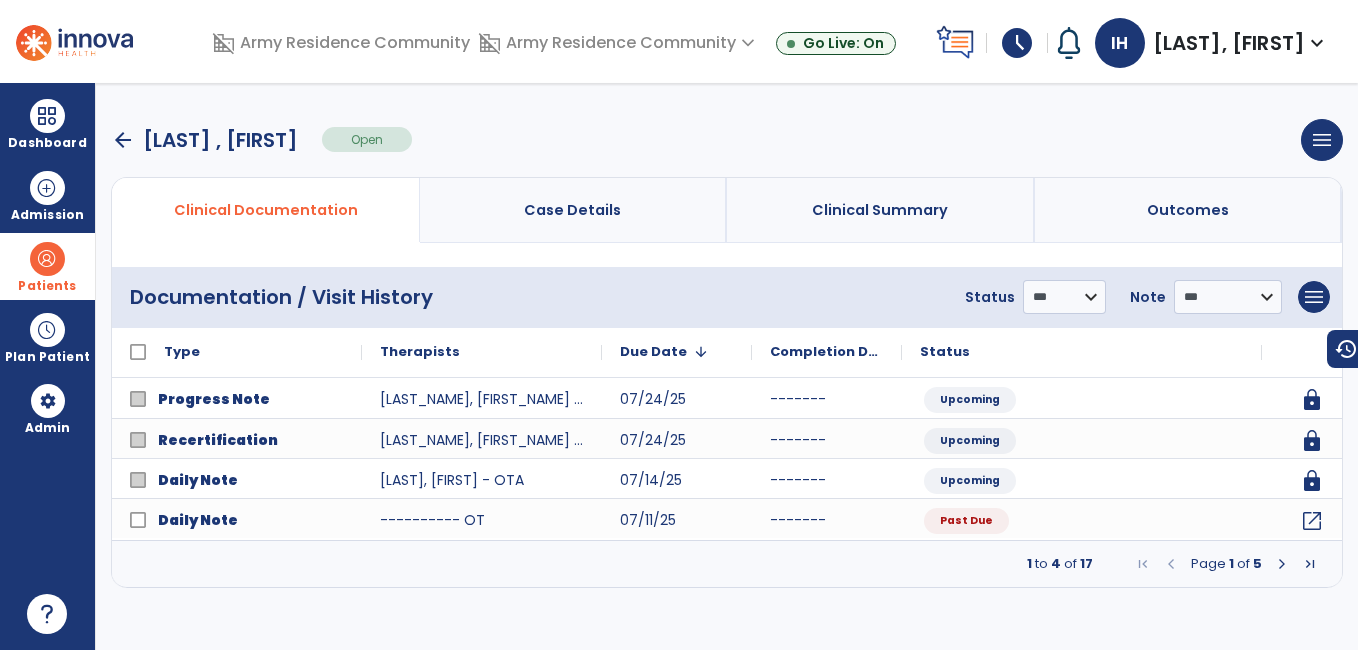 click at bounding box center (1282, 564) 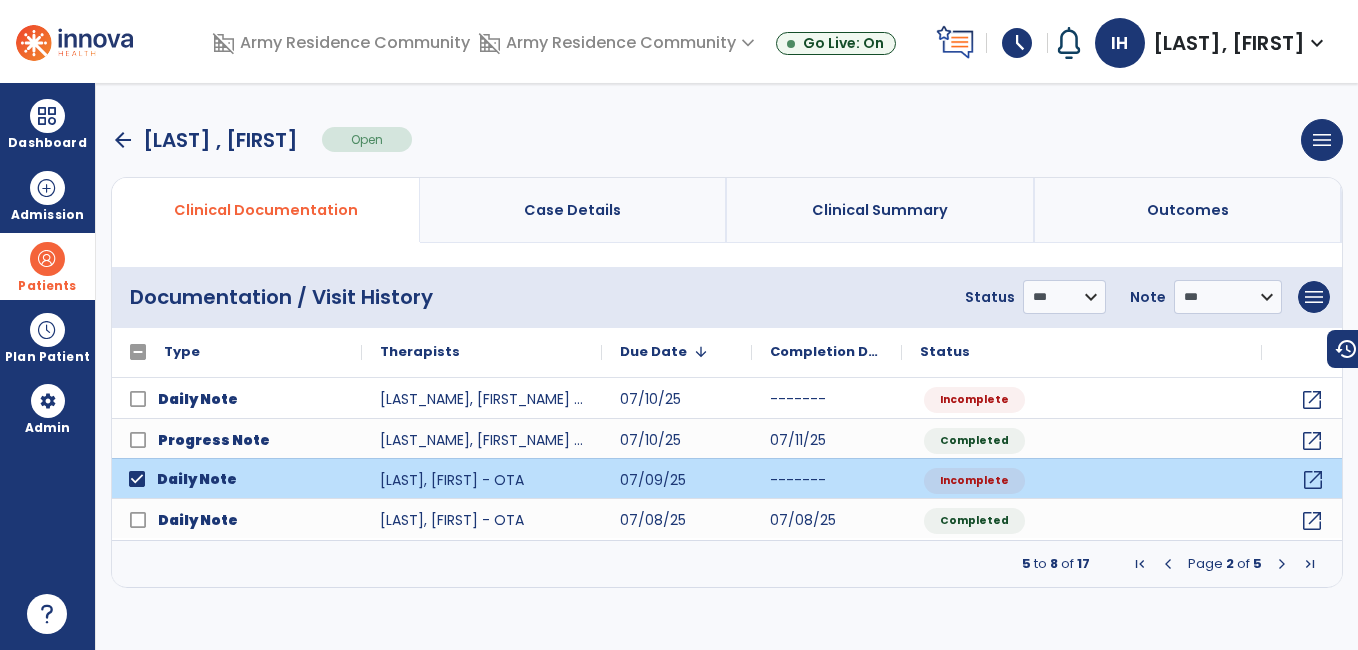 click on "open_in_new" 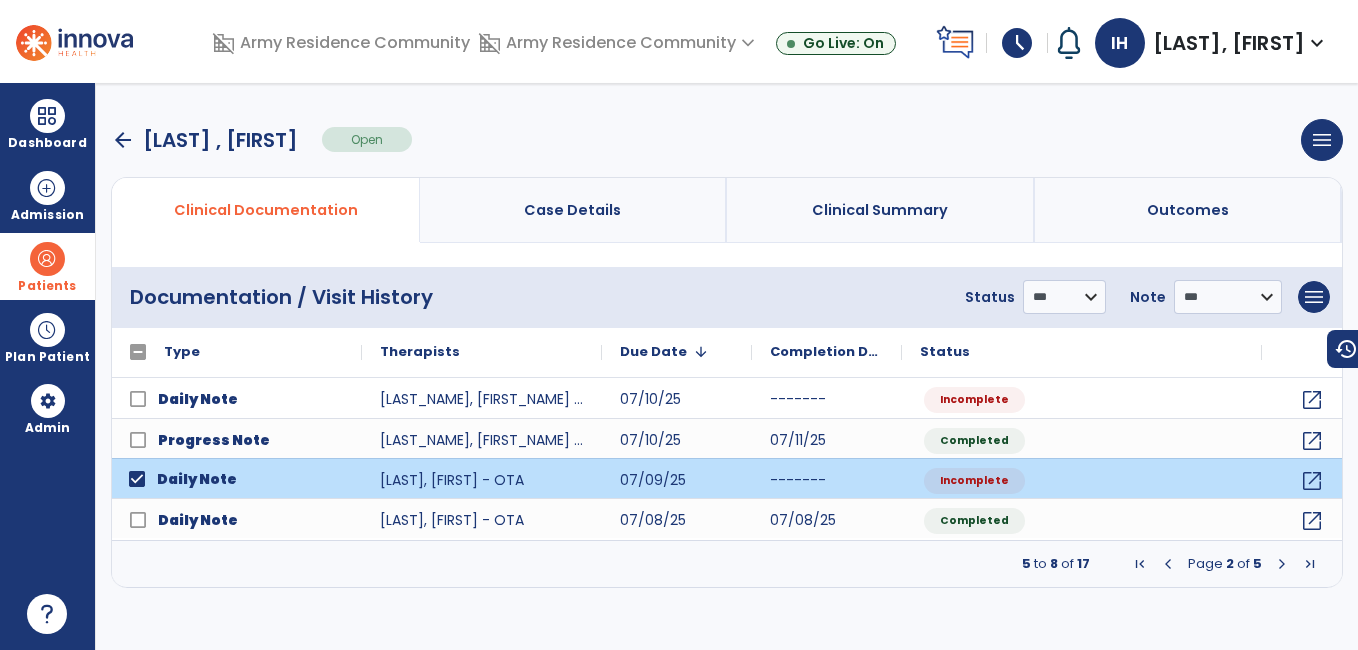 select on "*" 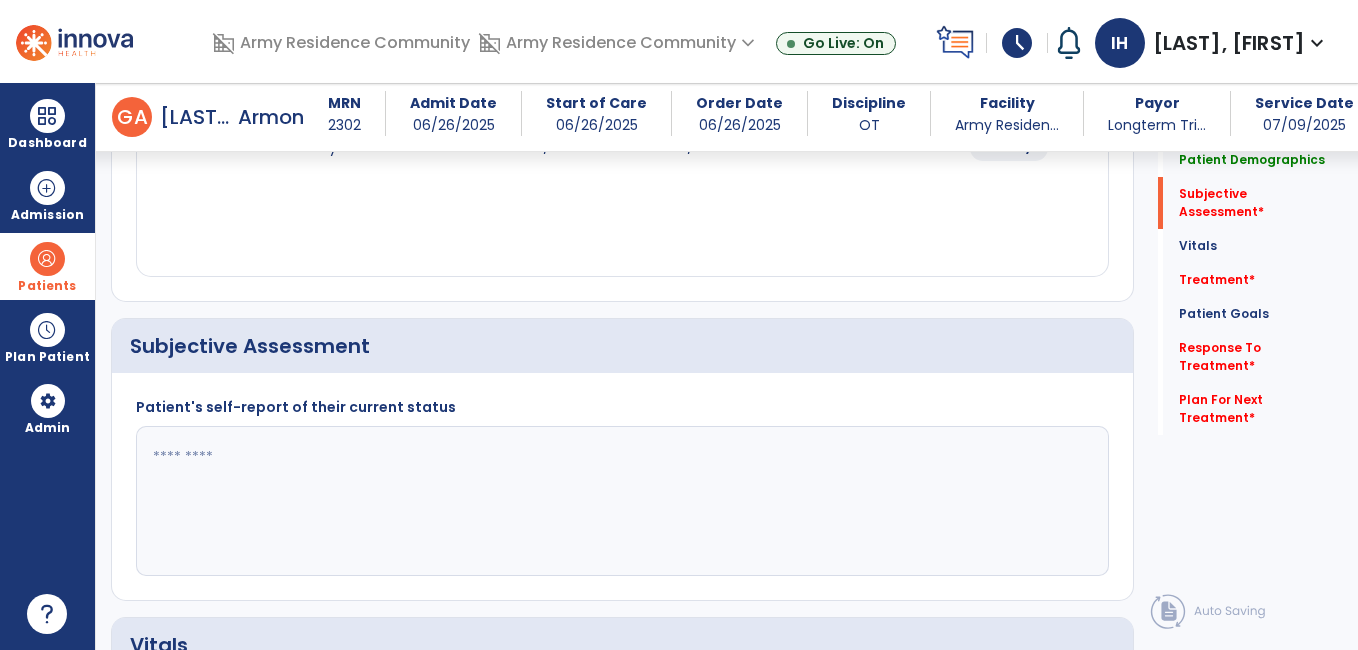 scroll, scrollTop: 360, scrollLeft: 0, axis: vertical 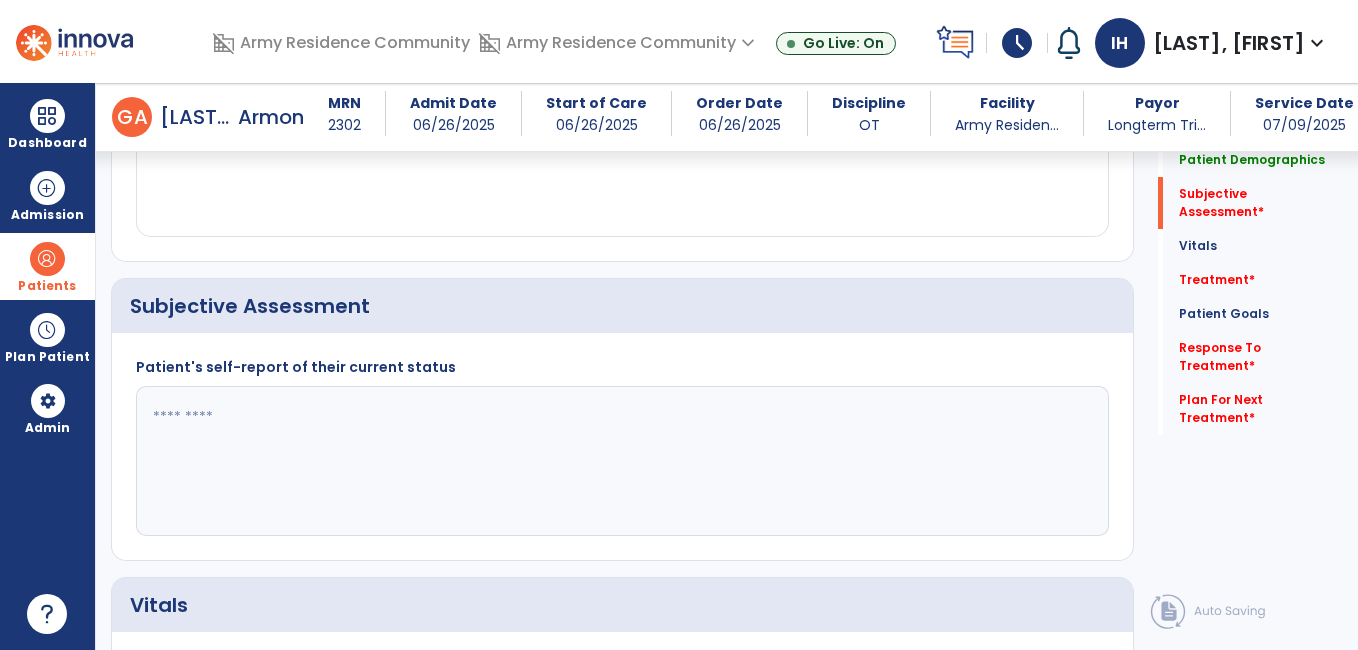 click 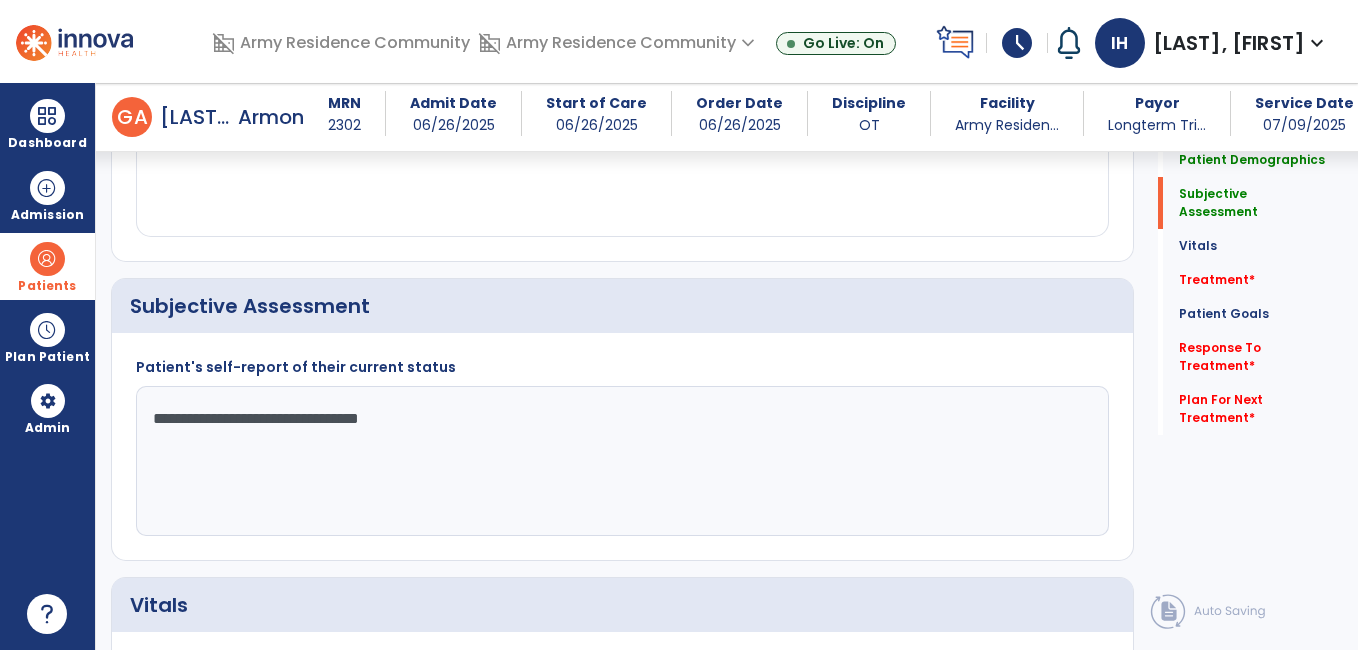 click on "**********" 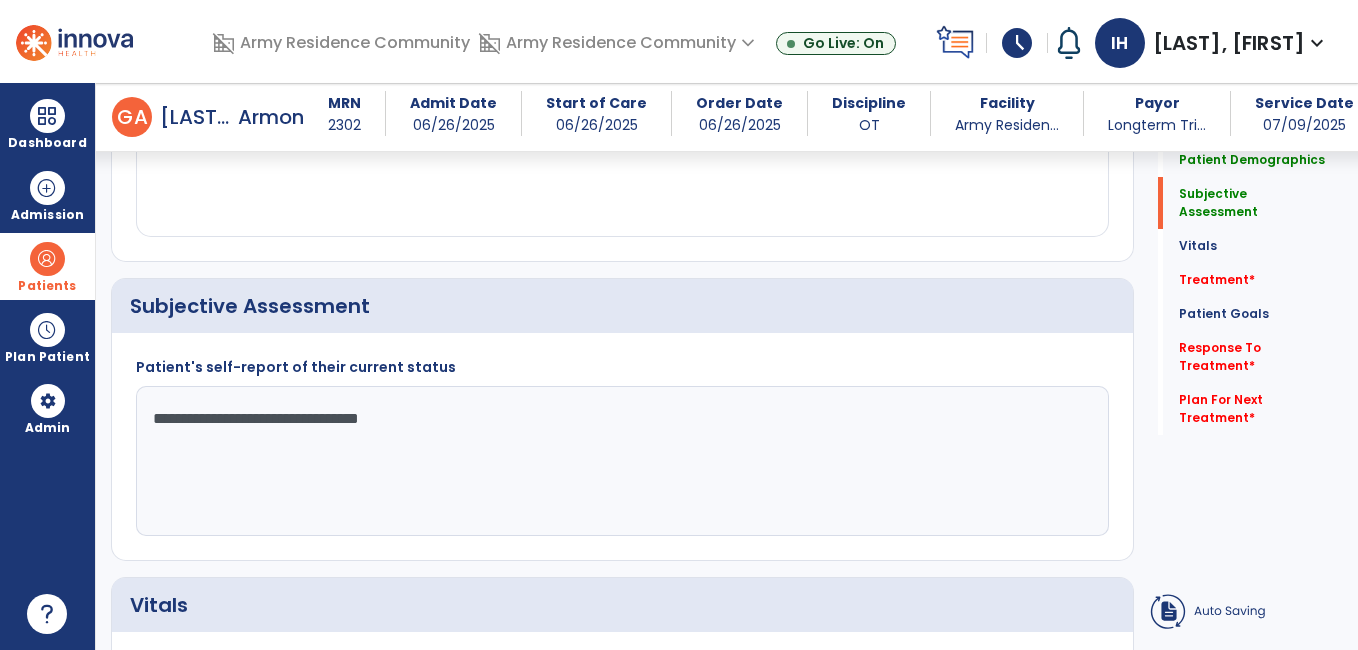 type on "**********" 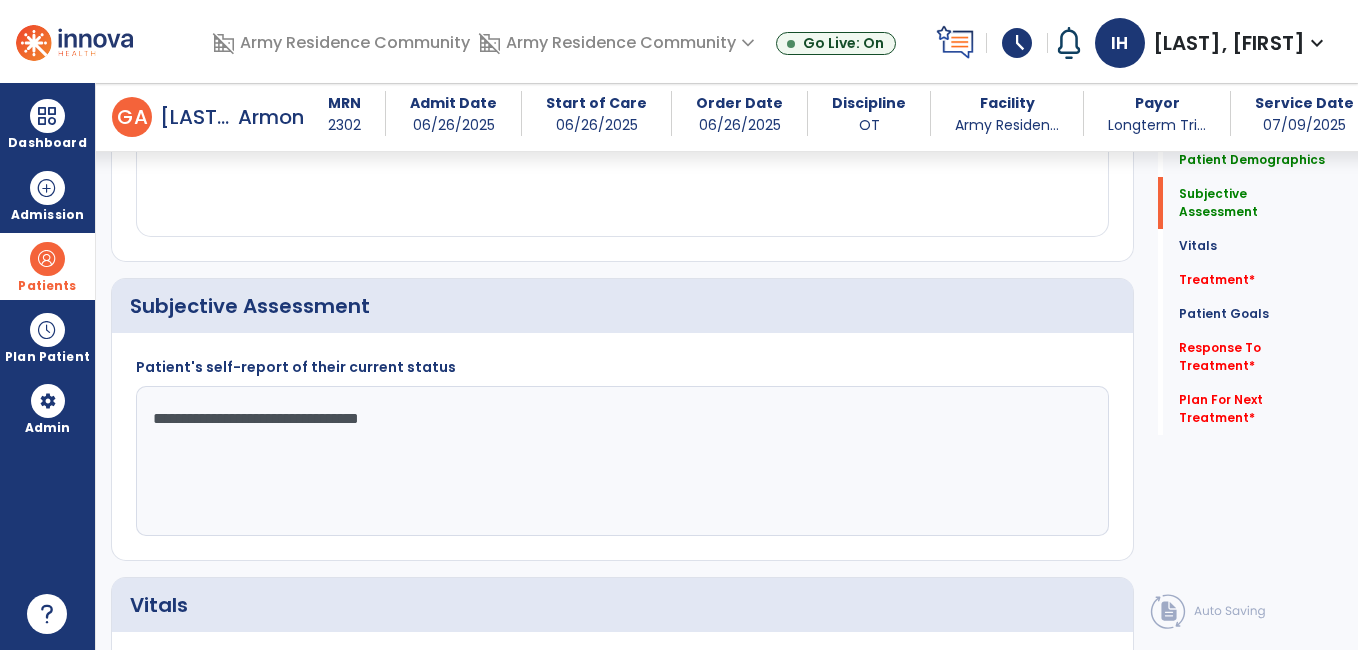 click on "**********" 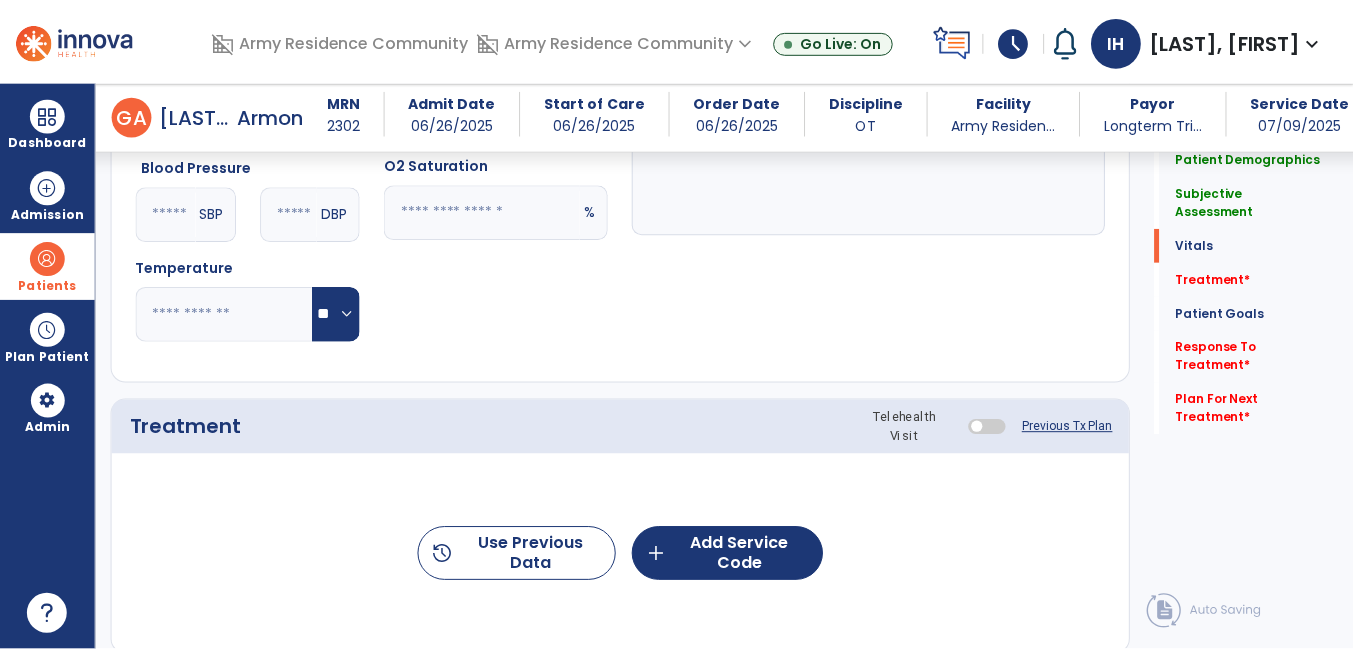 scroll, scrollTop: 1000, scrollLeft: 0, axis: vertical 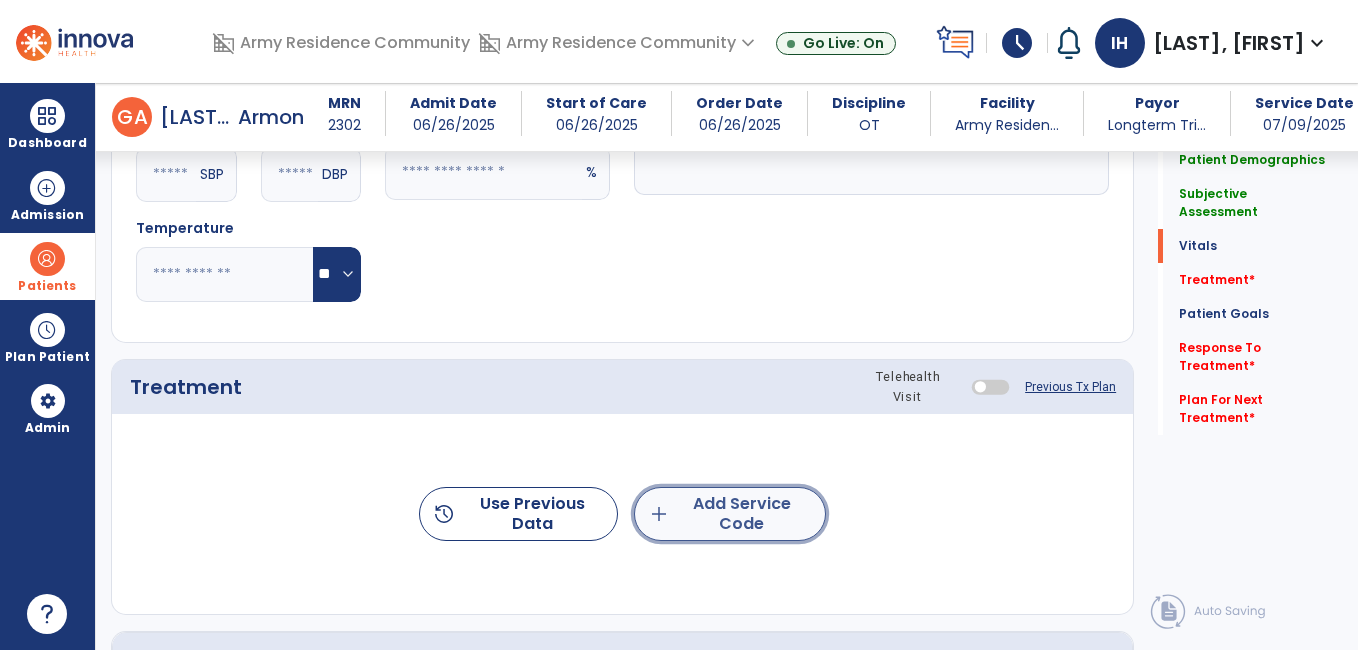 click on "add  Add Service Code" 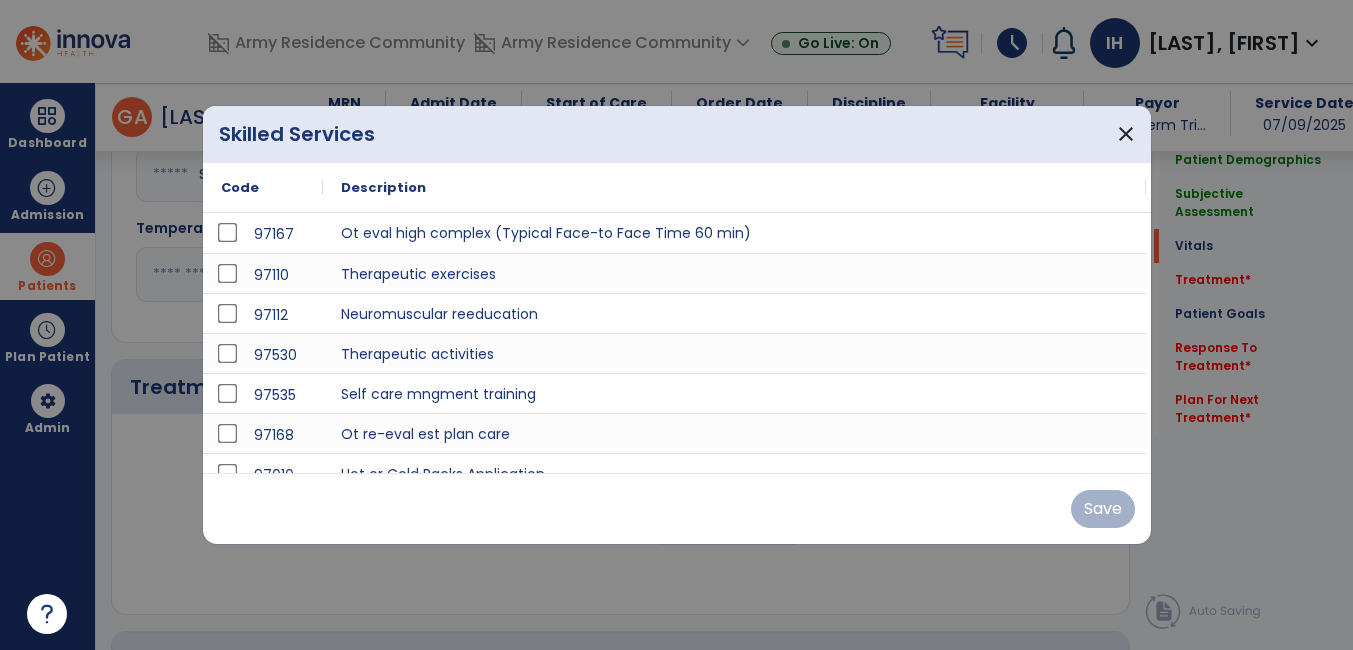 scroll, scrollTop: 1000, scrollLeft: 0, axis: vertical 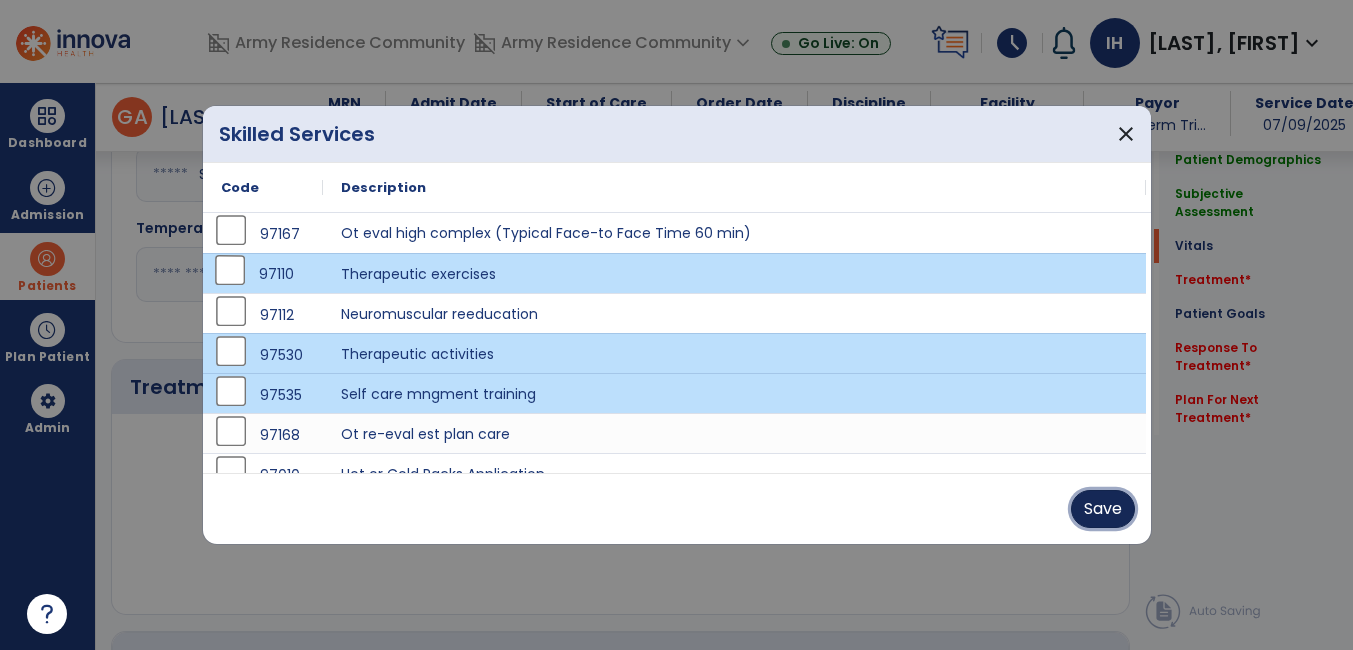 click on "Save" at bounding box center [1103, 509] 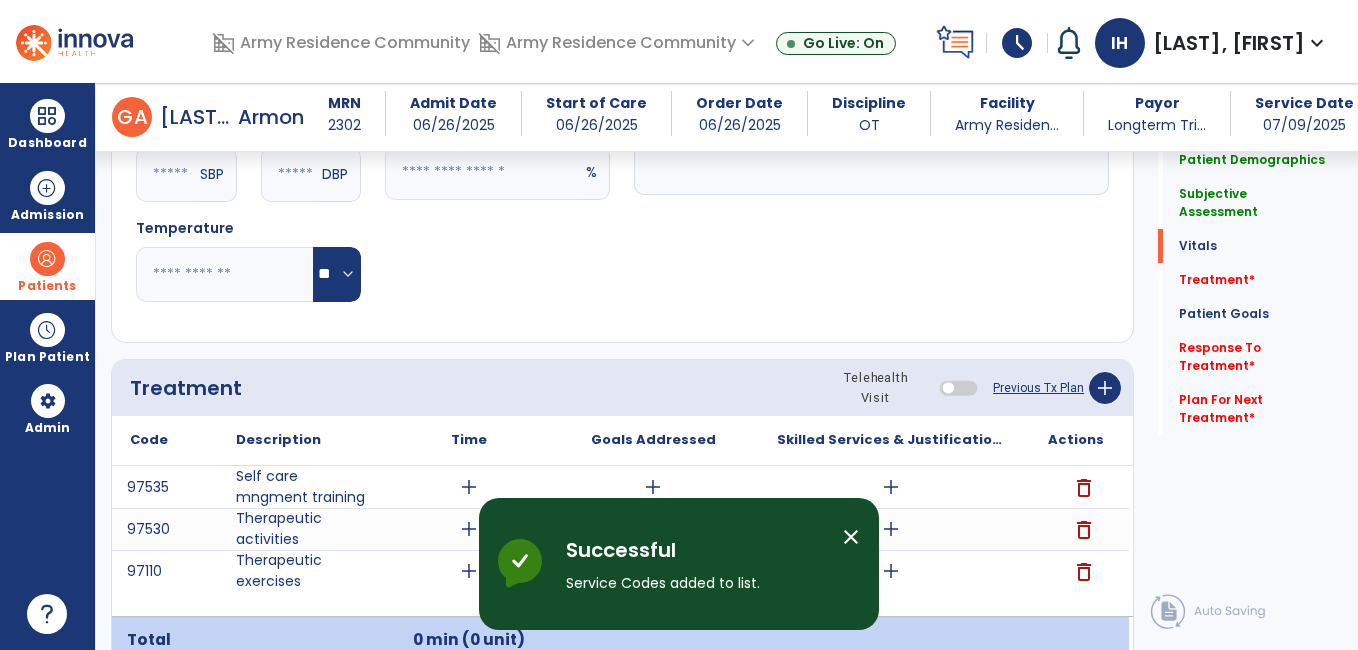click on "close" at bounding box center (851, 537) 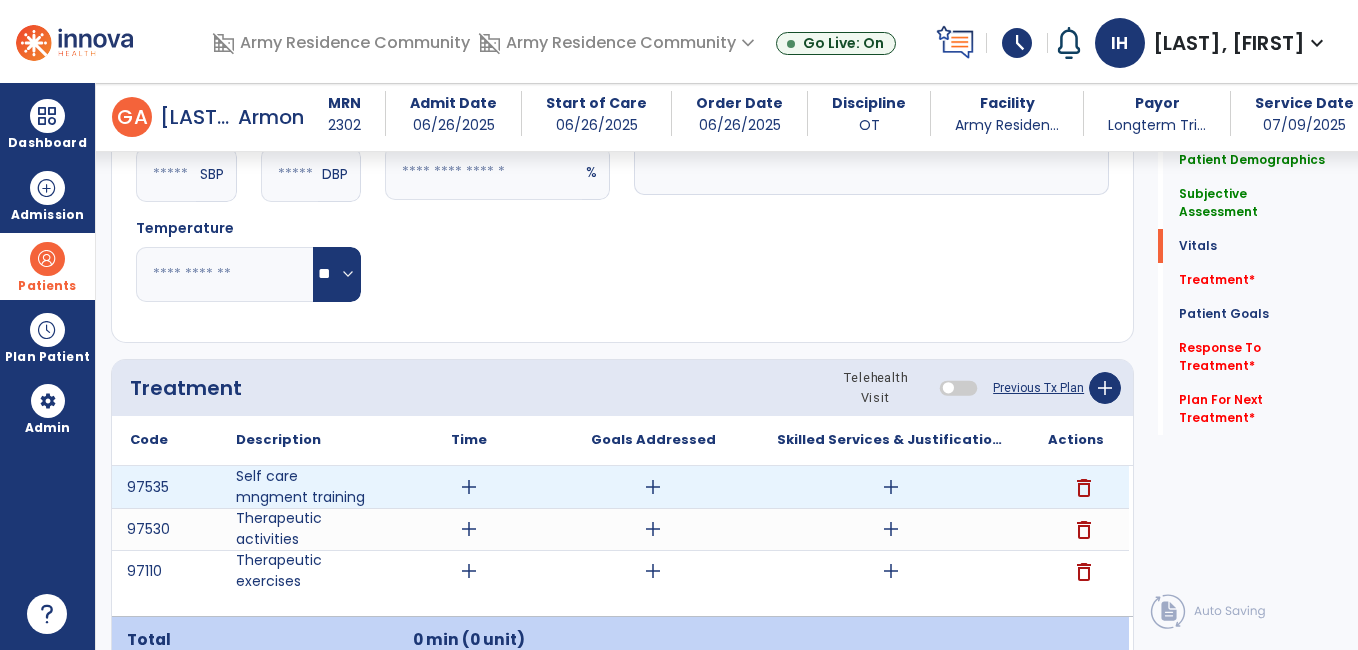 click on "add" at bounding box center [469, 487] 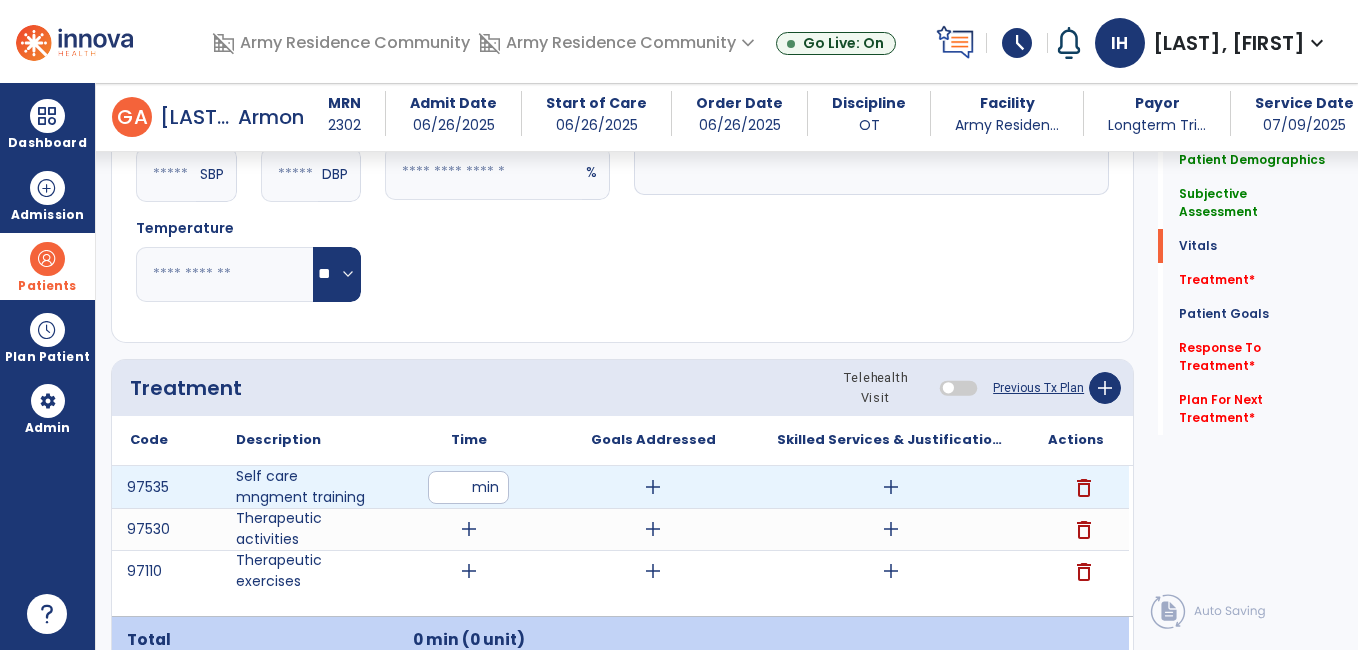 type on "**" 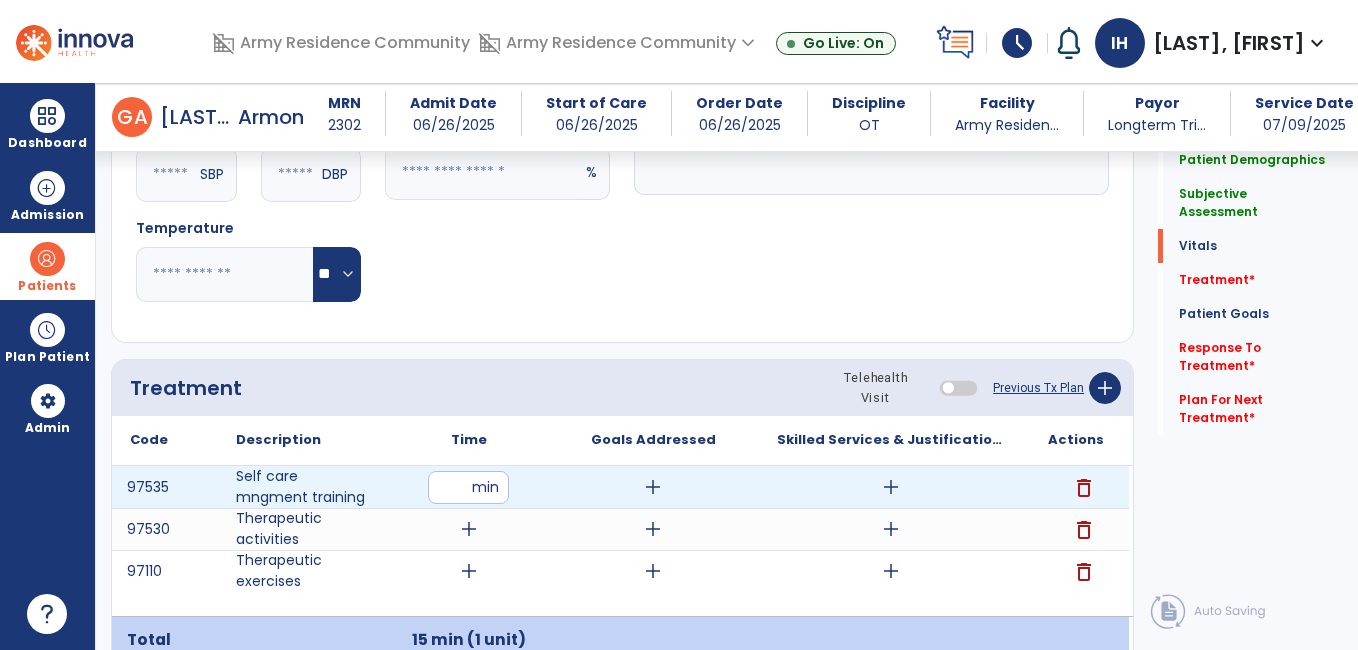 click on "add" at bounding box center [653, 487] 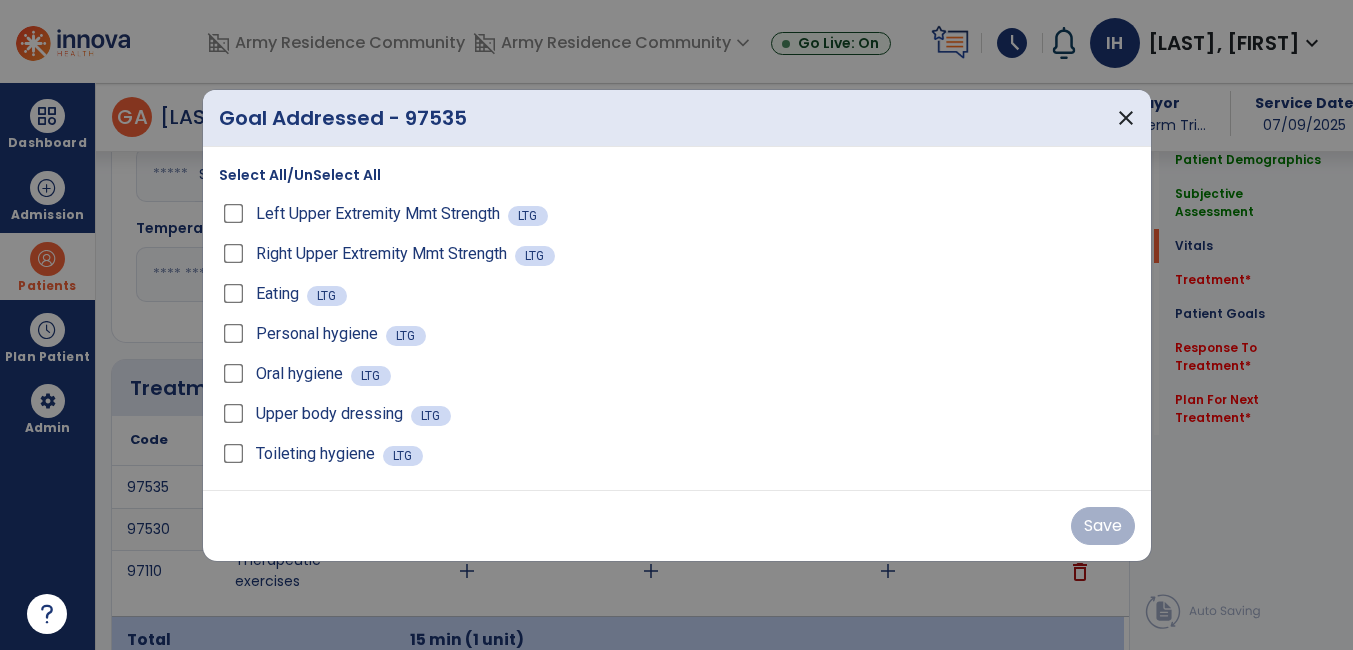 scroll, scrollTop: 1000, scrollLeft: 0, axis: vertical 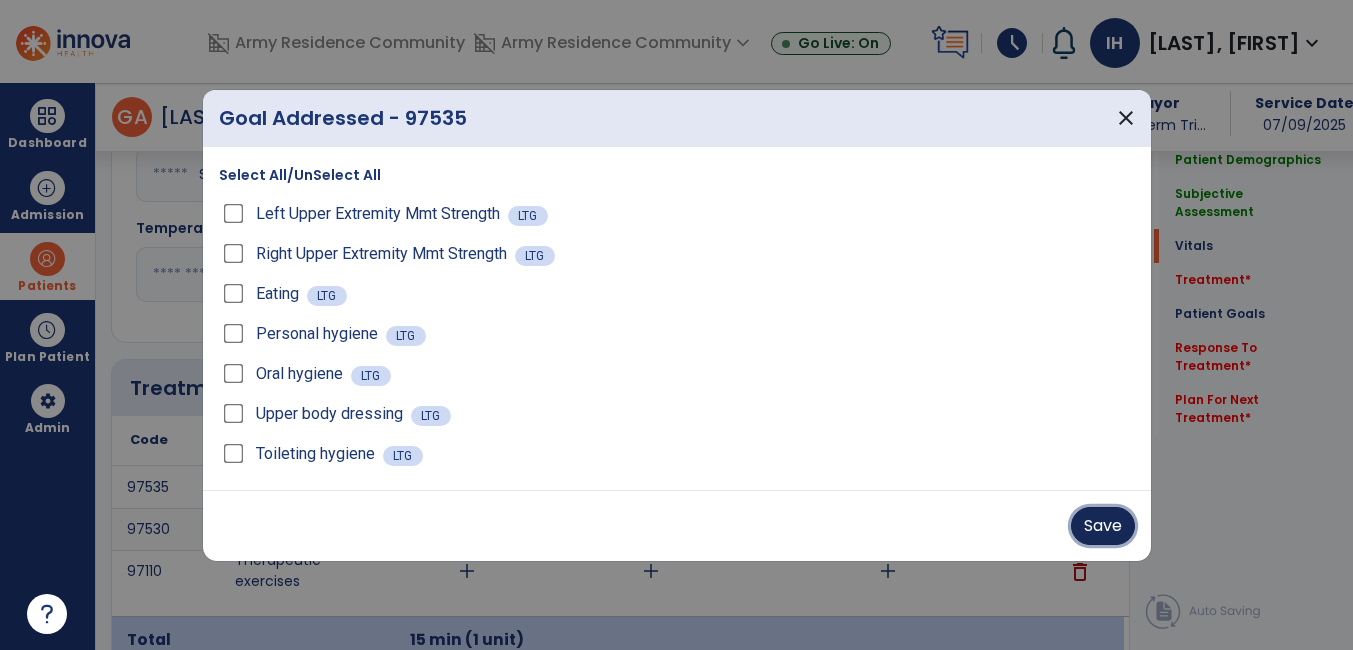 click on "Save" at bounding box center [1103, 526] 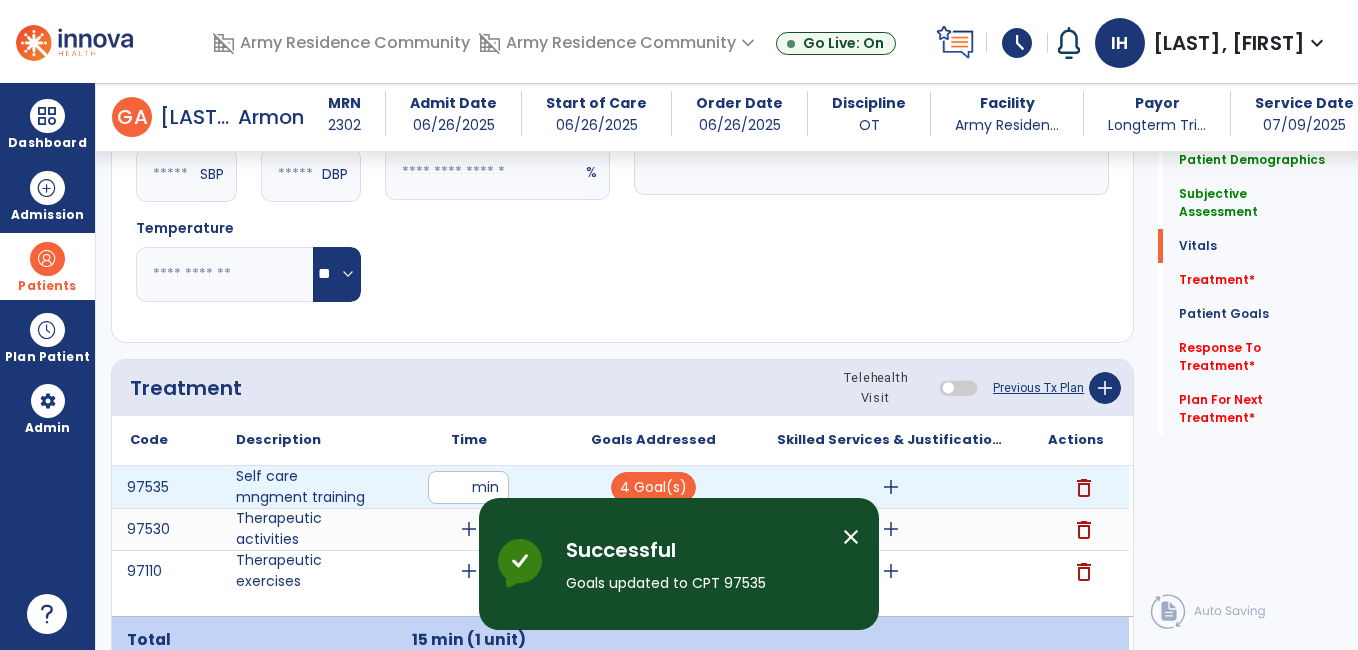 click on "**" at bounding box center (468, 487) 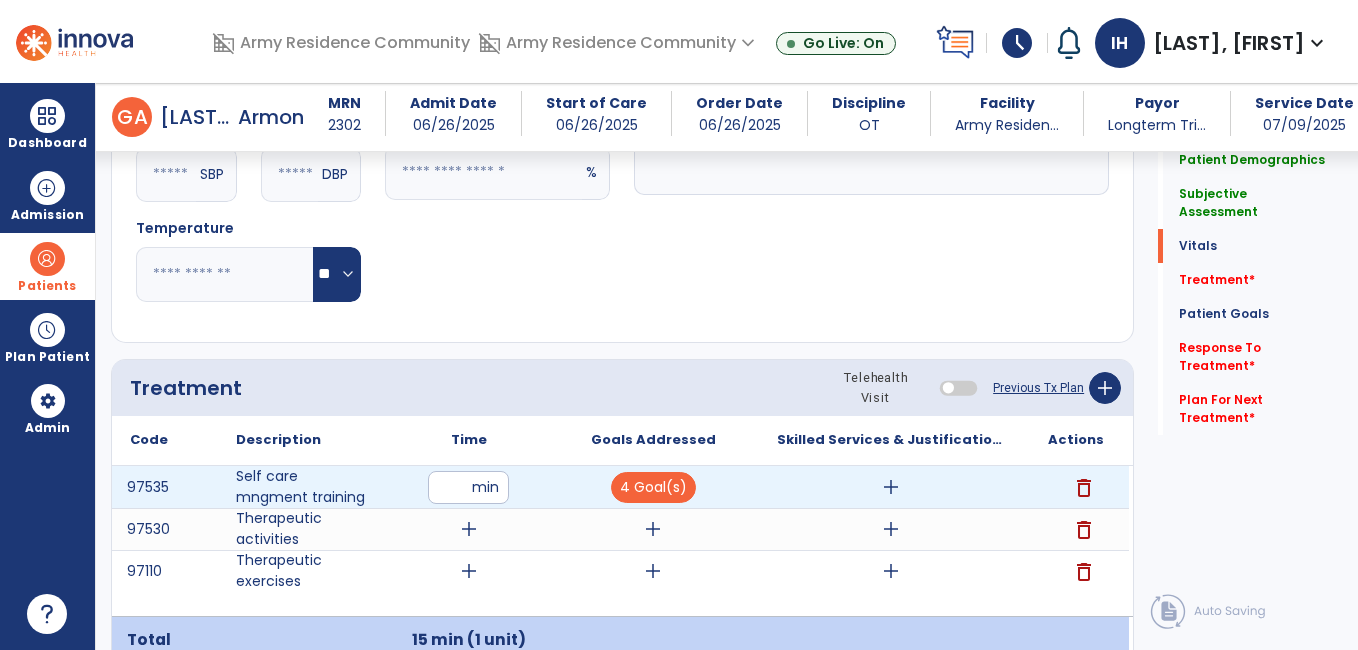 type on "*" 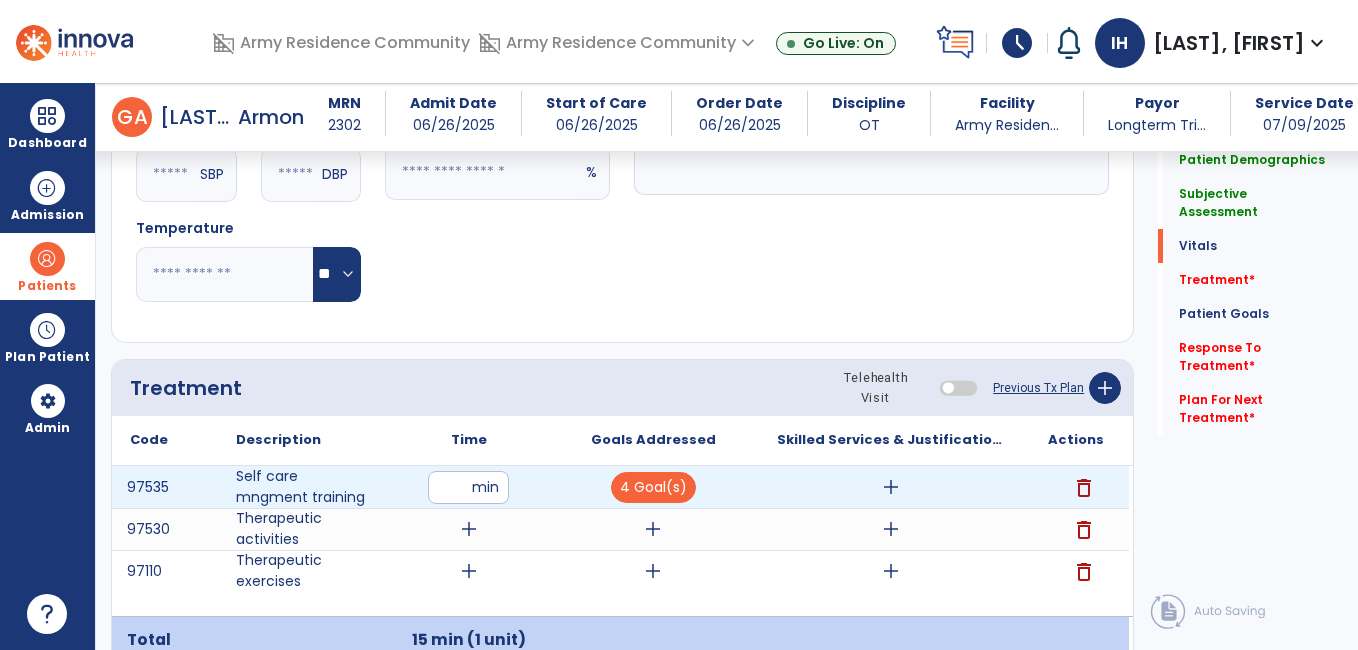 type on "**" 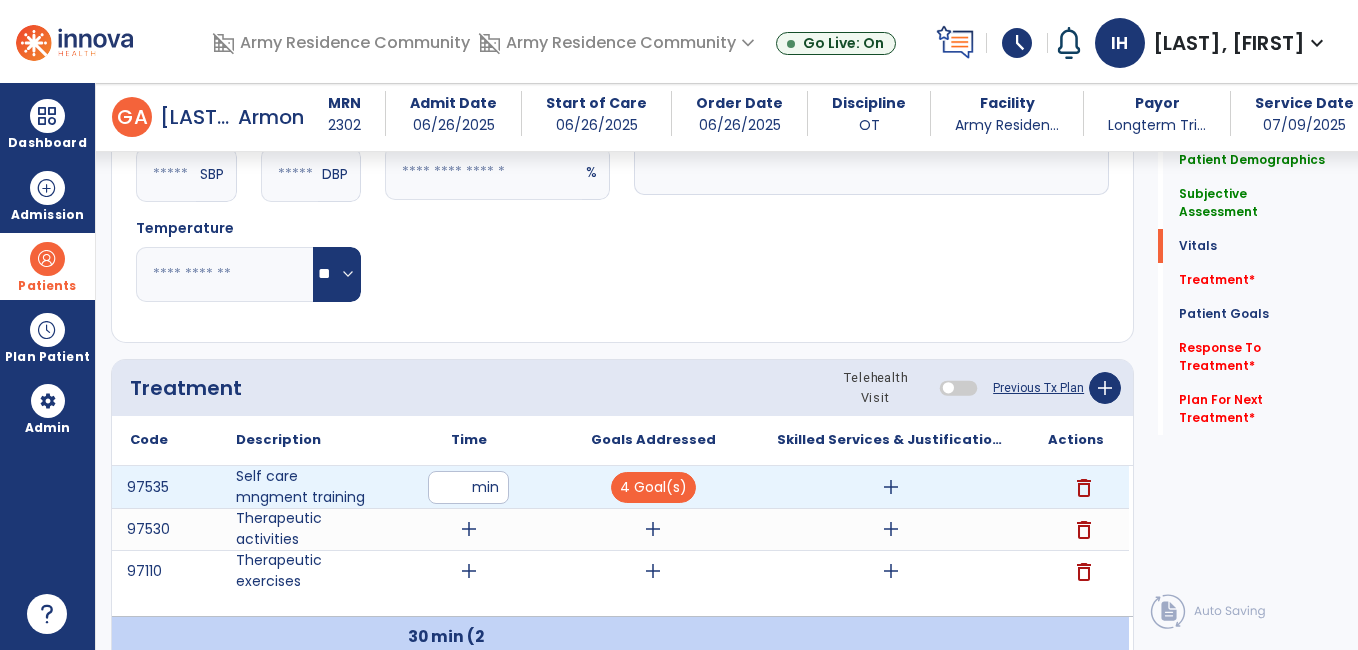 click on "add" at bounding box center (891, 487) 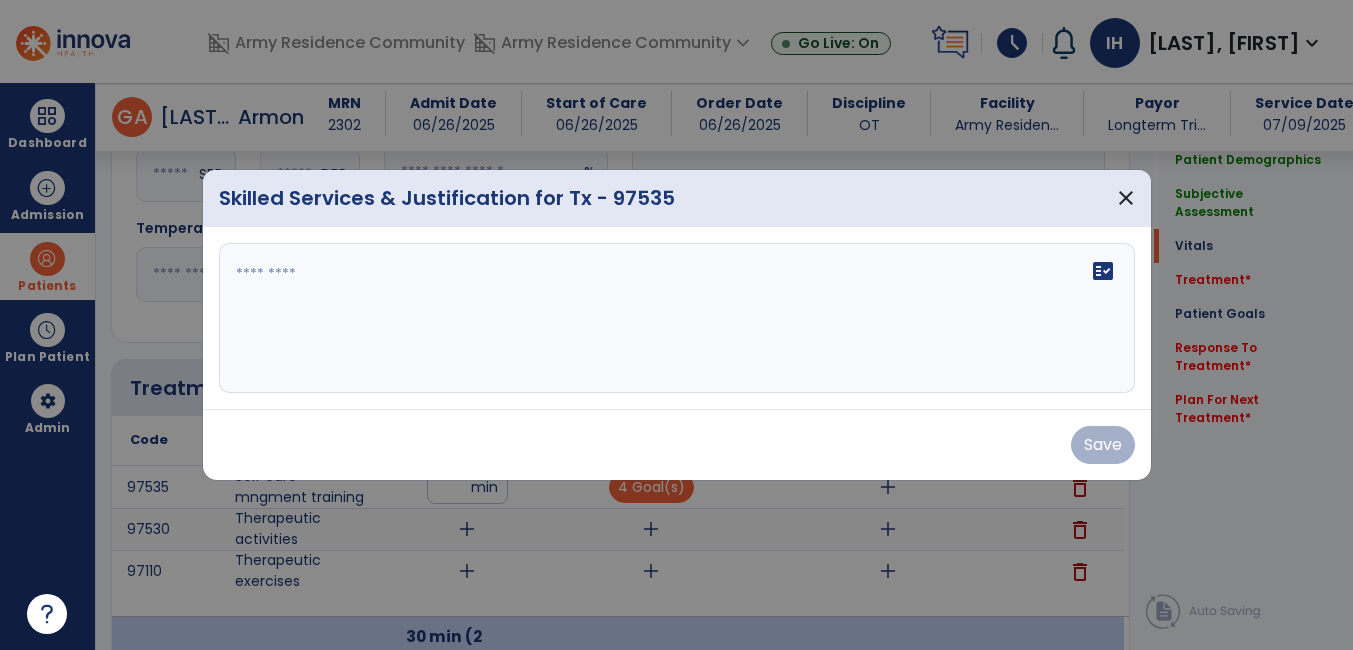 scroll, scrollTop: 1000, scrollLeft: 0, axis: vertical 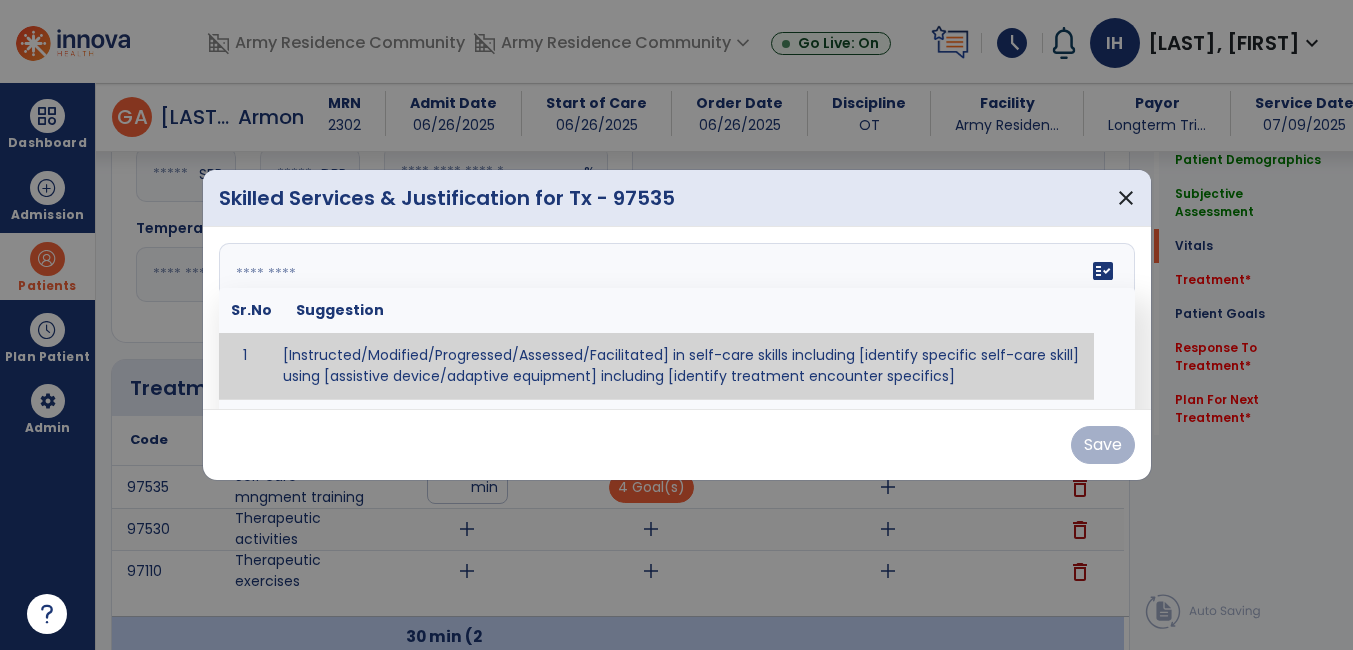 click at bounding box center (674, 318) 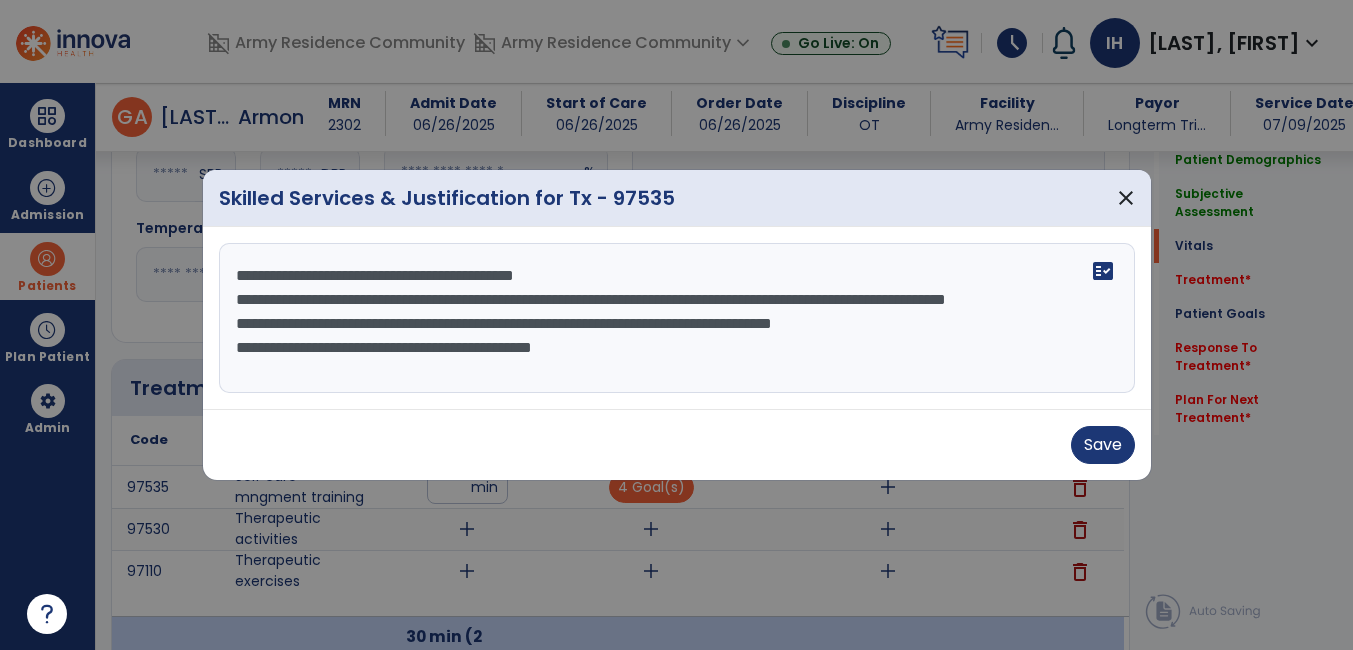 click on "**********" at bounding box center [677, 318] 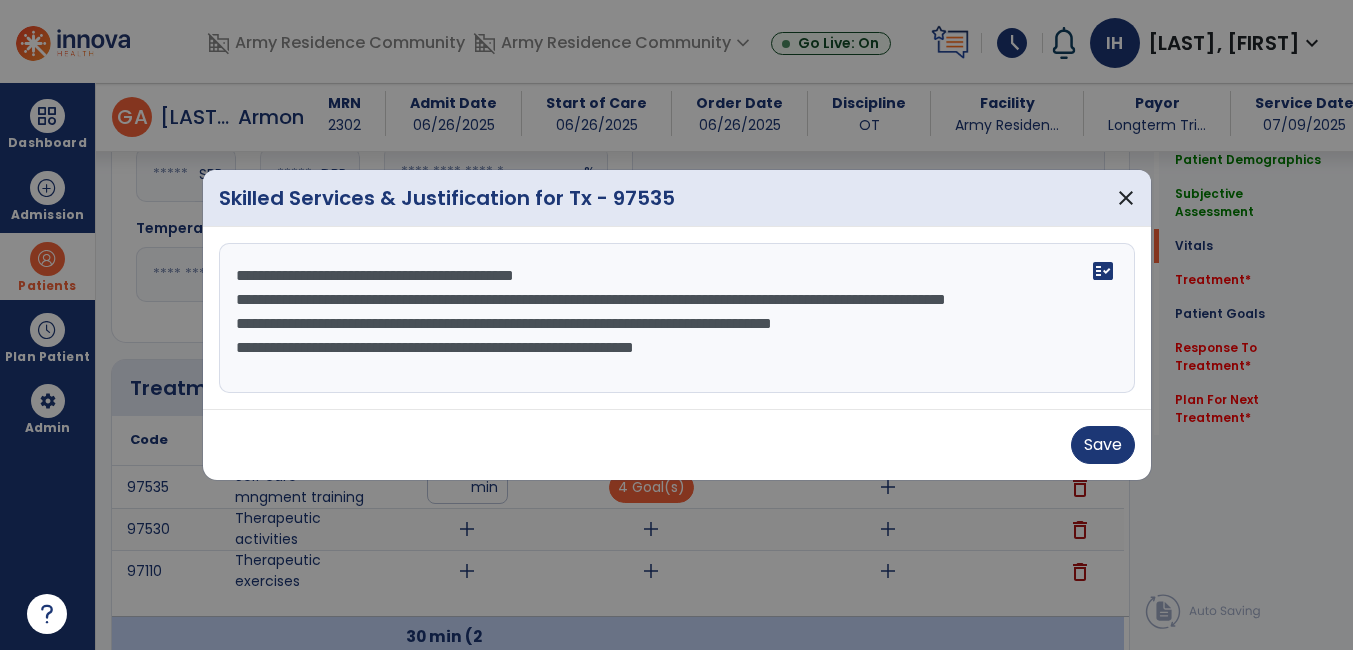 scroll, scrollTop: 15, scrollLeft: 0, axis: vertical 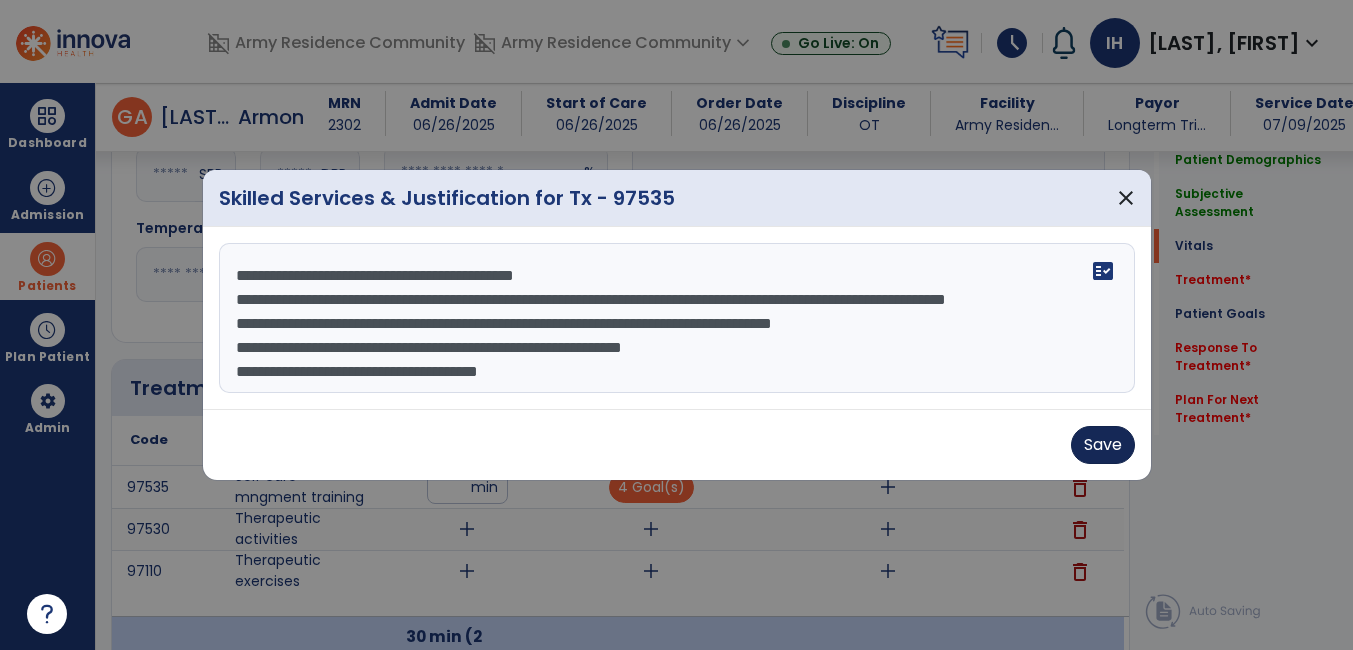 type on "**********" 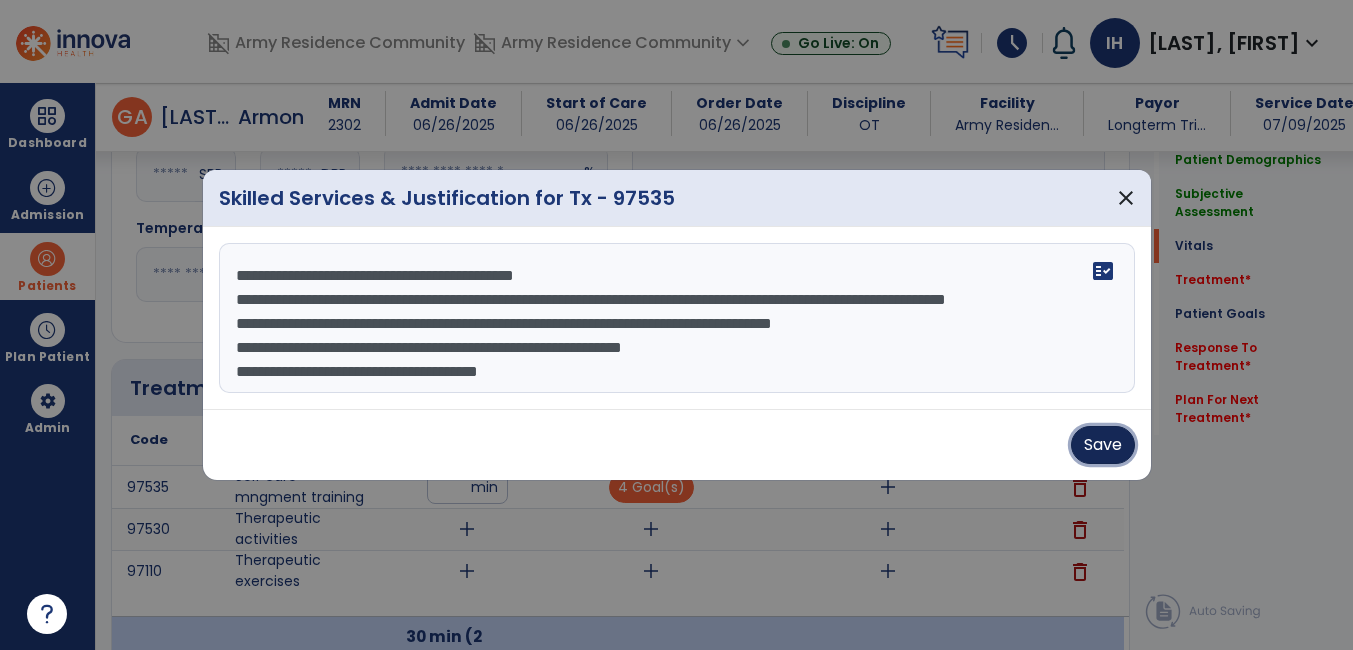 click on "Save" at bounding box center (1103, 445) 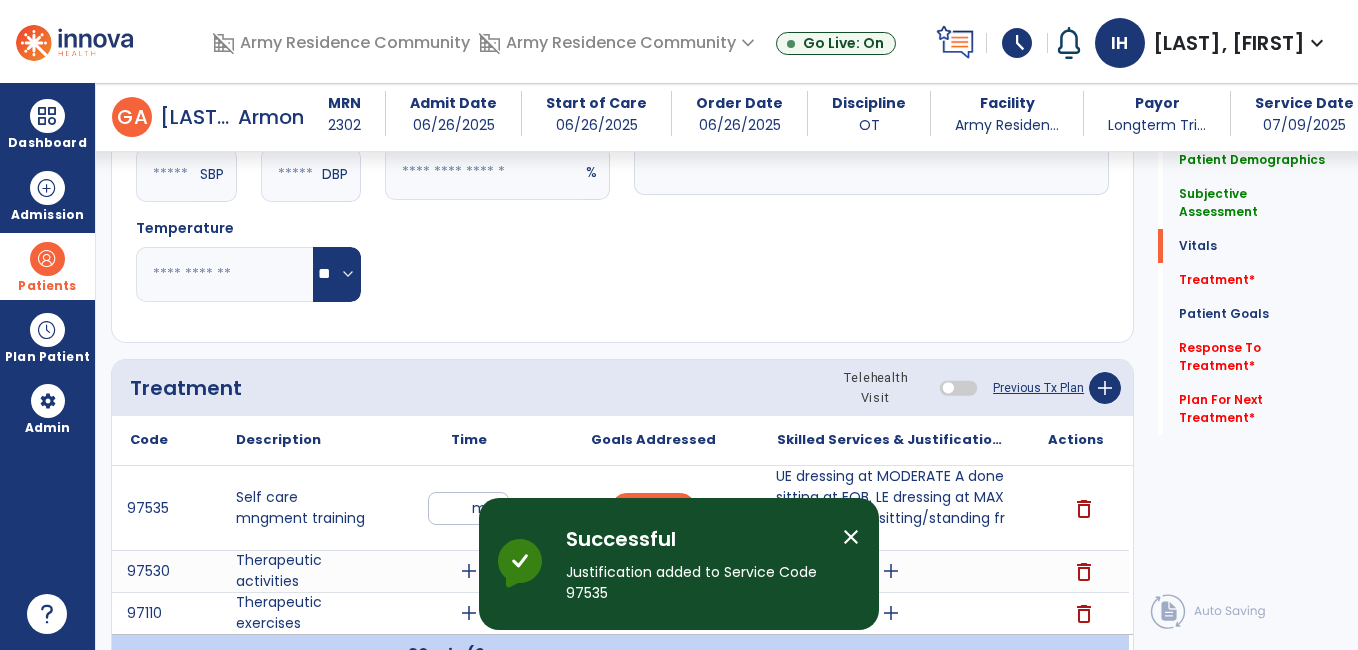 click on "close" at bounding box center [851, 537] 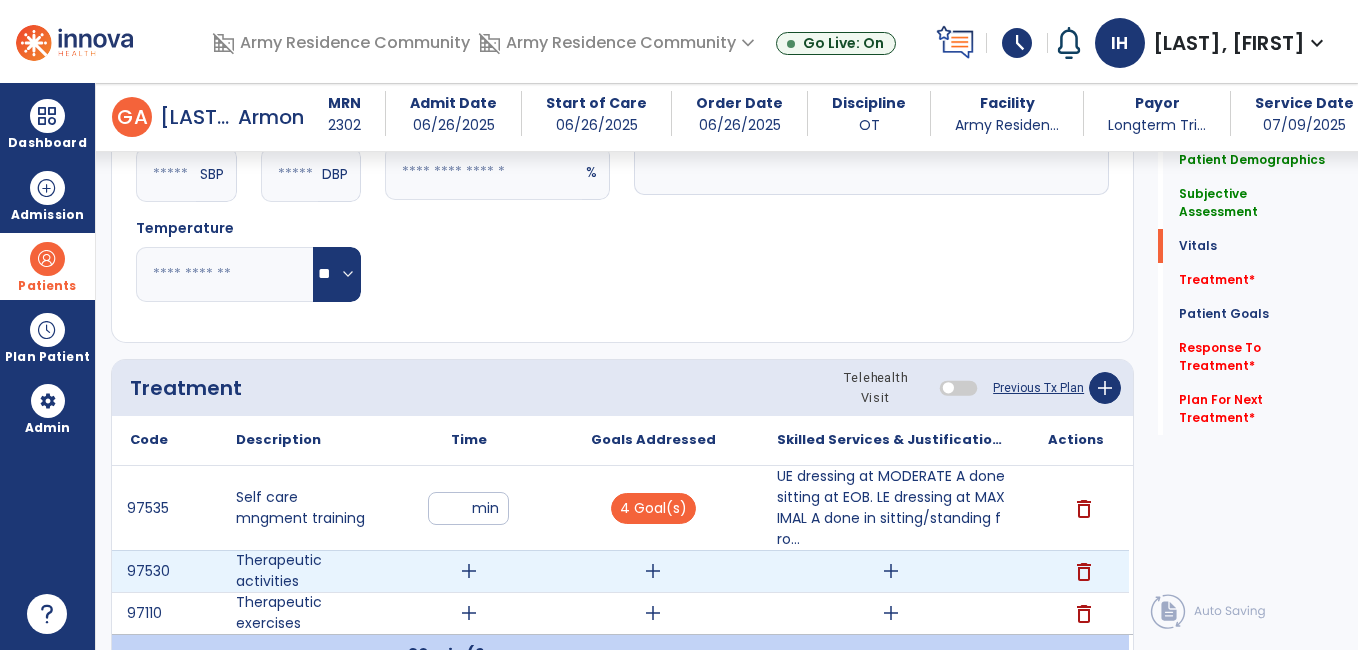 click on "add" at bounding box center (469, 571) 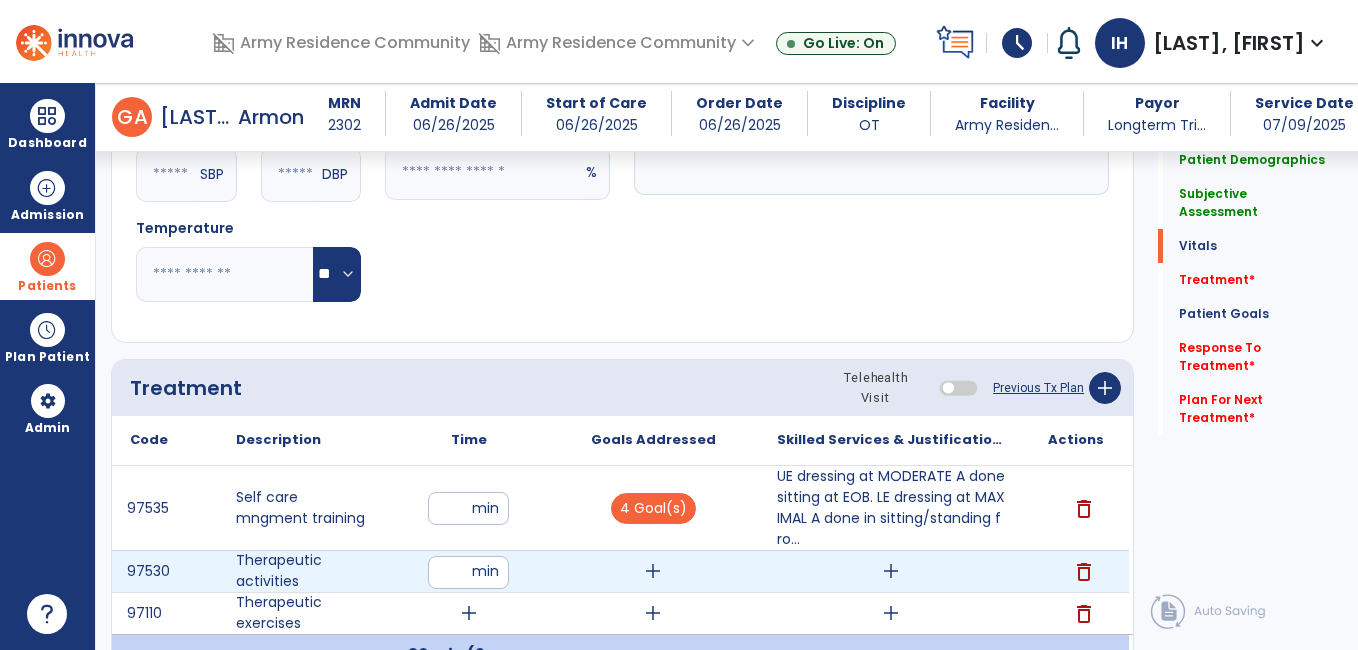 type on "**" 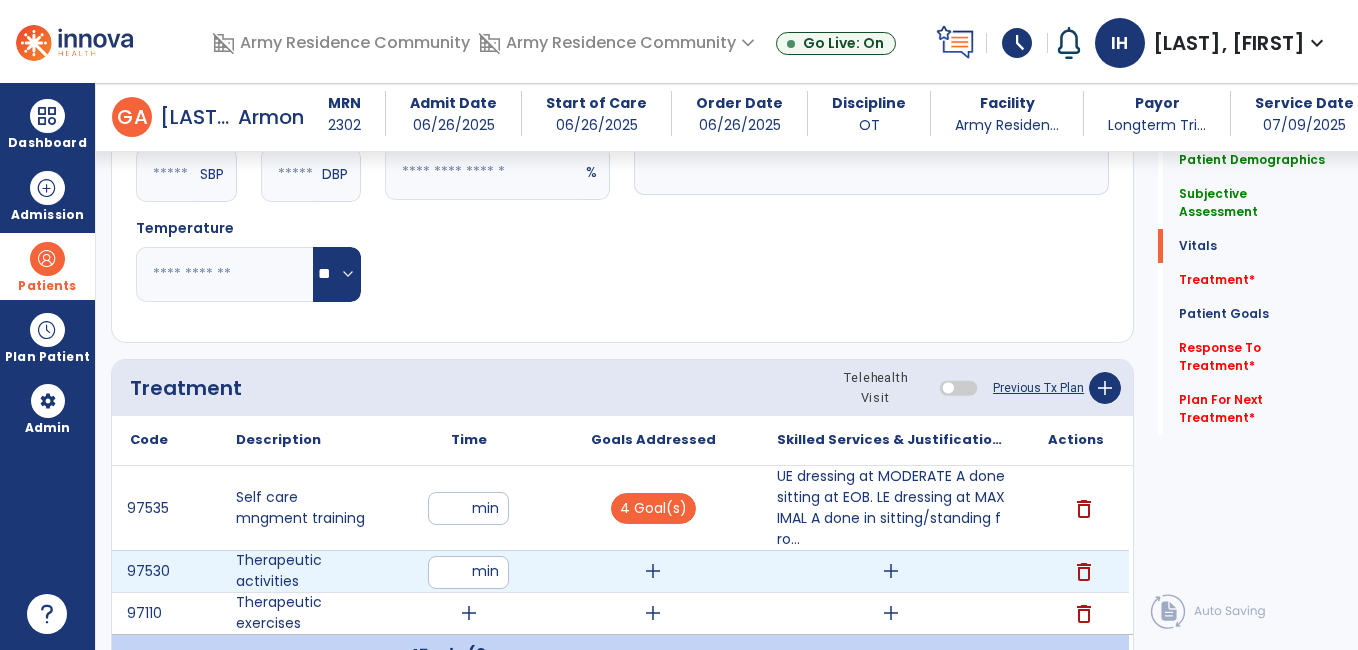 click on "add" at bounding box center [653, 571] 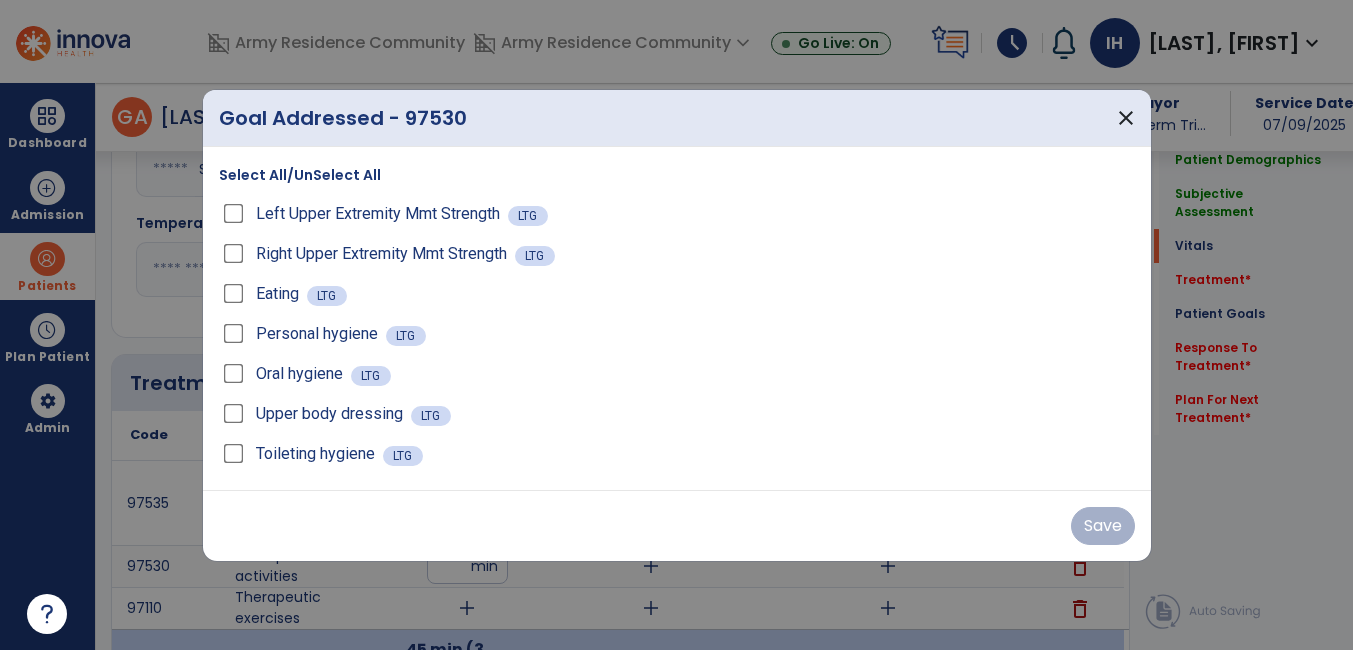 scroll, scrollTop: 1000, scrollLeft: 0, axis: vertical 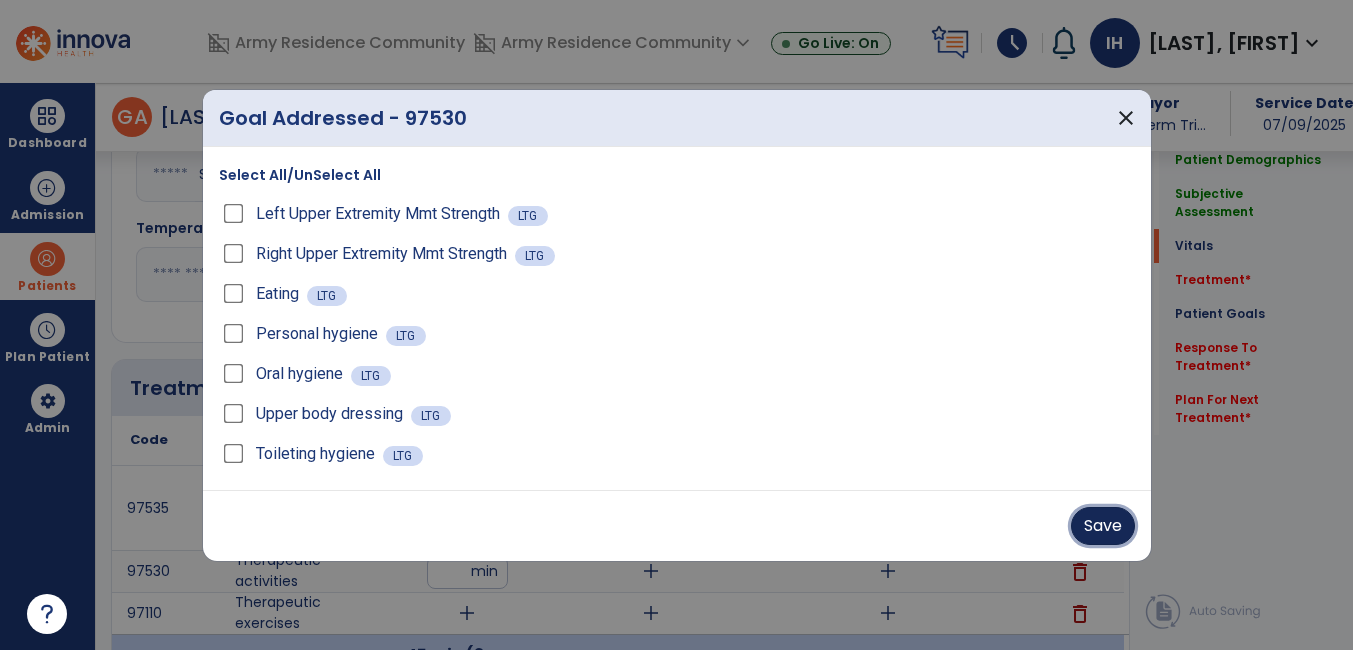 click on "Save" at bounding box center [1103, 526] 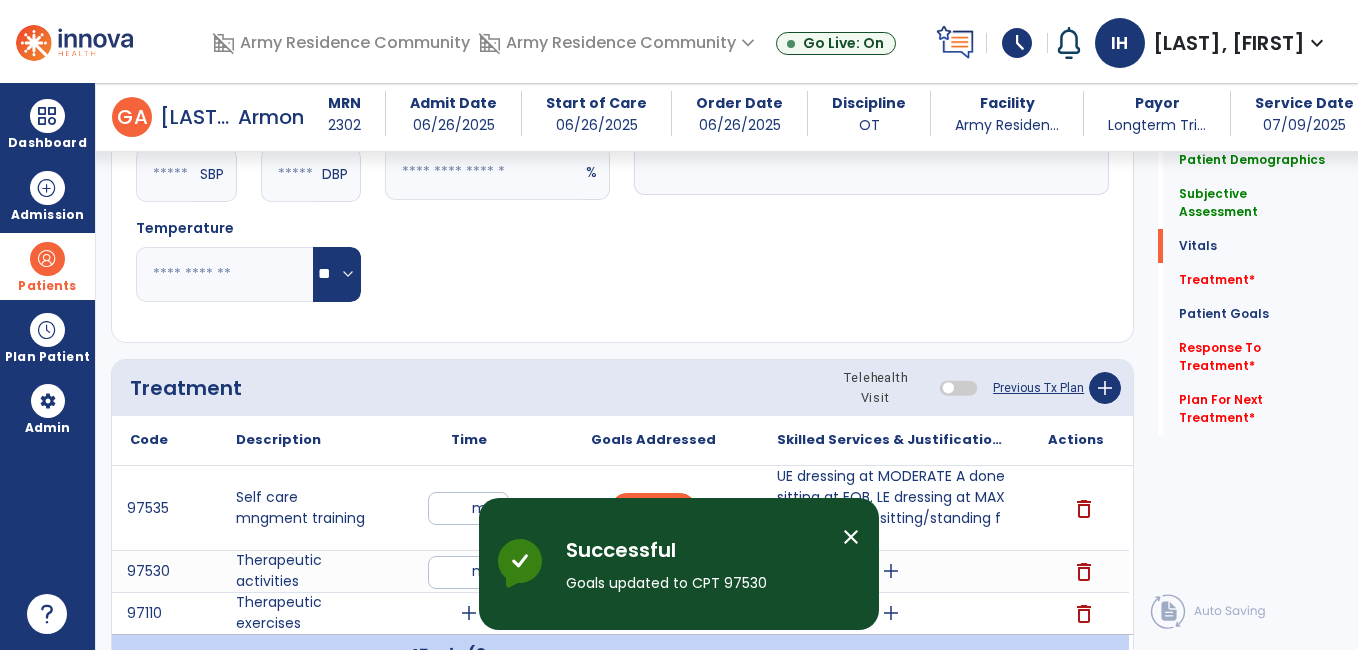 click on "close" at bounding box center (851, 537) 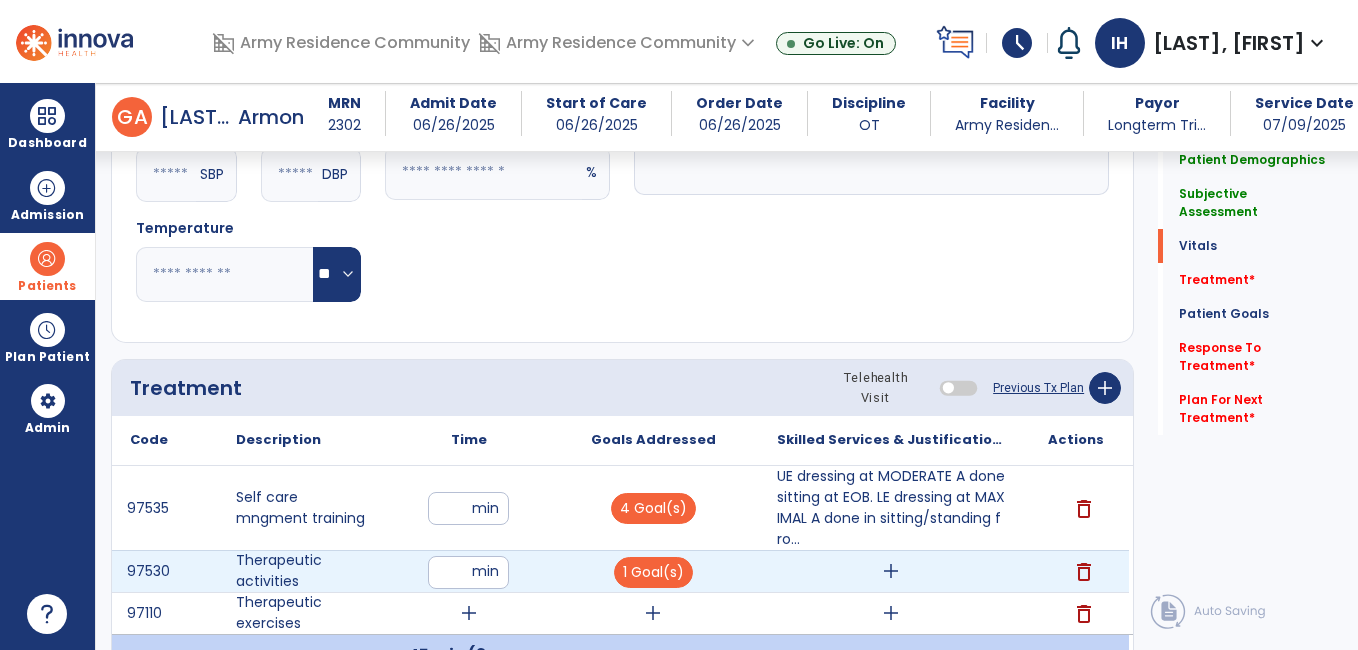 click on "add" at bounding box center (891, 571) 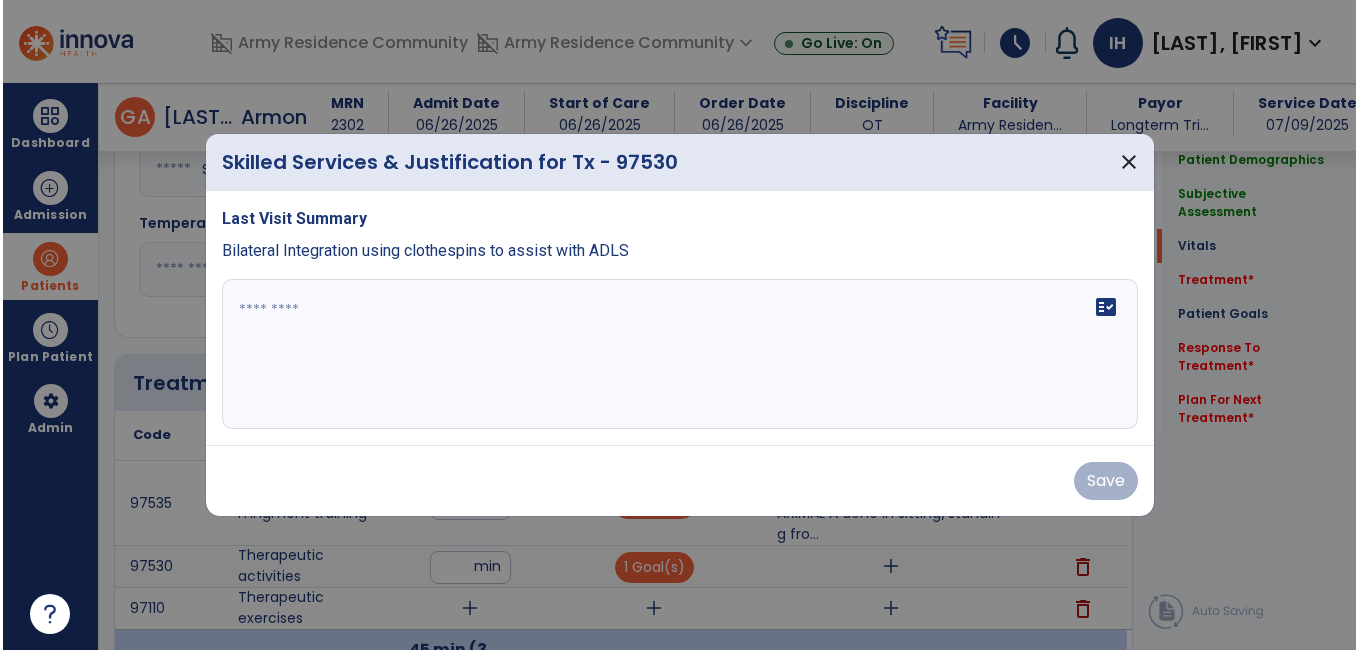 scroll, scrollTop: 1000, scrollLeft: 0, axis: vertical 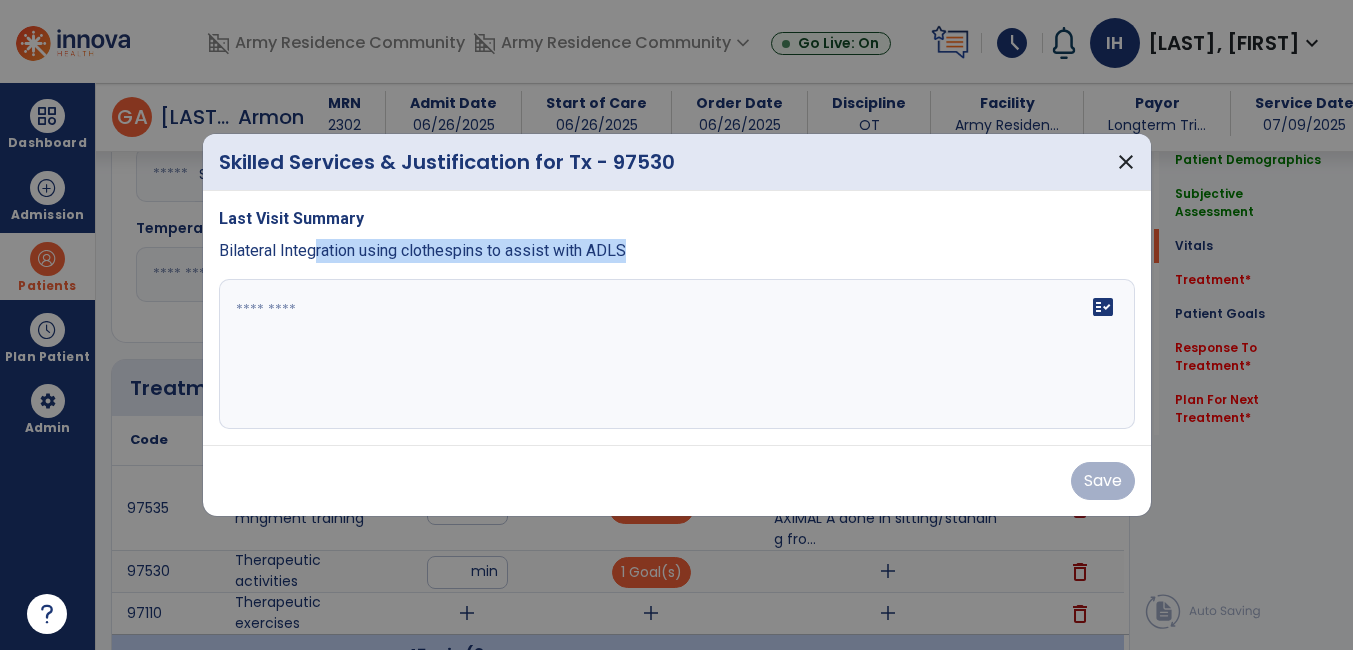 drag, startPoint x: 631, startPoint y: 242, endPoint x: 306, endPoint y: 254, distance: 325.22147 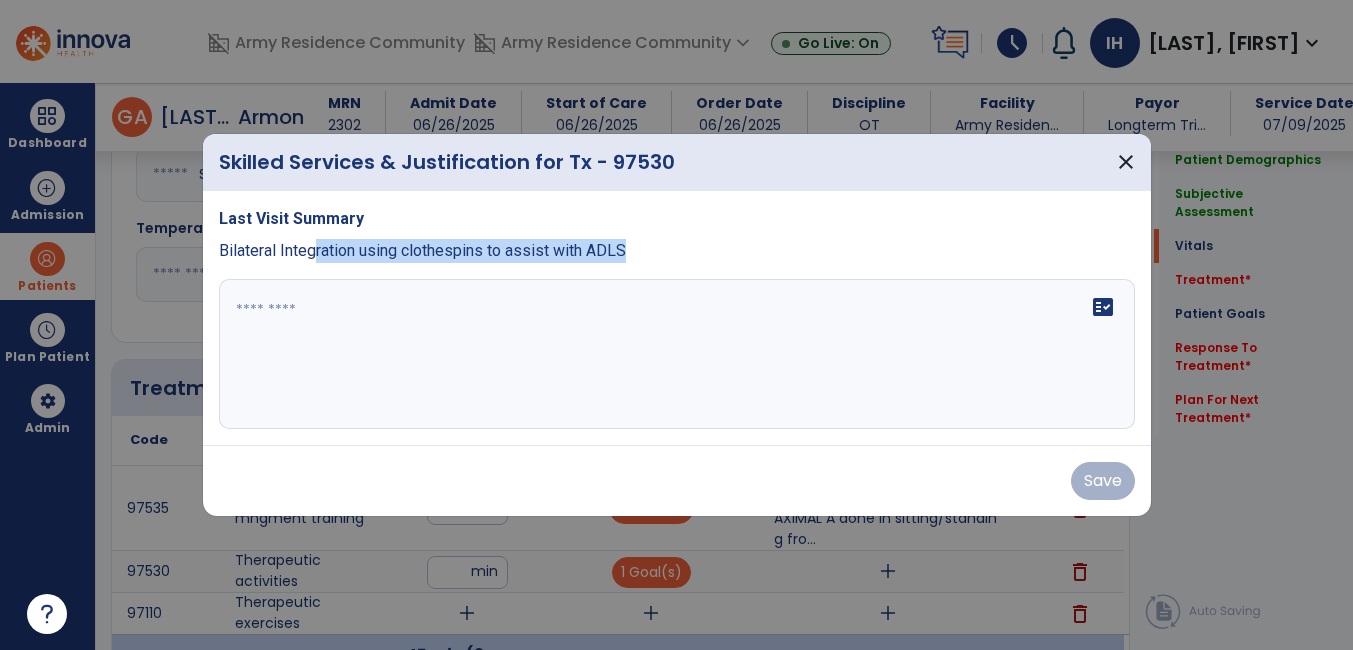 click on "Bilateral Integration using clothespins to assist with ADLS" at bounding box center (677, 251) 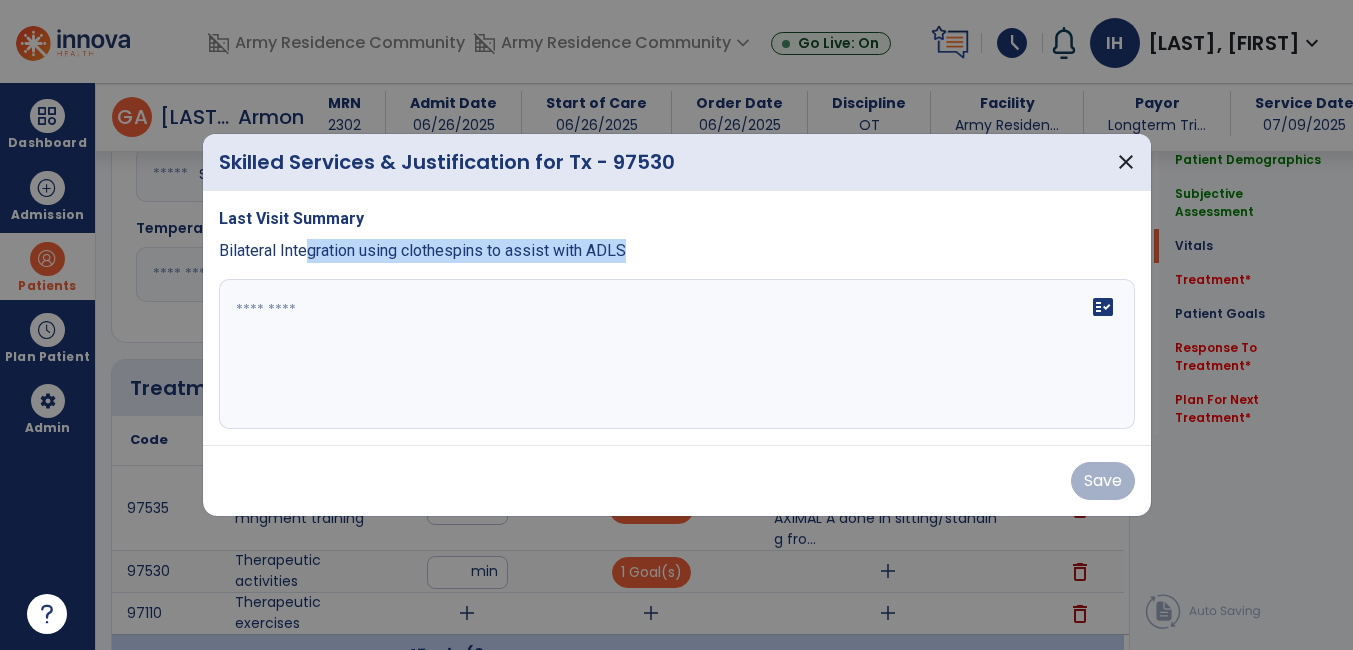 click at bounding box center [676, 325] 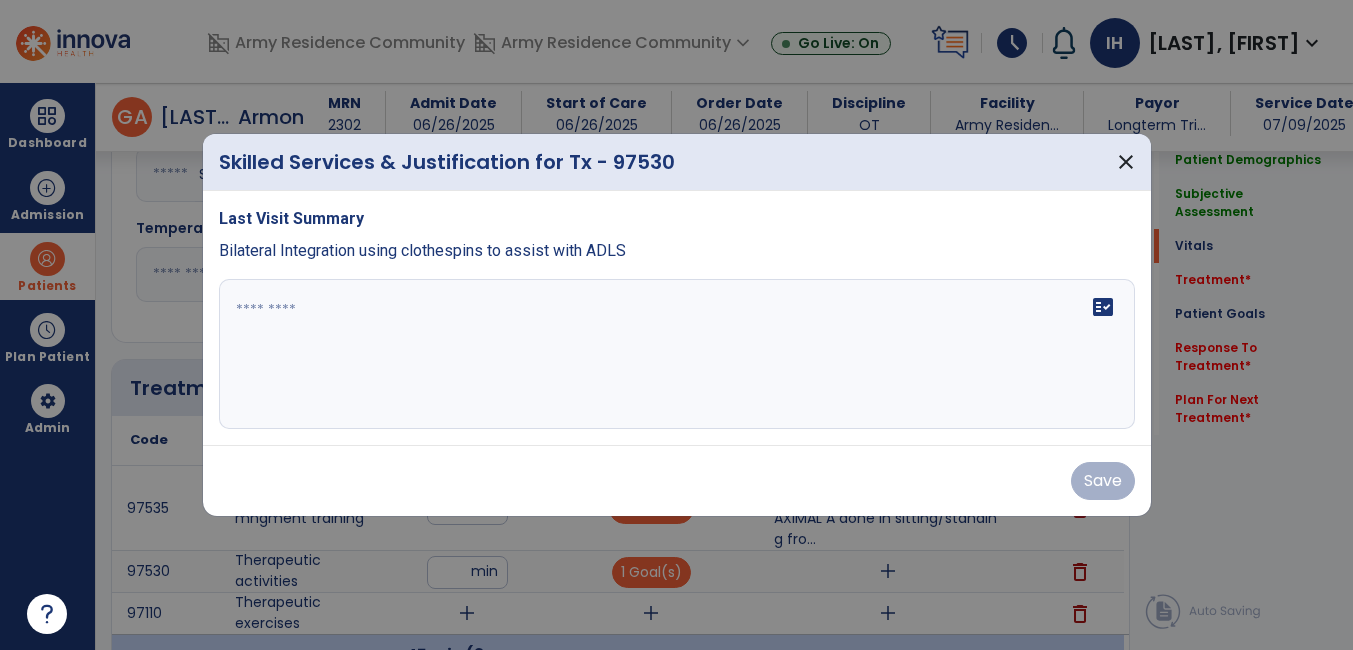 drag, startPoint x: 176, startPoint y: 264, endPoint x: 218, endPoint y: 245, distance: 46.09772 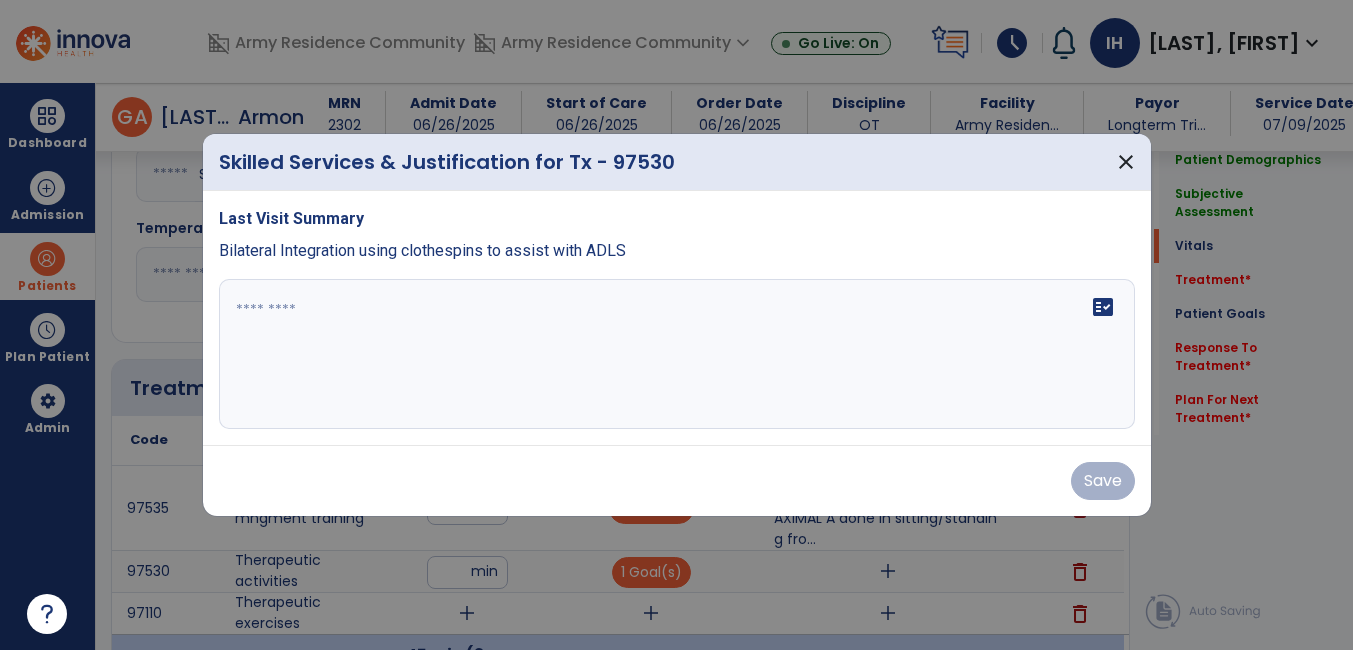 drag, startPoint x: 627, startPoint y: 250, endPoint x: 458, endPoint y: 273, distance: 170.5579 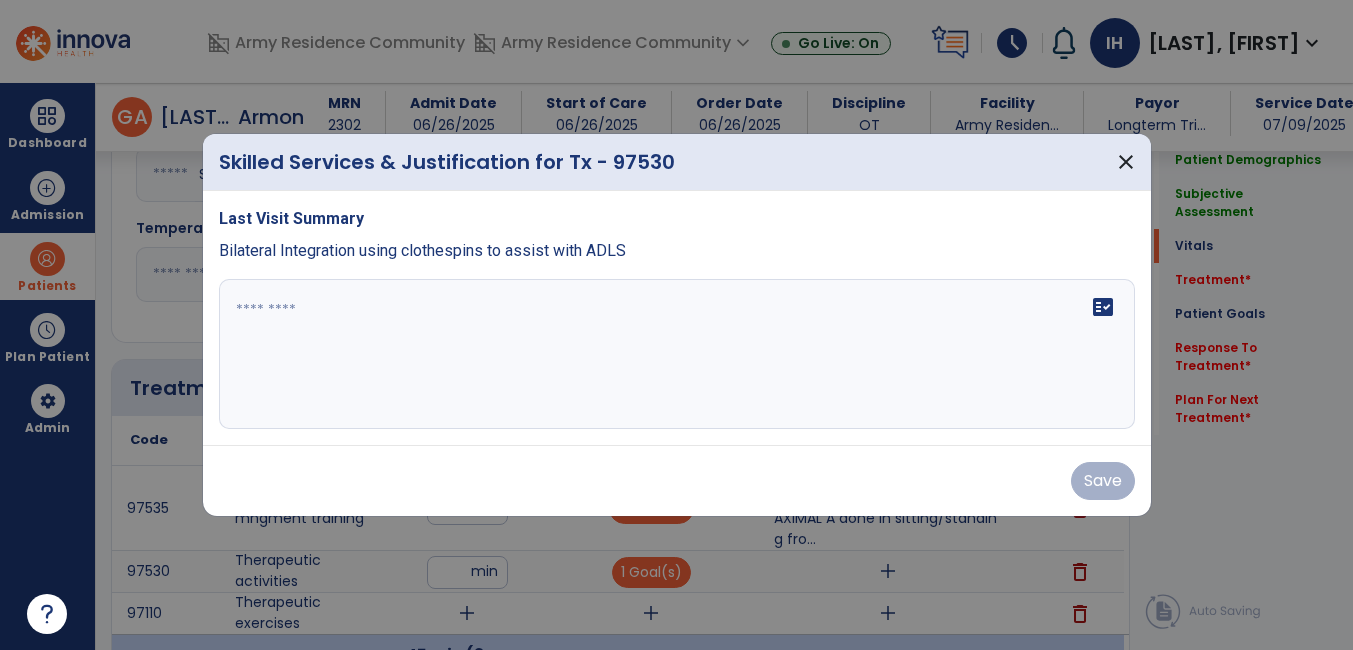 click on "Last Visit Summary Bilateral Integration using clothespins to assist with ADLS   fact_check" at bounding box center (677, 318) 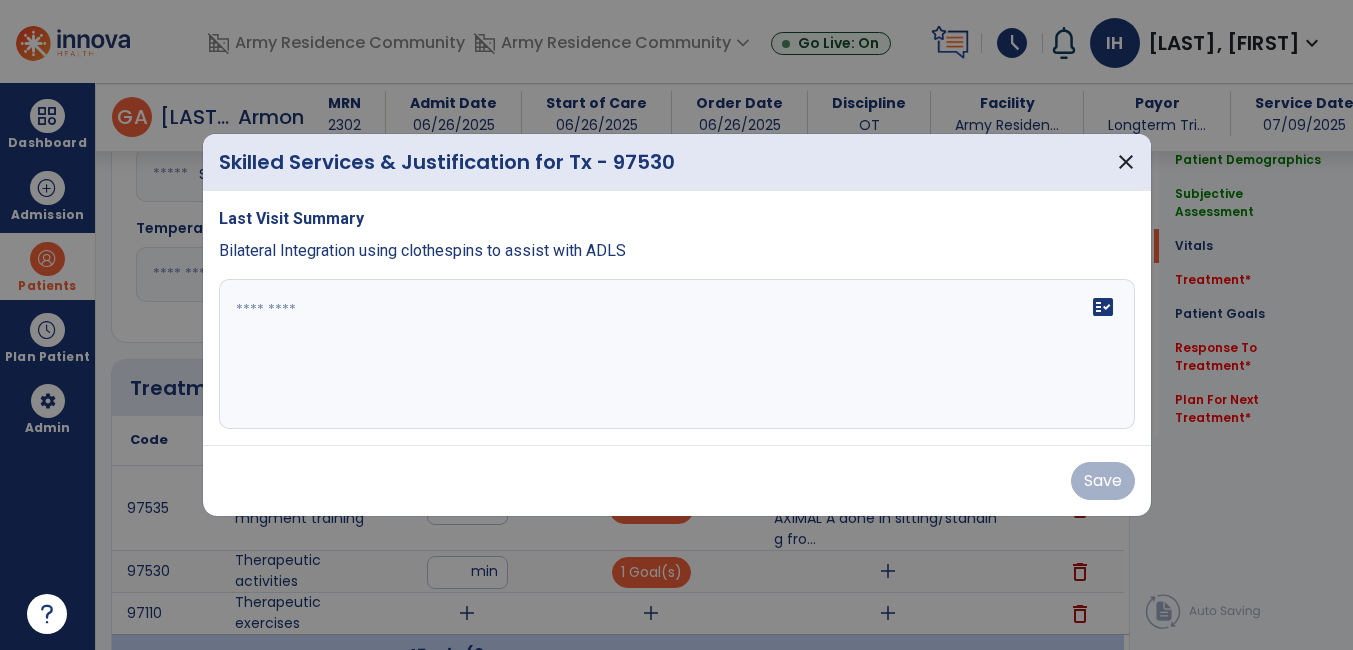 drag, startPoint x: 630, startPoint y: 248, endPoint x: 463, endPoint y: 265, distance: 167.86304 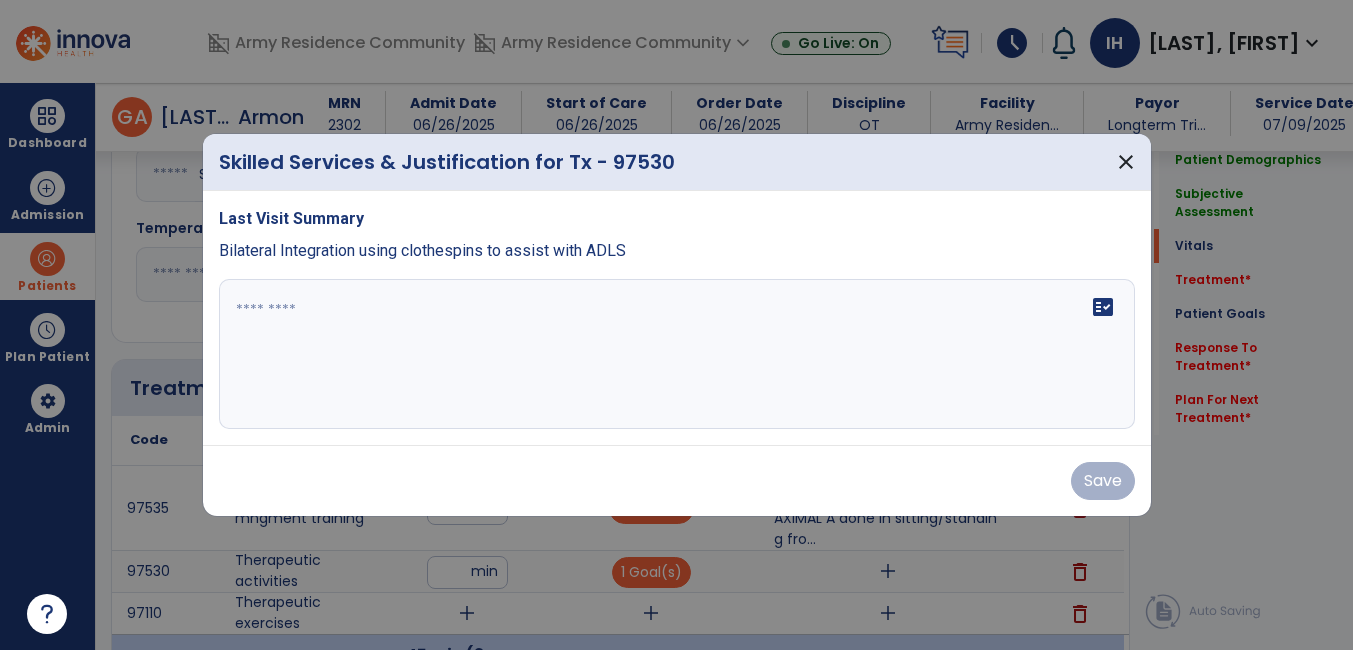 click on "Last Visit Summary Bilateral Integration using clothespins to assist with ADLS   fact_check" at bounding box center (677, 318) 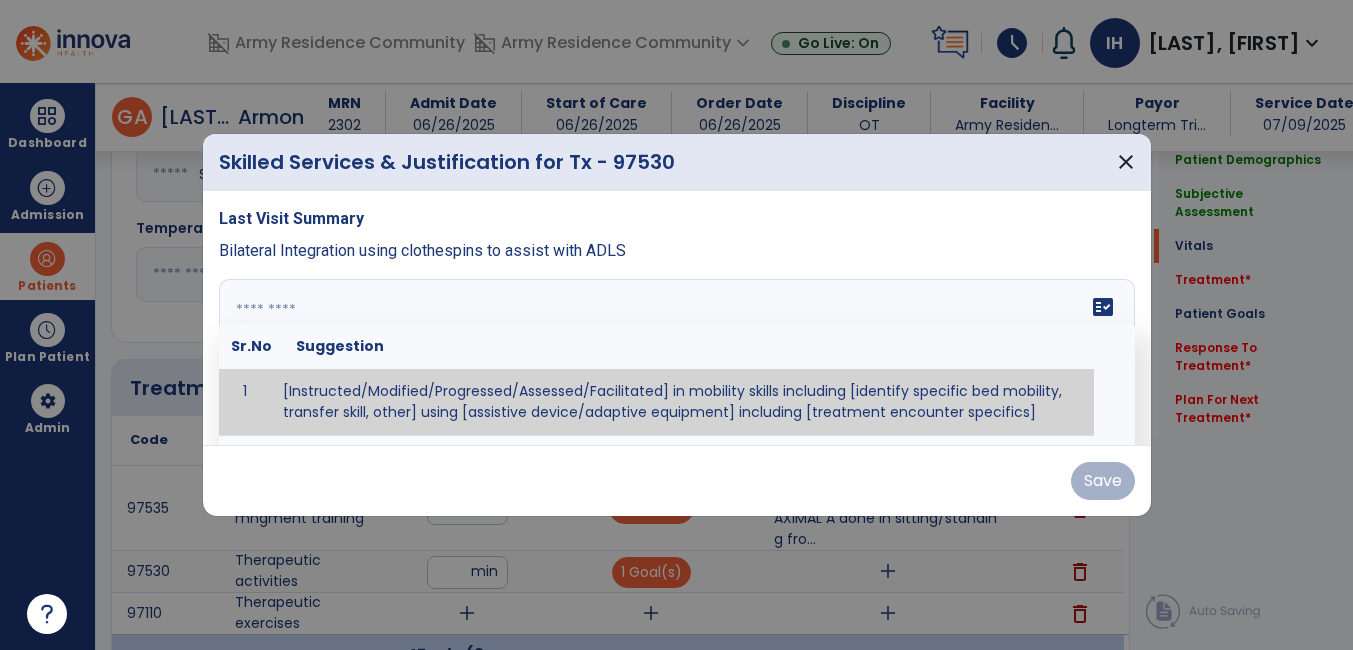 click on "fact_check  Sr.No Suggestion 1 [Instructed/Modified/Progressed/Assessed/Facilitated] in mobility skills including [identify specific bed mobility, transfer skill, other] using [assistive device/adaptive equipment] including [treatment encounter specifics]" at bounding box center (677, 354) 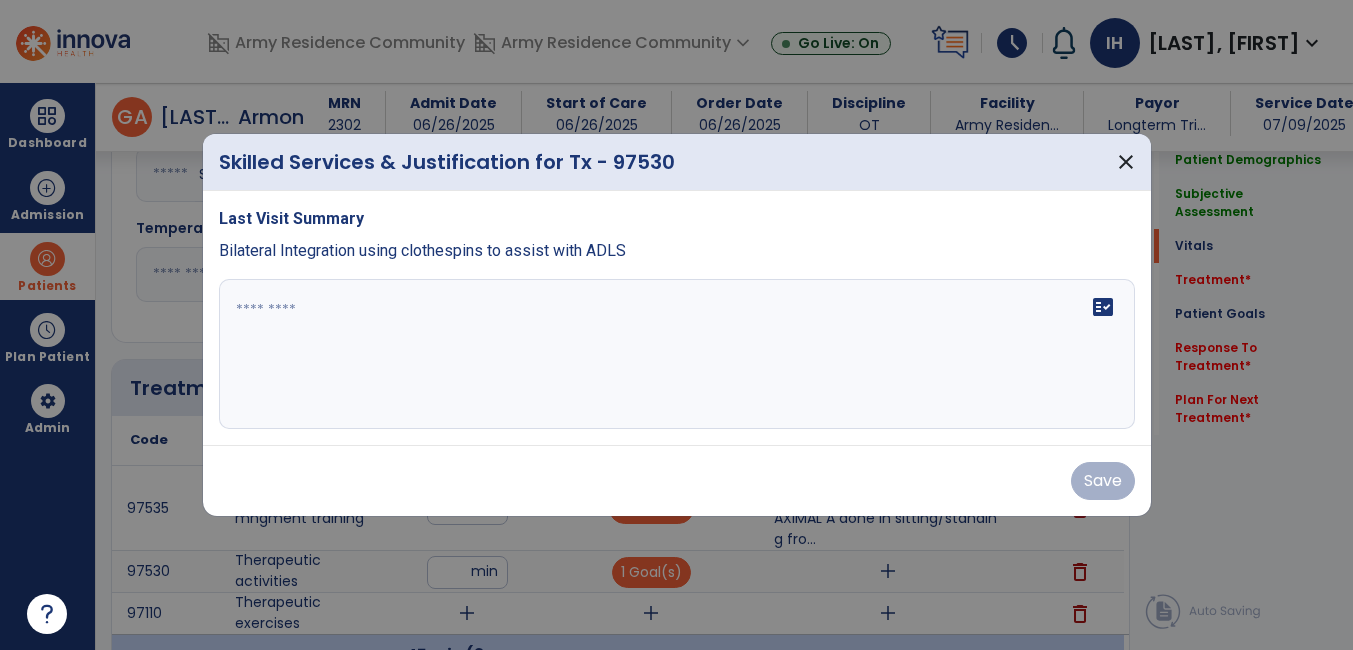 click on "Bilateral Integration using clothespins to assist with ADLS" at bounding box center [677, 251] 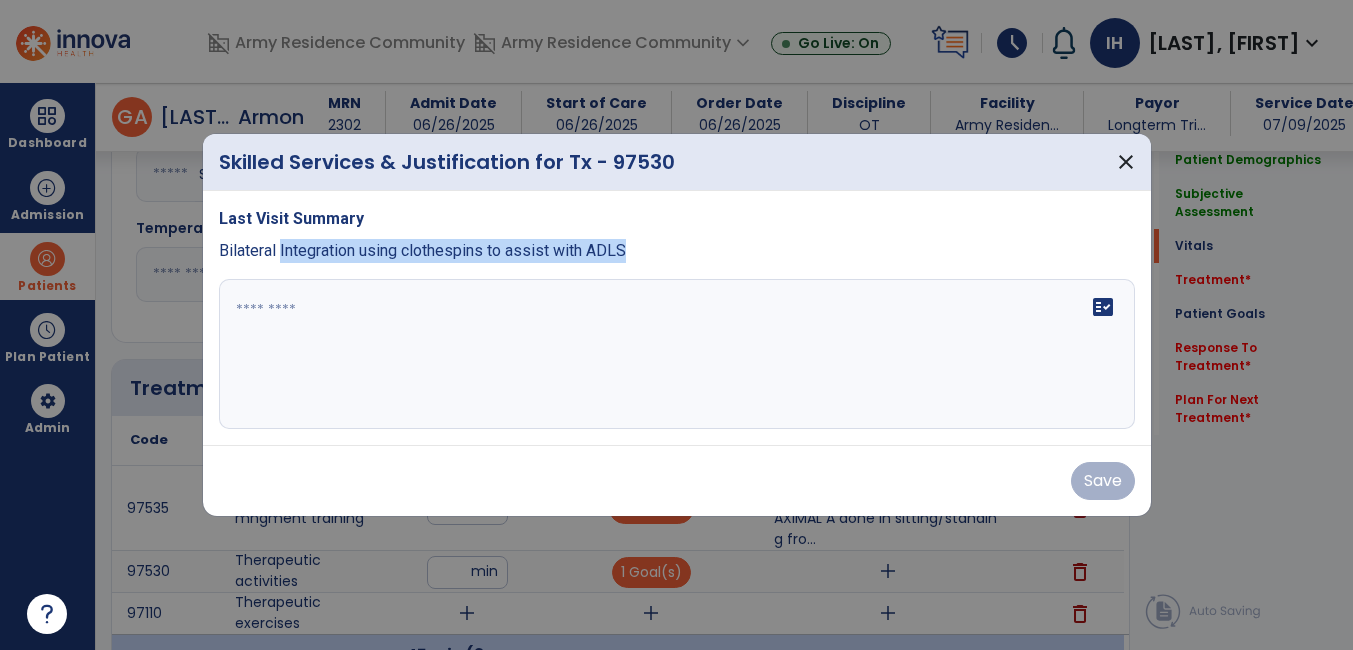 drag, startPoint x: 629, startPoint y: 251, endPoint x: 274, endPoint y: 249, distance: 355.00565 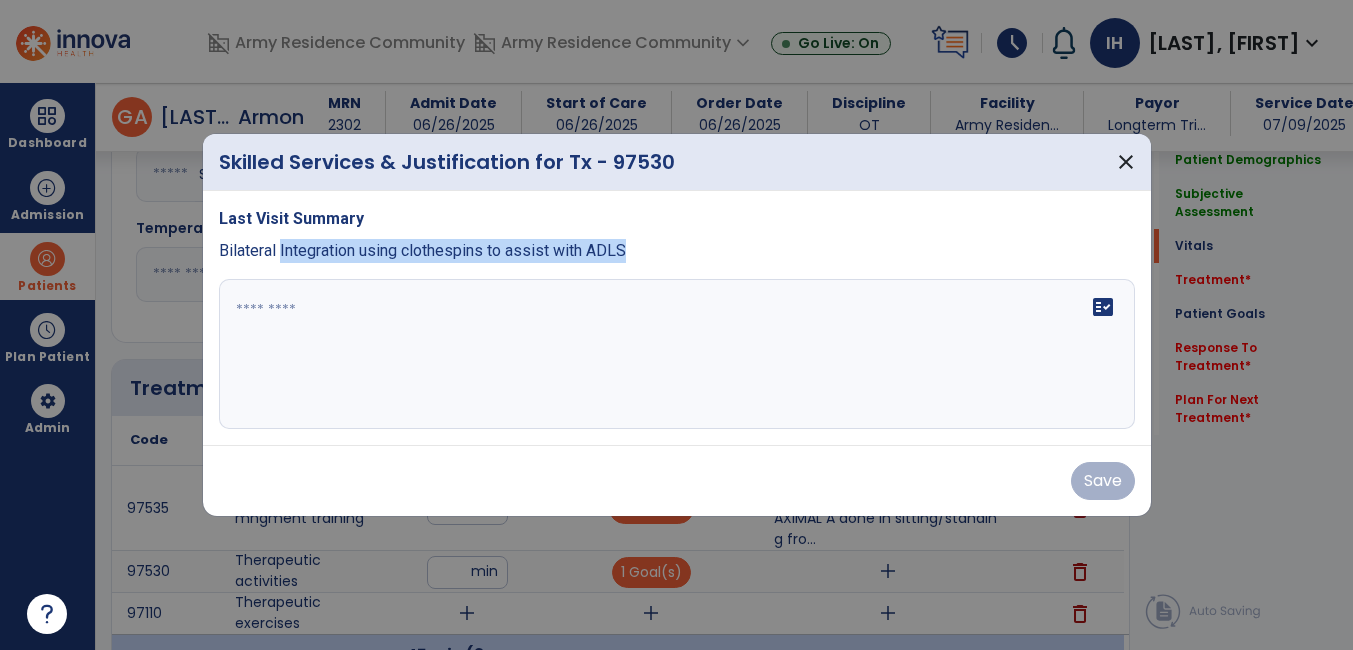 click on "Bilateral Integration using clothespins to assist with ADLS" at bounding box center (677, 251) 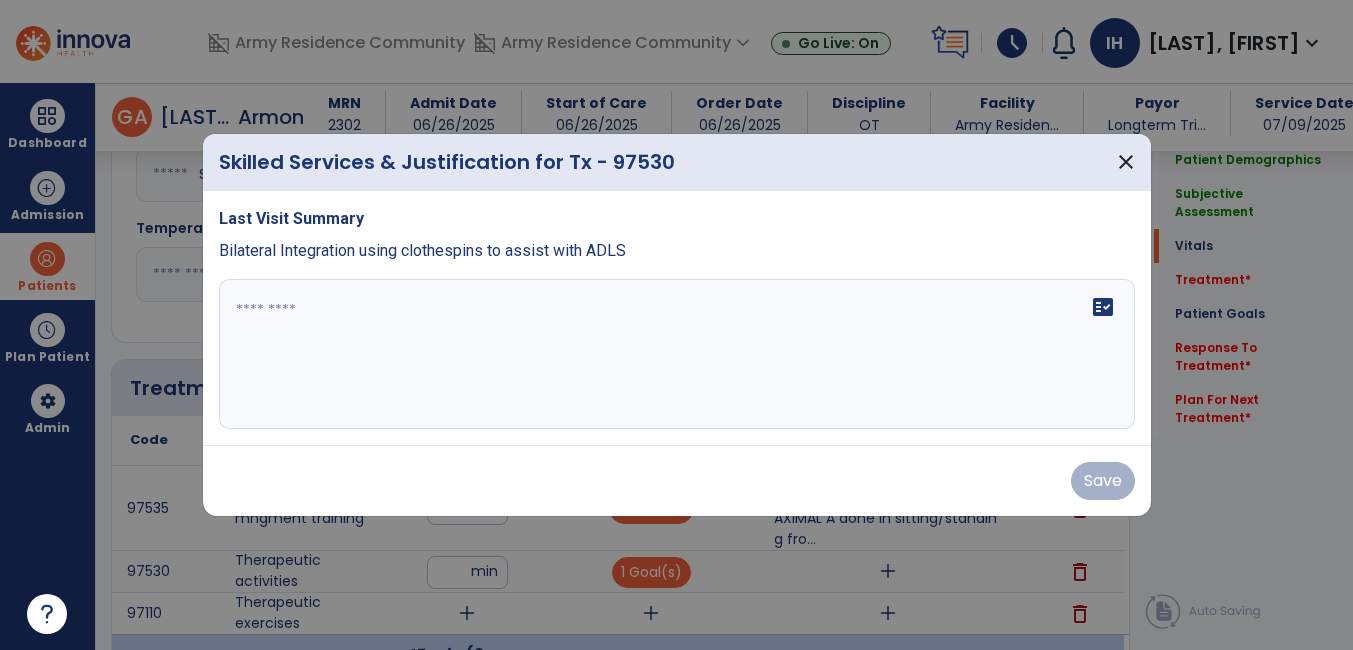 click on "Bilateral Integration using clothespins to assist with ADLS" at bounding box center [422, 250] 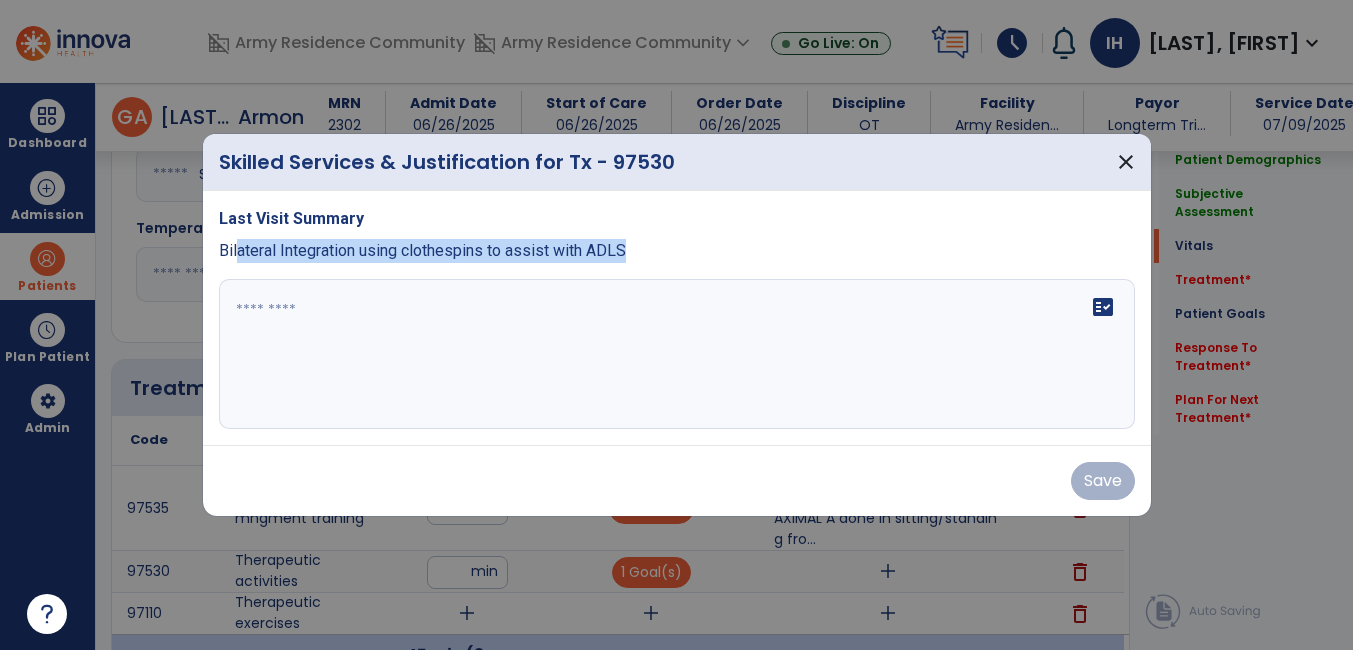 drag, startPoint x: 622, startPoint y: 246, endPoint x: 236, endPoint y: 246, distance: 386 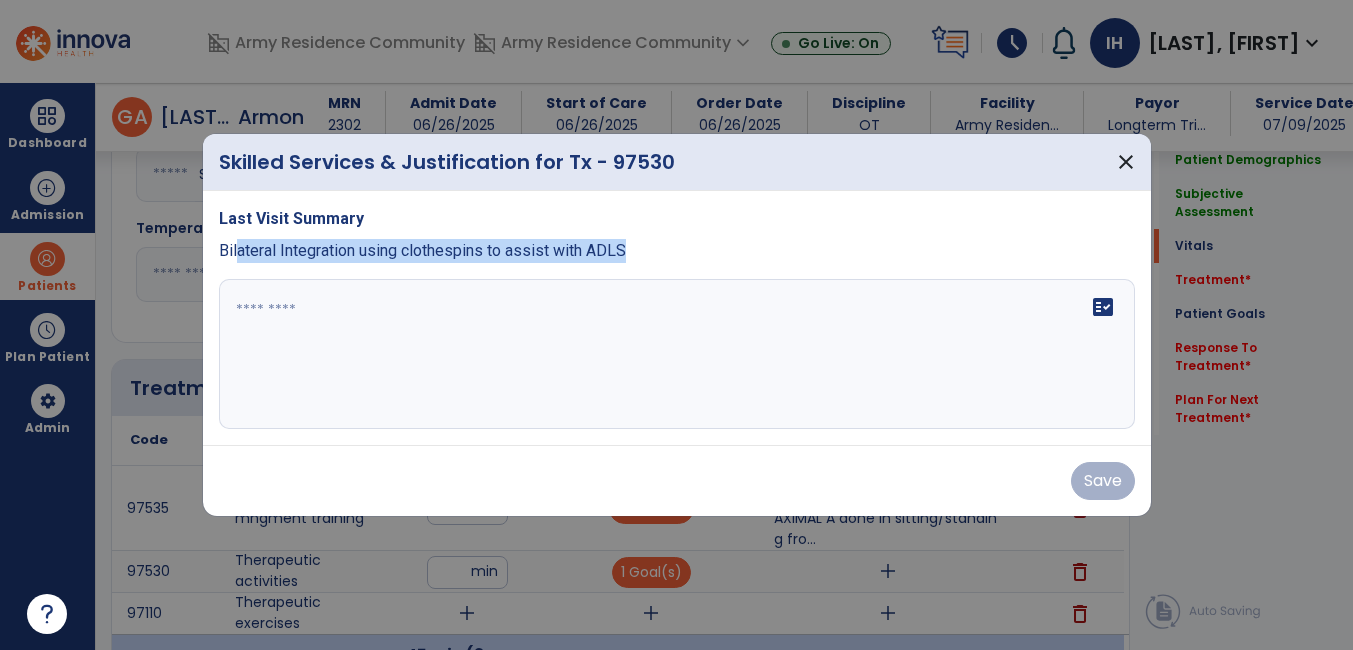 click on "Bilateral Integration using clothespins to assist with ADLS" at bounding box center [677, 251] 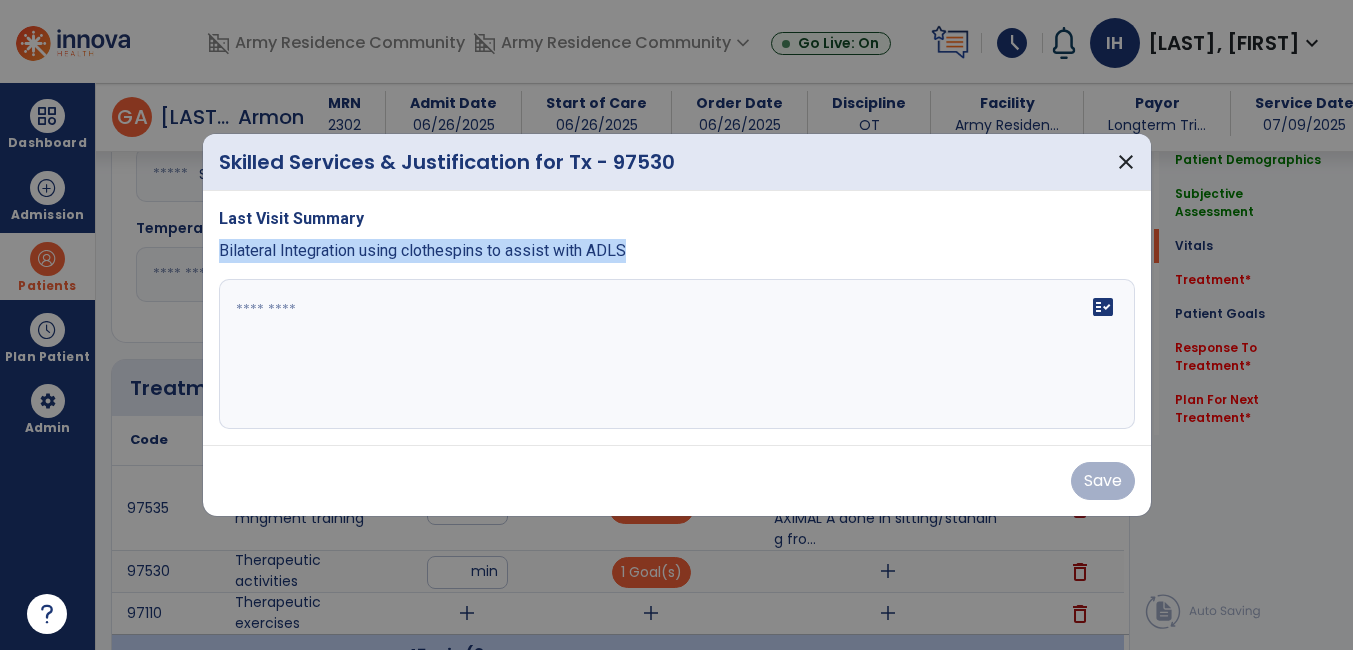click on "Bilateral Integration using clothespins to assist with ADLS" at bounding box center (422, 250) 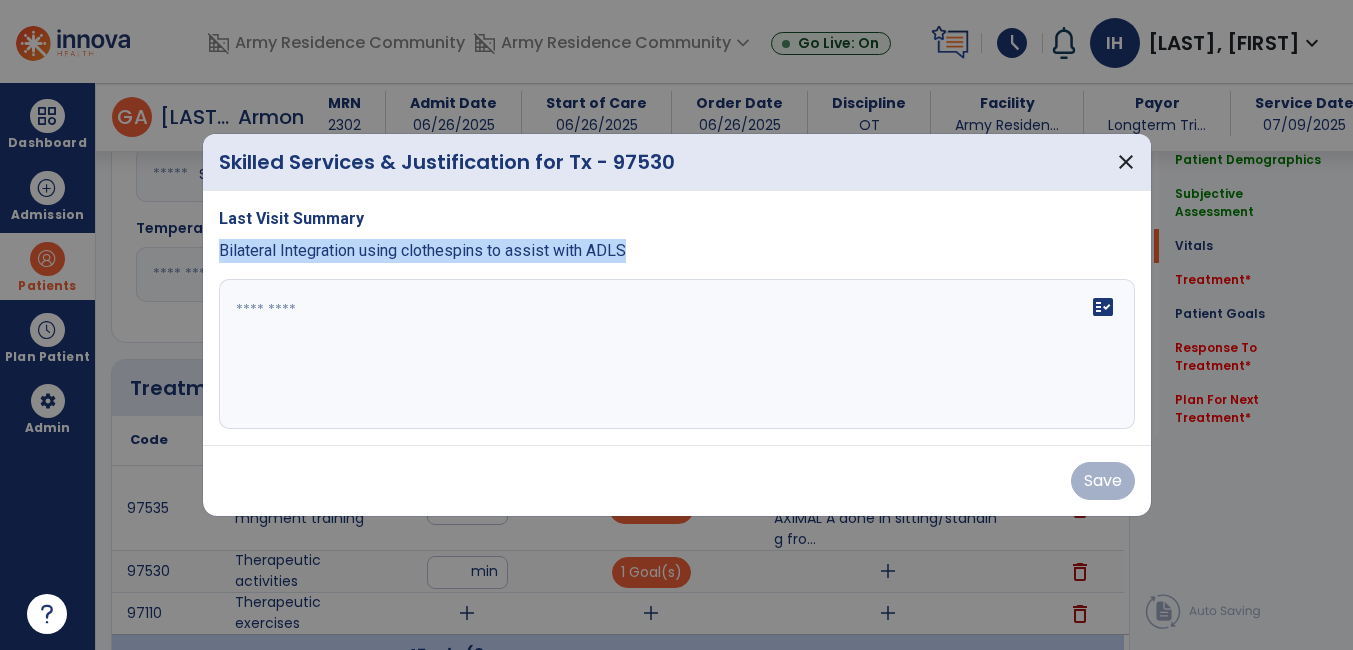 copy on "Bilateral Integration using clothespins to assist with ADLS" 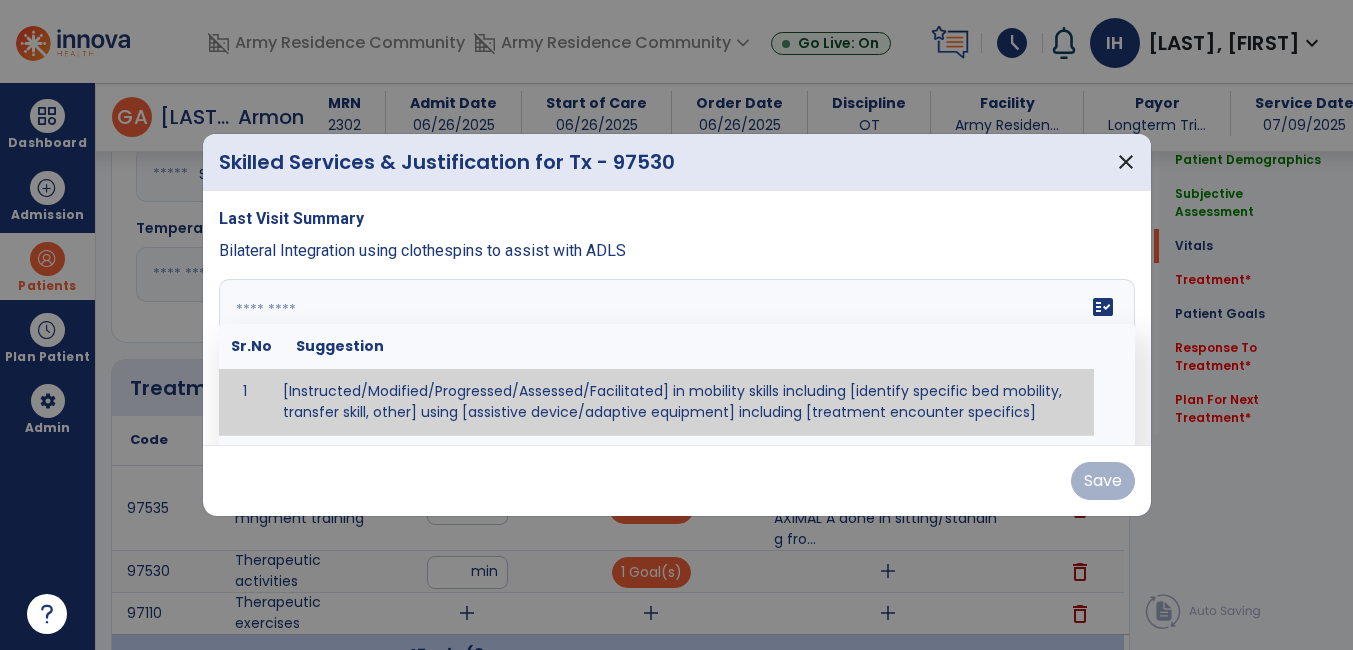 click at bounding box center [674, 354] 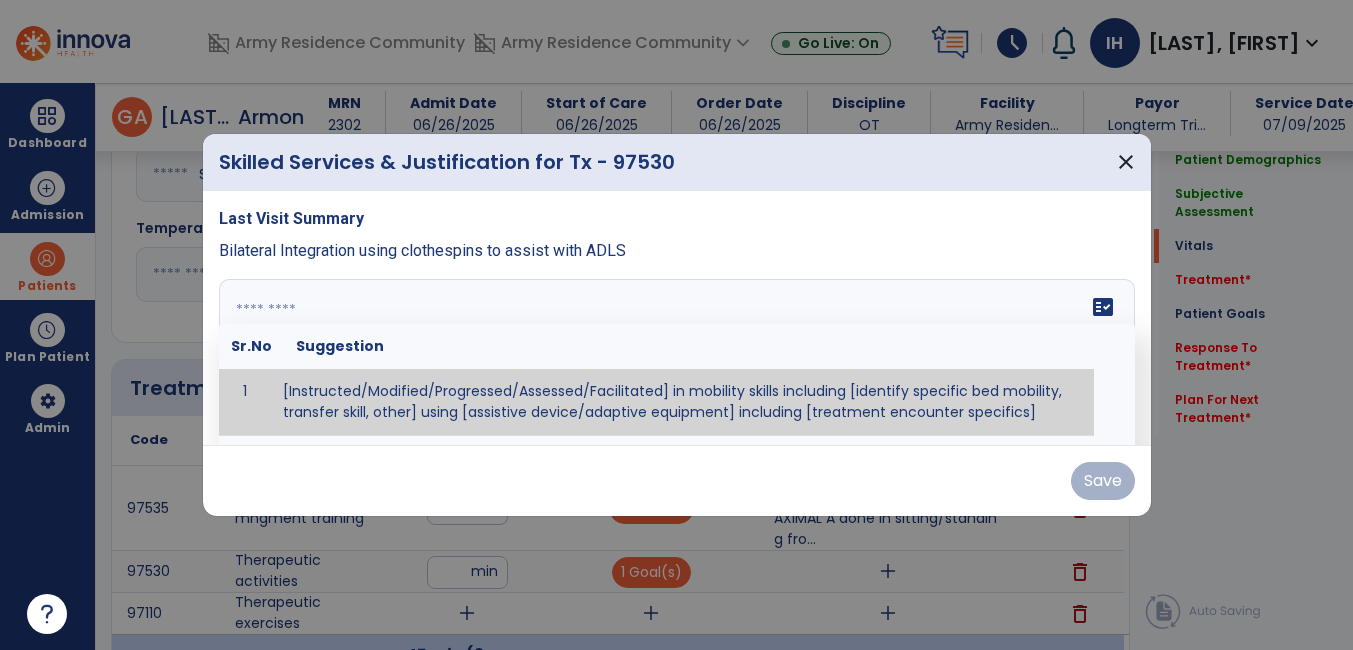 click at bounding box center [674, 354] 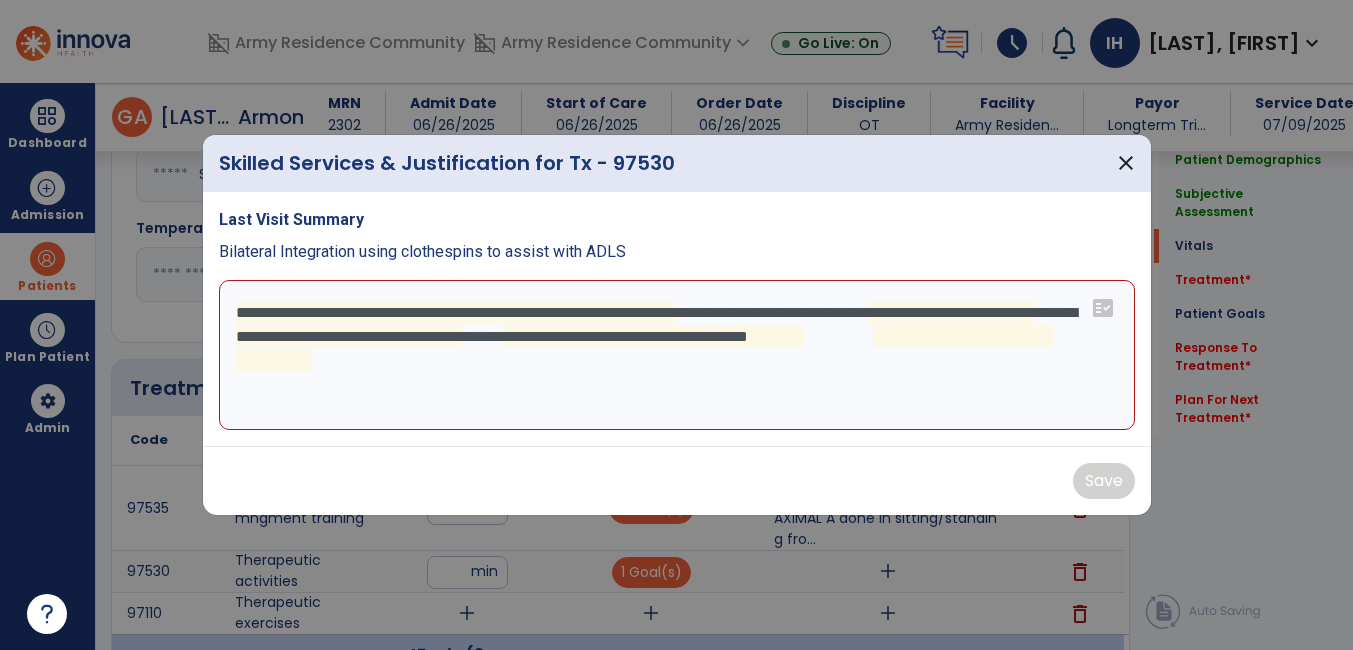 drag, startPoint x: 314, startPoint y: 359, endPoint x: 234, endPoint y: 316, distance: 90.824005 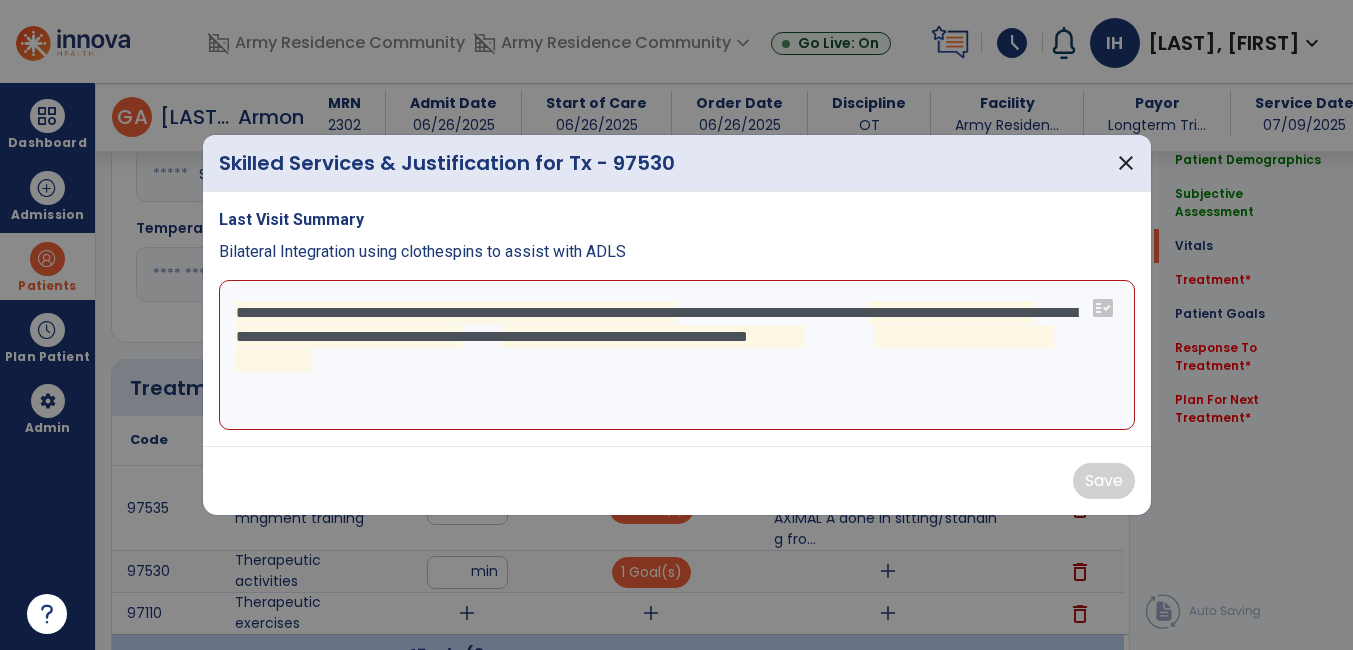 click on "**********" at bounding box center (677, 355) 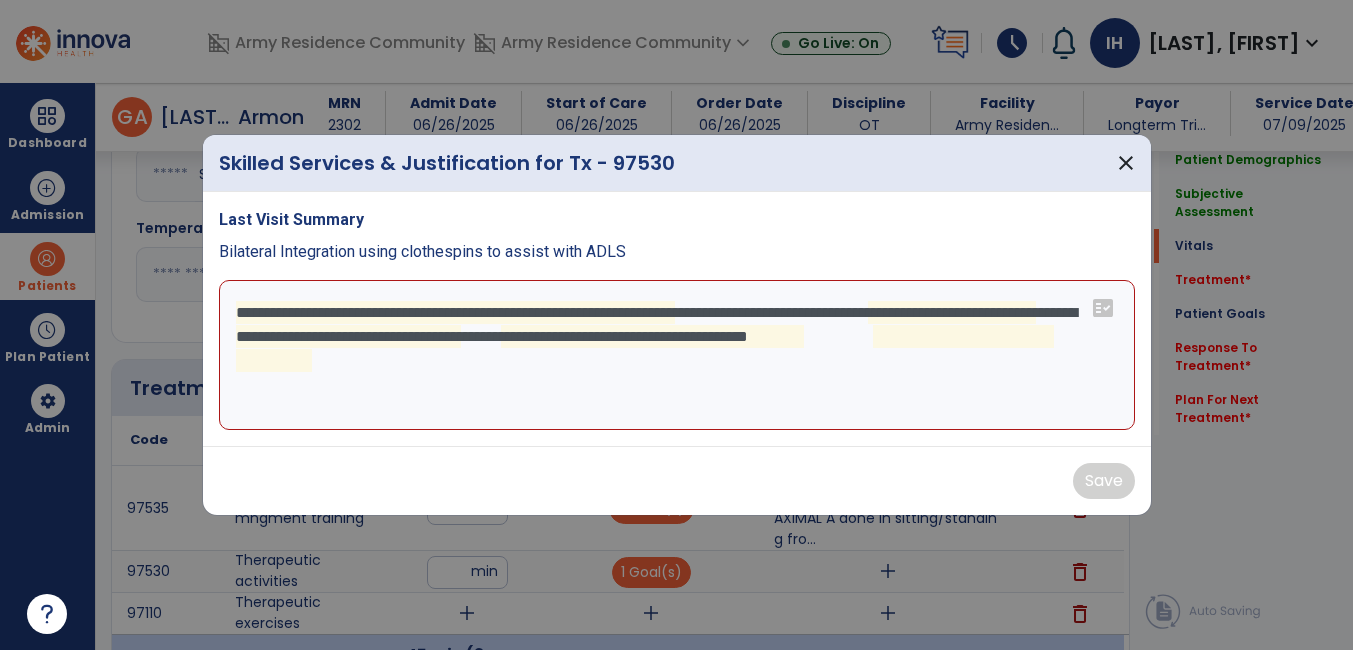 drag, startPoint x: 325, startPoint y: 357, endPoint x: 234, endPoint y: 296, distance: 109.55364 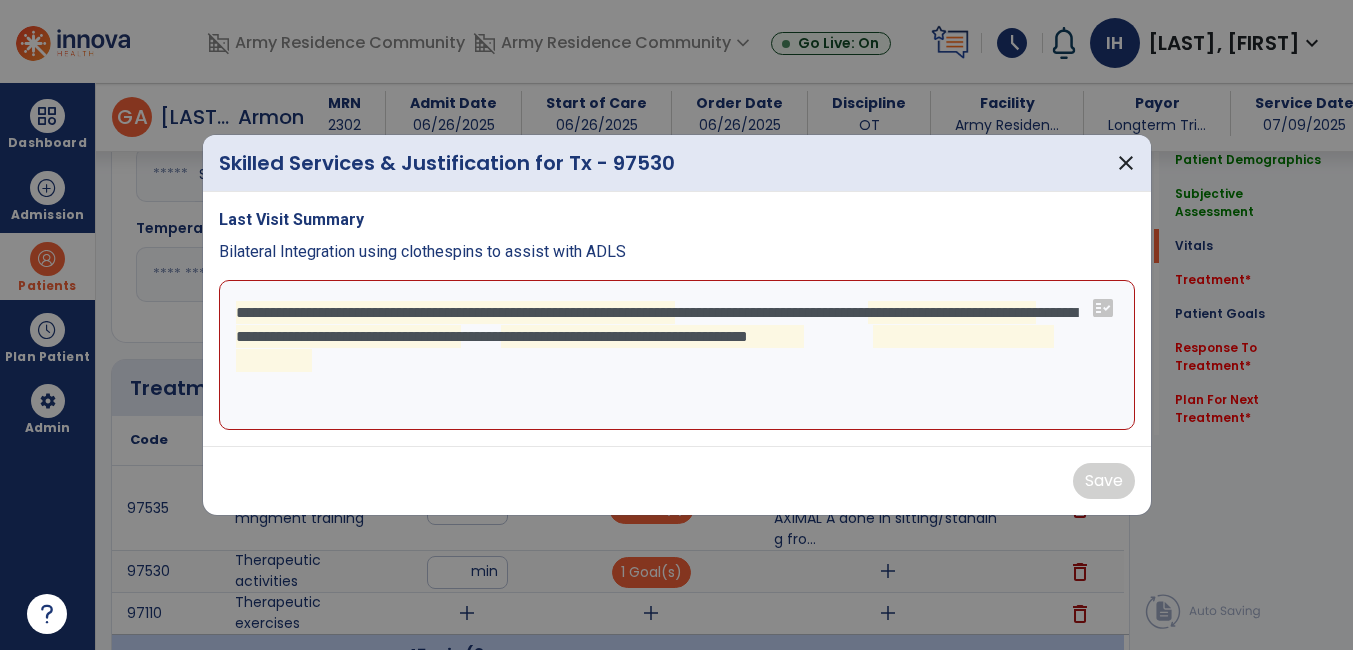 click on "**********" at bounding box center [677, 355] 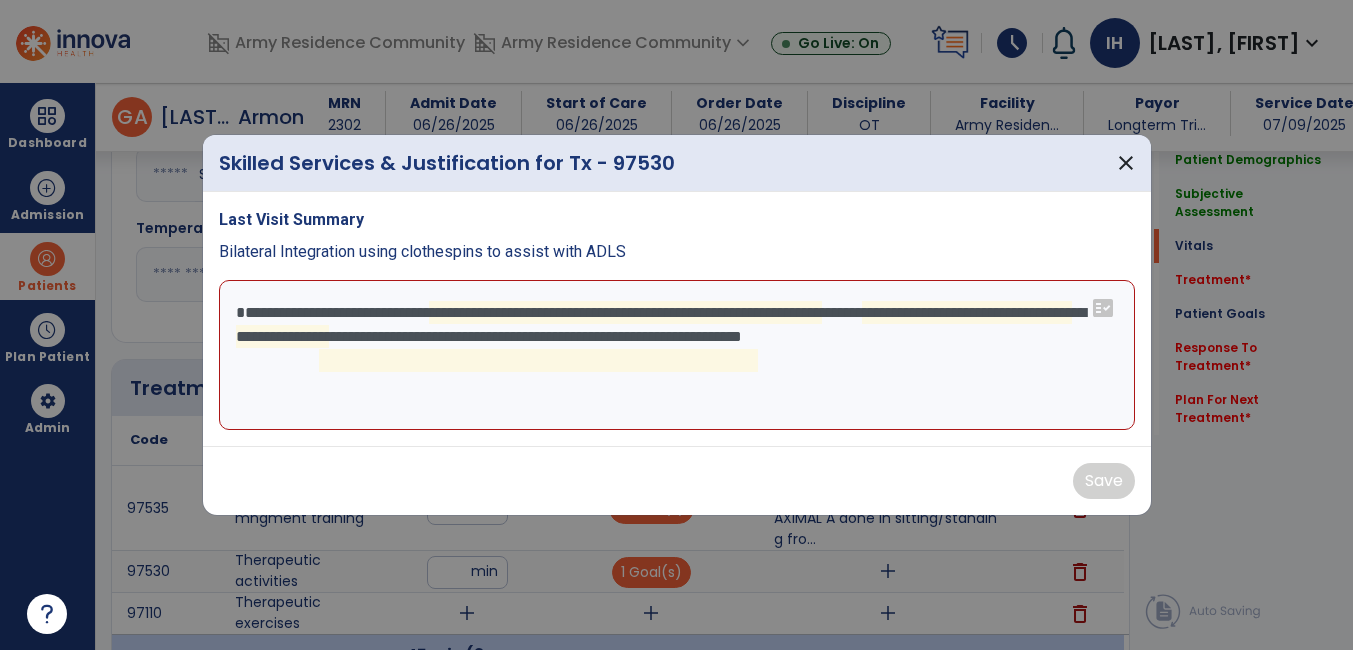 type on "**********" 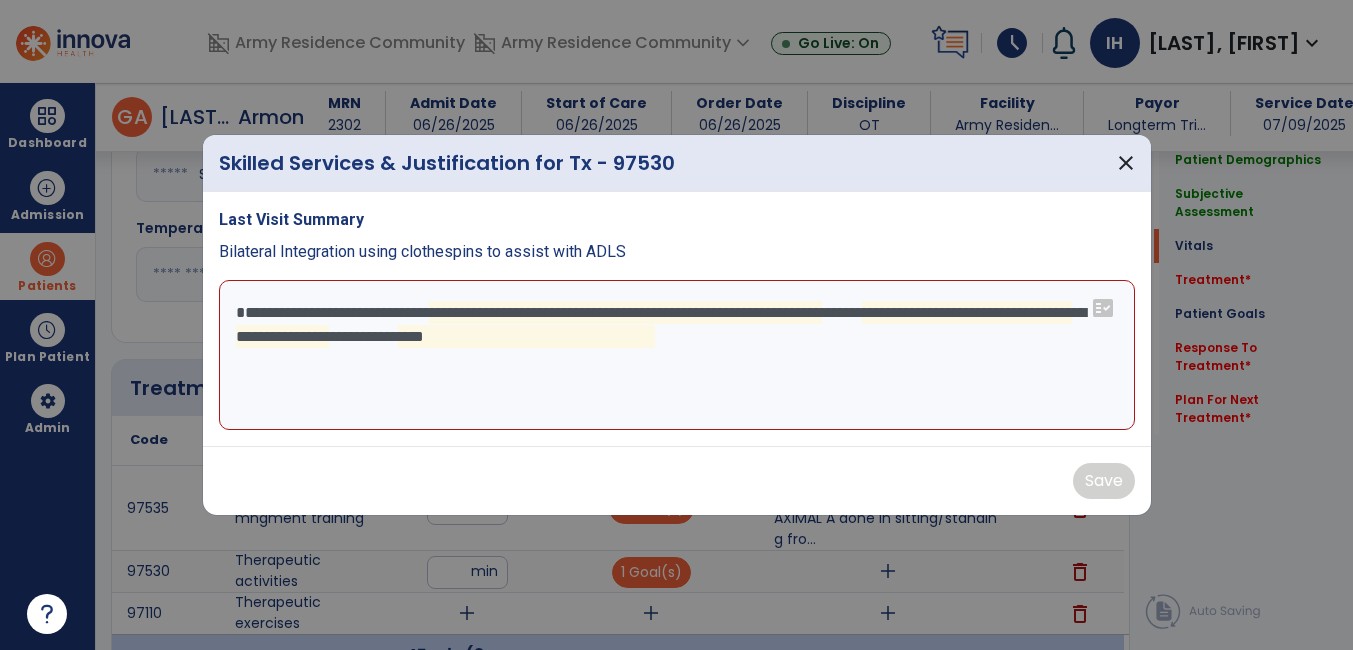 drag, startPoint x: 780, startPoint y: 332, endPoint x: 215, endPoint y: 313, distance: 565.3194 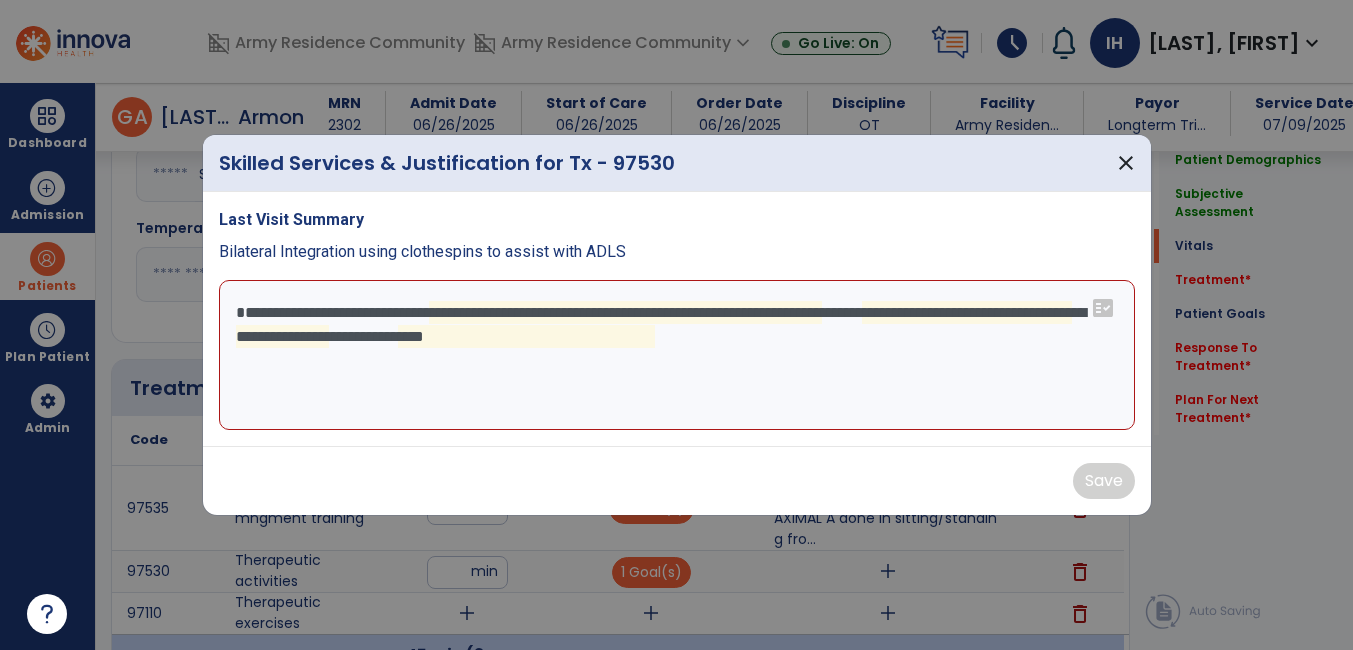 click on "**********" at bounding box center [677, 319] 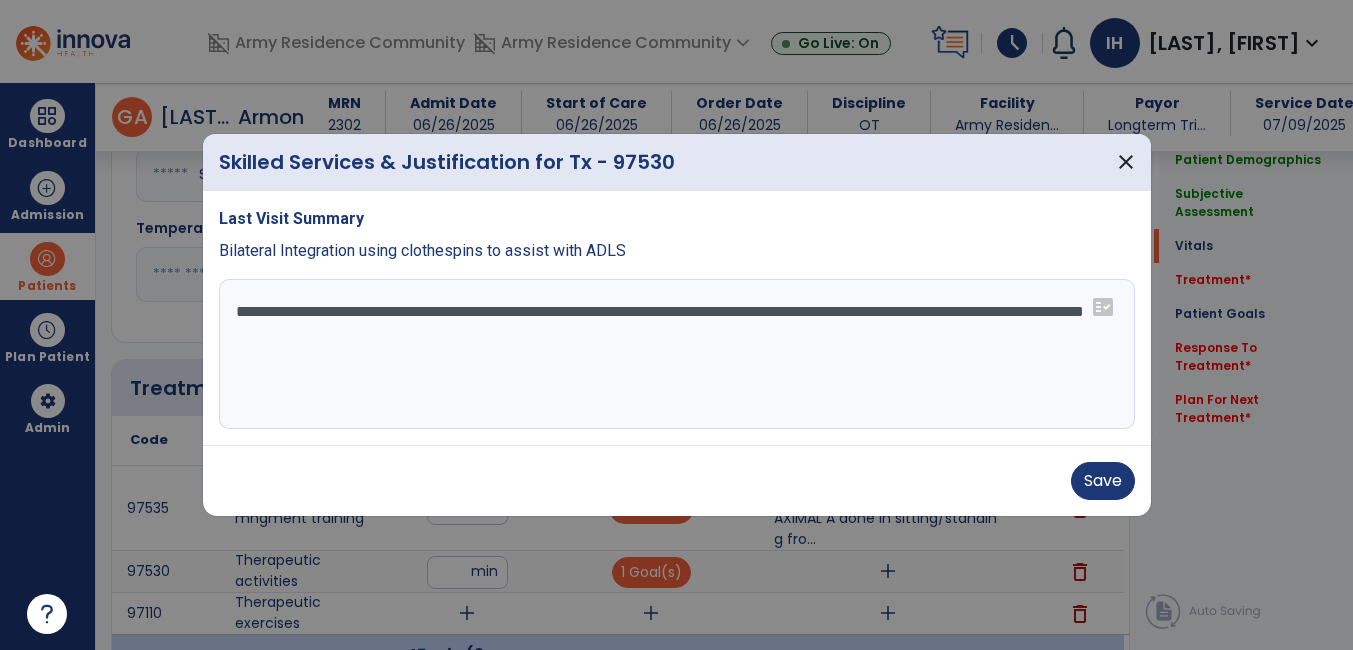 click on "**********" at bounding box center (677, 354) 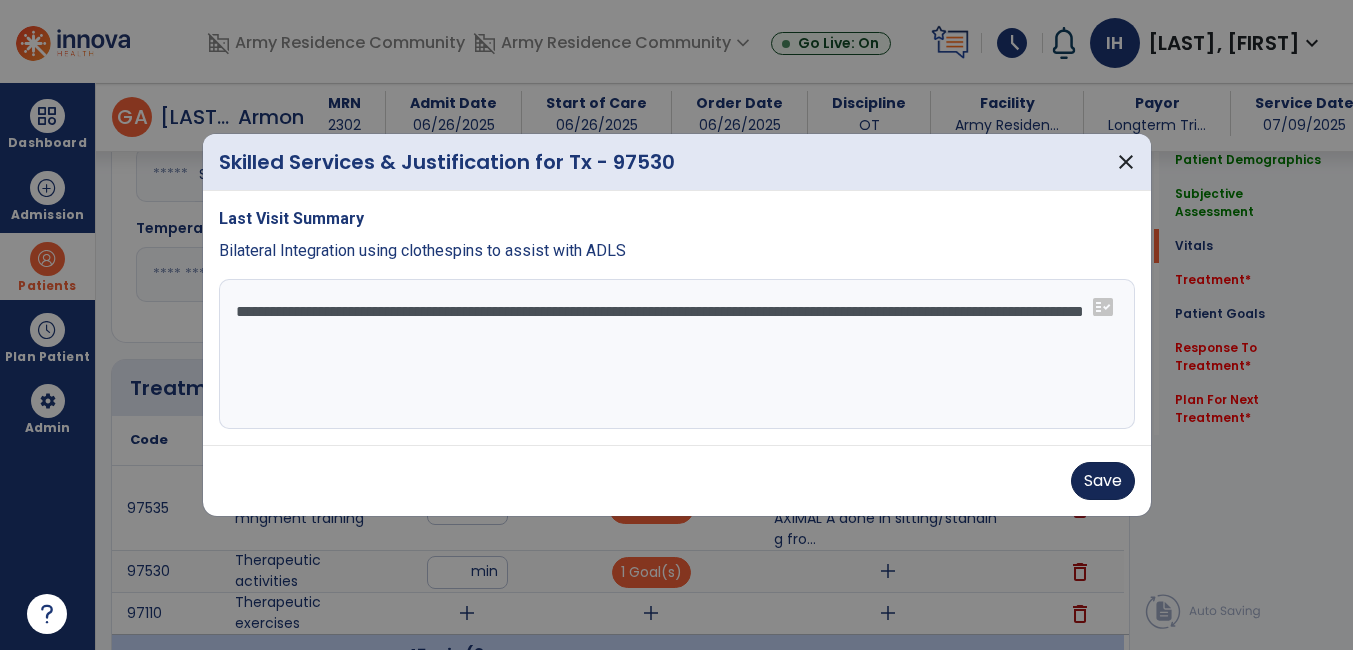 type on "**********" 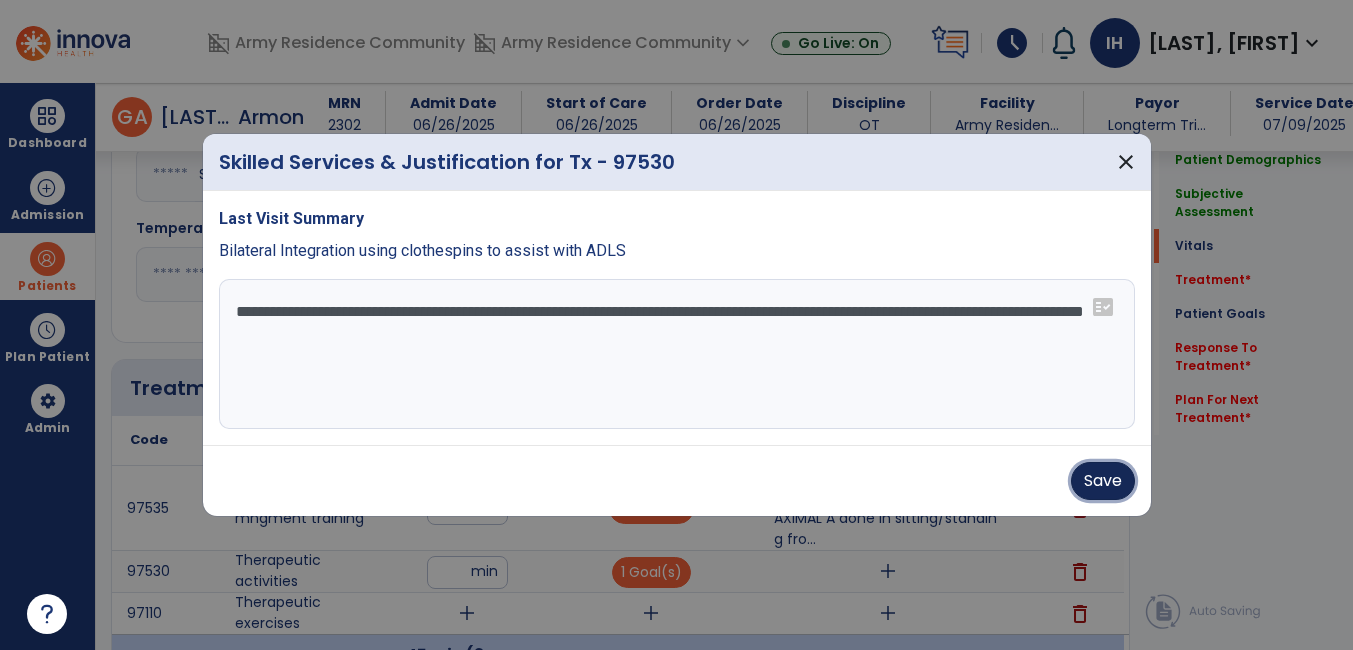 click on "Save" at bounding box center (1103, 481) 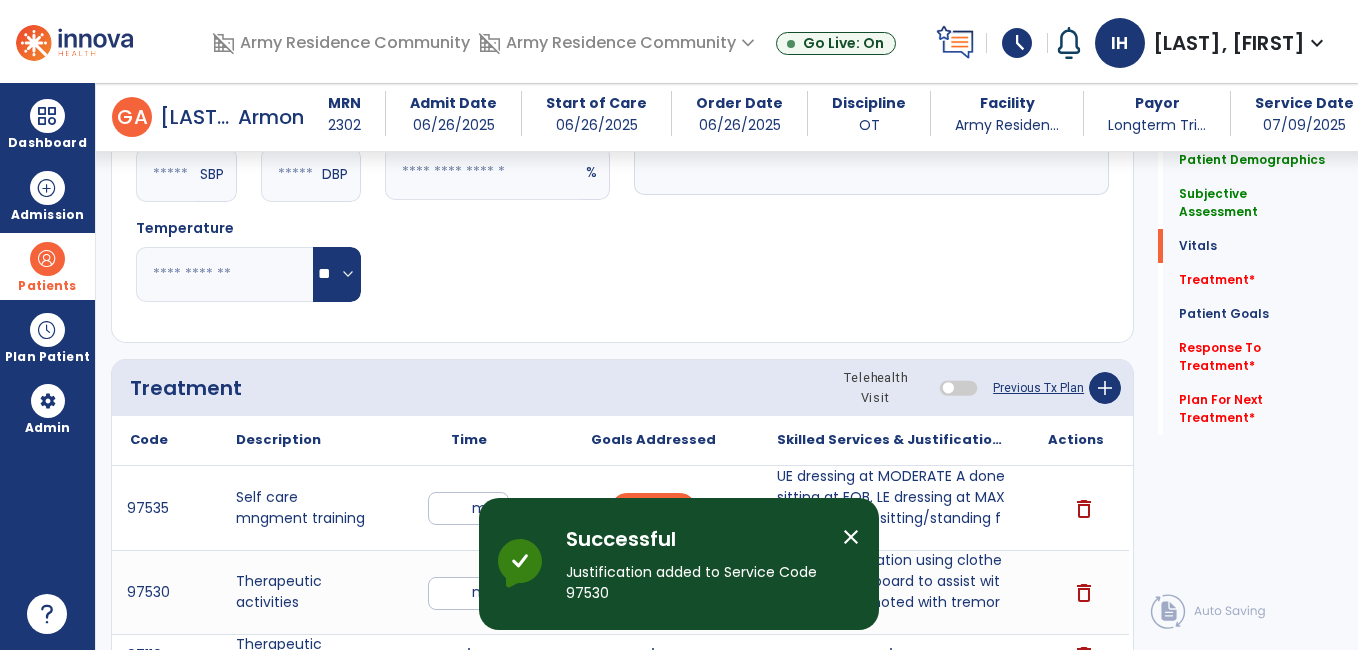 click on "close" at bounding box center [851, 537] 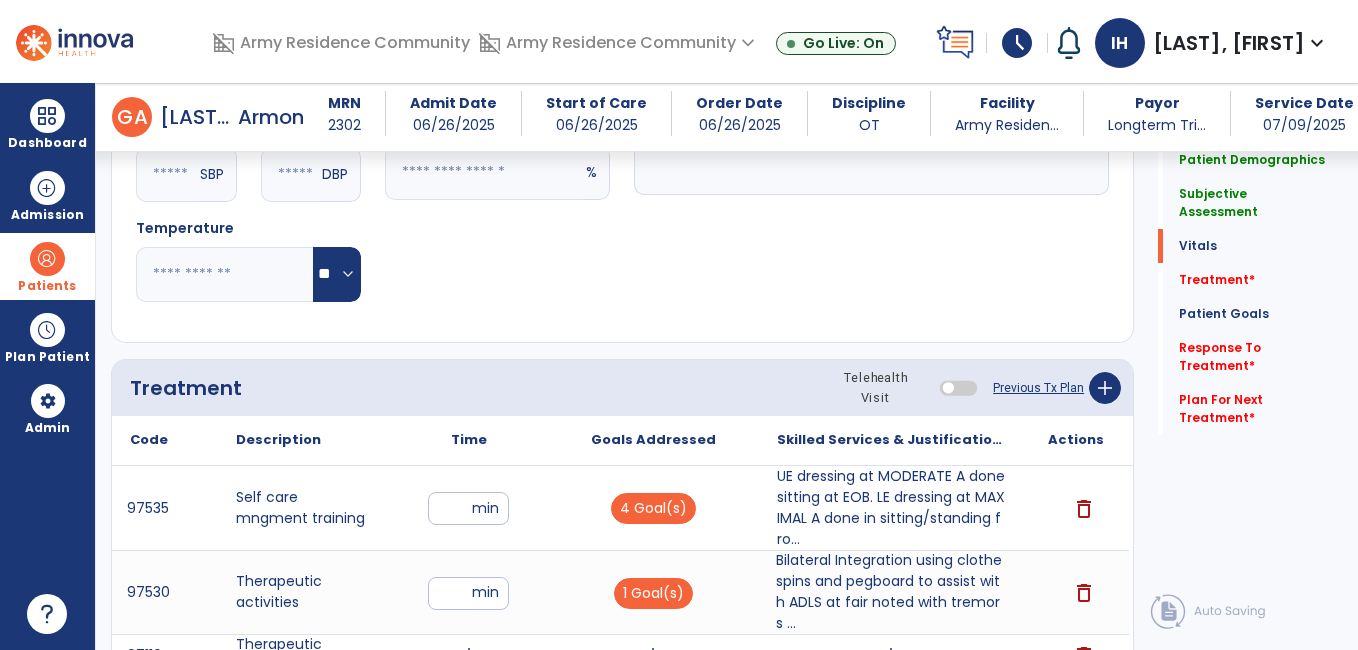 click on "Treatment Telehealth Visit  Previous Tx Plan   add
Code
Description
Time" 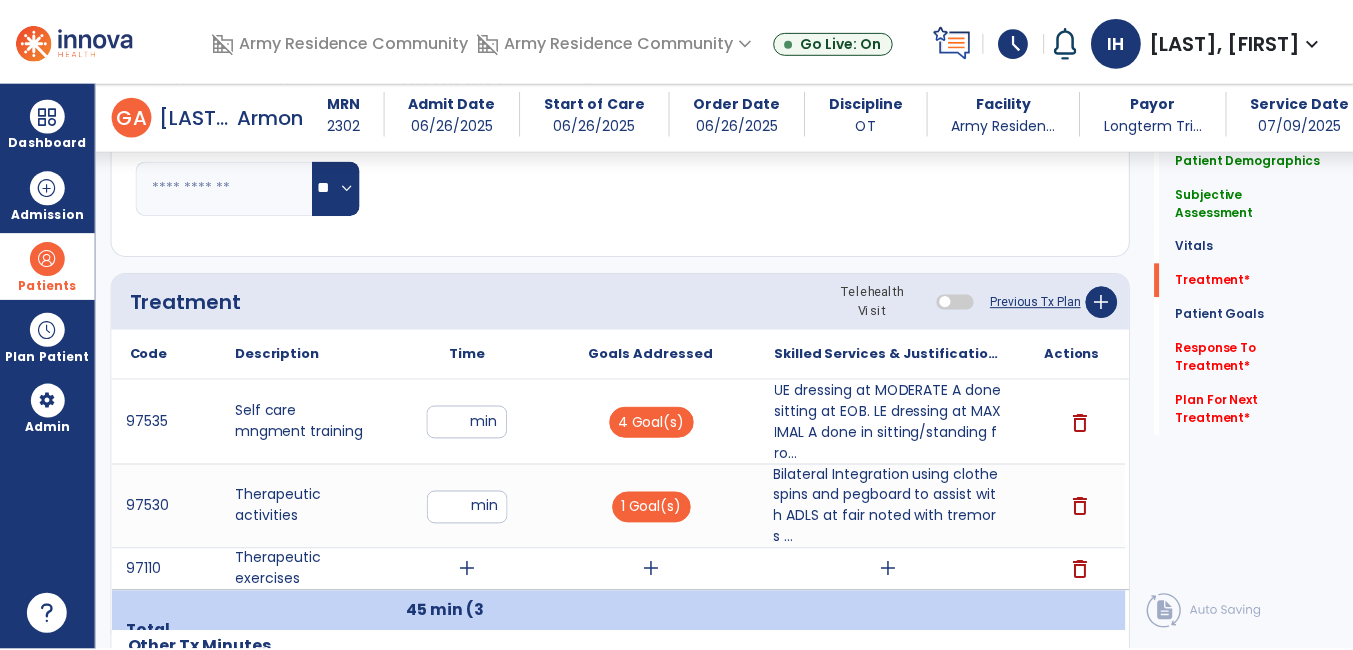 scroll, scrollTop: 1160, scrollLeft: 0, axis: vertical 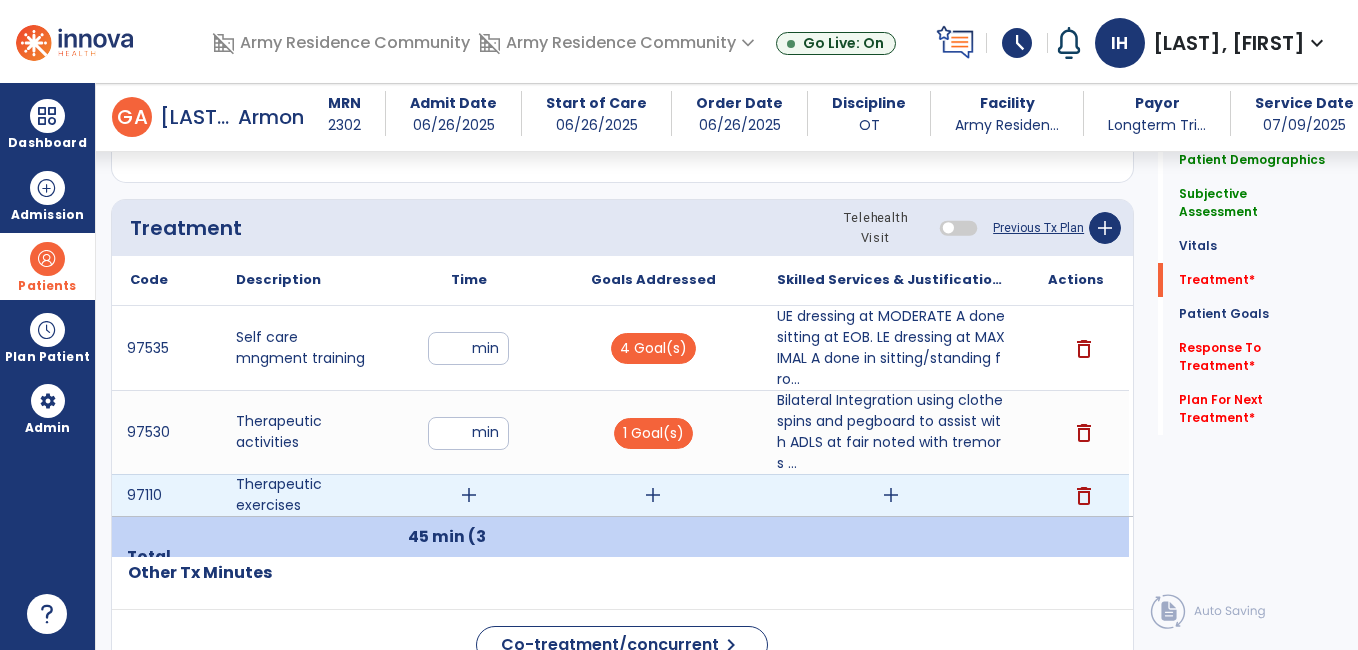 click on "add" at bounding box center [469, 495] 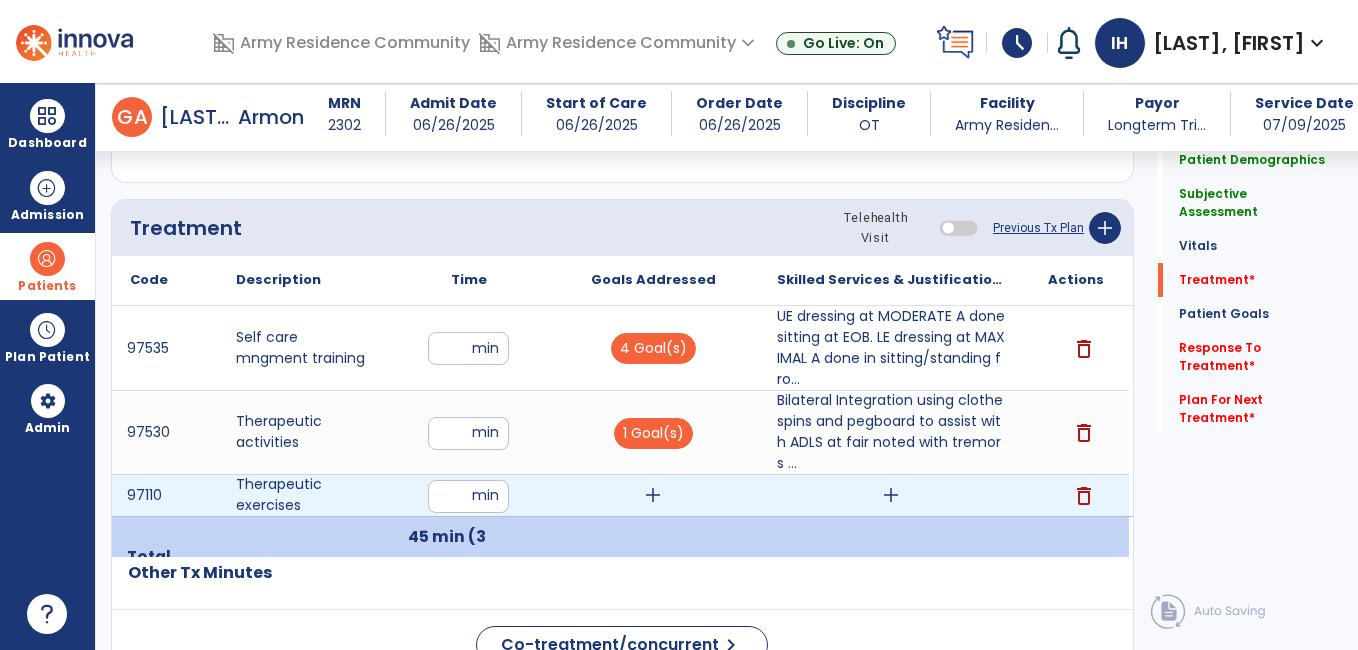 type on "**" 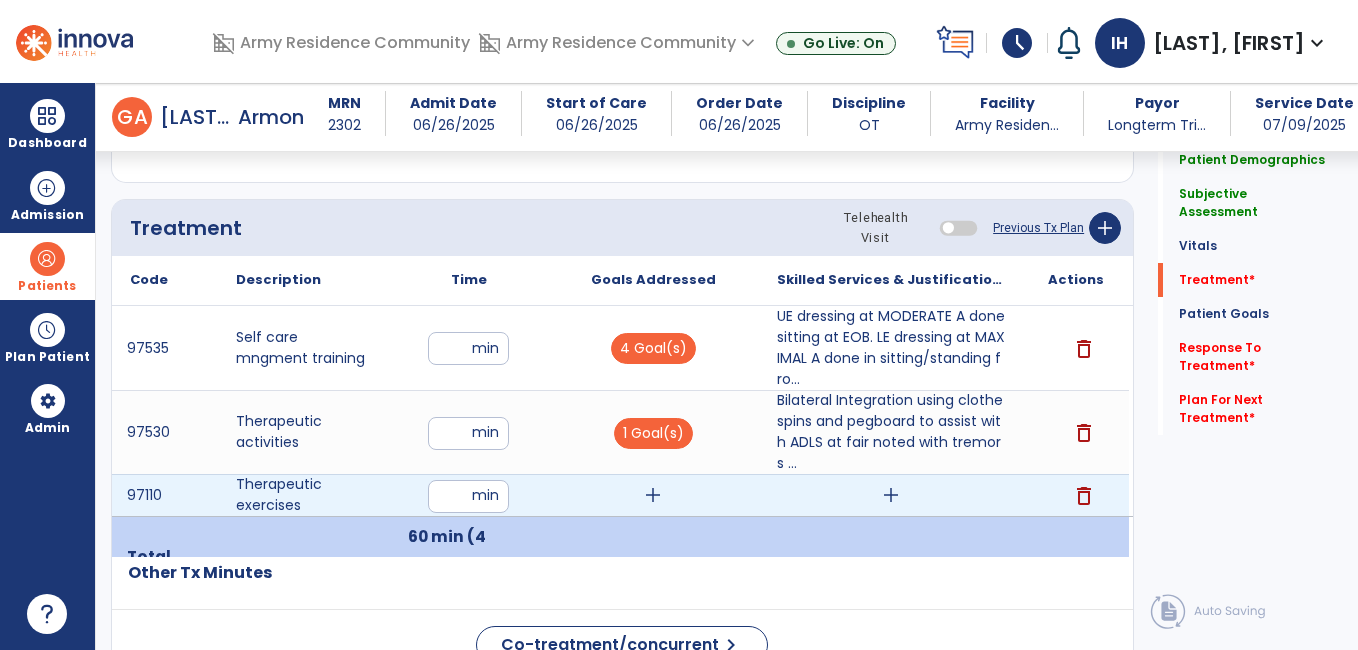 click on "add" at bounding box center [653, 495] 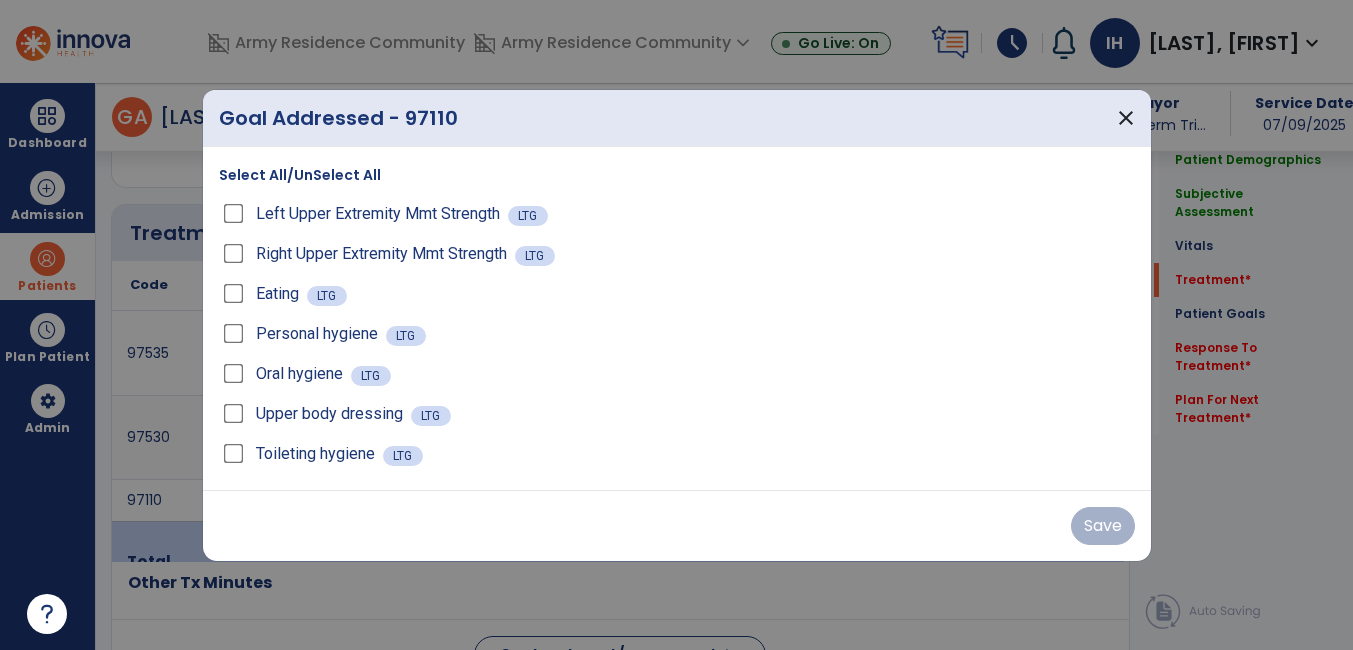 scroll, scrollTop: 1160, scrollLeft: 0, axis: vertical 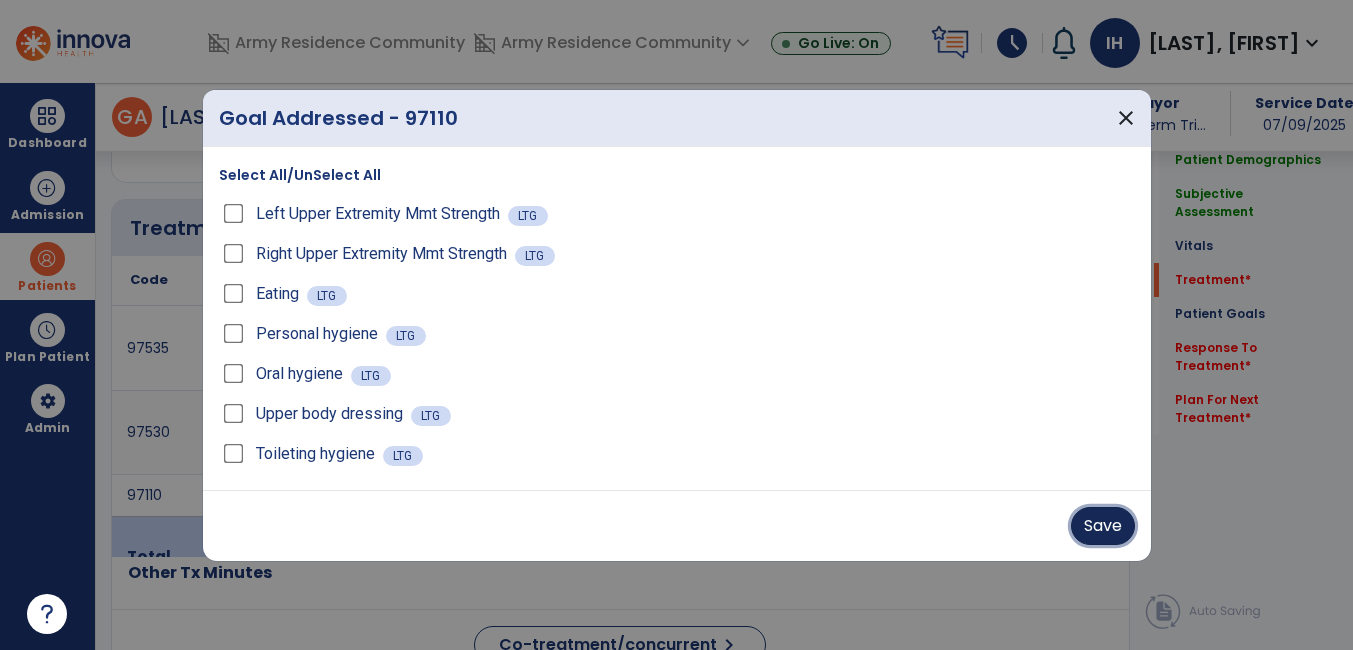 click on "Save" at bounding box center [1103, 526] 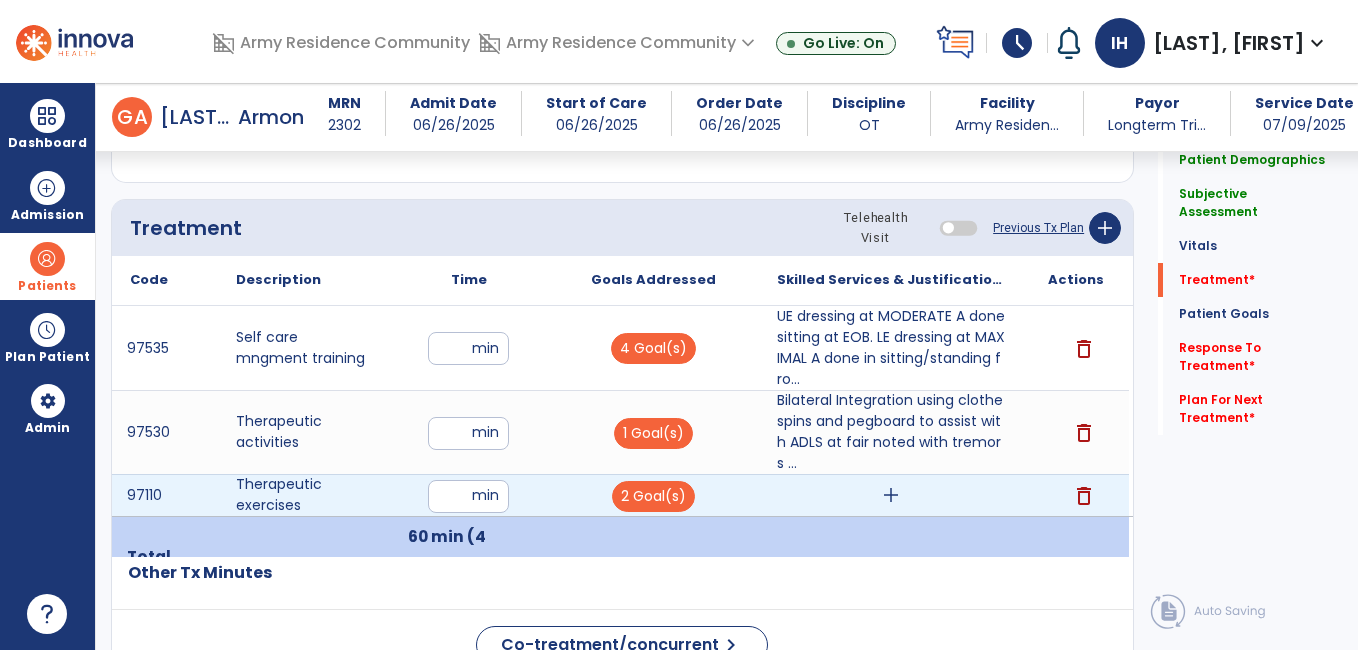 click on "add" at bounding box center [891, 495] 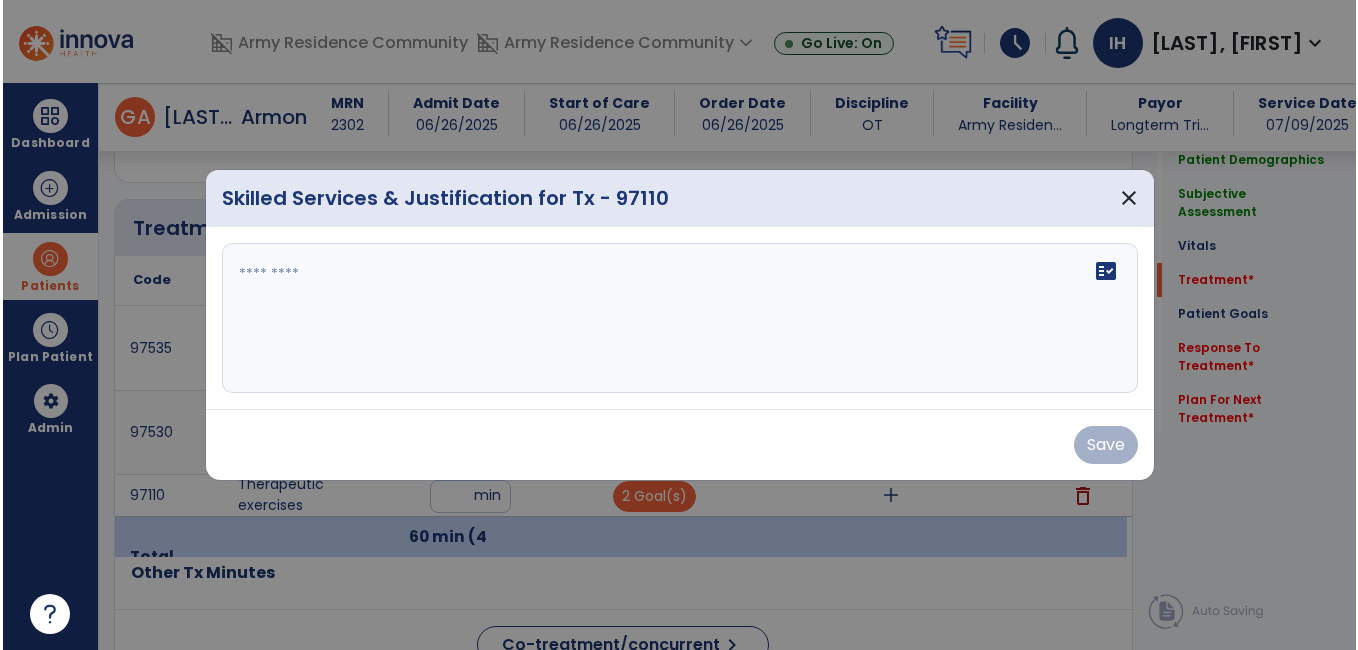 scroll, scrollTop: 1160, scrollLeft: 0, axis: vertical 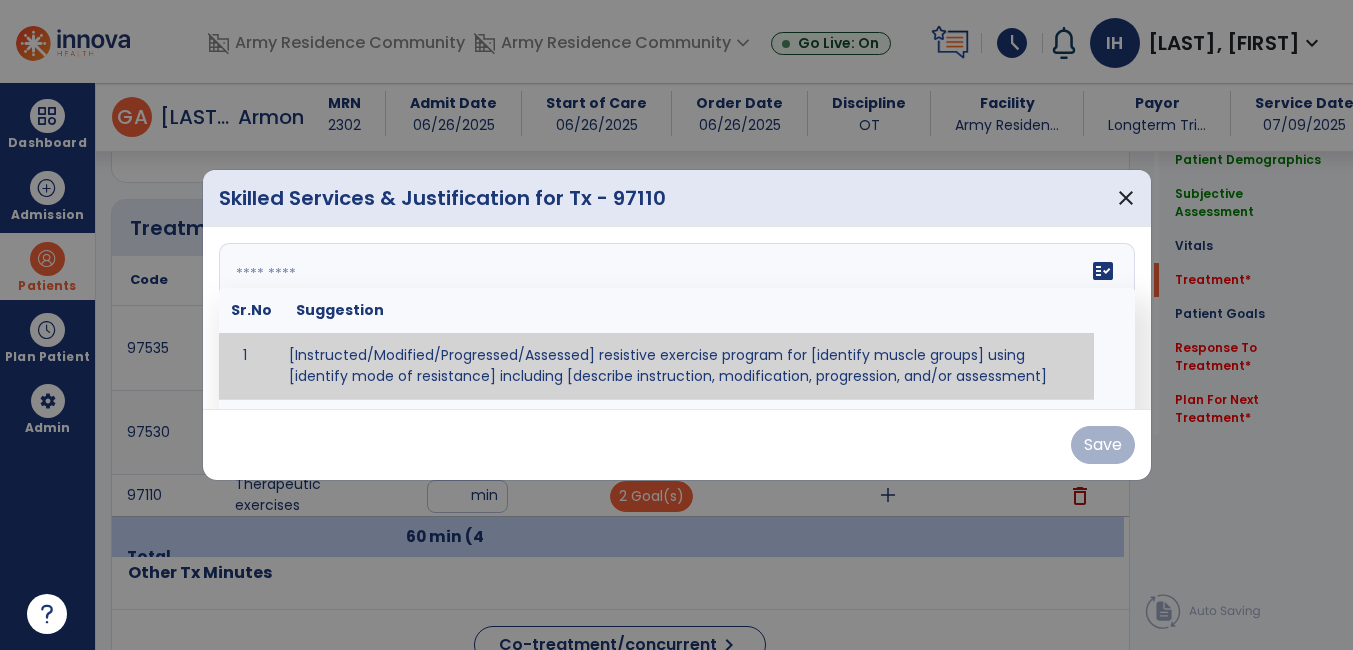 click at bounding box center (674, 318) 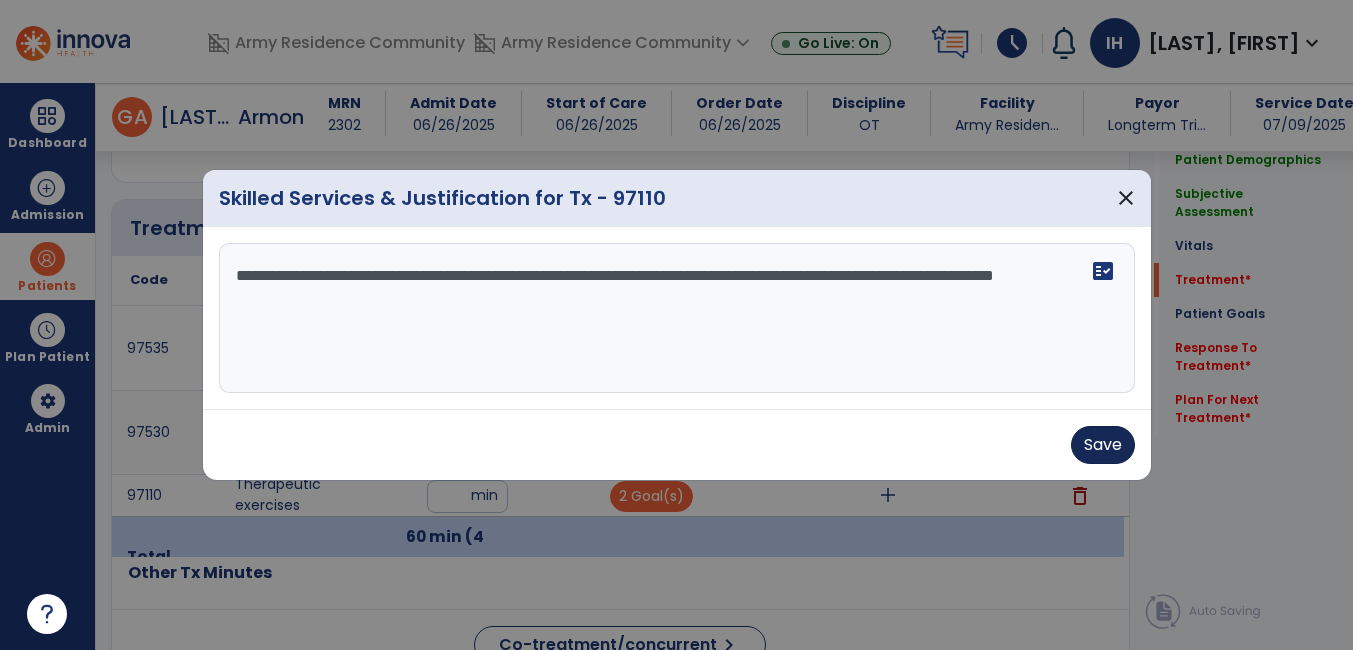 type on "**********" 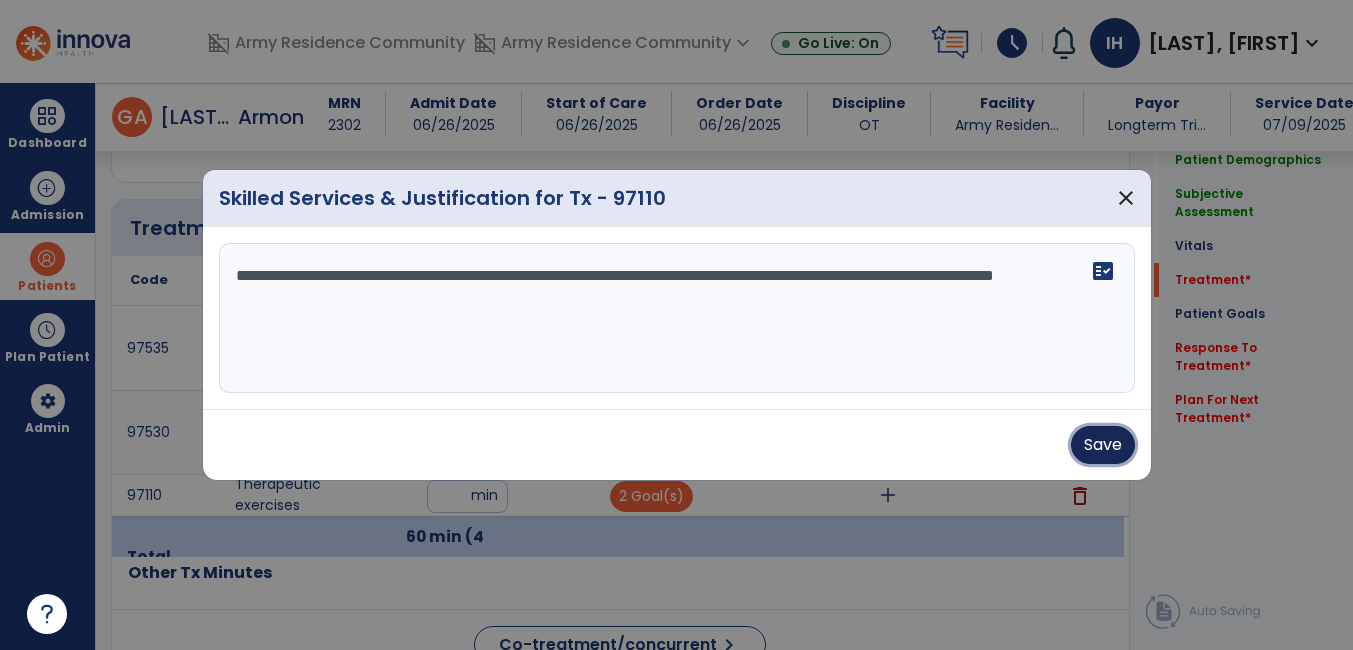 click on "Save" at bounding box center [1103, 445] 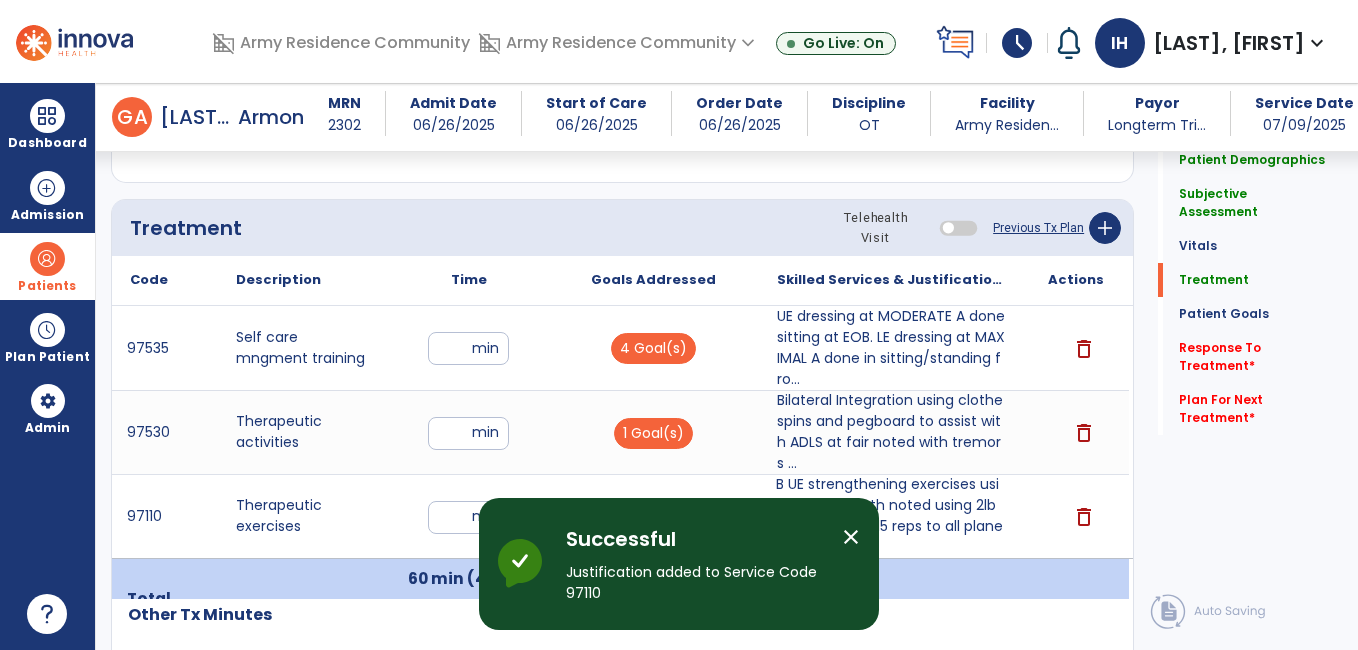 click on "close" at bounding box center (851, 537) 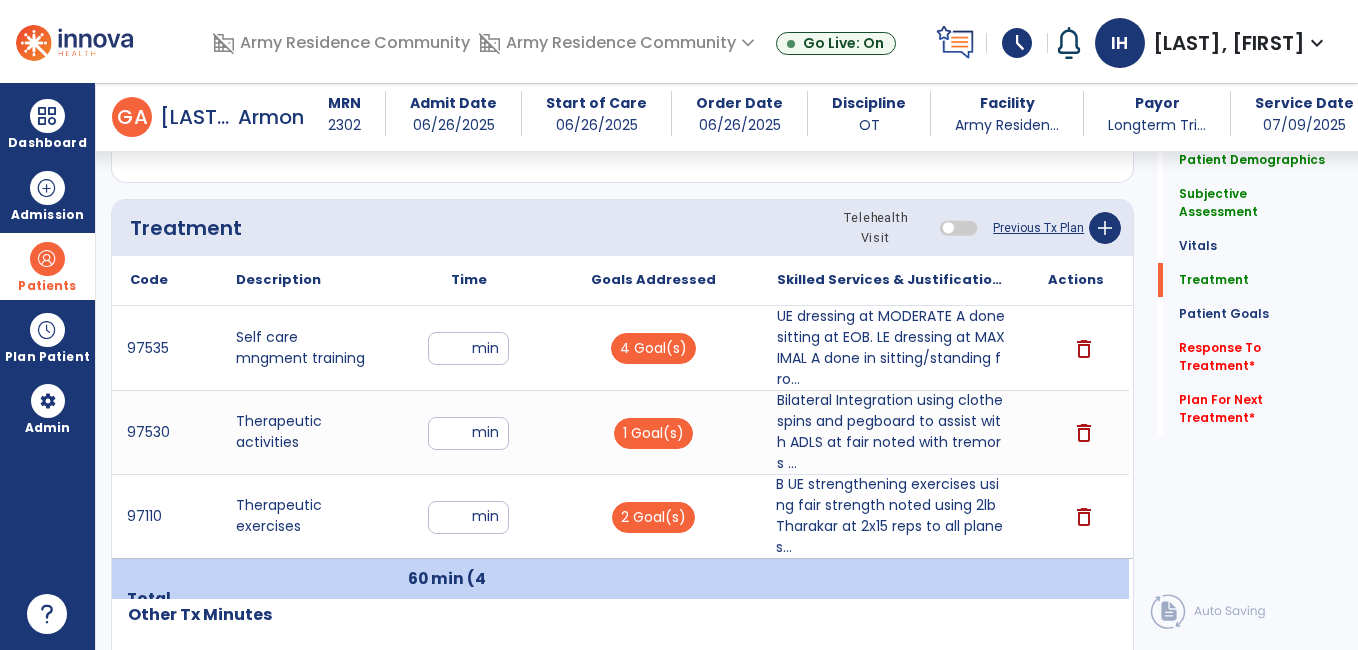 click on "Respiratory Rate  BPM Blood Pressure   SBP   DBP Temperature  ** ** Pulse Rate  BPM O2 Saturation  % Notes/Comments" 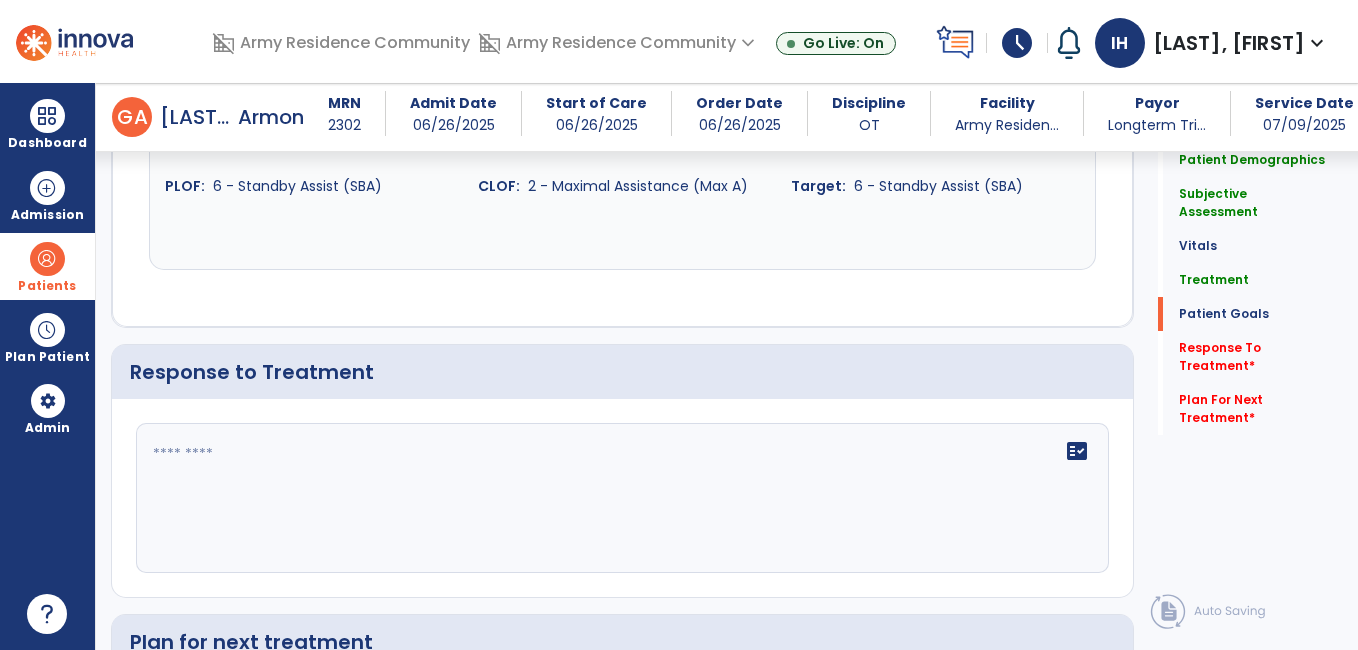 scroll, scrollTop: 3000, scrollLeft: 0, axis: vertical 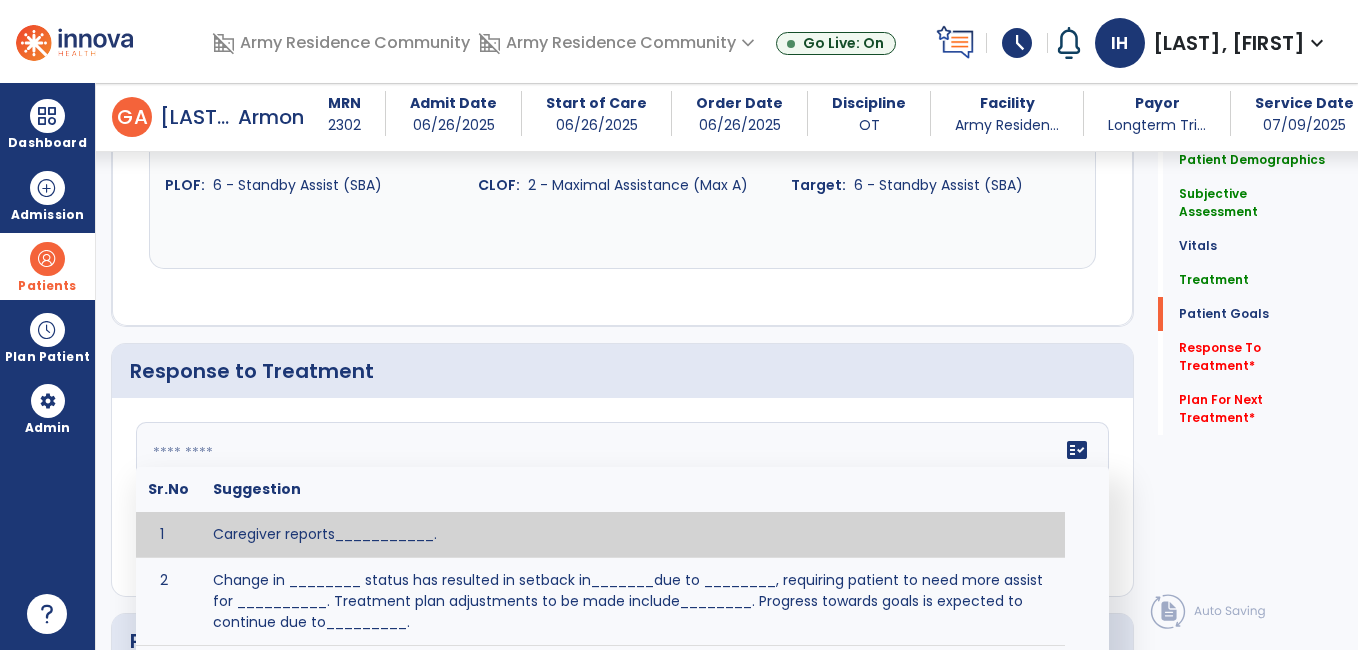 click 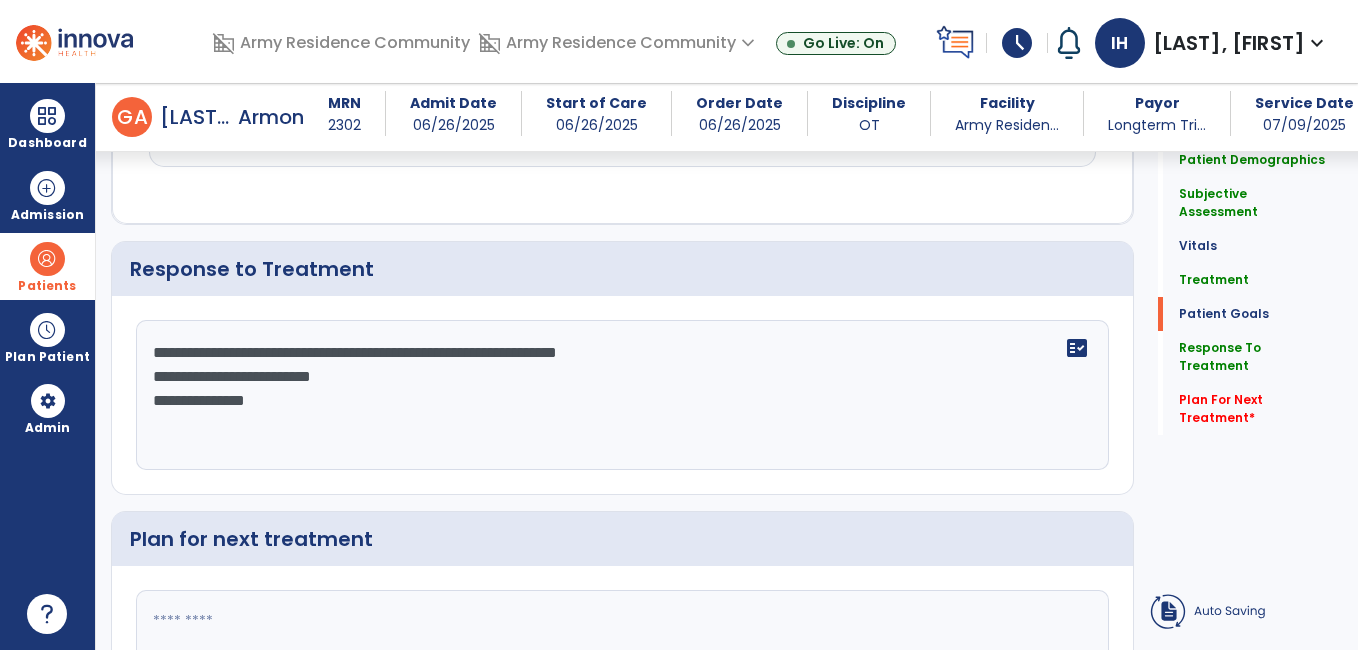 scroll, scrollTop: 2898, scrollLeft: 0, axis: vertical 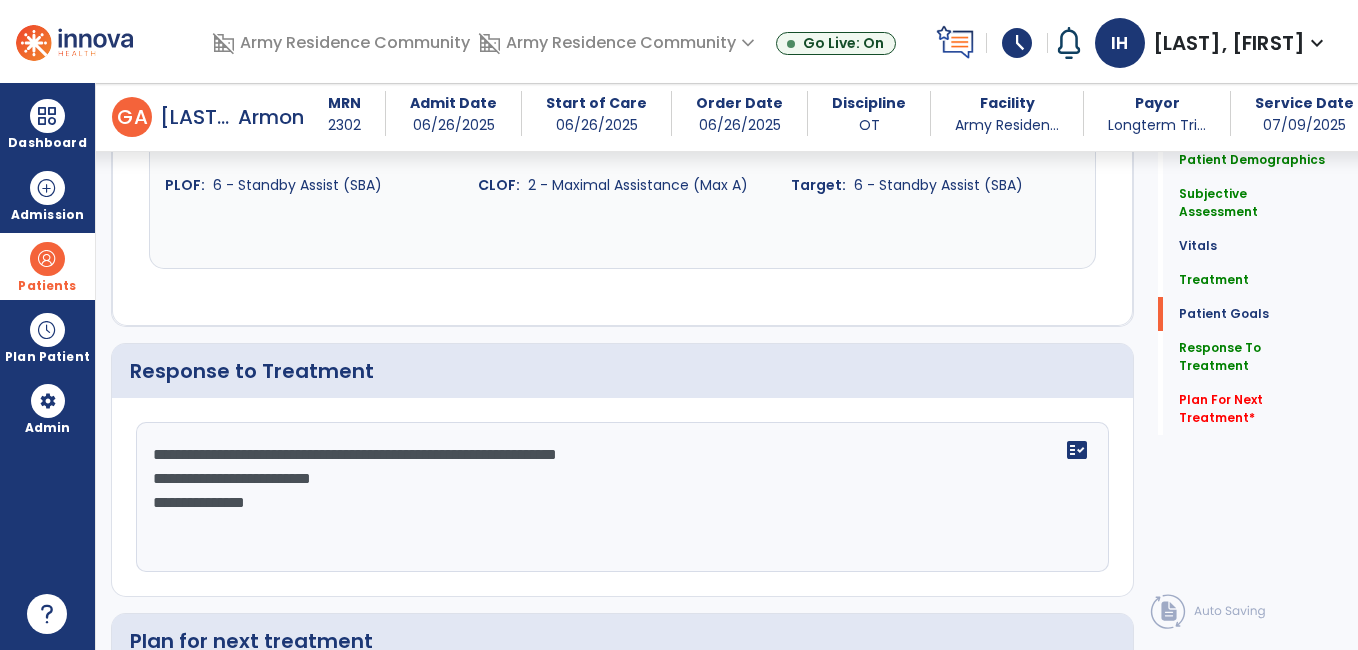 click on "Patient Demographics  Medical Diagnosis   Treatment Diagnosis   Precautions   Contraindications
Code
Description
Pdpm Clinical Category
N17.9 to" 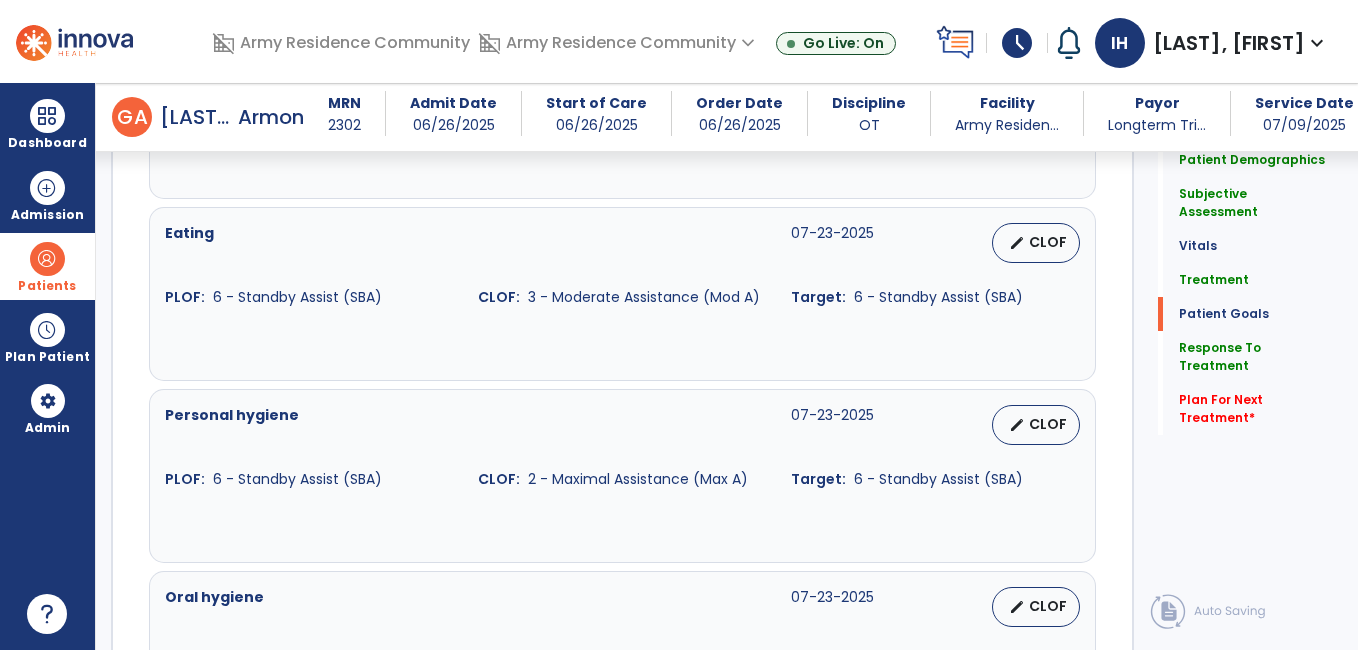 scroll, scrollTop: 3284, scrollLeft: 0, axis: vertical 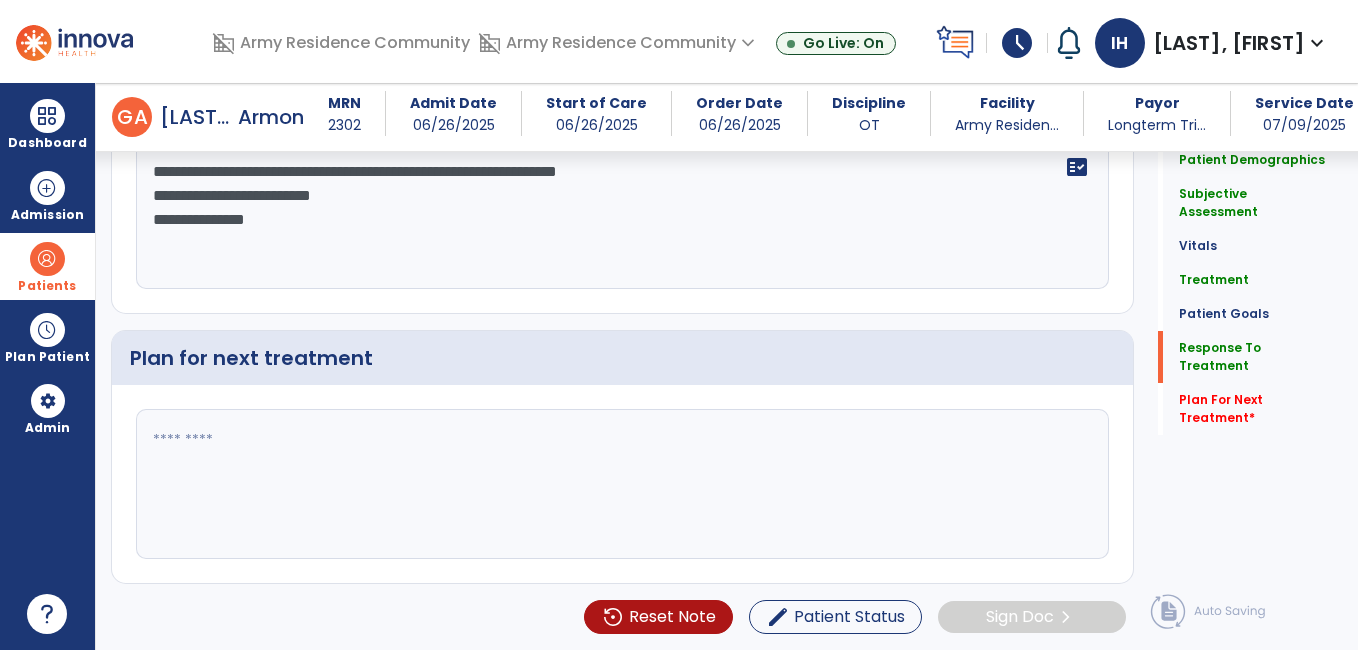 click on "**********" 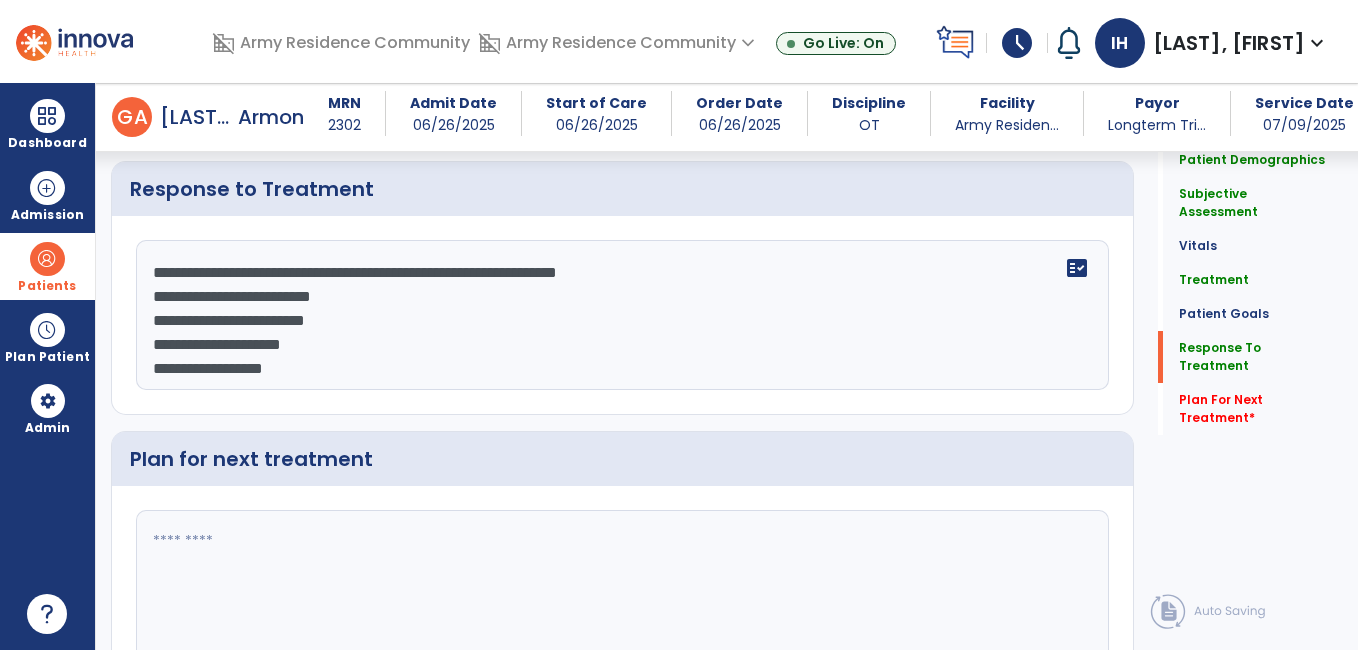scroll, scrollTop: 3284, scrollLeft: 0, axis: vertical 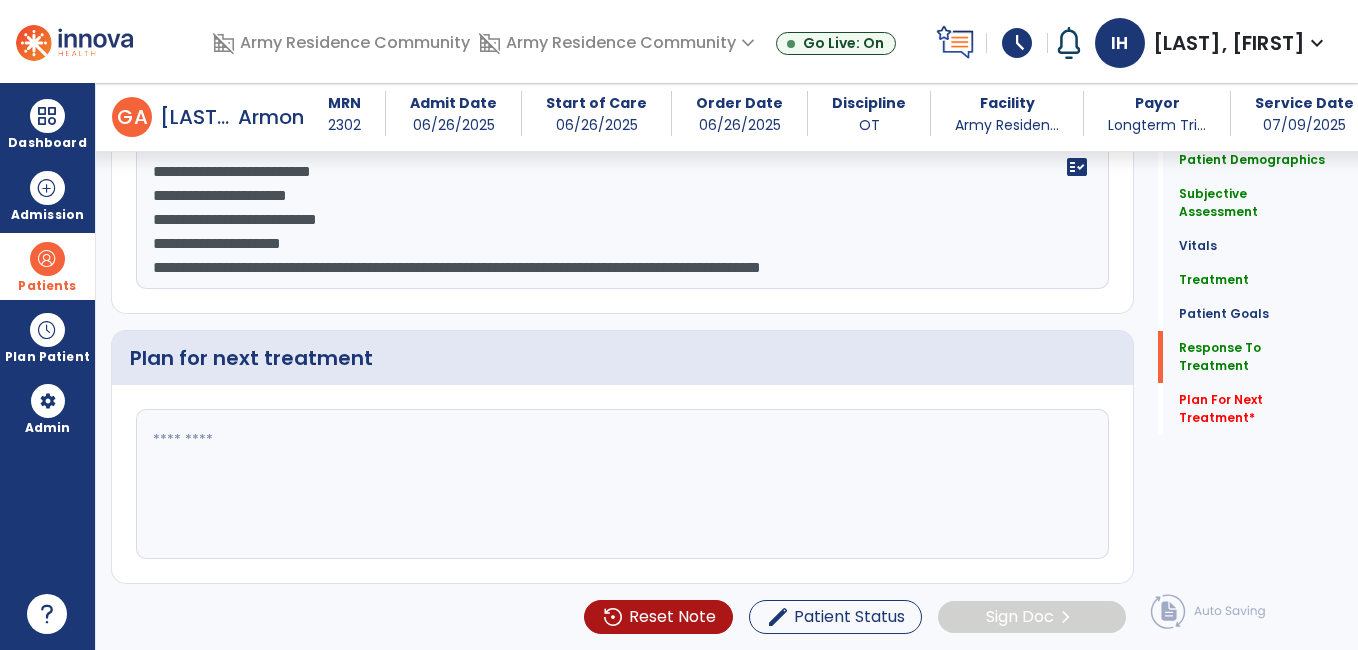 click on "**********" 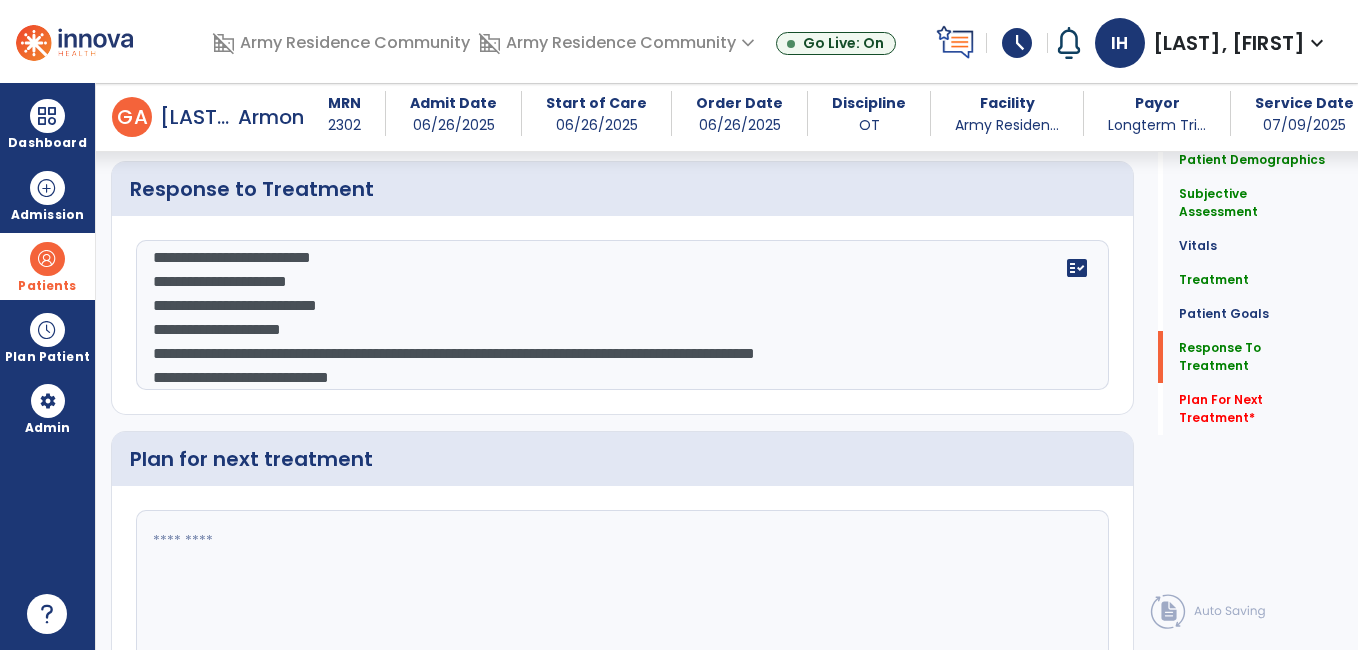scroll, scrollTop: 3284, scrollLeft: 0, axis: vertical 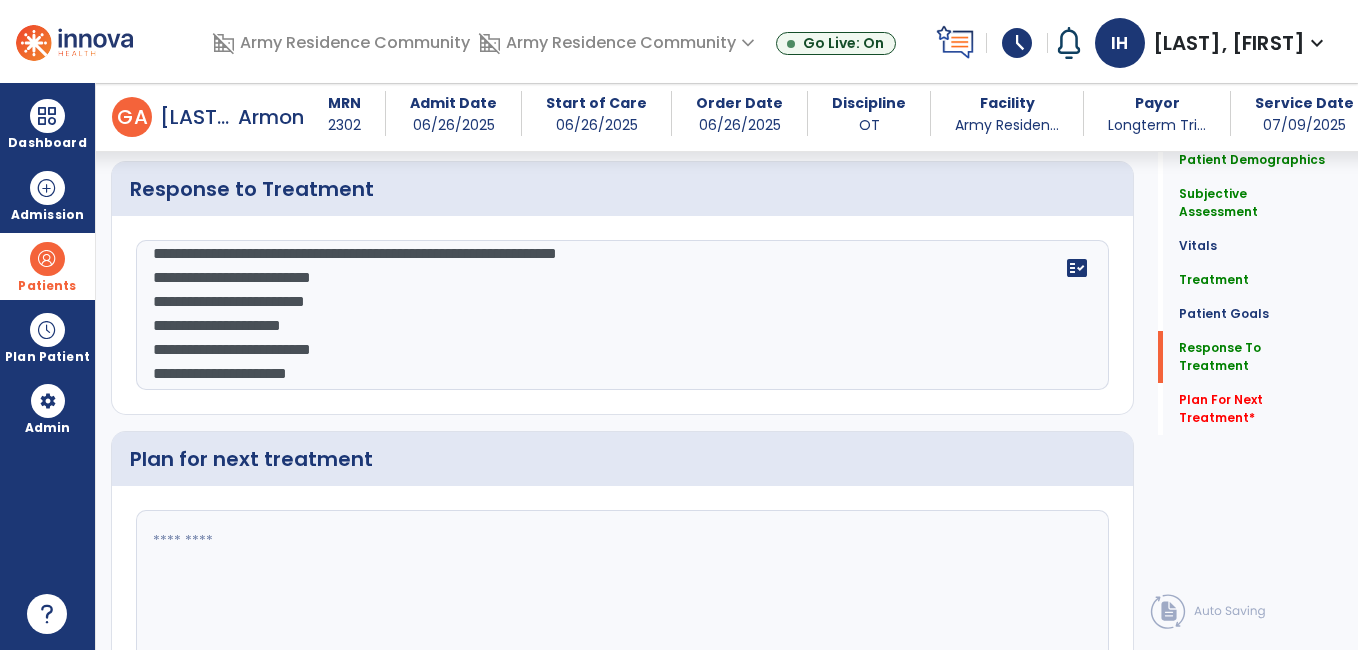 type on "**********" 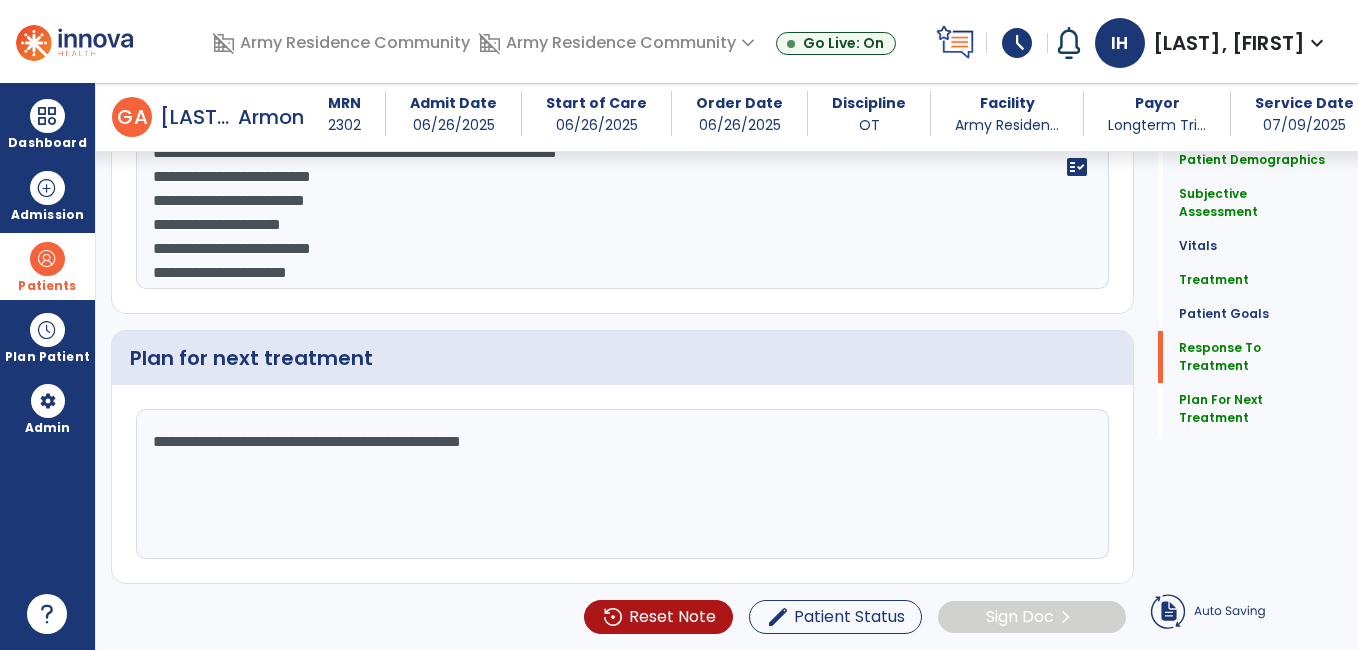scroll, scrollTop: 3196, scrollLeft: 0, axis: vertical 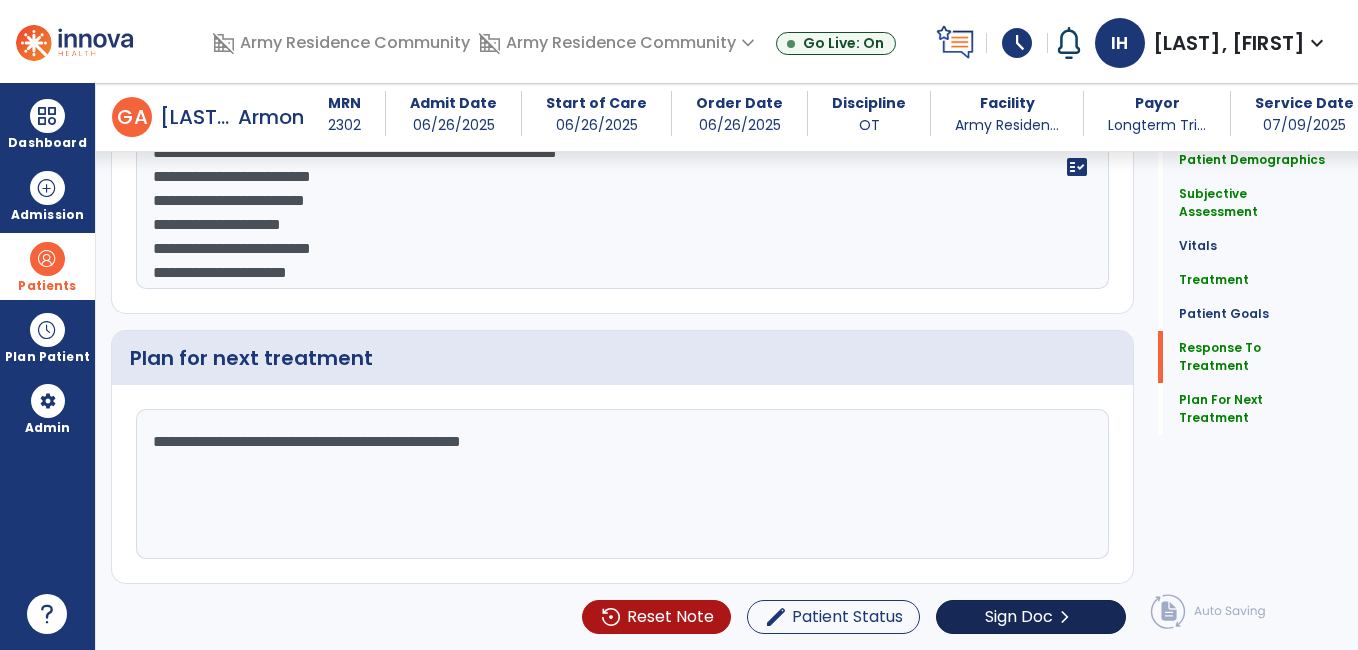 type on "**********" 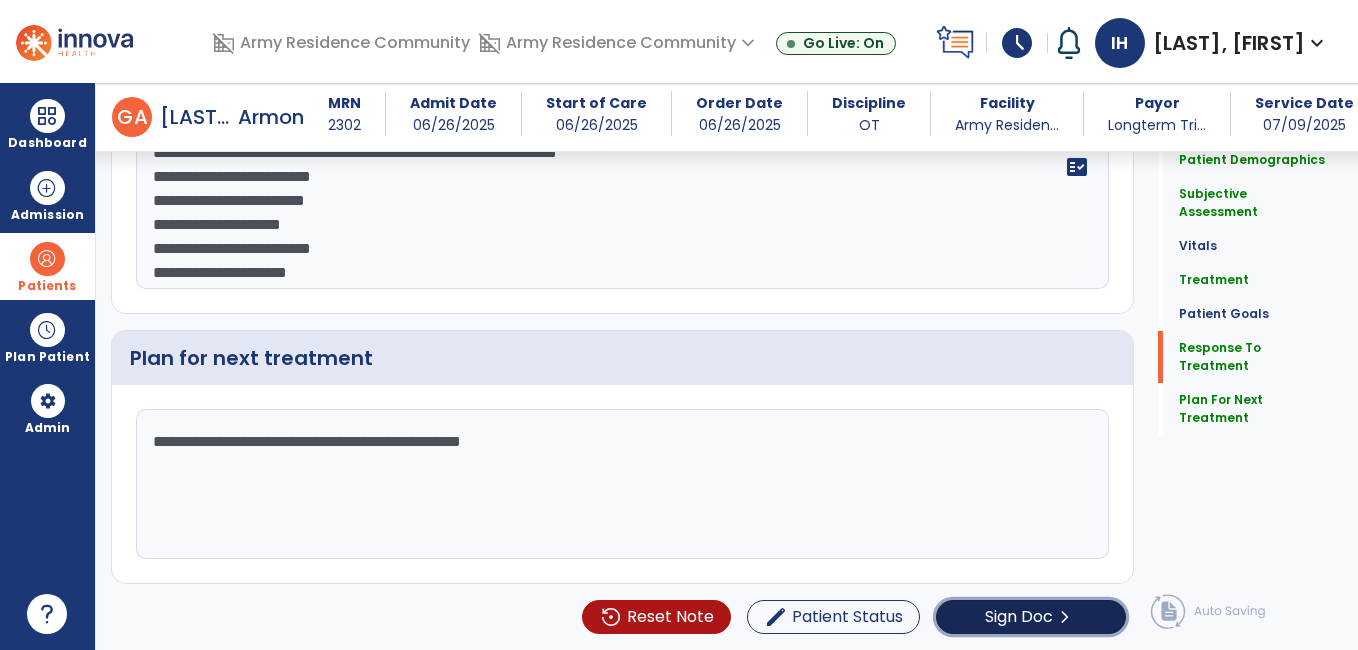 click on "Sign Doc" 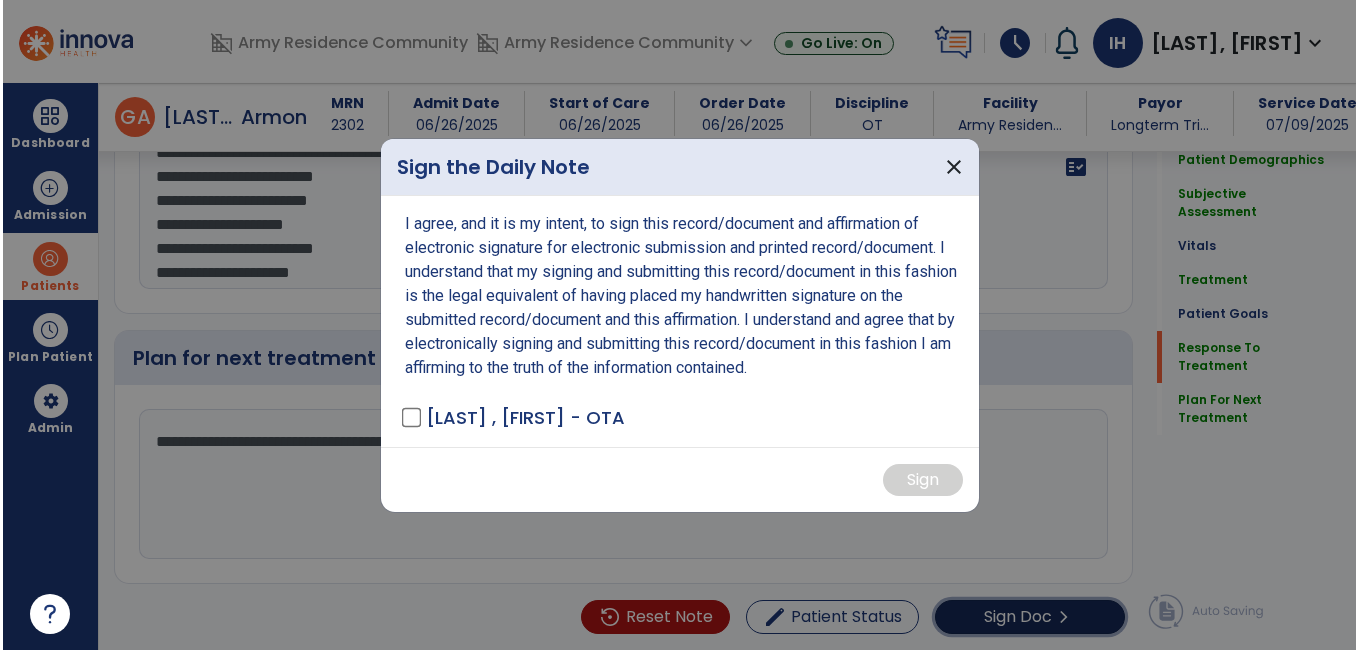 scroll, scrollTop: 3284, scrollLeft: 0, axis: vertical 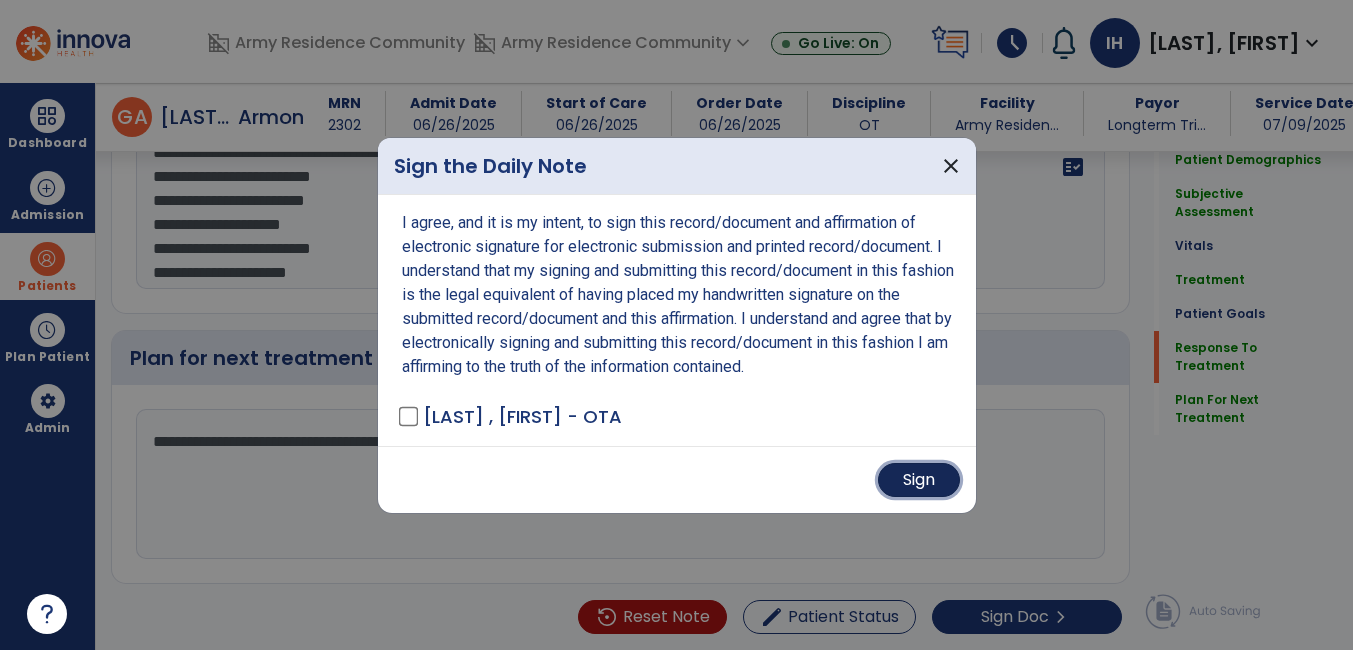 click on "Sign" at bounding box center [919, 480] 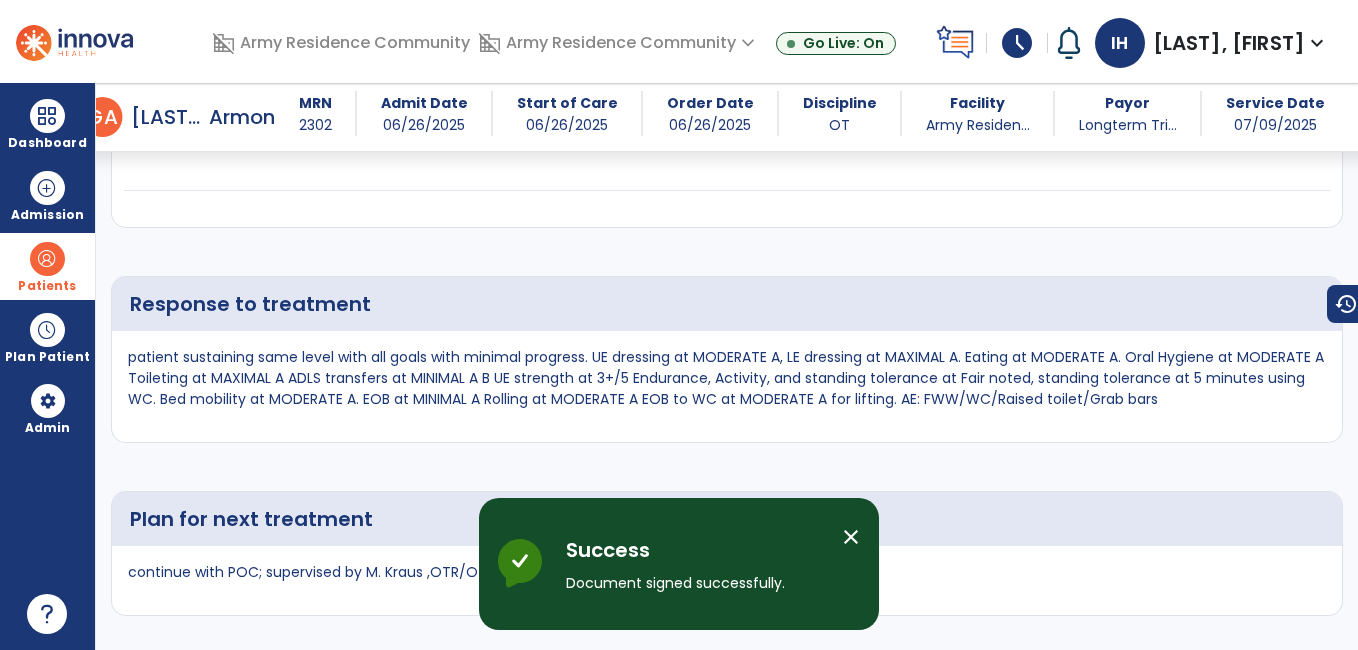 scroll, scrollTop: 4373, scrollLeft: 0, axis: vertical 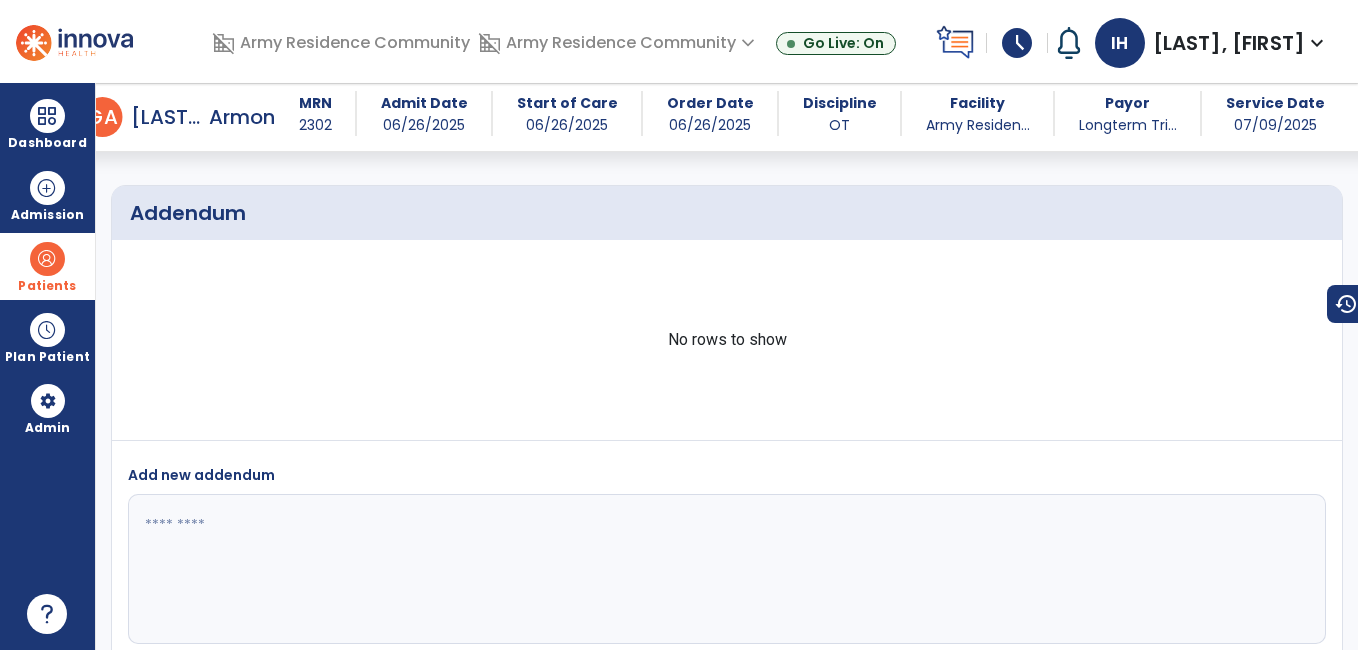 click on "Medical Diagnosis
No.
Code
Description" 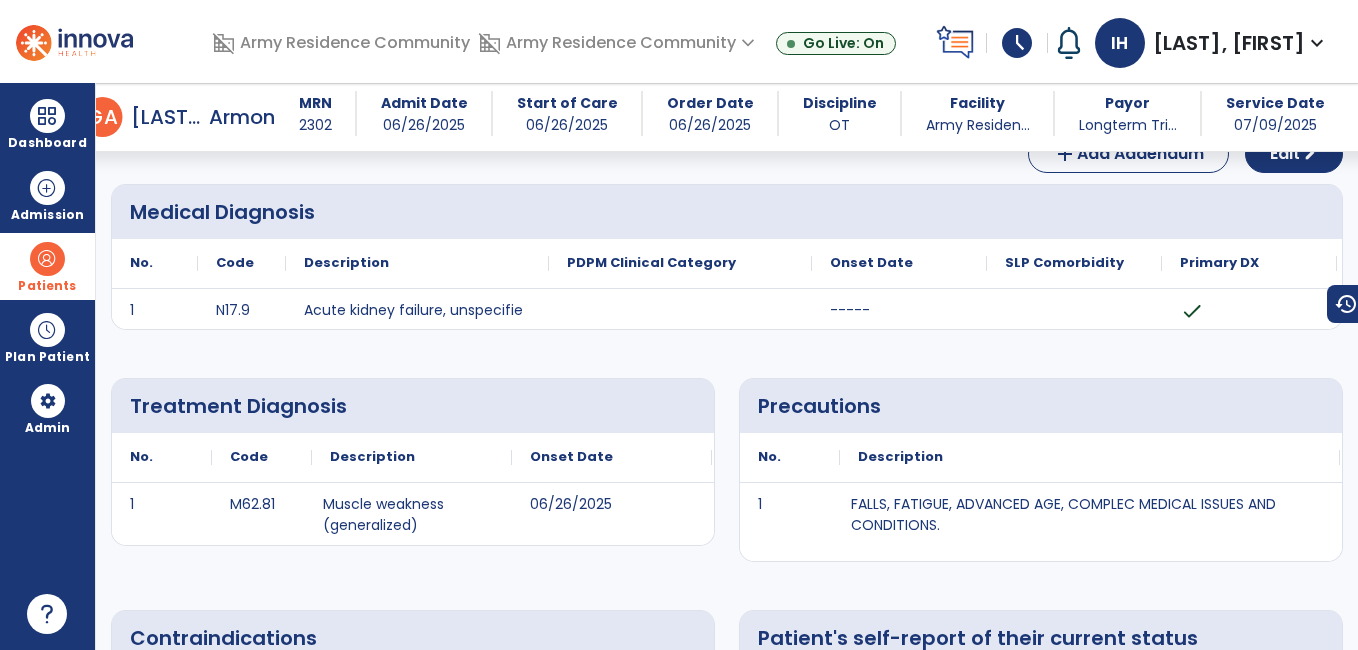 scroll, scrollTop: 0, scrollLeft: 0, axis: both 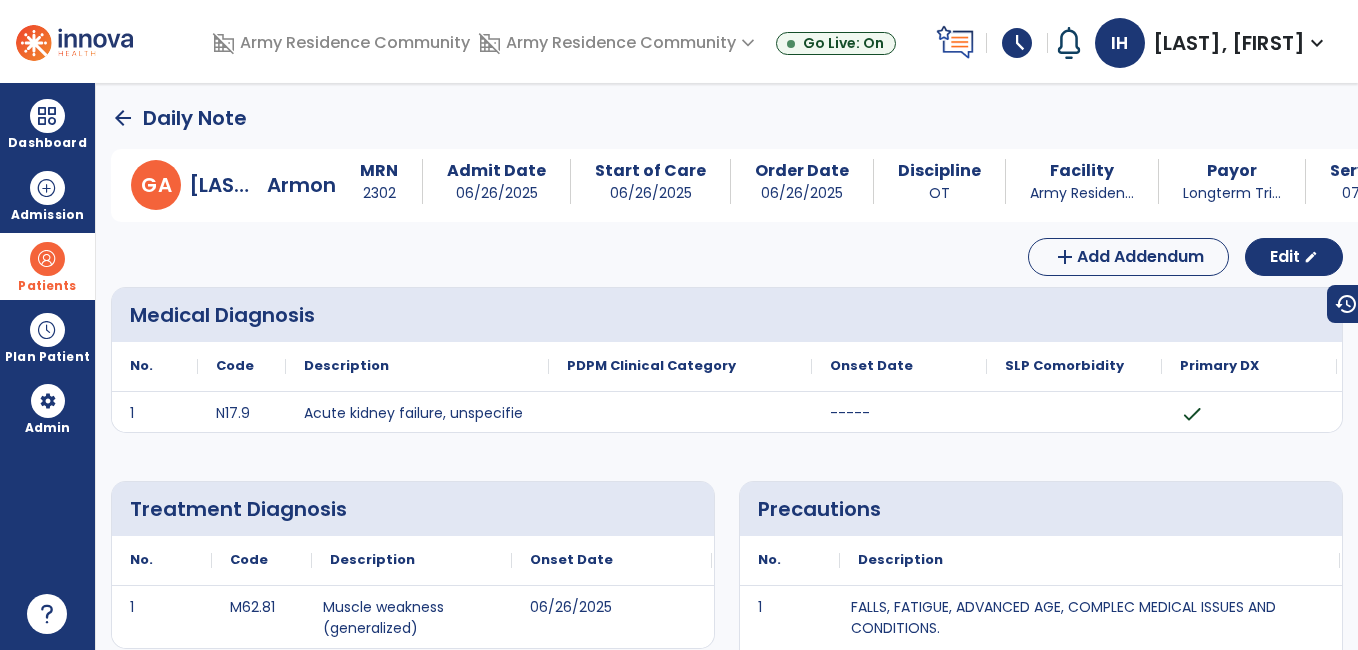 click on "arrow_back" 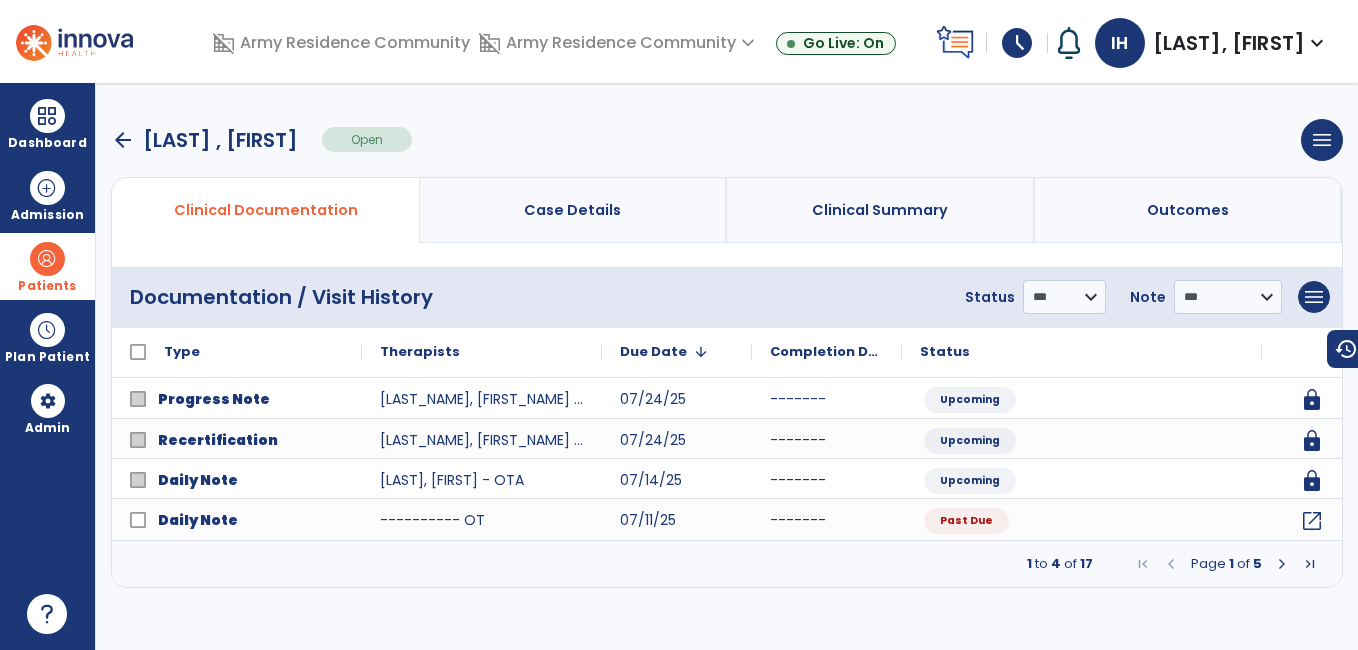 click at bounding box center (1282, 564) 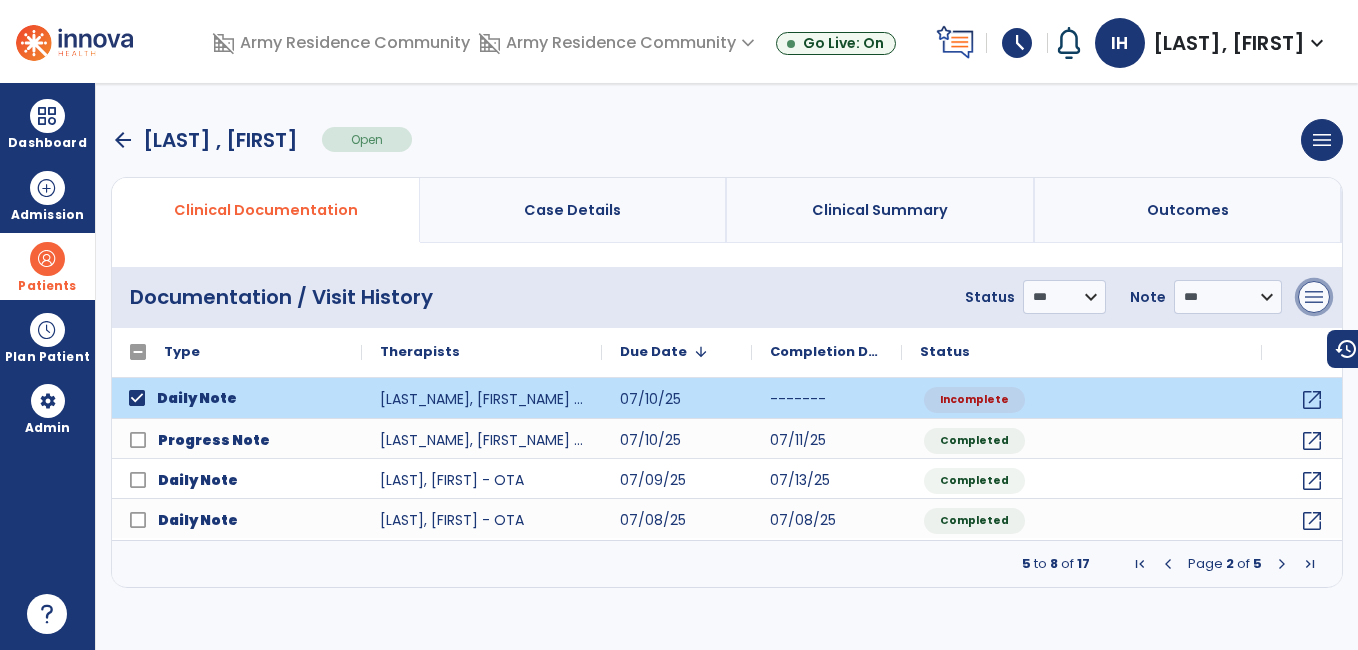 click on "menu" at bounding box center [1314, 297] 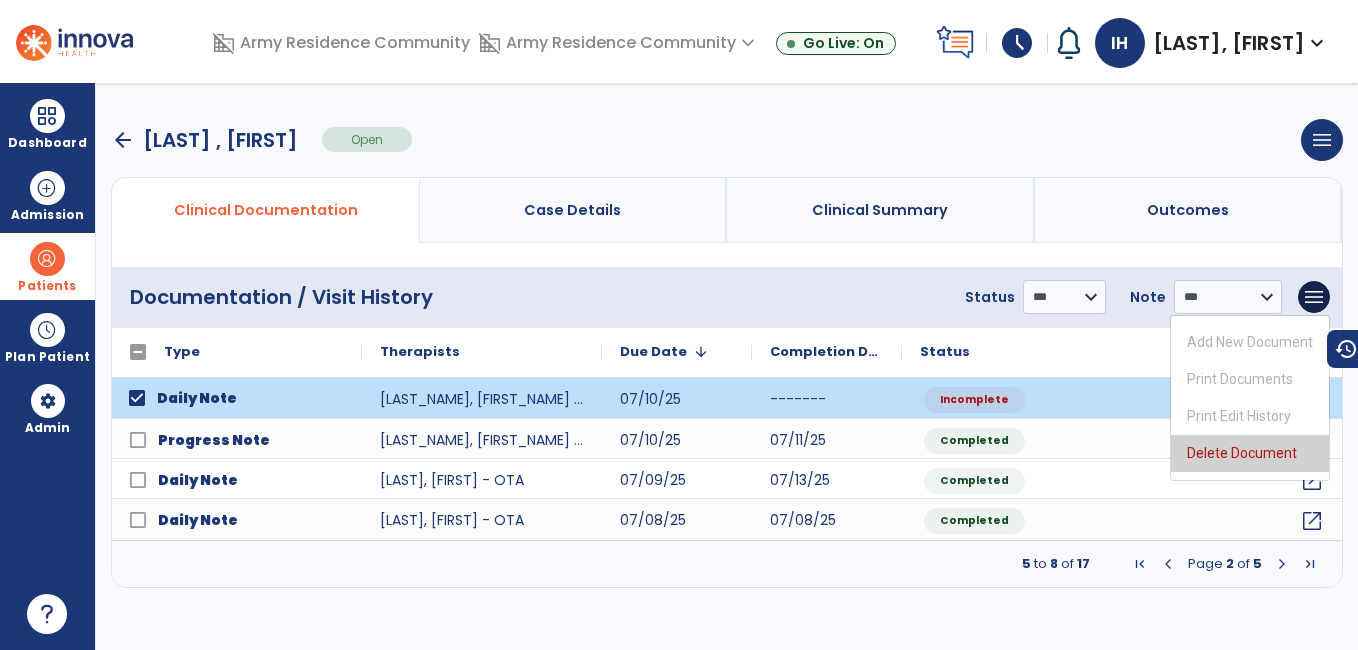 click on "Delete Document" at bounding box center [1250, 453] 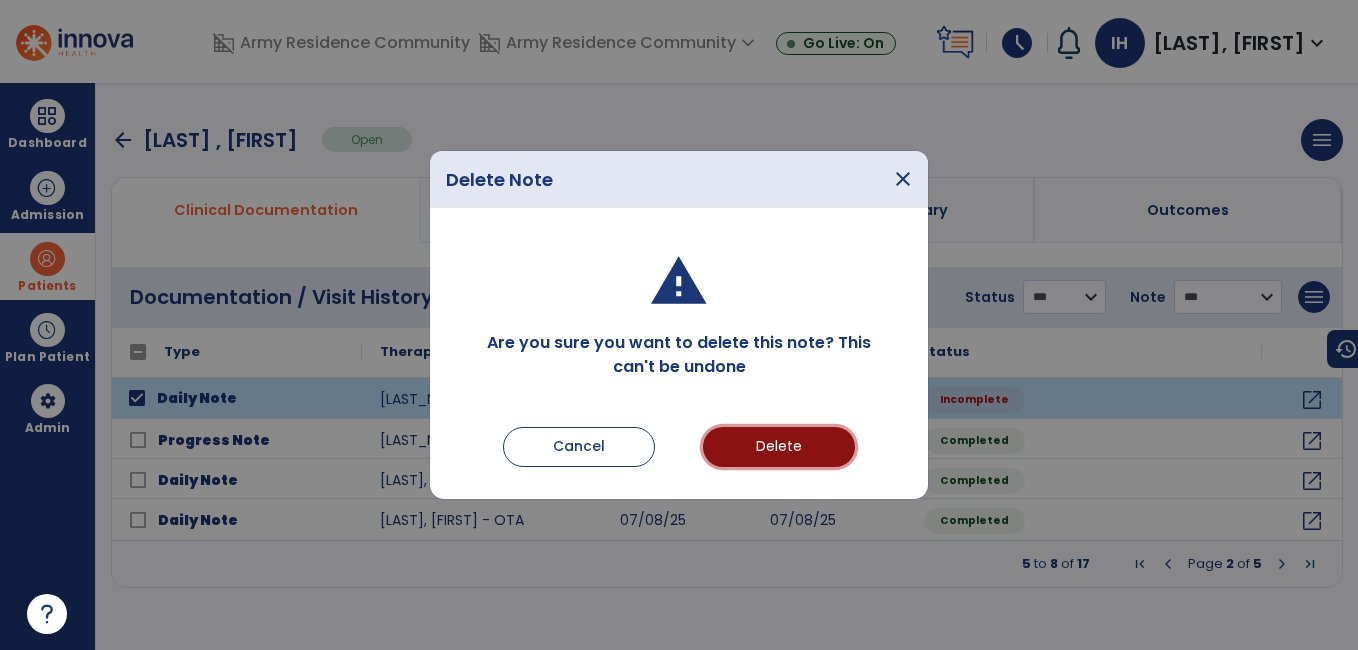 click on "Delete" at bounding box center [779, 447] 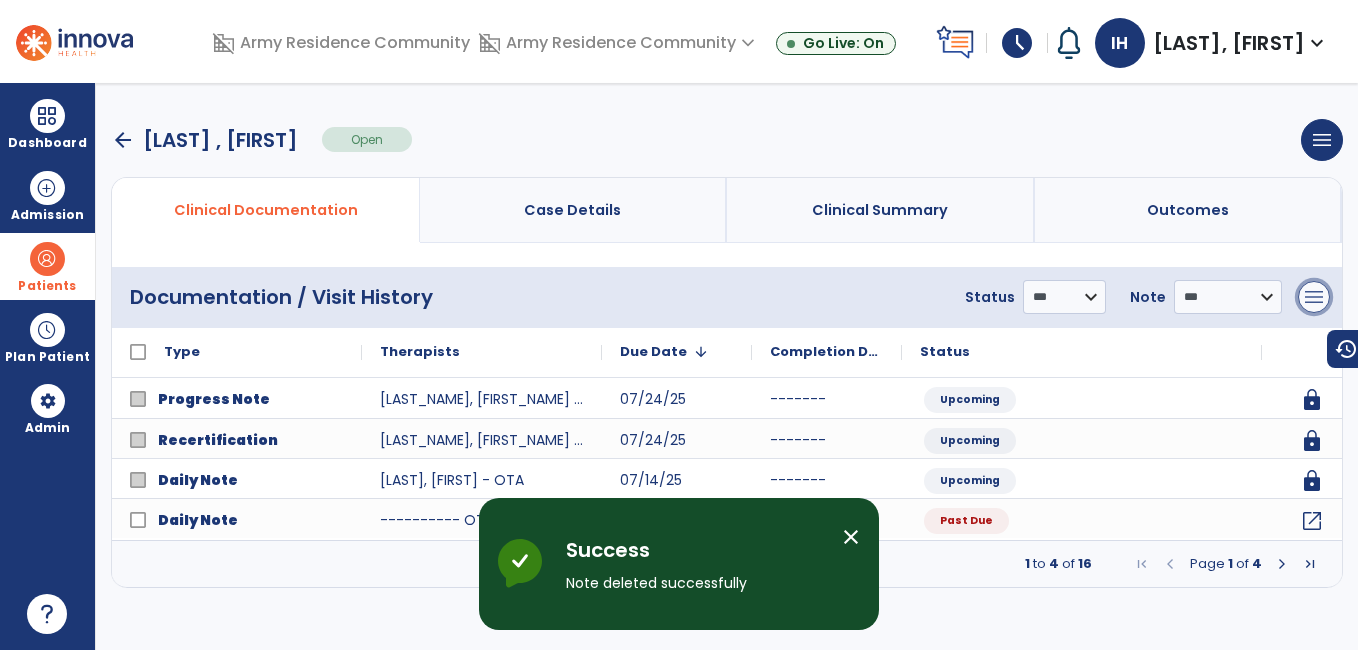 click on "menu" at bounding box center (1314, 297) 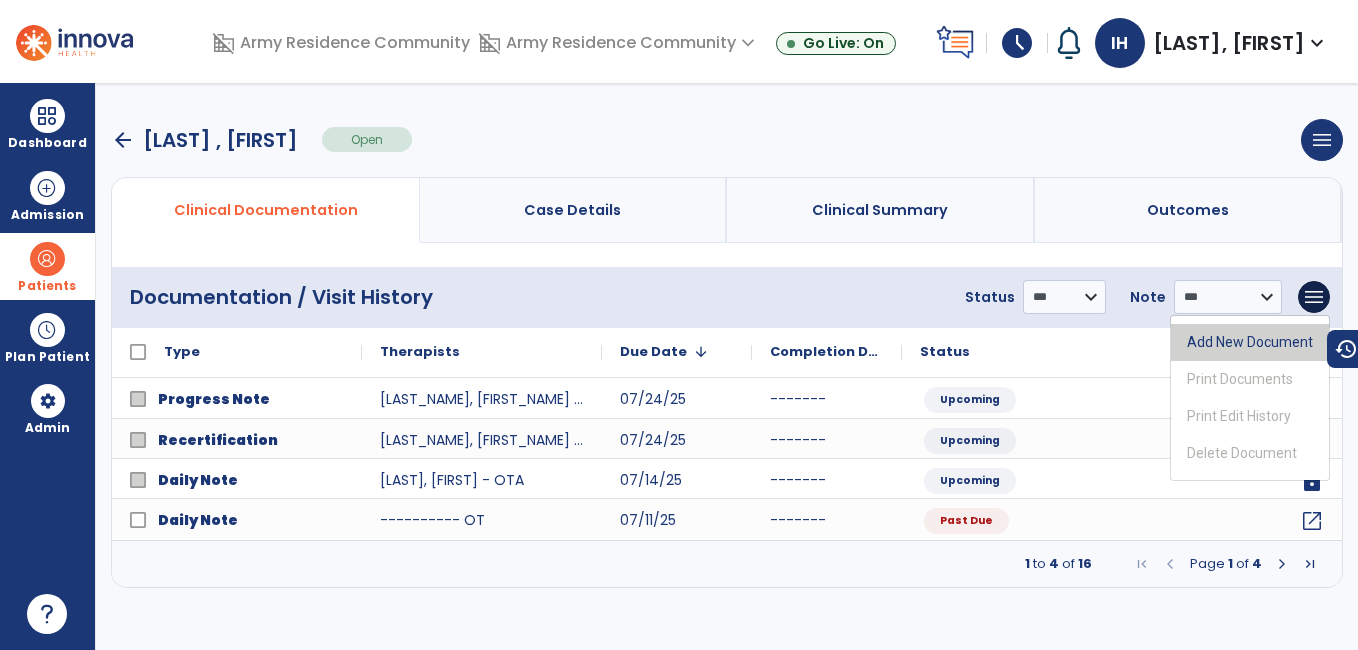 click on "Add New Document" at bounding box center (1250, 342) 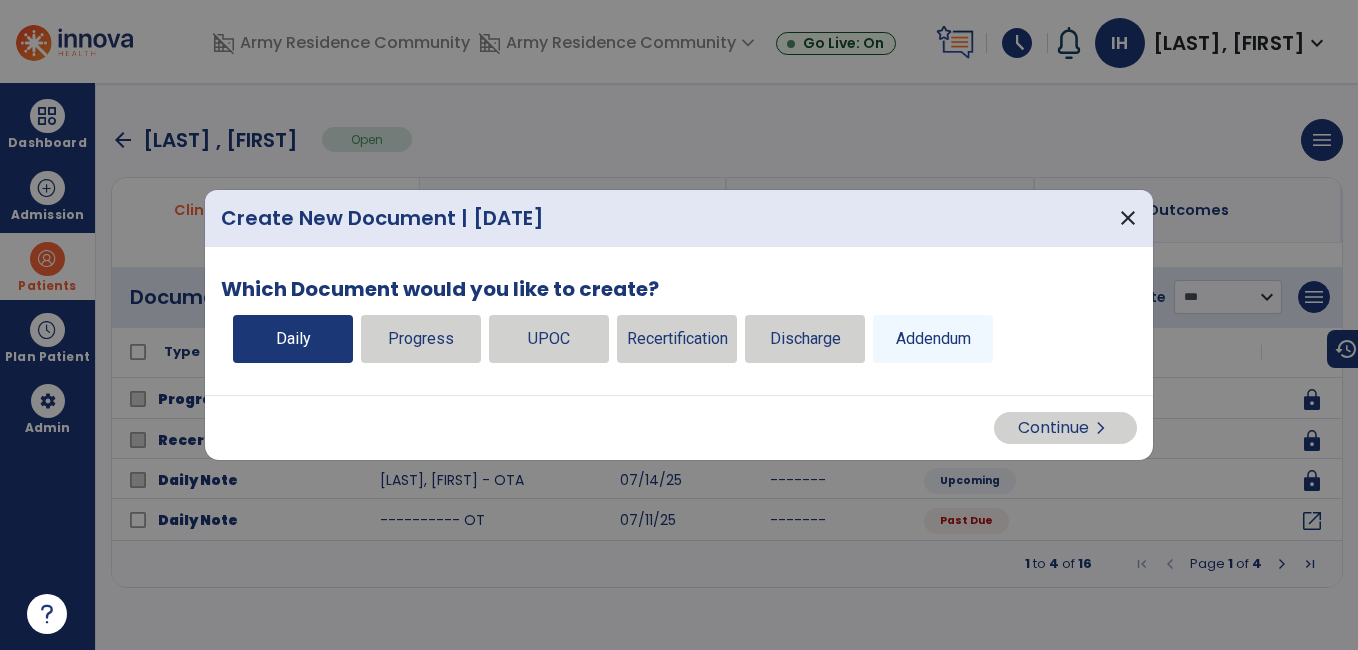 click on "Daily" at bounding box center [293, 339] 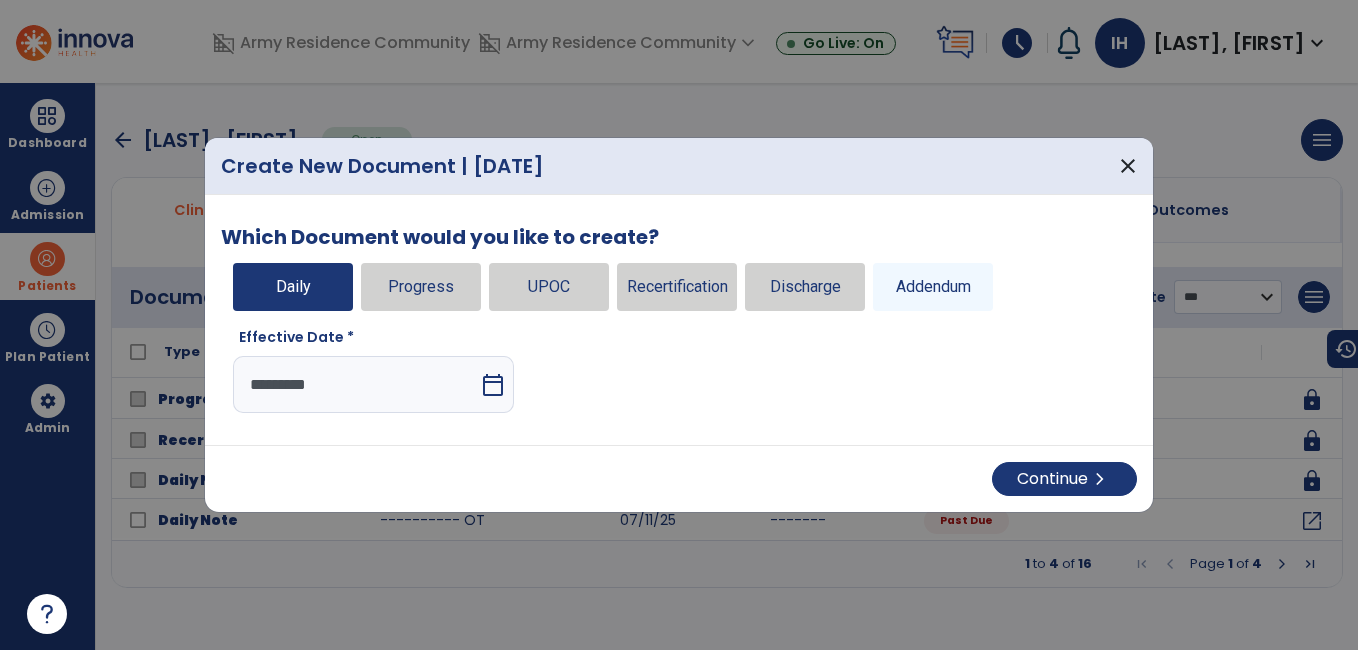 click on "calendar_today" at bounding box center (493, 385) 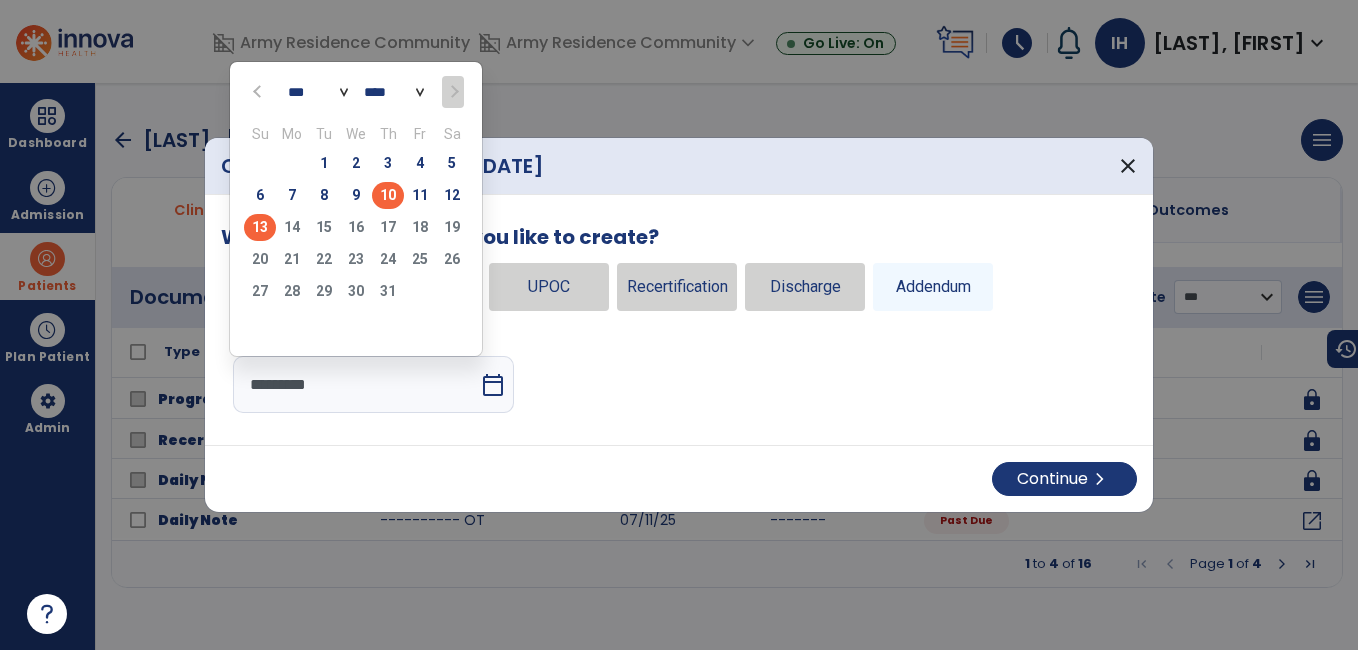 click on "10" 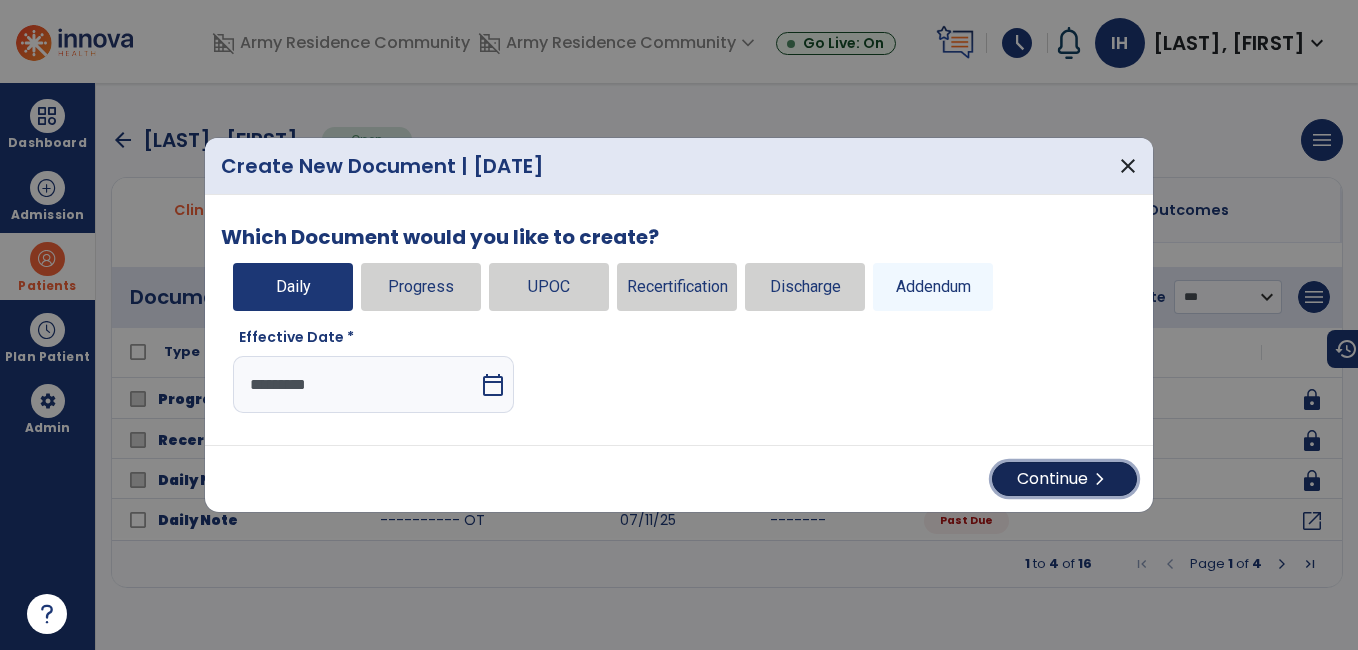 click on "Continue   chevron_right" at bounding box center (1064, 479) 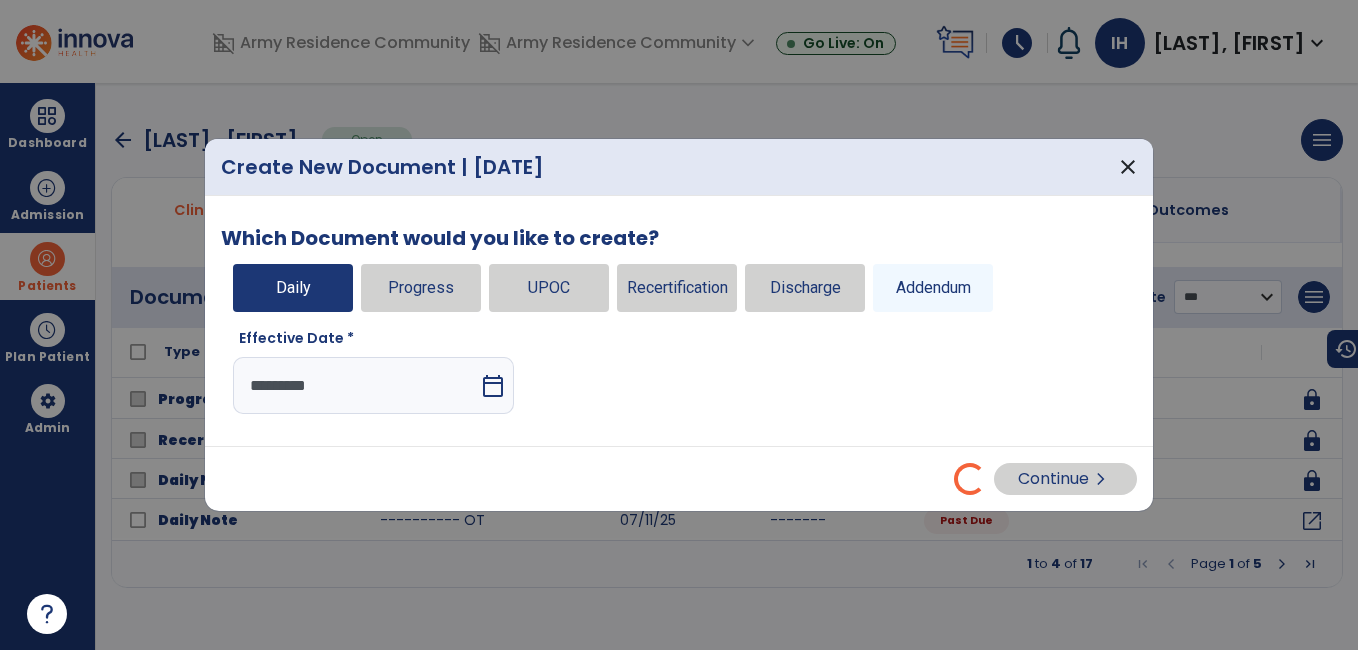 select on "*" 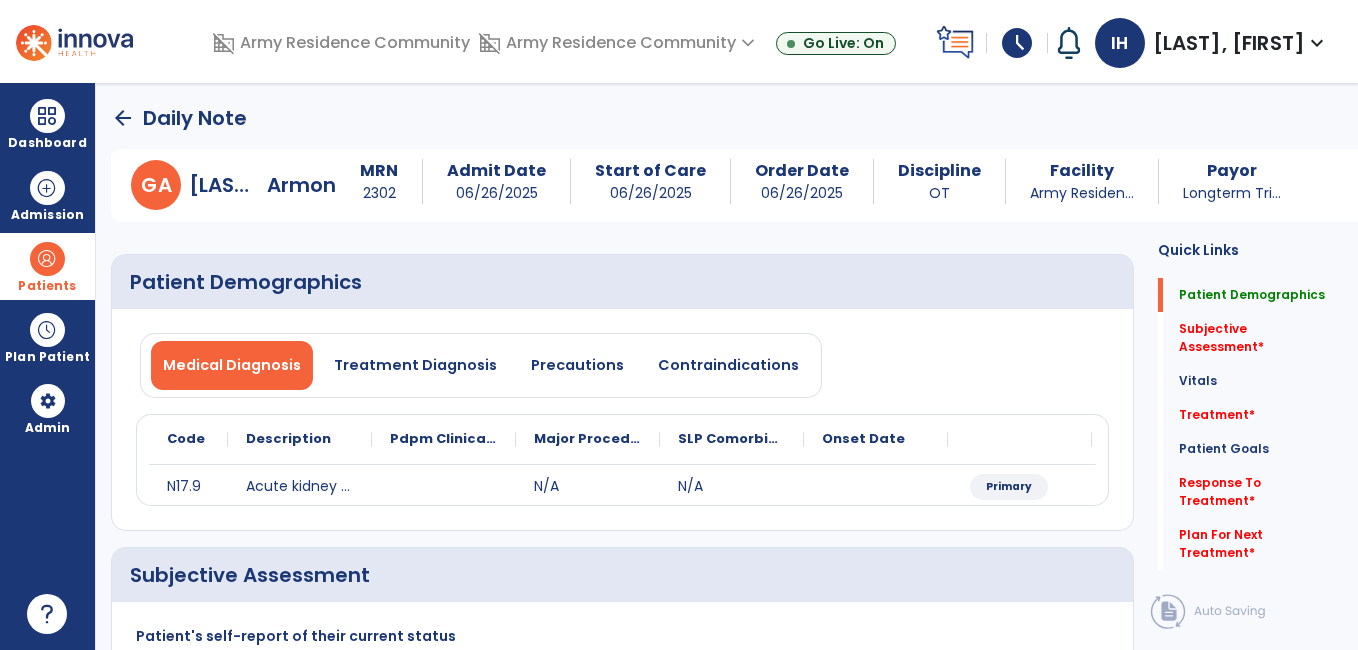 click on "Patient's self-report of their current status" 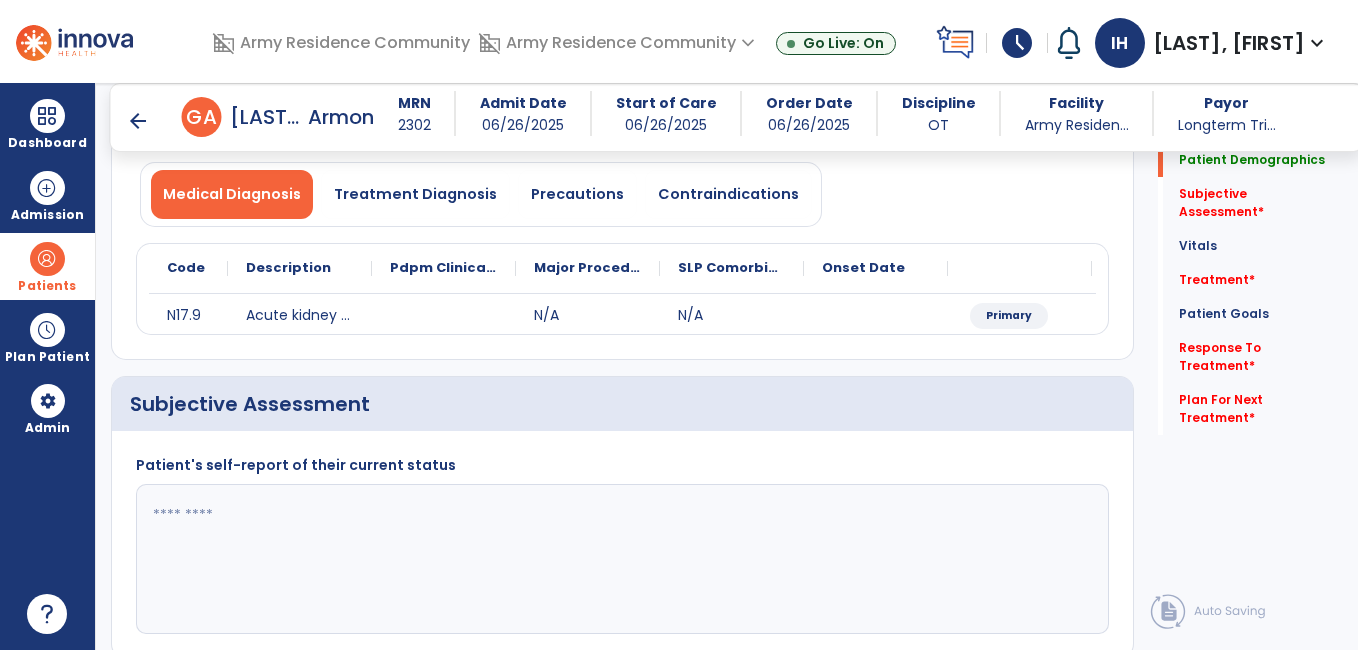scroll, scrollTop: 160, scrollLeft: 0, axis: vertical 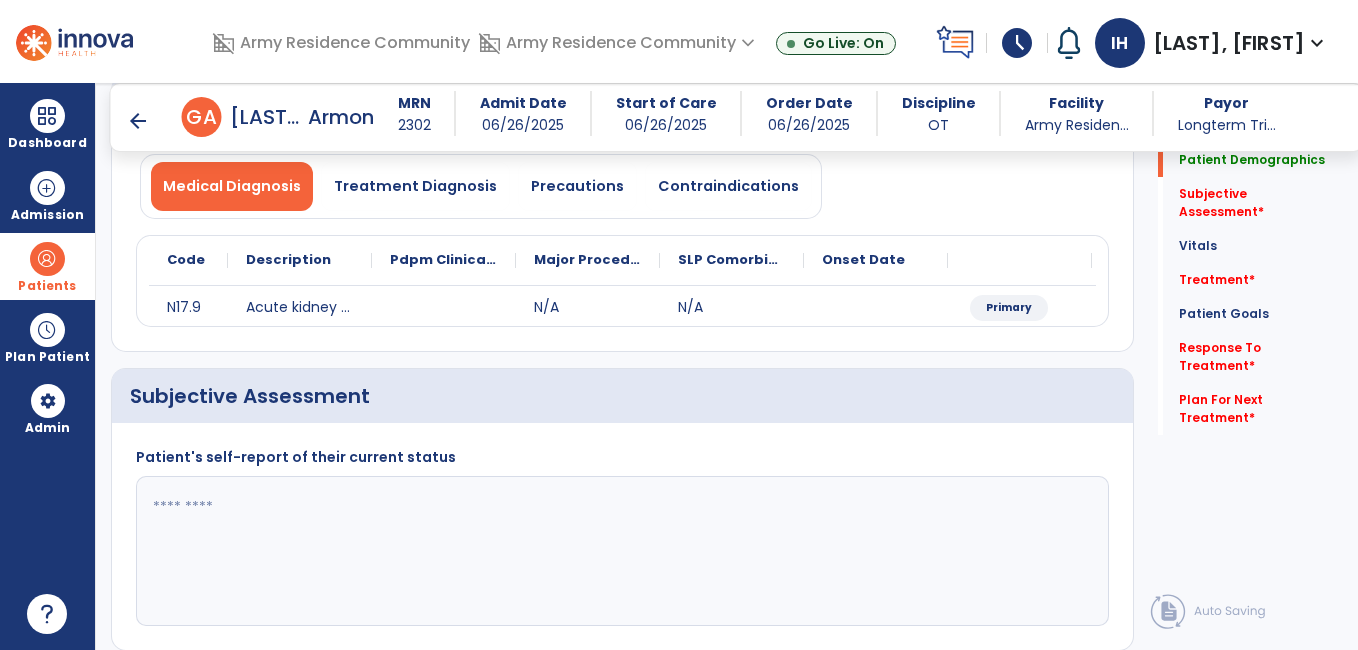 click 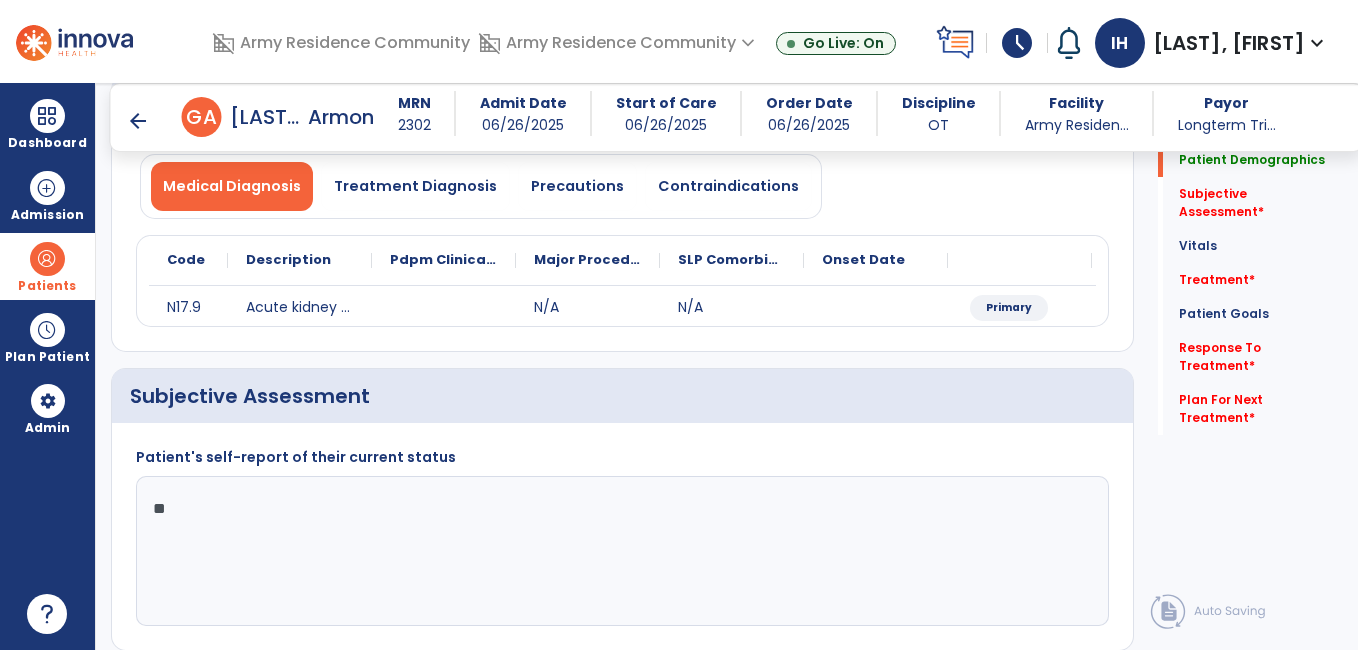 type on "*" 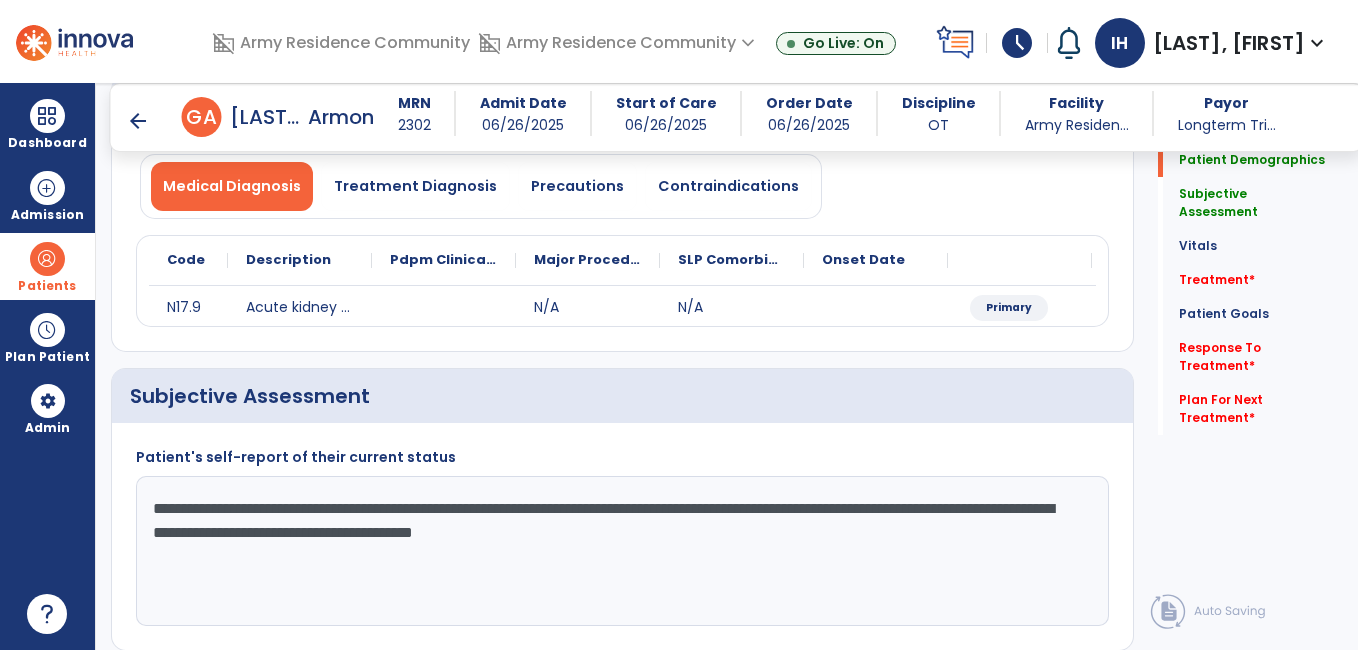 type on "**********" 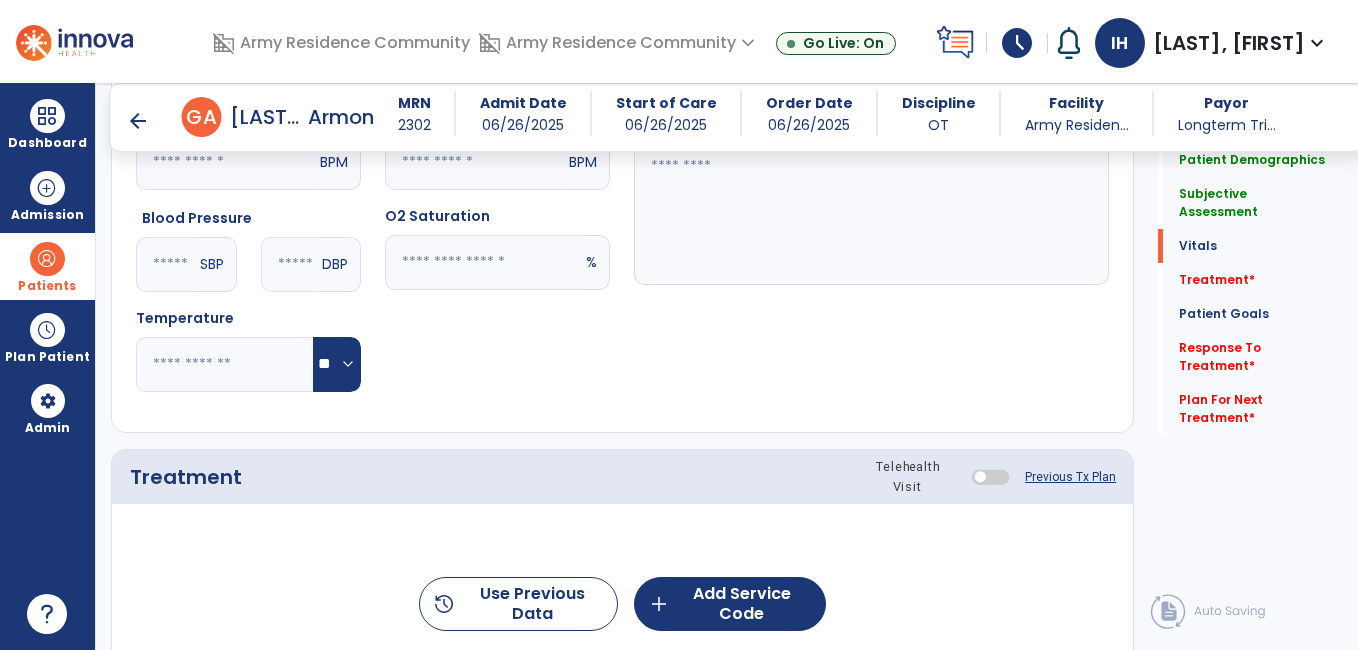 scroll, scrollTop: 840, scrollLeft: 0, axis: vertical 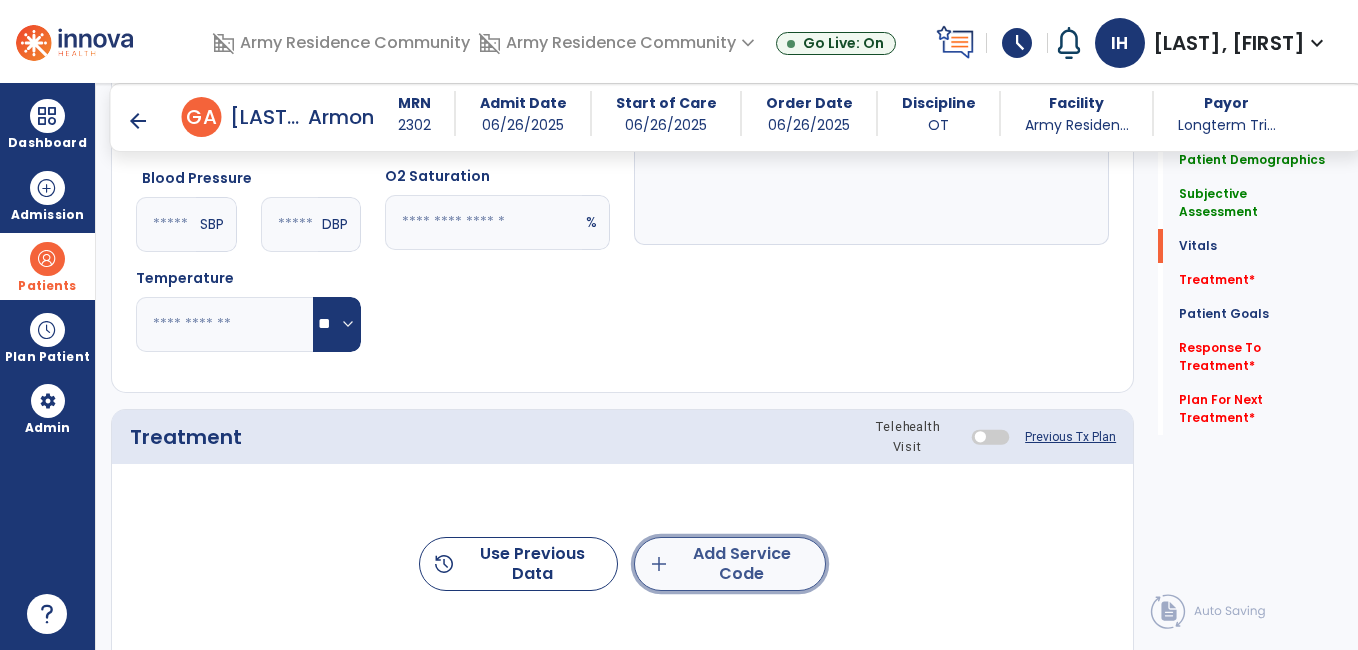 click on "add  Add Service Code" 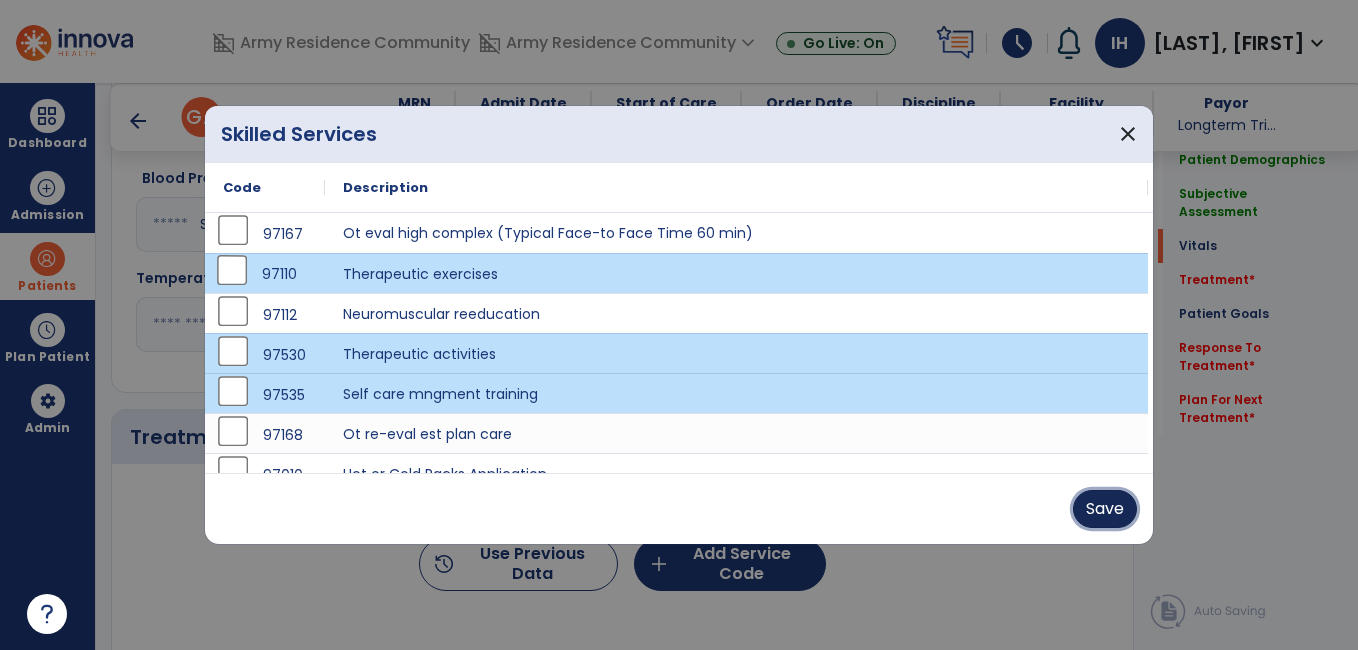 click on "Save" at bounding box center [1105, 509] 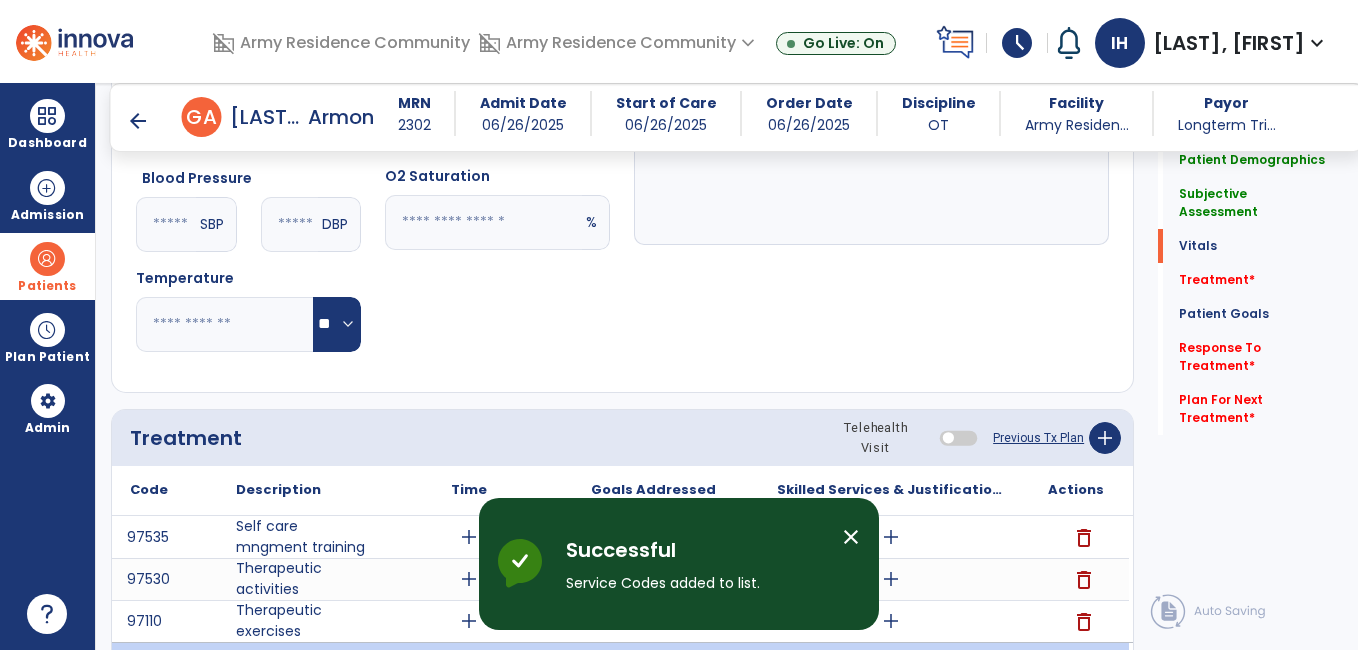 click on "close" at bounding box center [851, 537] 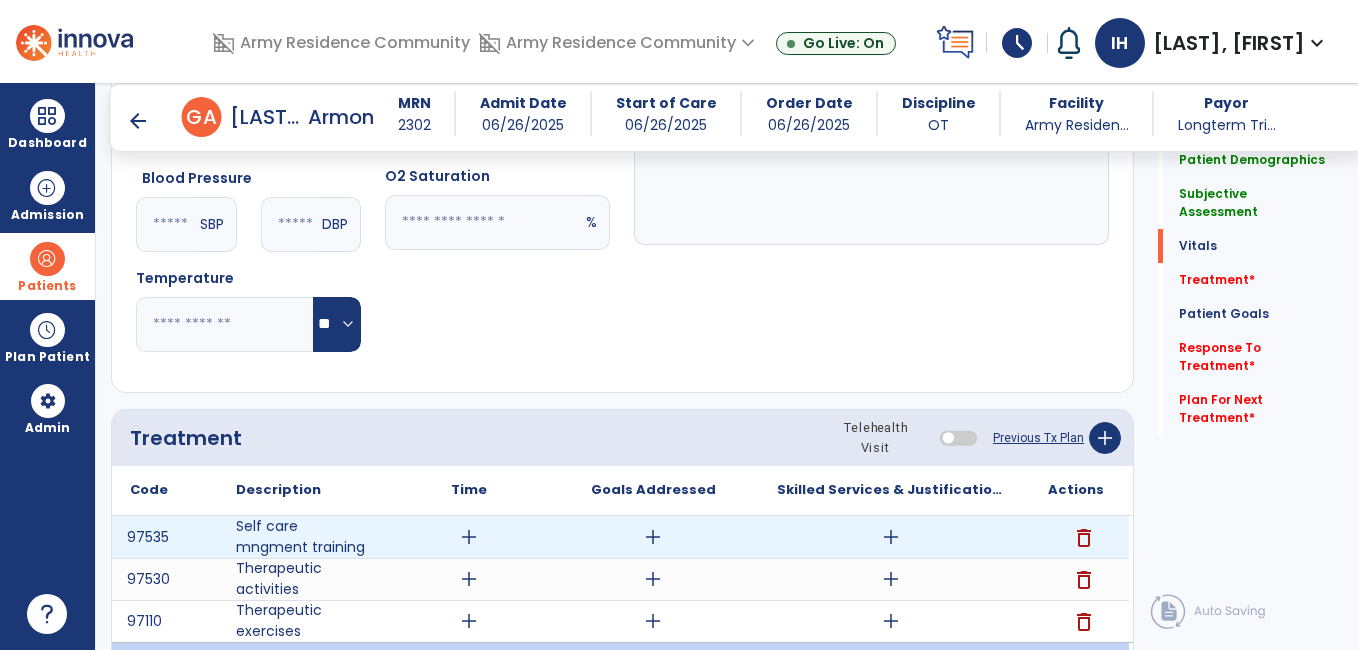 click on "add" at bounding box center [469, 537] 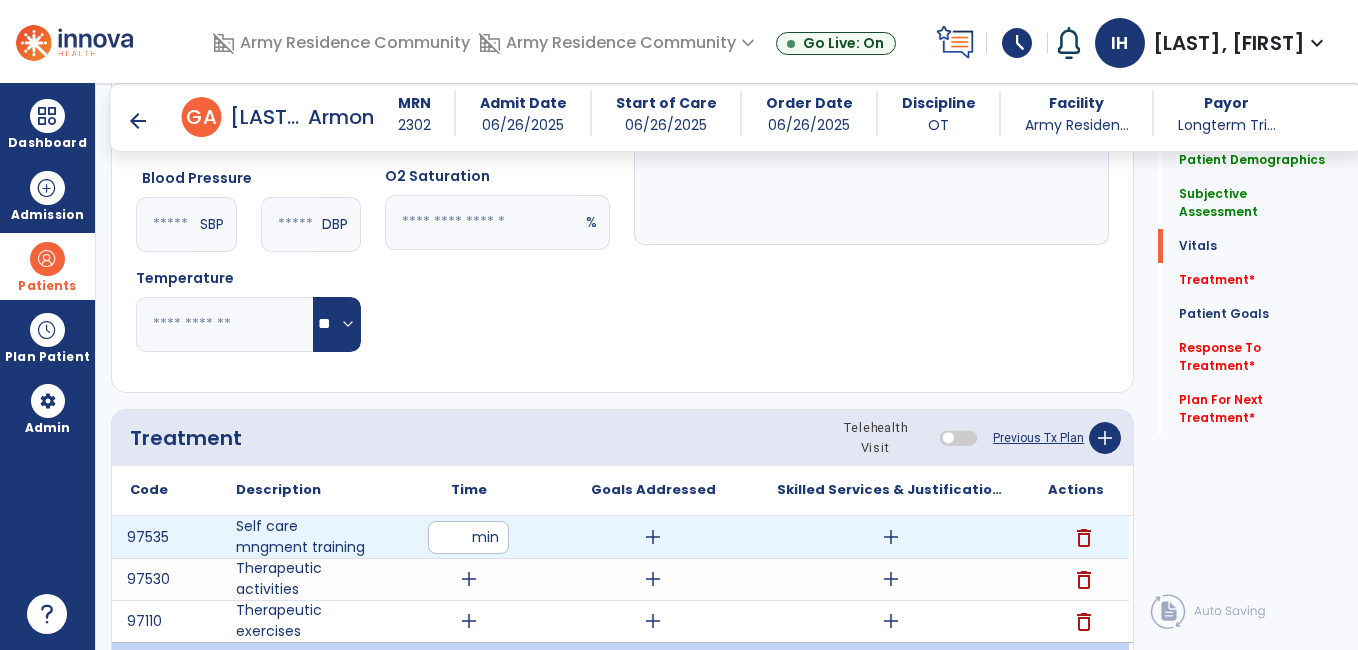 type on "**" 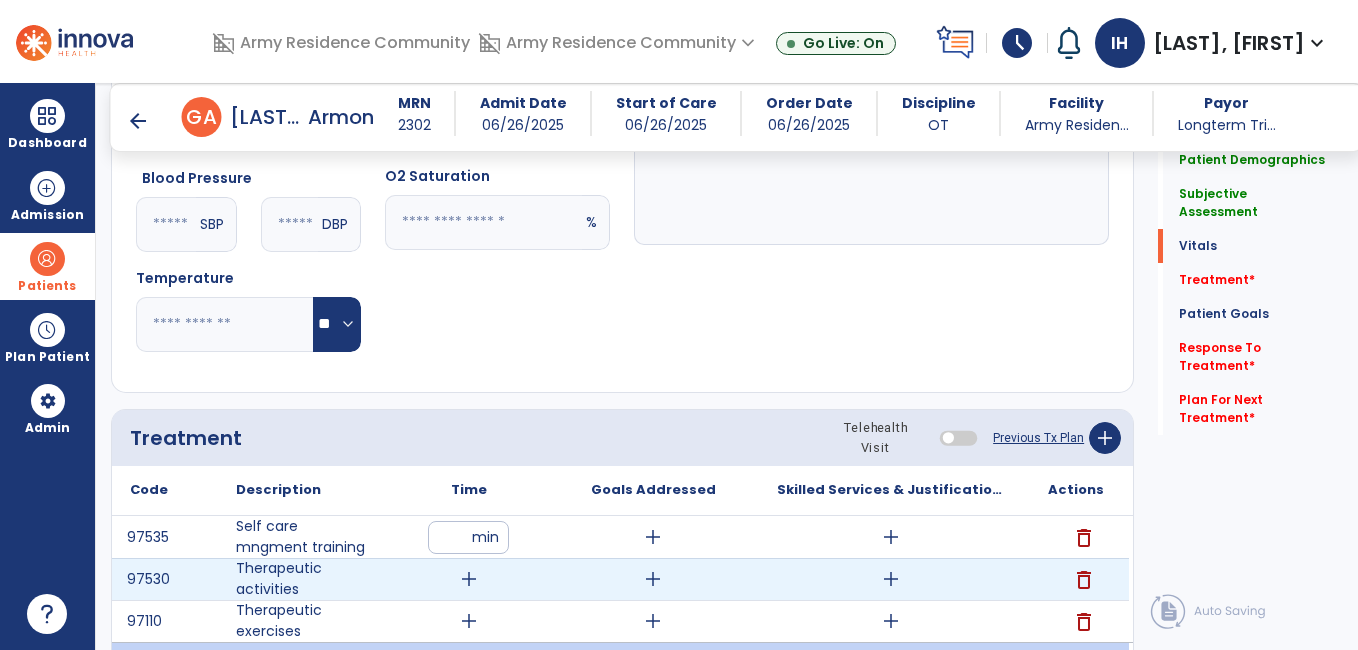 click on "add" at bounding box center (469, 579) 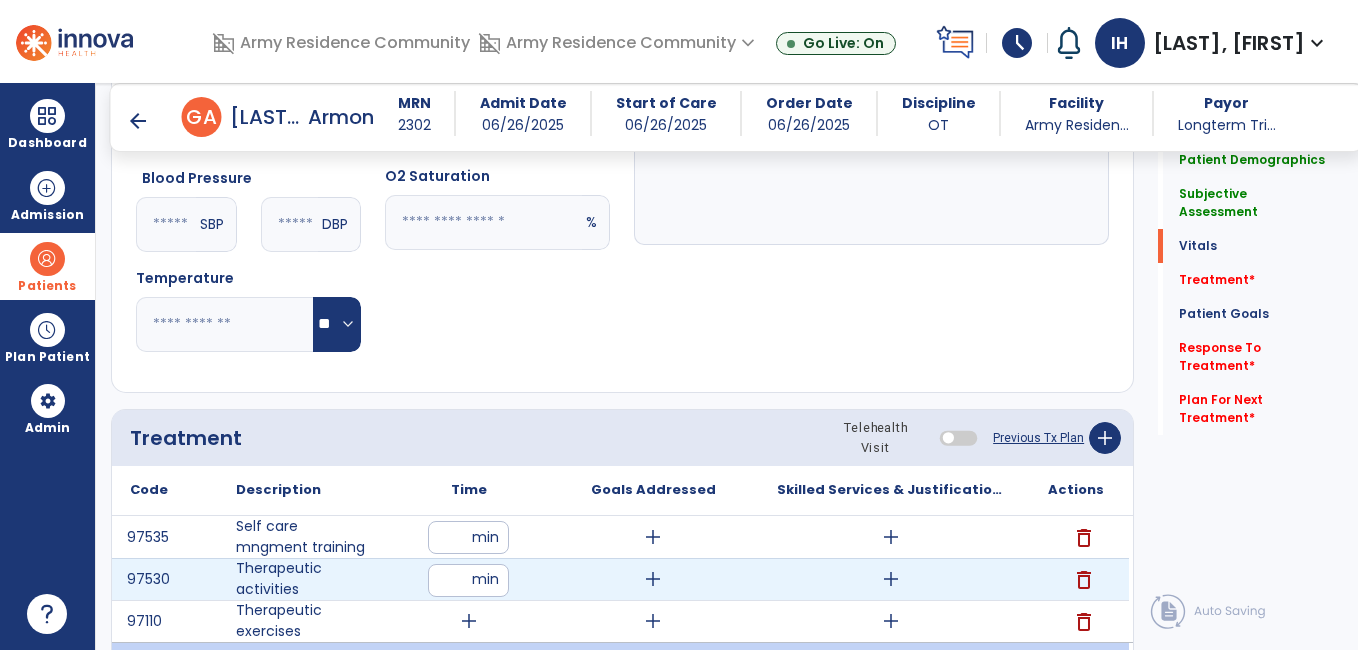 type on "**" 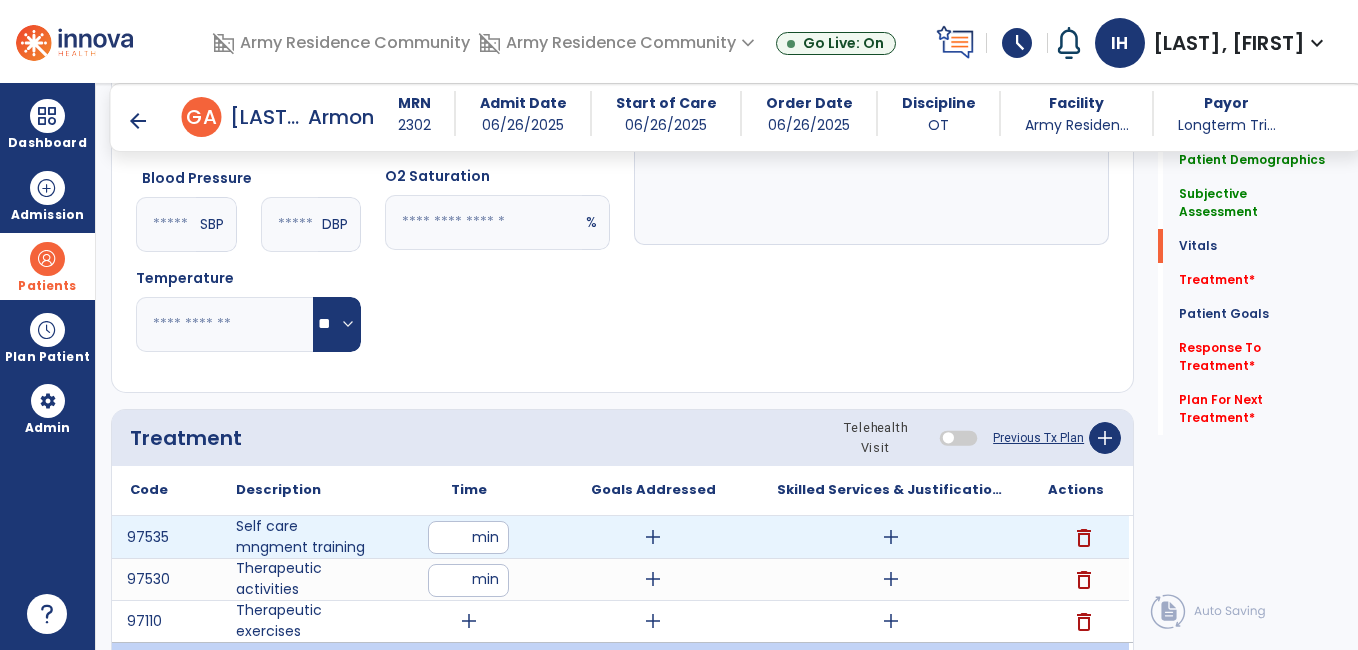 click on "add" at bounding box center [653, 537] 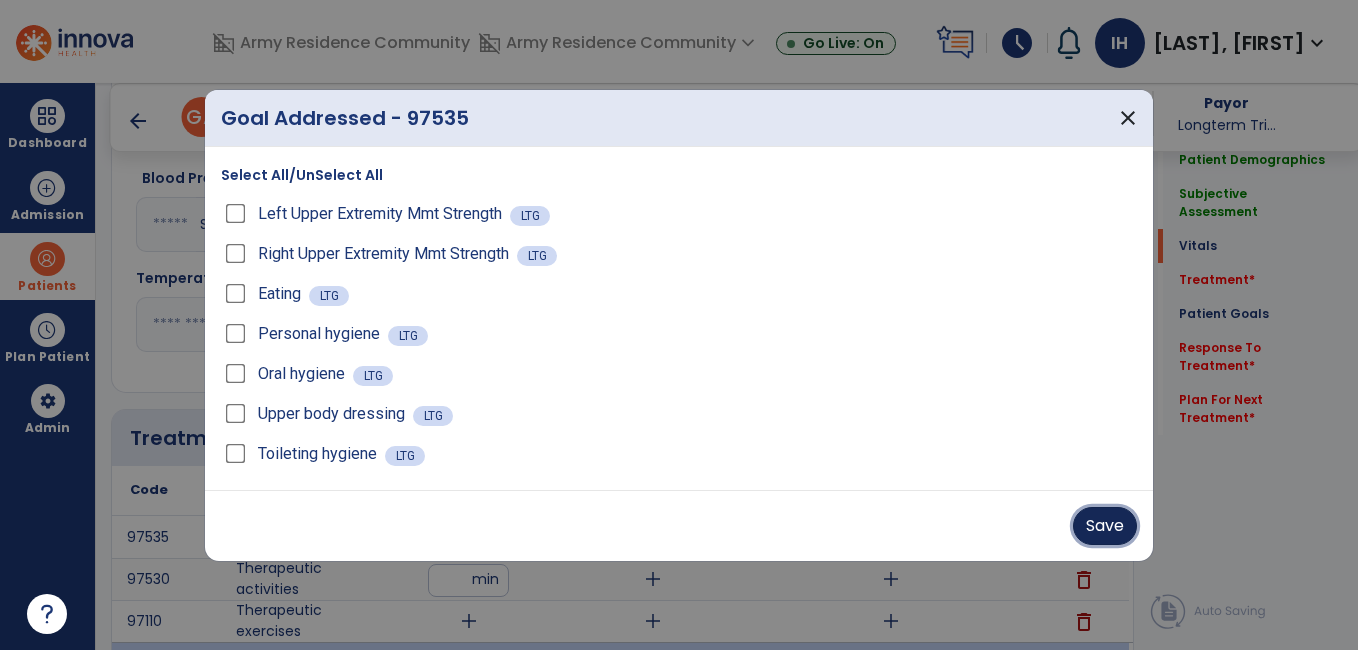 click on "Save" at bounding box center [1105, 526] 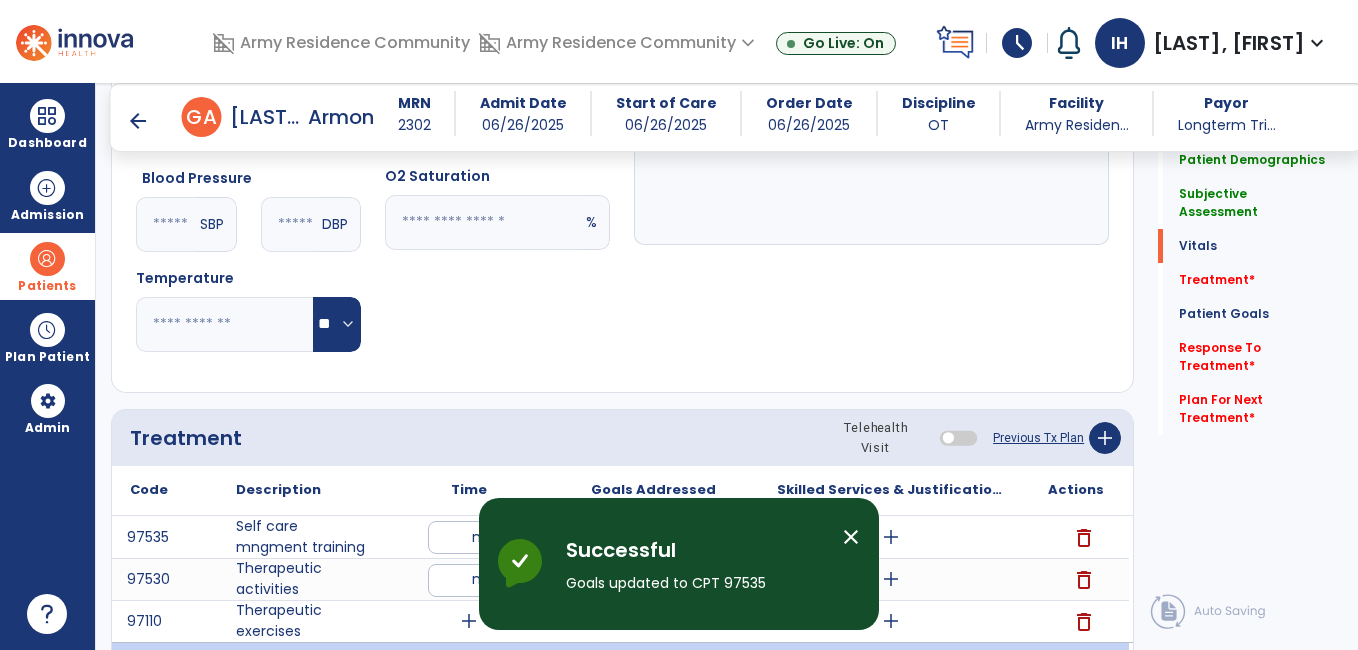 click on "close" at bounding box center (851, 537) 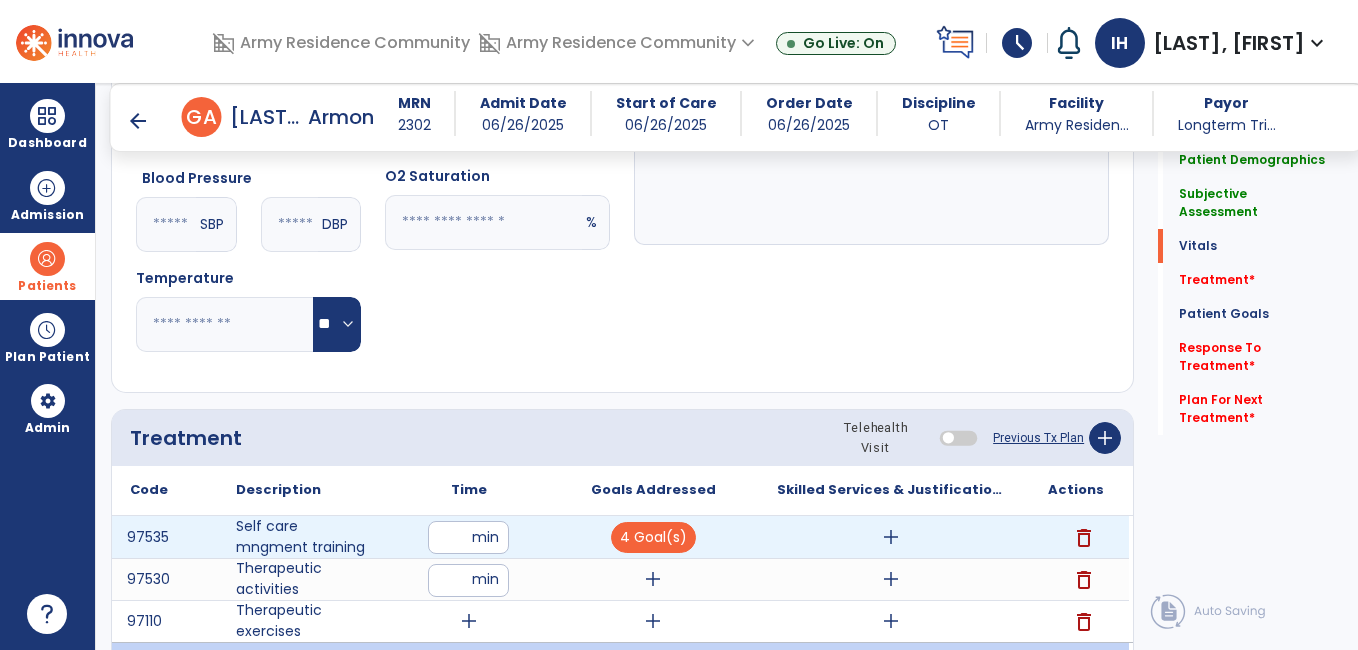 click on "add" at bounding box center [891, 537] 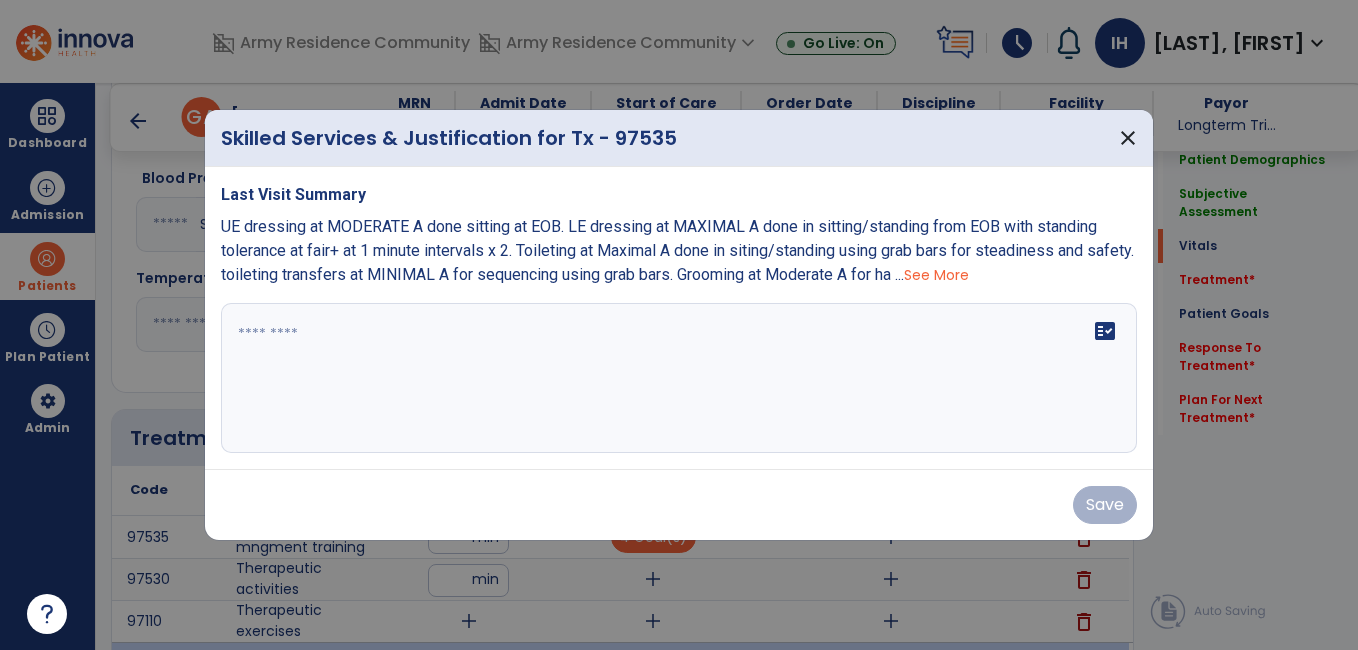 click on "See More" at bounding box center [936, 275] 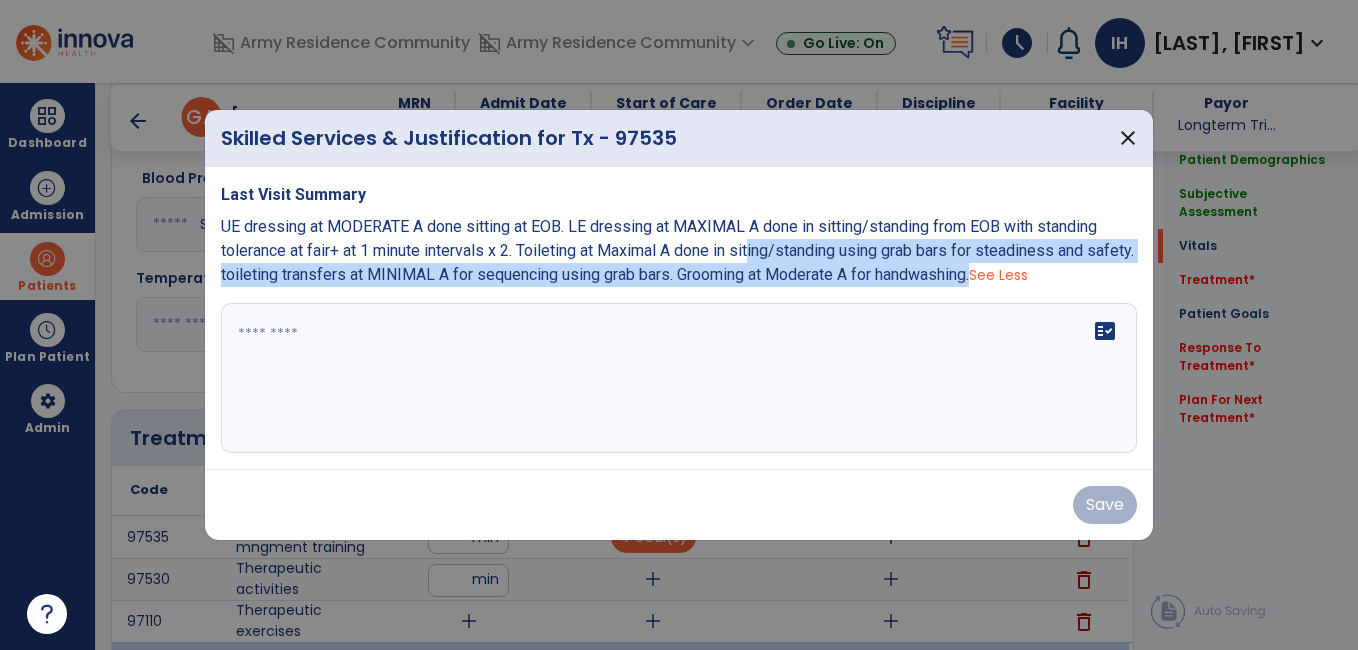 drag, startPoint x: 1033, startPoint y: 276, endPoint x: 759, endPoint y: 262, distance: 274.35742 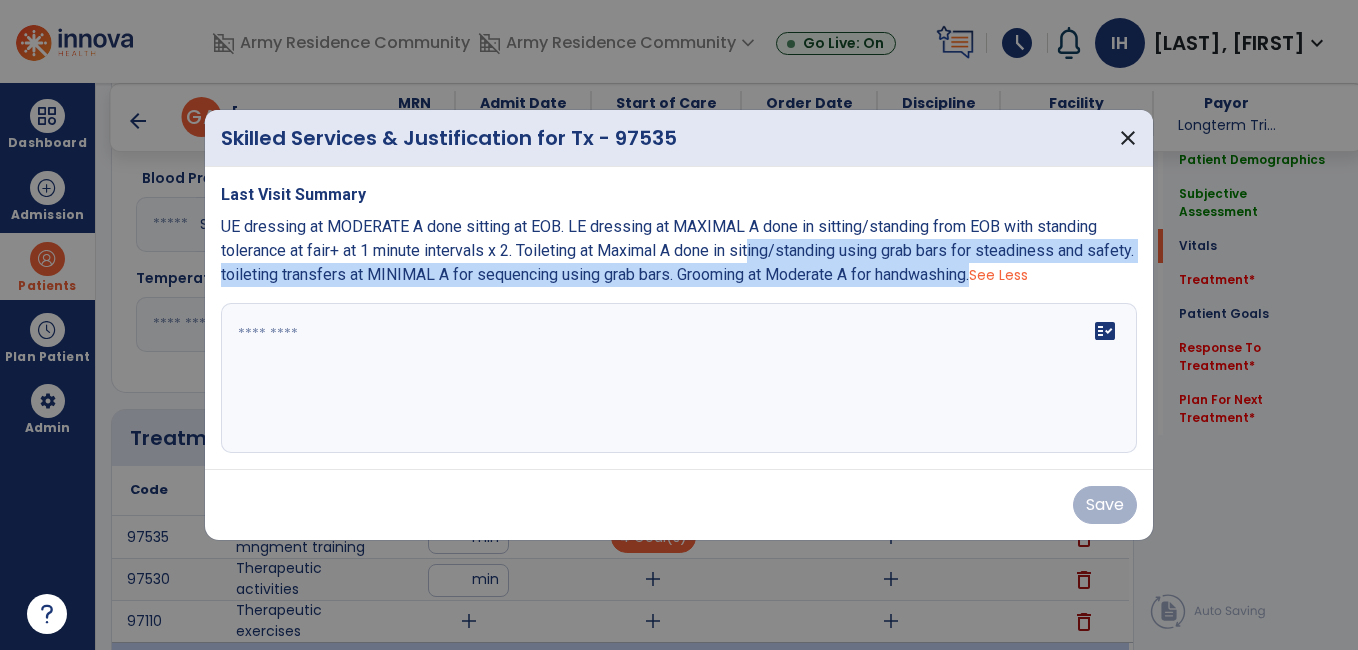 click on "UE dressing at MODERATE A done sitting at EOB.
LE dressing at MAXIMAL A done in sitting/standing from EOB with standing tolerance at fair+ at 1 minute intervals x 2.
Toileting at Maximal A done in siting/standing using grab bars for steadiness and safety.
toileting transfers at MINIMAL A for sequencing using grab bars.
Grooming at Moderate A for handwashing.   See Less" at bounding box center [679, 251] 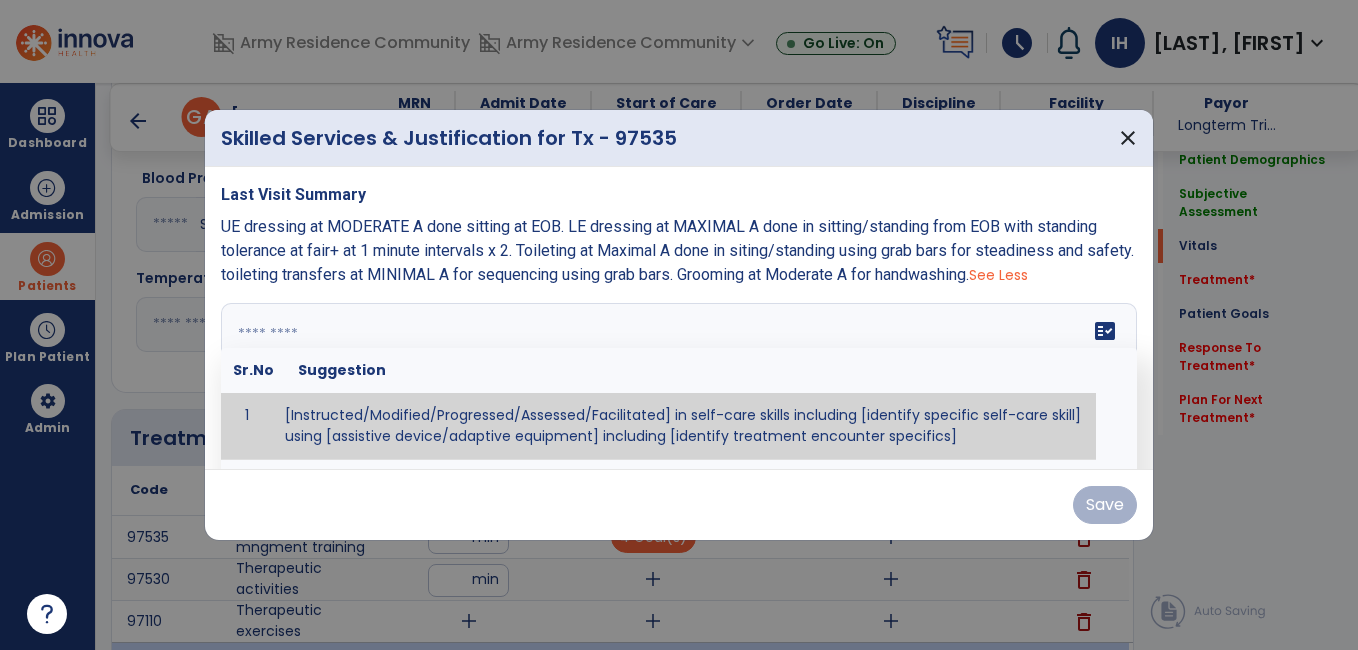 click at bounding box center [676, 378] 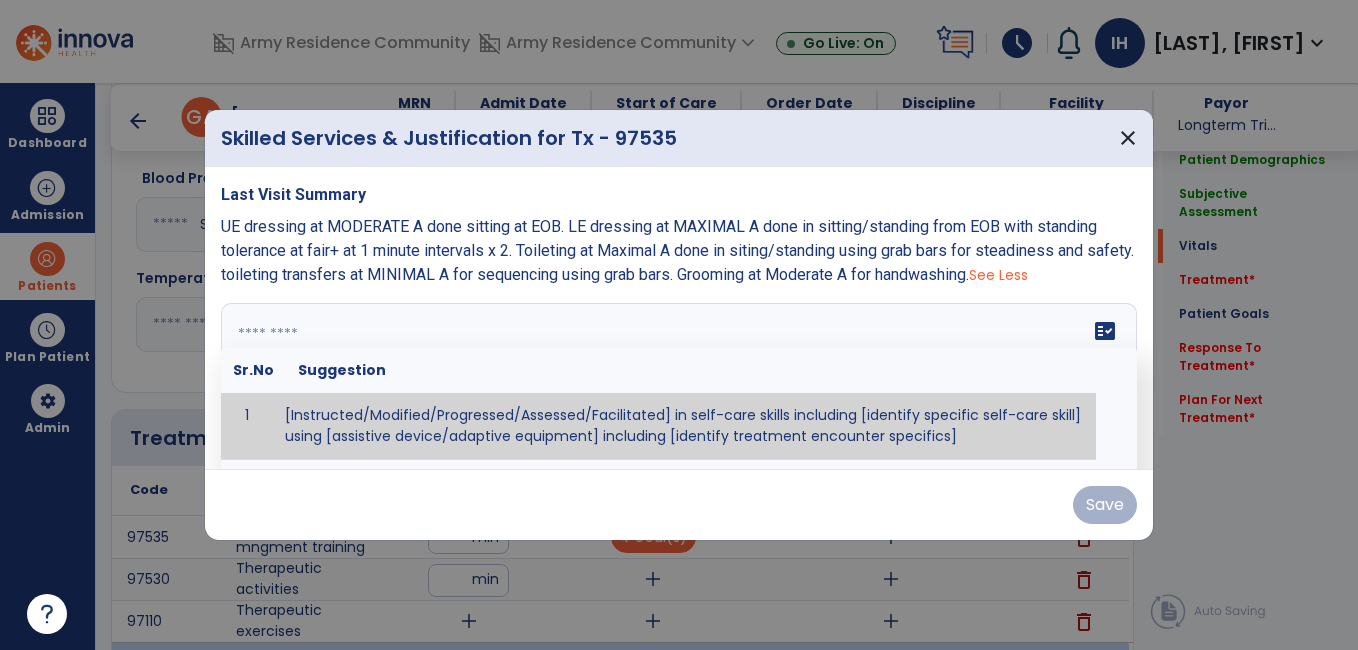 drag, startPoint x: 338, startPoint y: 332, endPoint x: 275, endPoint y: 277, distance: 83.630135 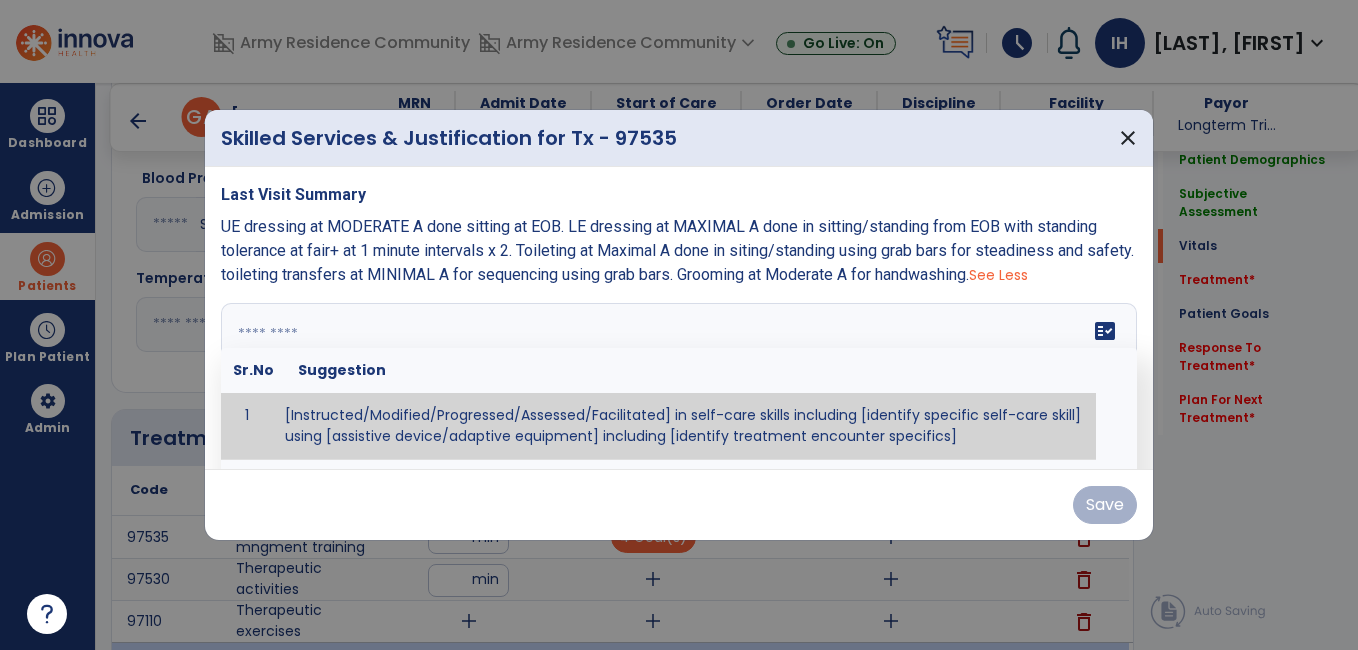click on "Last Visit Summary UE dressing at MODERATE A done sitting at EOB.
LE dressing at MAXIMAL A done in sitting/standing from EOB with standing tolerance at fair+ at 1 minute intervals x 2.
Toileting at Maximal A done in siting/standing using grab bars for steadiness and safety.
toileting transfers at MINIMAL A for sequencing using grab bars.
Grooming at Moderate A for handwashing.   See Less   fact_check  Sr.No Suggestion 1 [Instructed/Modified/Progressed/Assessed/Facilitated] in self-care skills including [identify specific self-care skill] using [assistive device/adaptive equipment] including [identify treatment encounter specifics]" at bounding box center [679, 318] 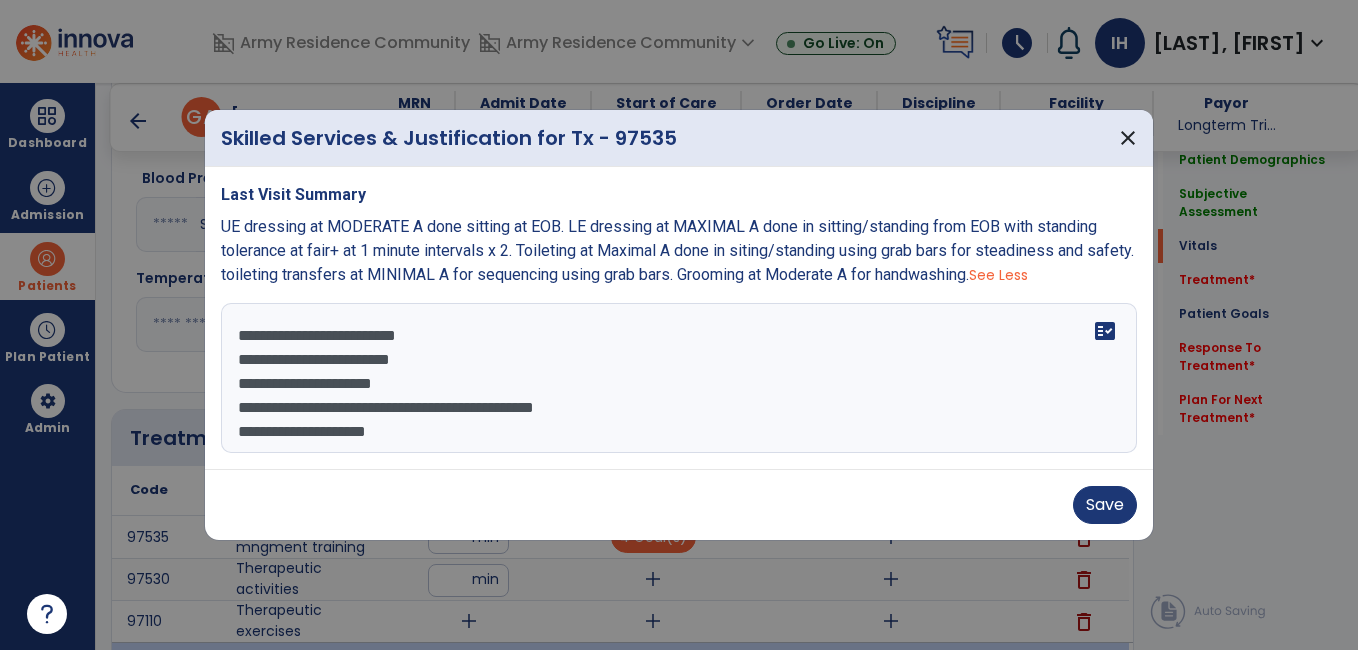 click on "**********" at bounding box center [679, 378] 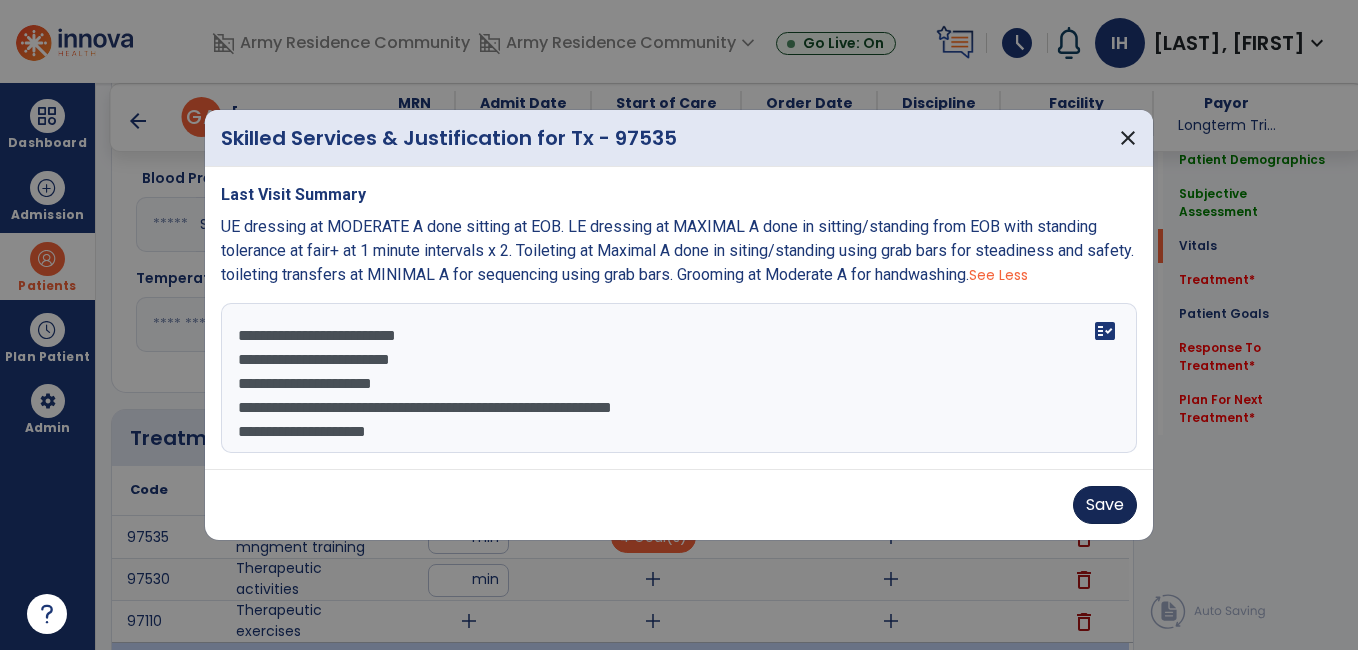 type on "**********" 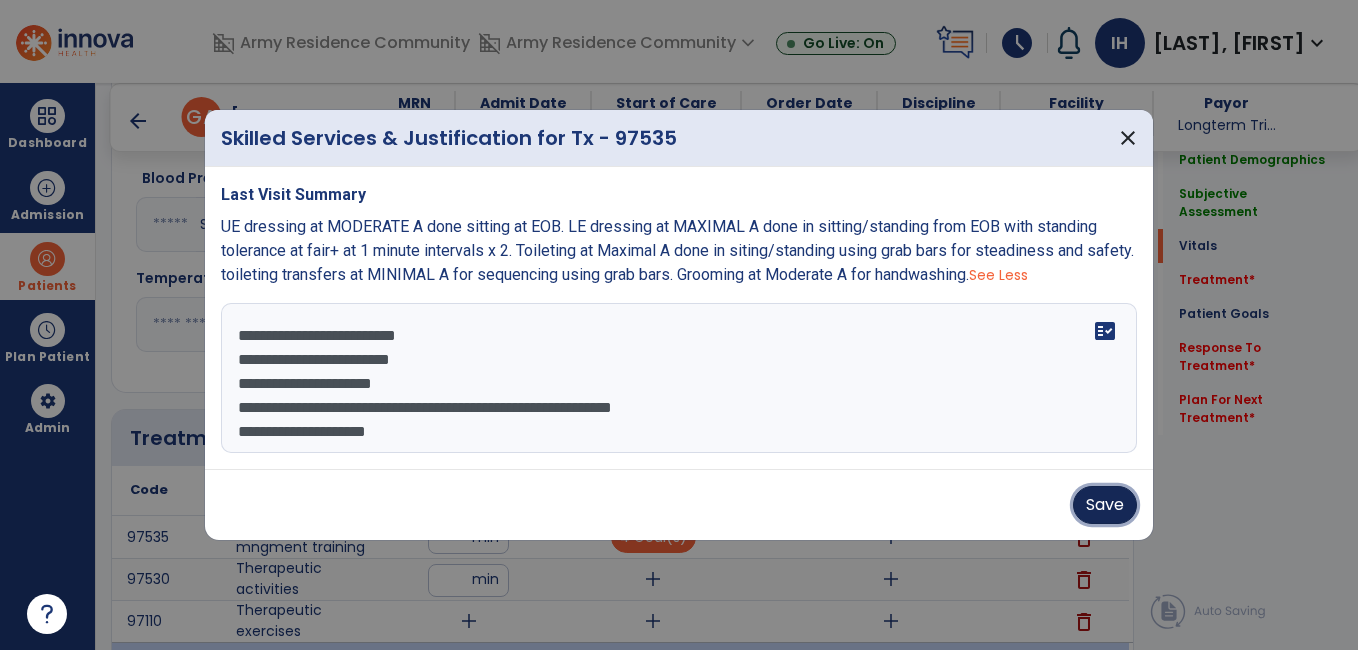 click on "Save" at bounding box center (1105, 505) 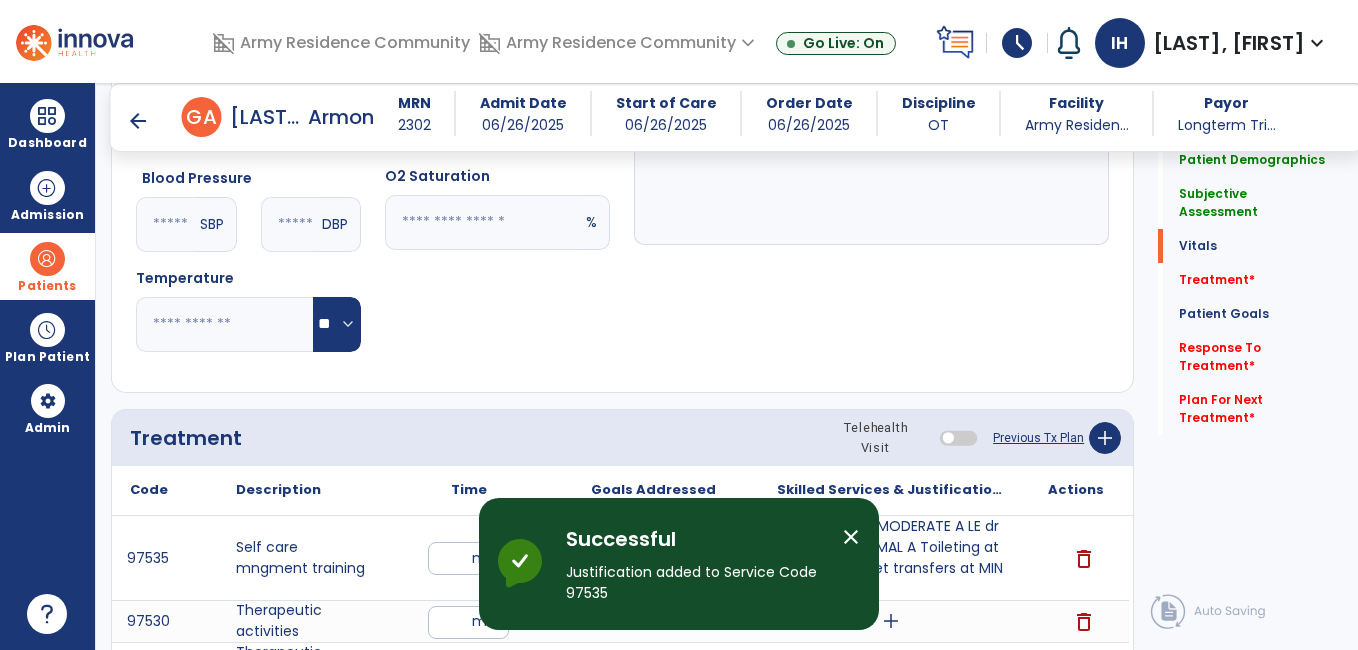 click on "close" at bounding box center [851, 537] 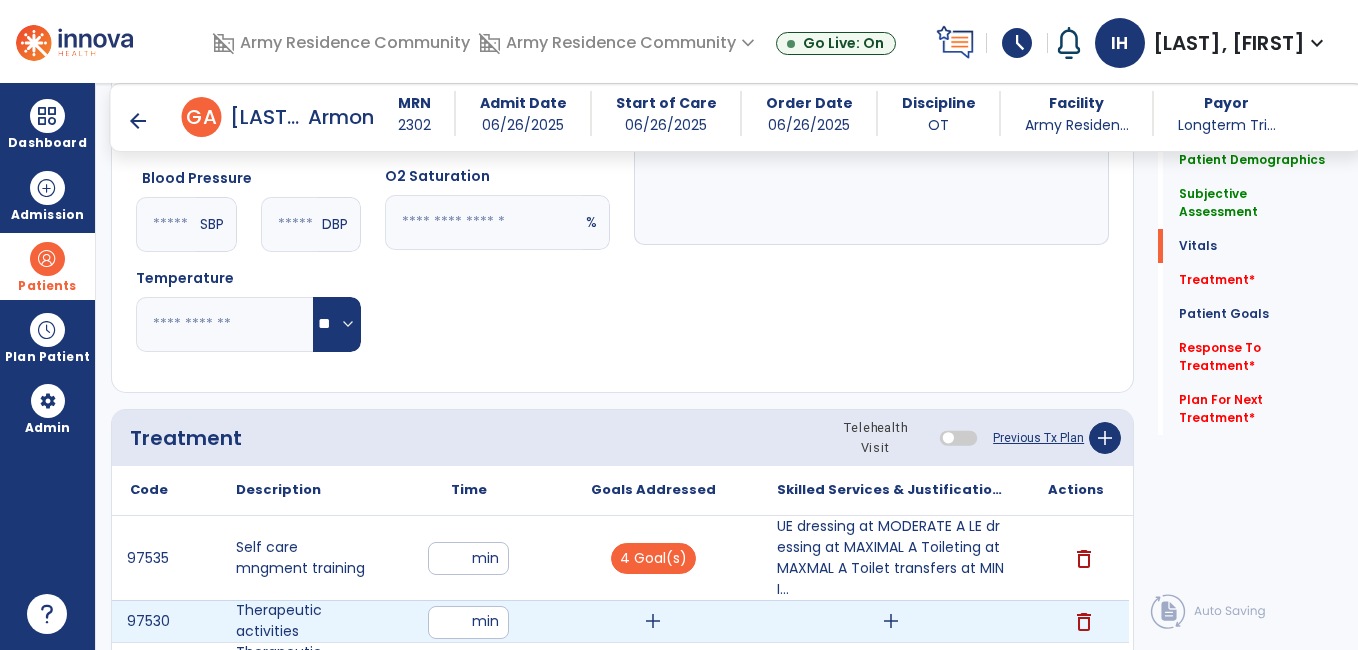 click on "add" at bounding box center (653, 621) 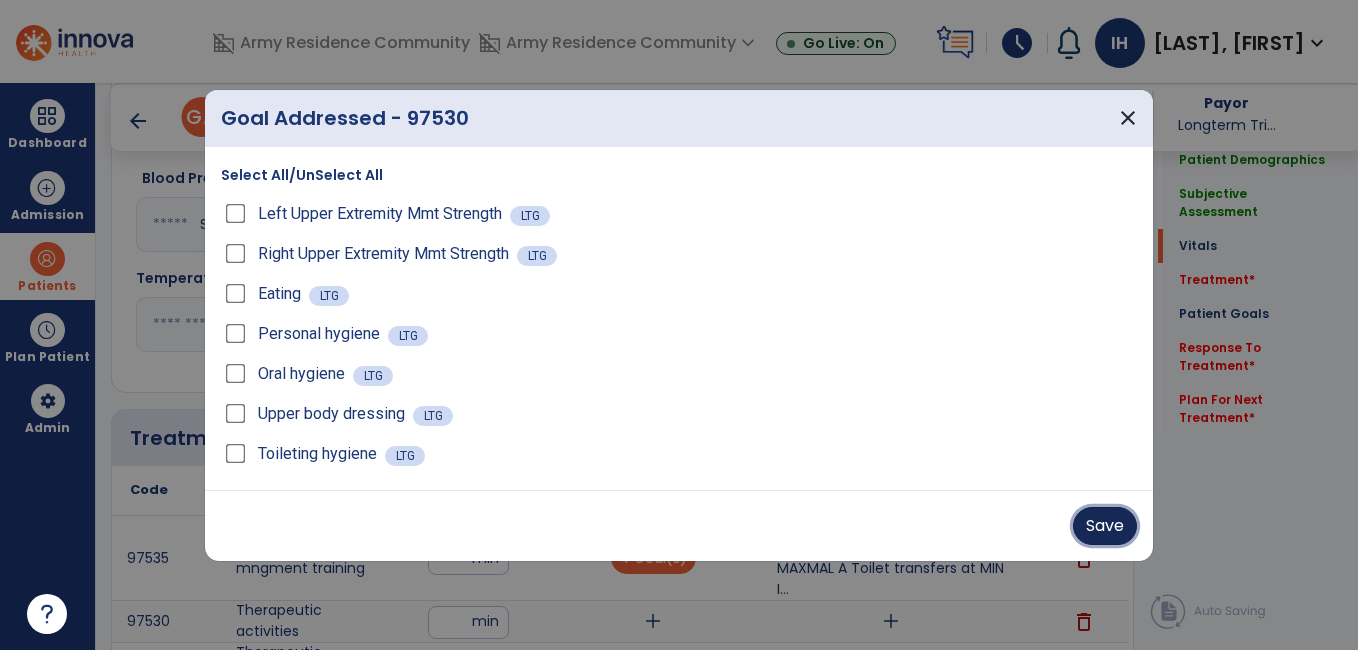 click on "Save" at bounding box center [1105, 526] 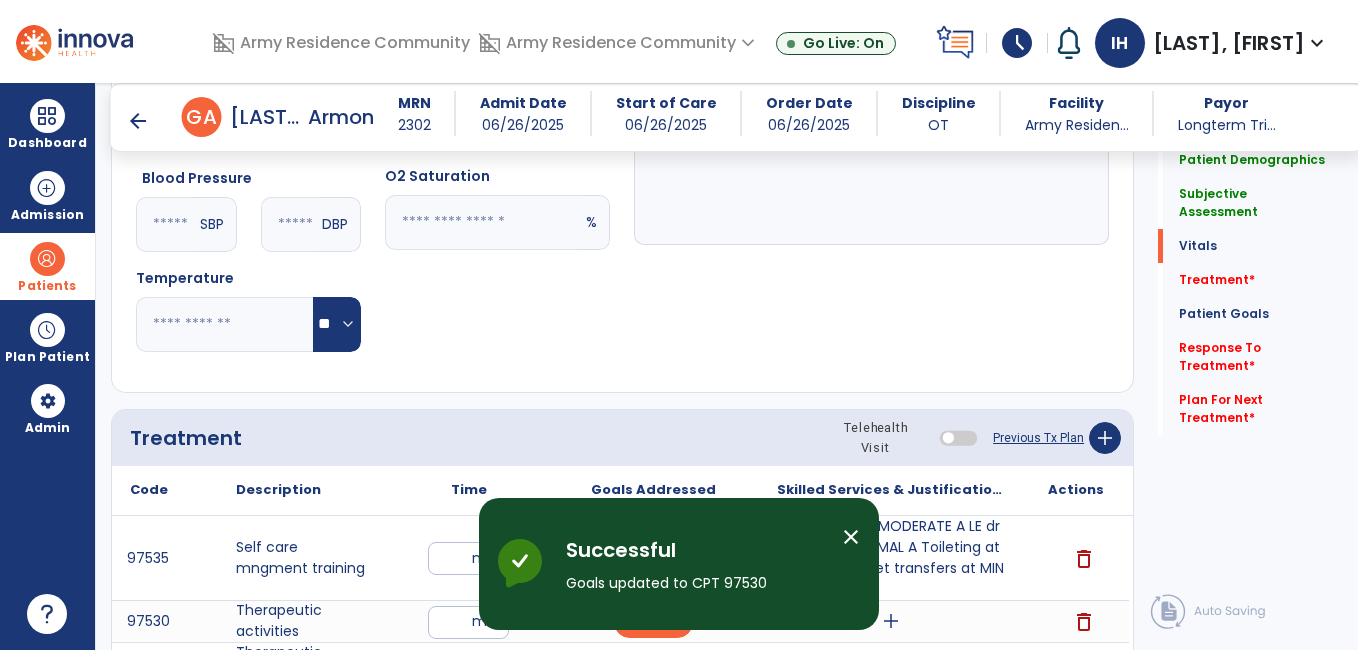 click on "close" at bounding box center (851, 537) 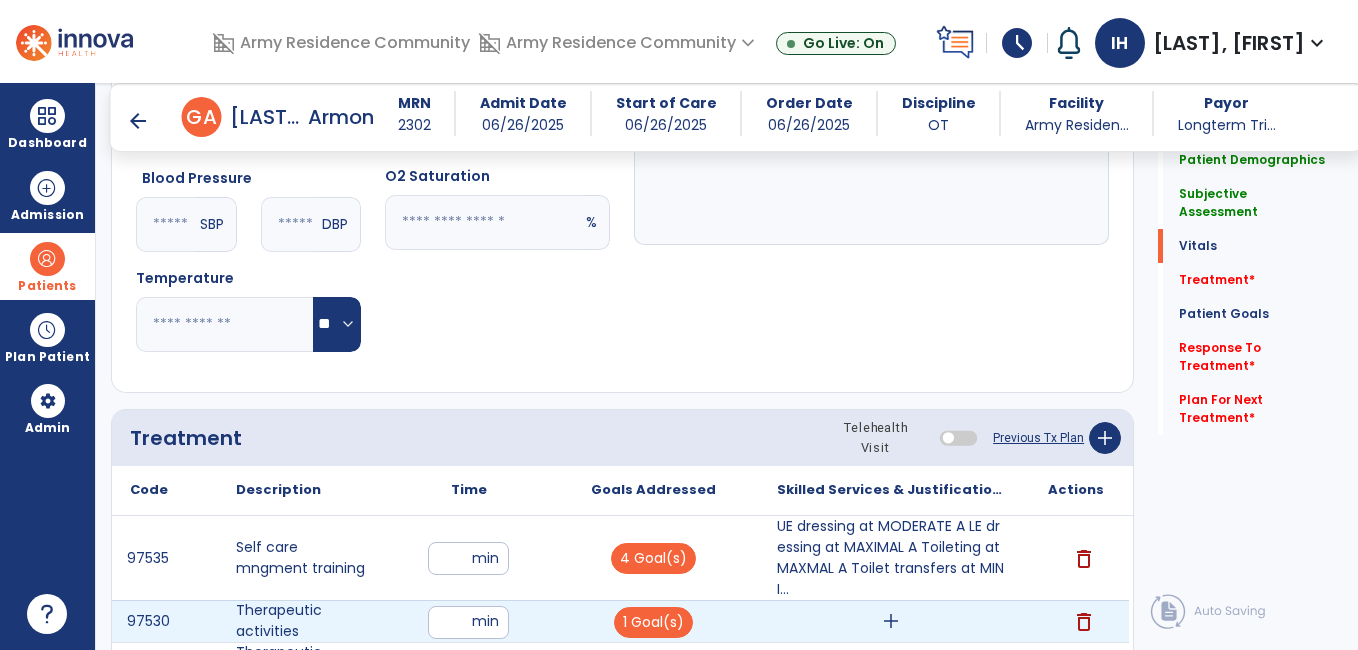 click on "add" at bounding box center [891, 621] 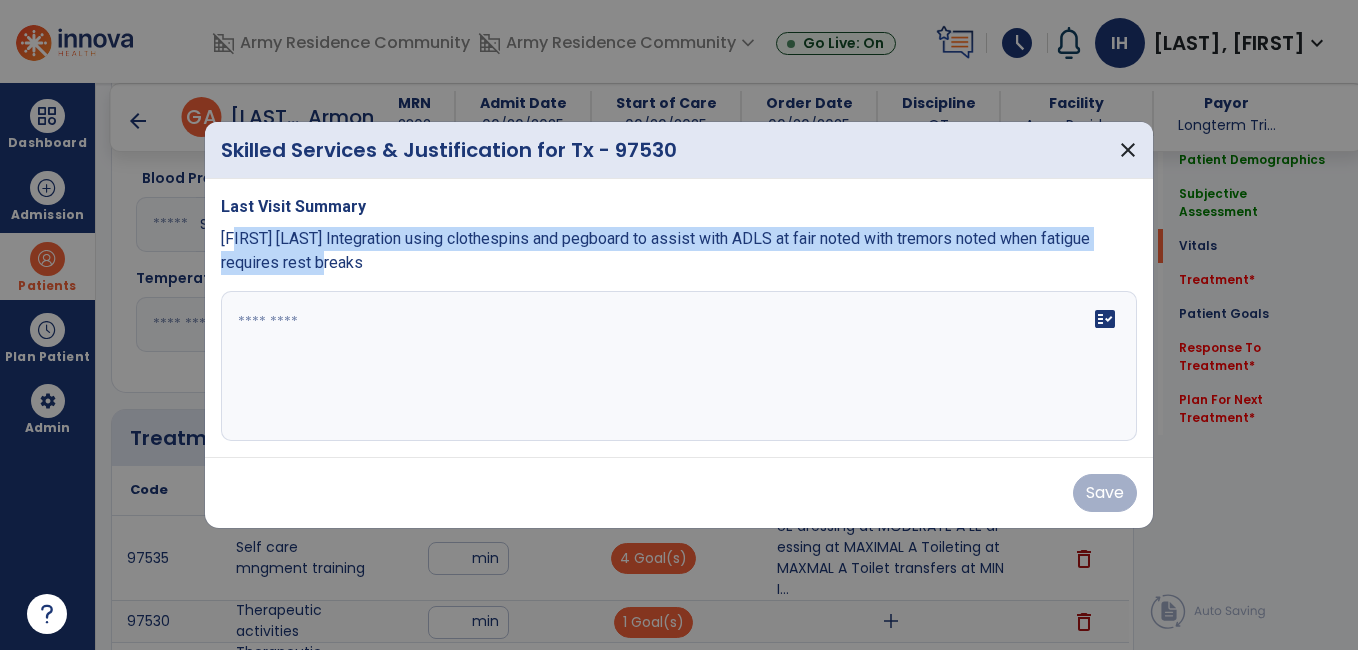 drag, startPoint x: 307, startPoint y: 262, endPoint x: 227, endPoint y: 237, distance: 83.81527 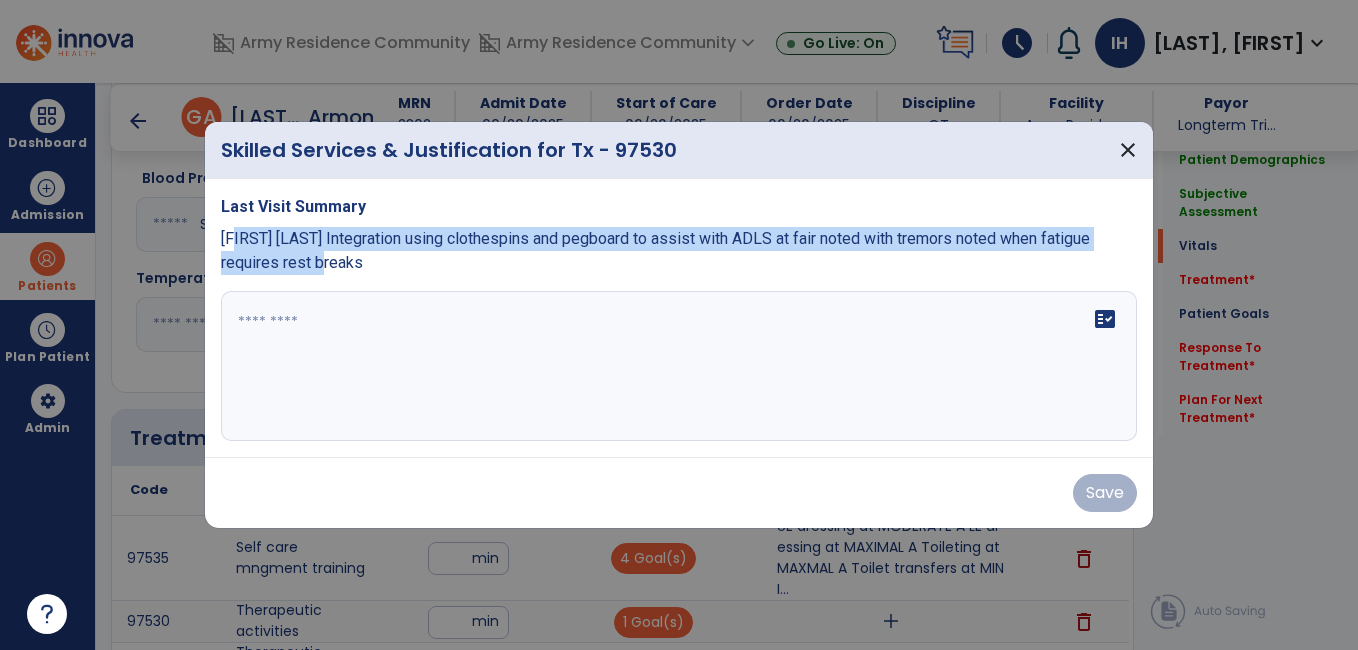 click on "[FIRST] [LAST] Integration using clothespins and pegboard to assist with ADLS at fair noted with tremors noted when fatigue requires rest breaks" at bounding box center (679, 251) 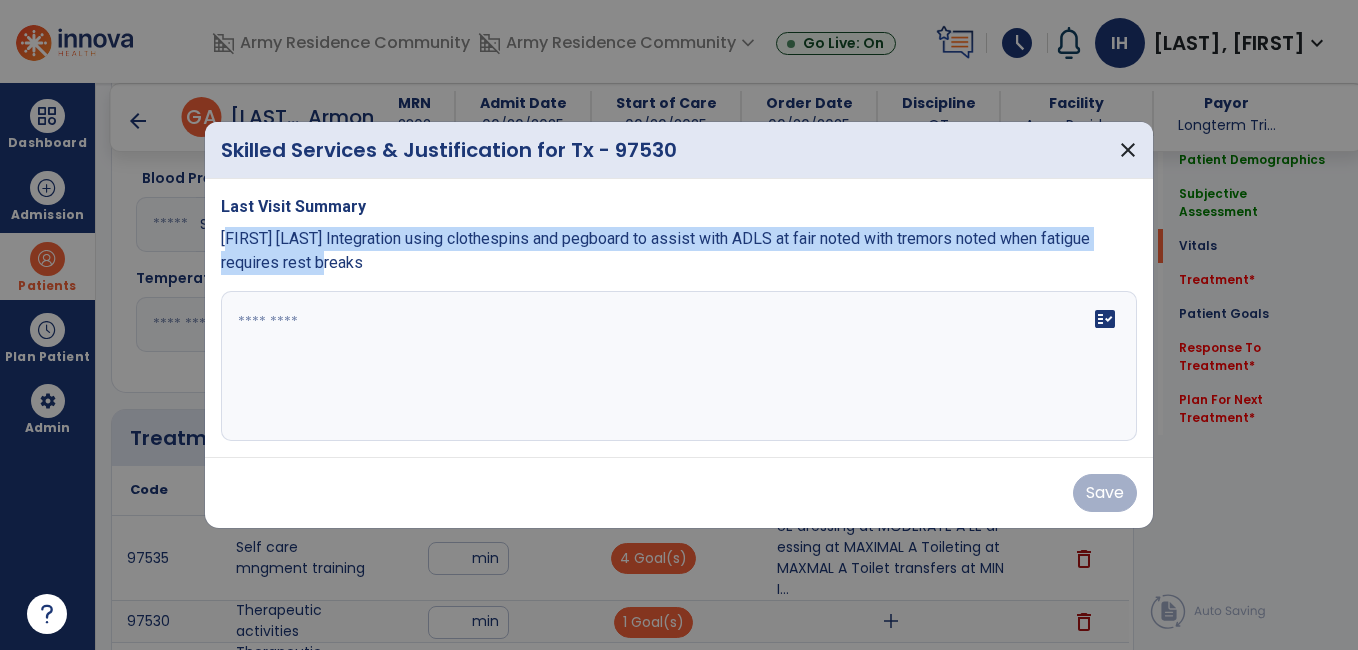 copy on "ilateral Integration using clothespins and pegboard to assist with ADLS at fair noted with tremors noted when fatigue requires rest breaks" 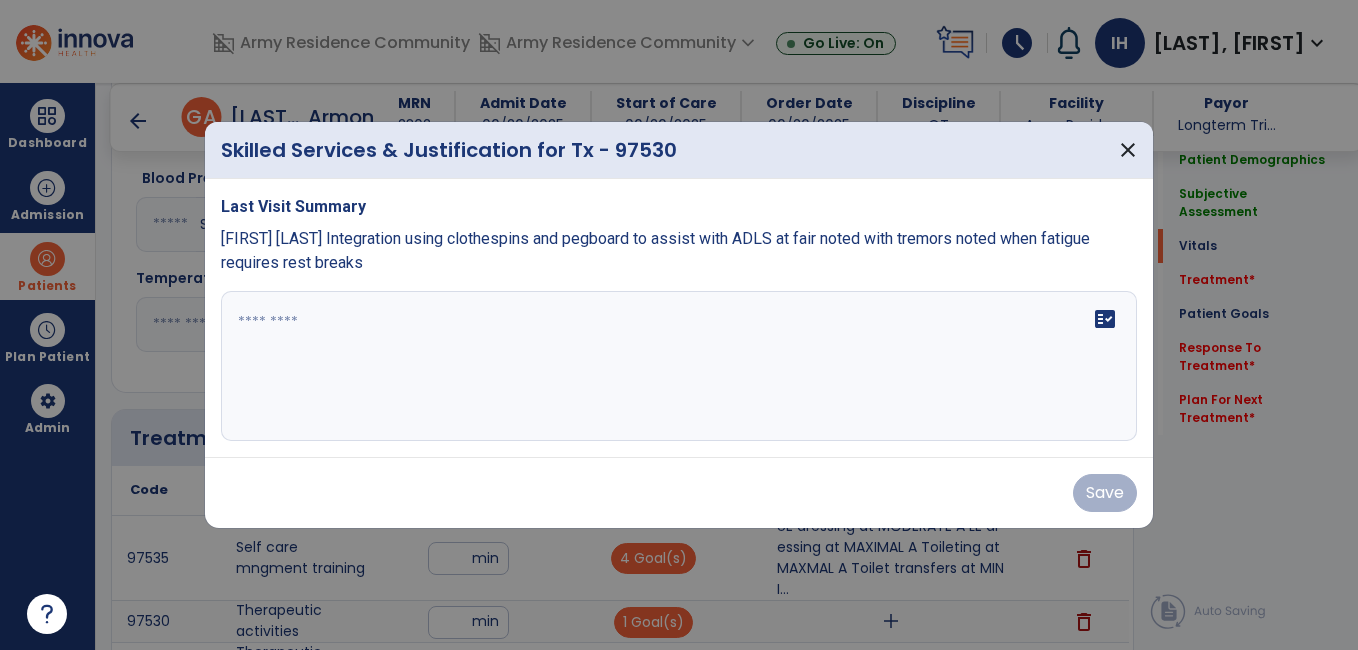 click at bounding box center (679, 366) 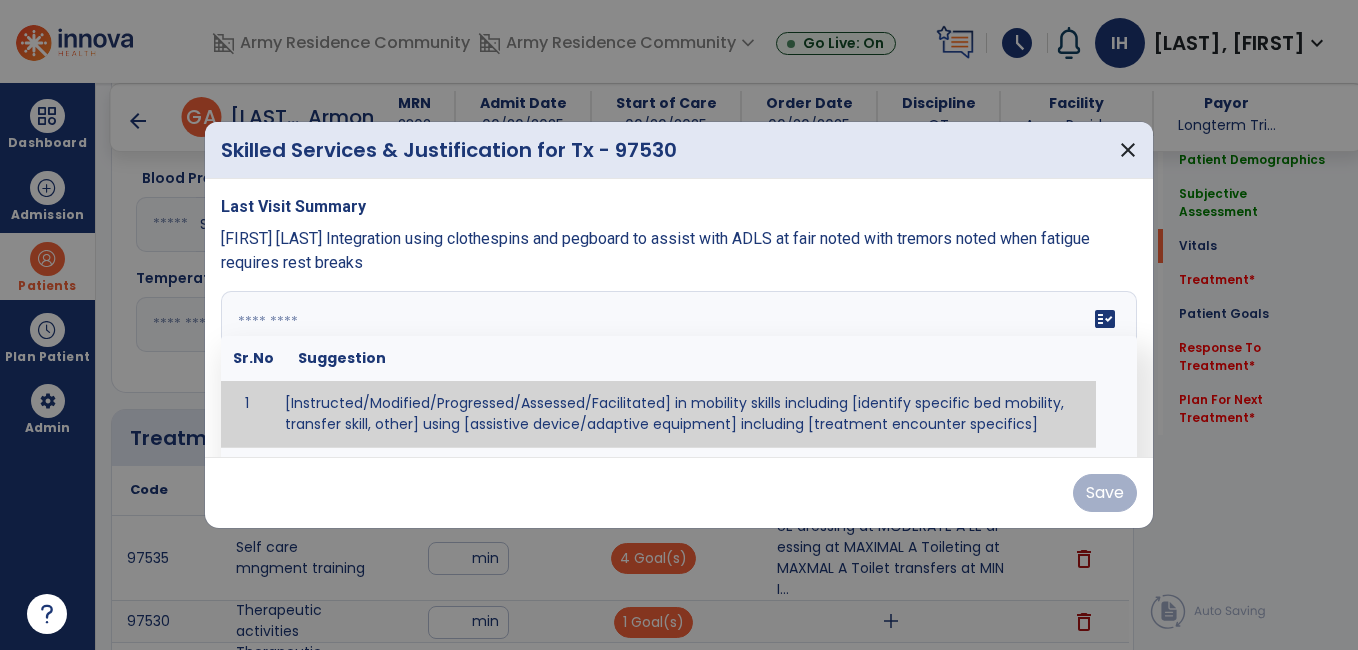 click at bounding box center (676, 366) 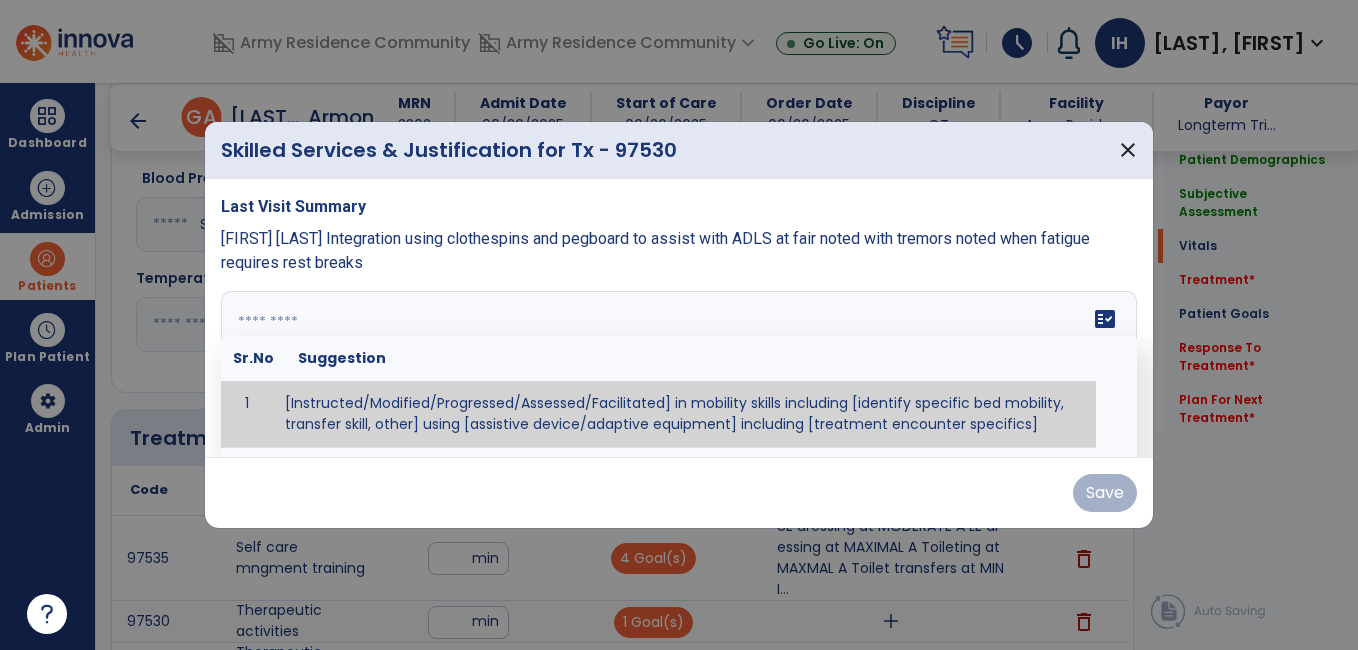 type on "**********" 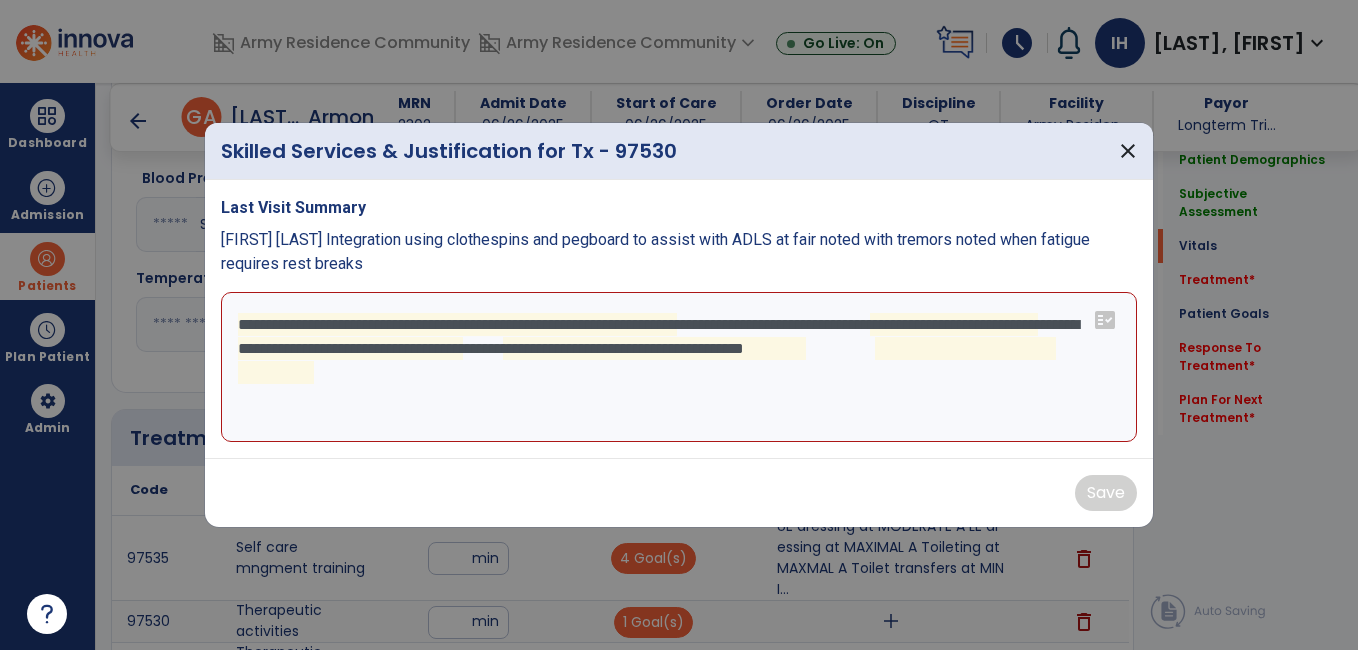 drag, startPoint x: 322, startPoint y: 376, endPoint x: 220, endPoint y: 332, distance: 111.085556 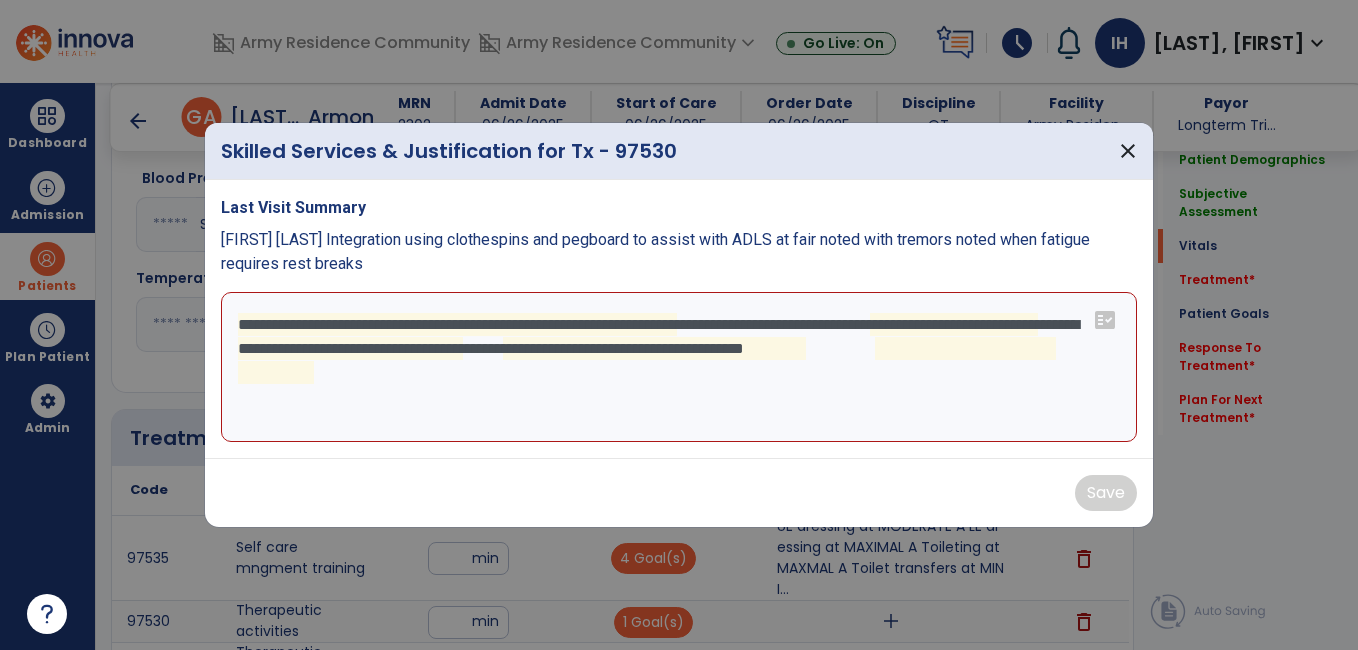 click on "**********" at bounding box center (679, 319) 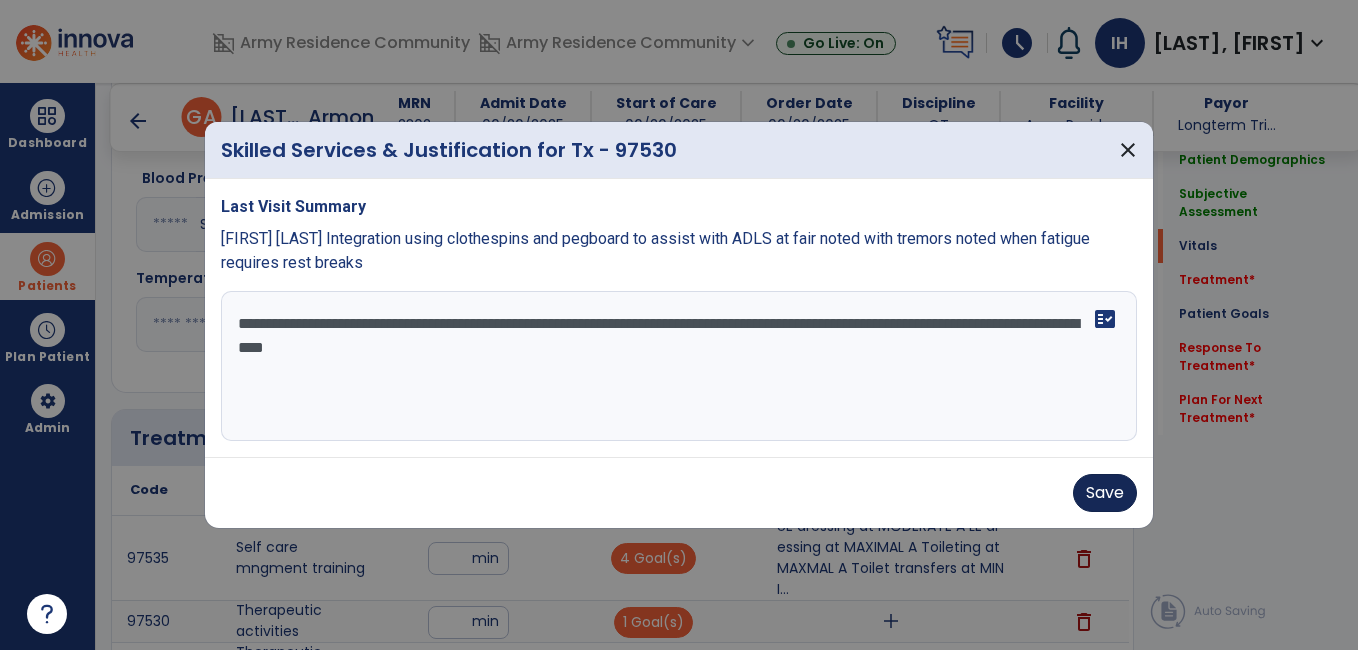 type on "**********" 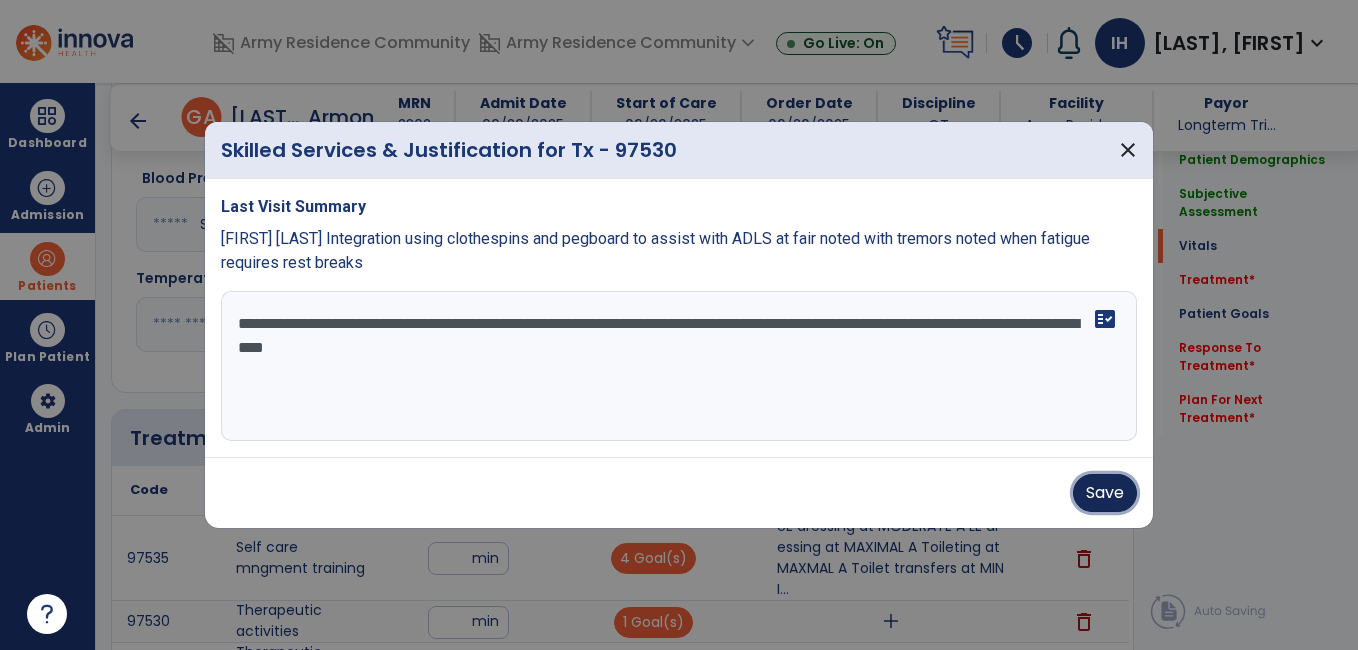 click on "Save" at bounding box center [1105, 493] 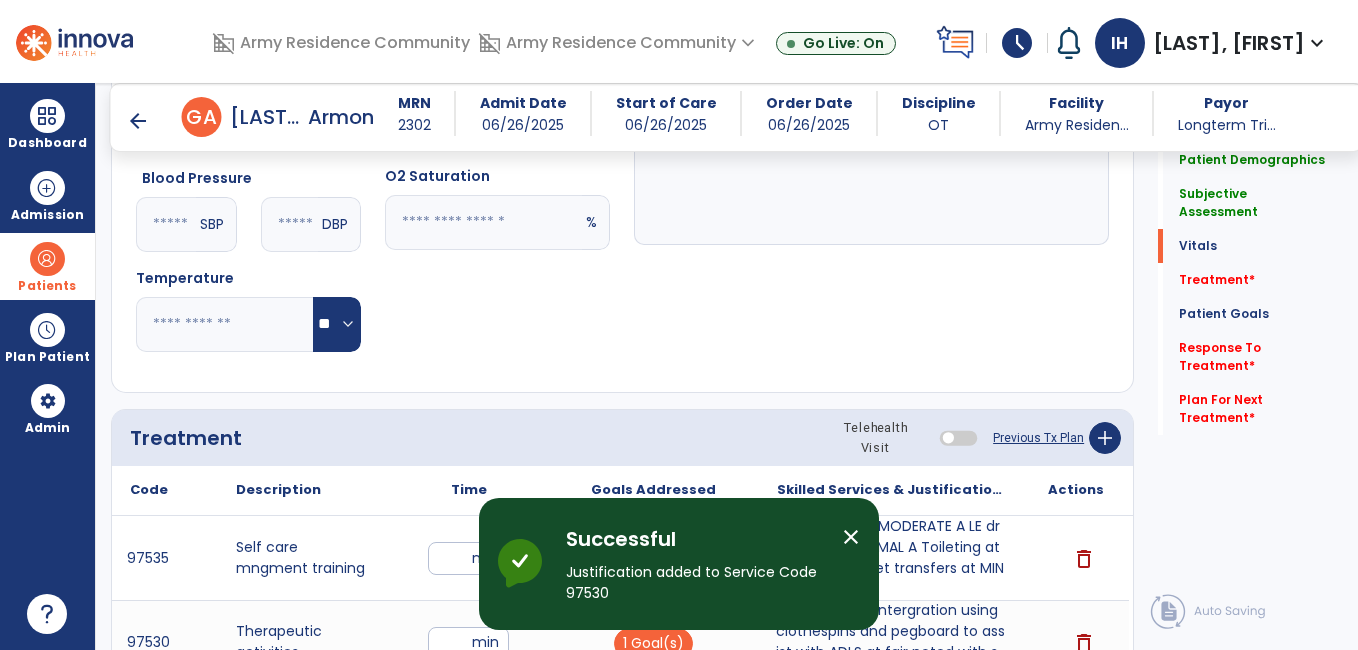 click on "close" at bounding box center (851, 537) 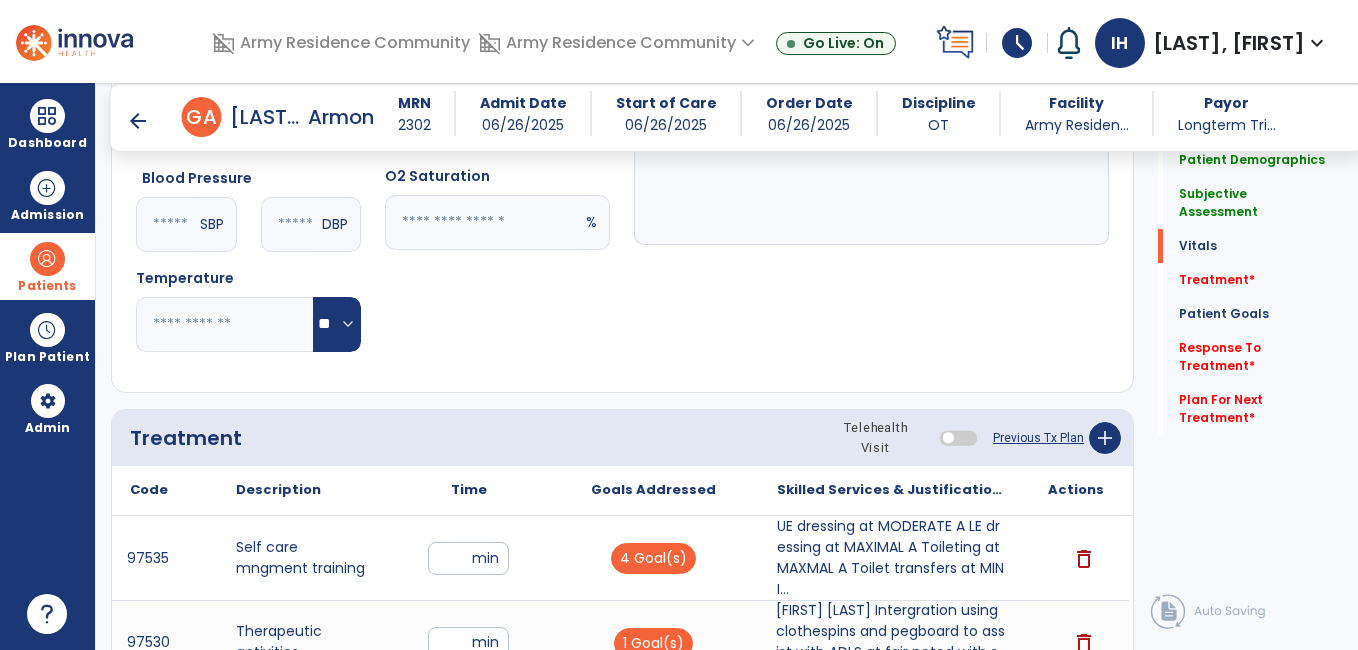click on "Patient Demographics  Medical Diagnosis   Treatment Diagnosis   Precautions   Contraindications
Code
Description
Pdpm Clinical Category
N17.9 to" 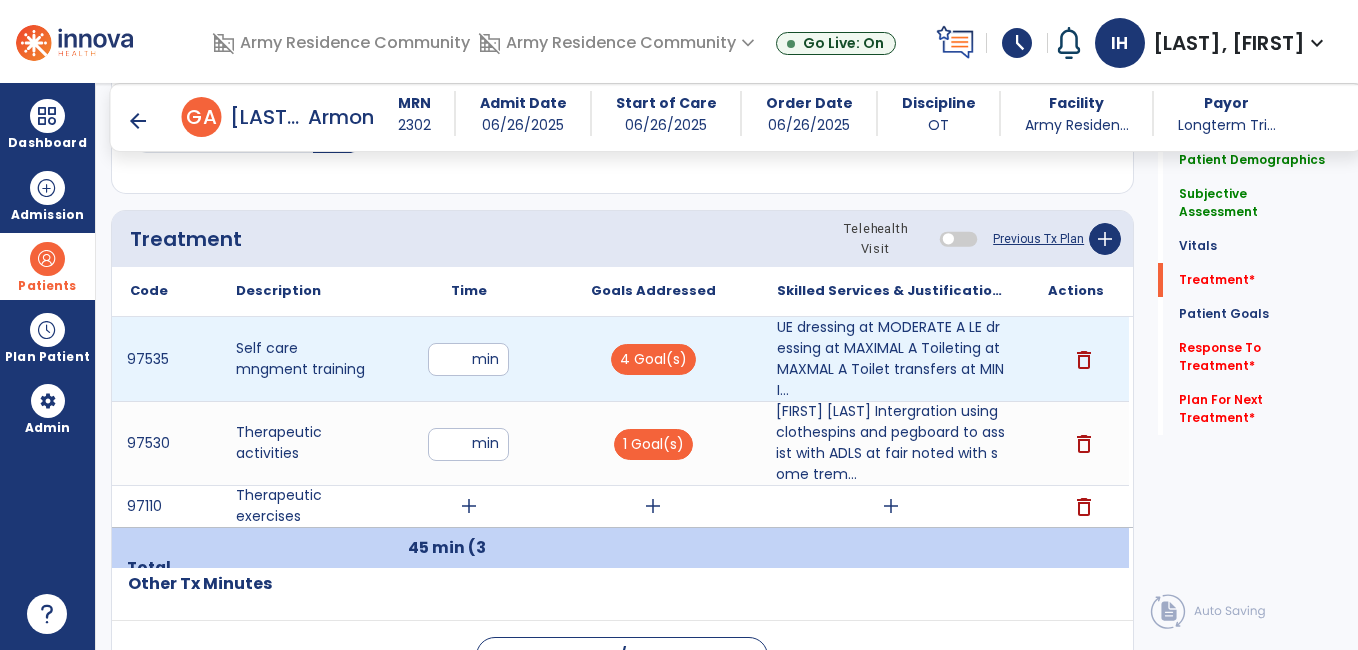 scroll, scrollTop: 1040, scrollLeft: 0, axis: vertical 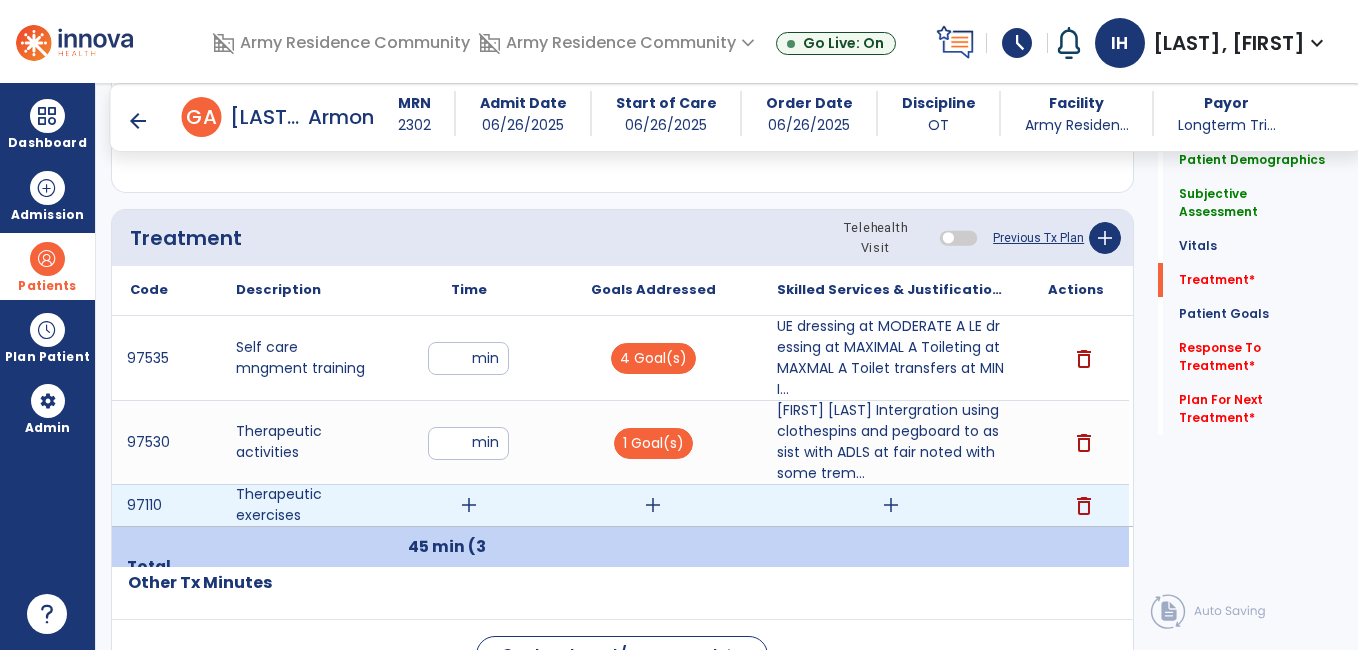 click on "add" at bounding box center (469, 505) 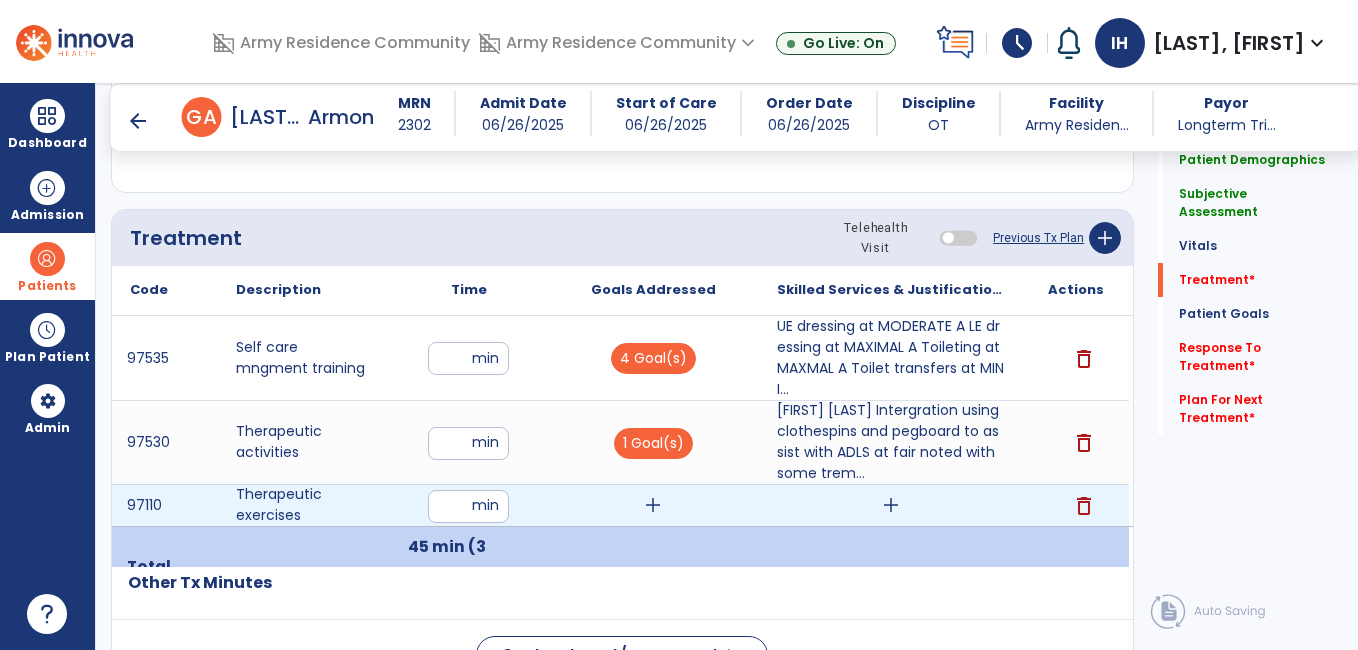 type on "**" 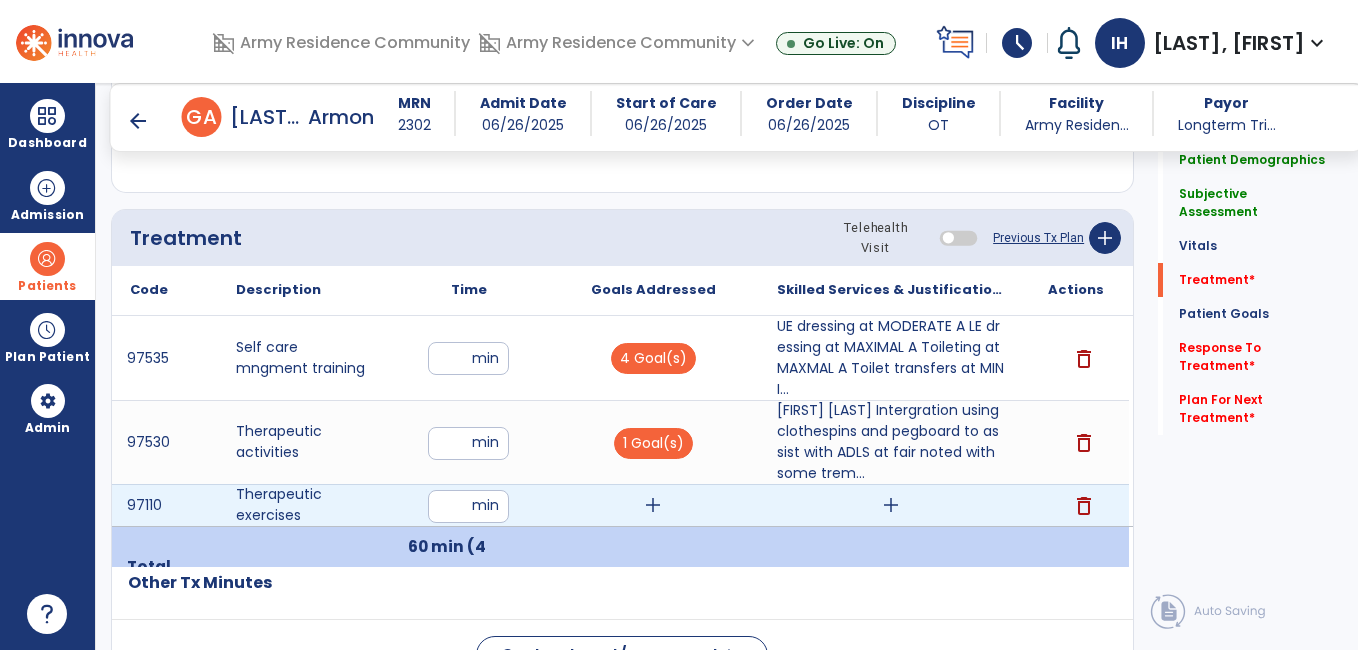 click on "add" at bounding box center [653, 505] 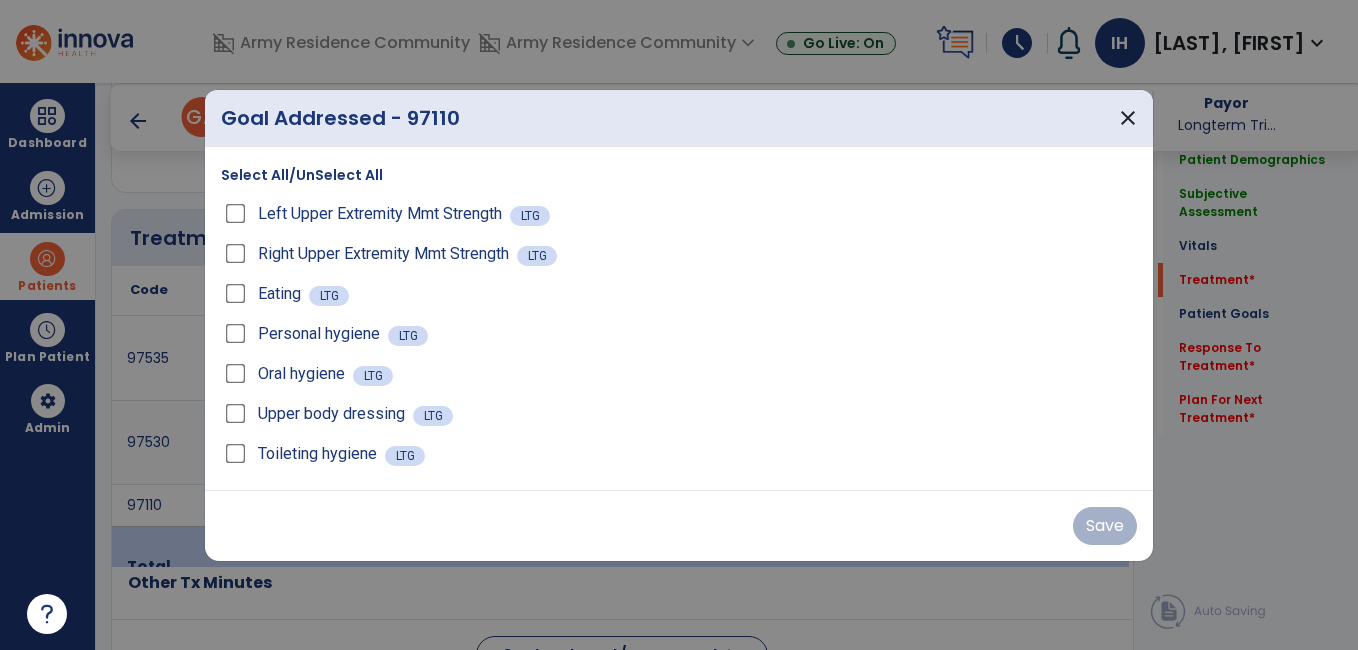 click on "Right Upper Extremity Mmt Strength  LTG" at bounding box center (679, 254) 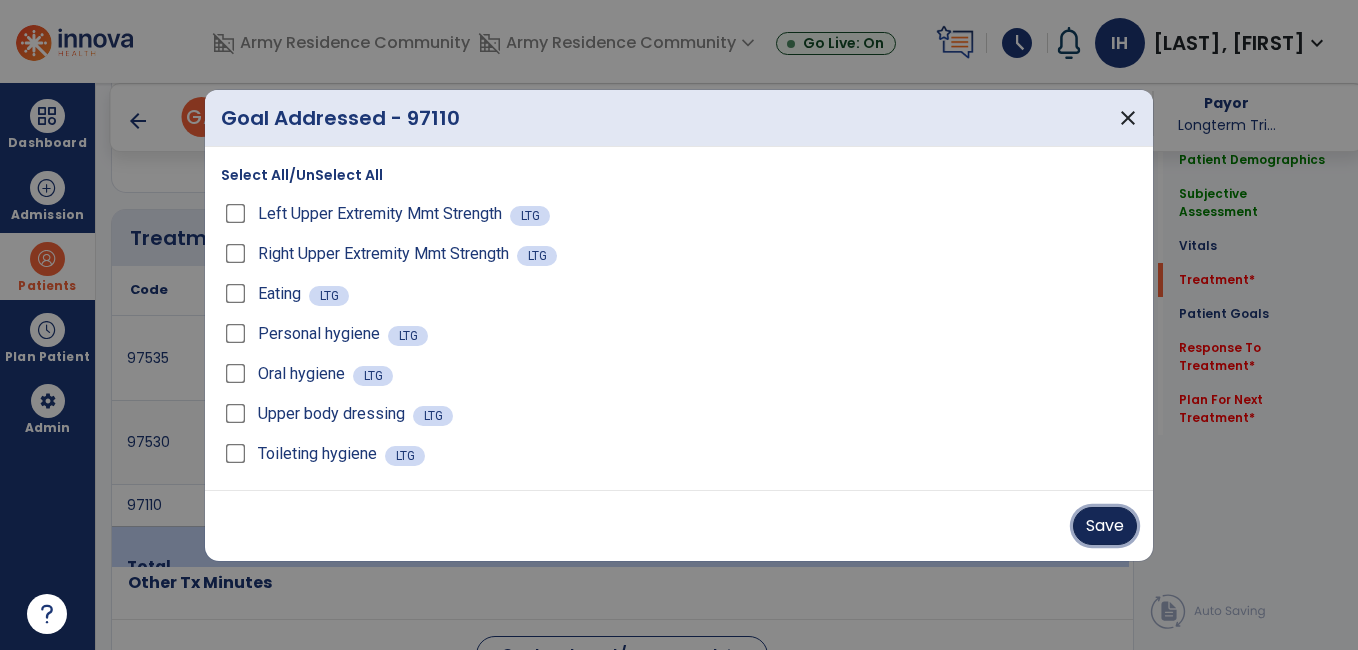 click on "Save" at bounding box center [1105, 526] 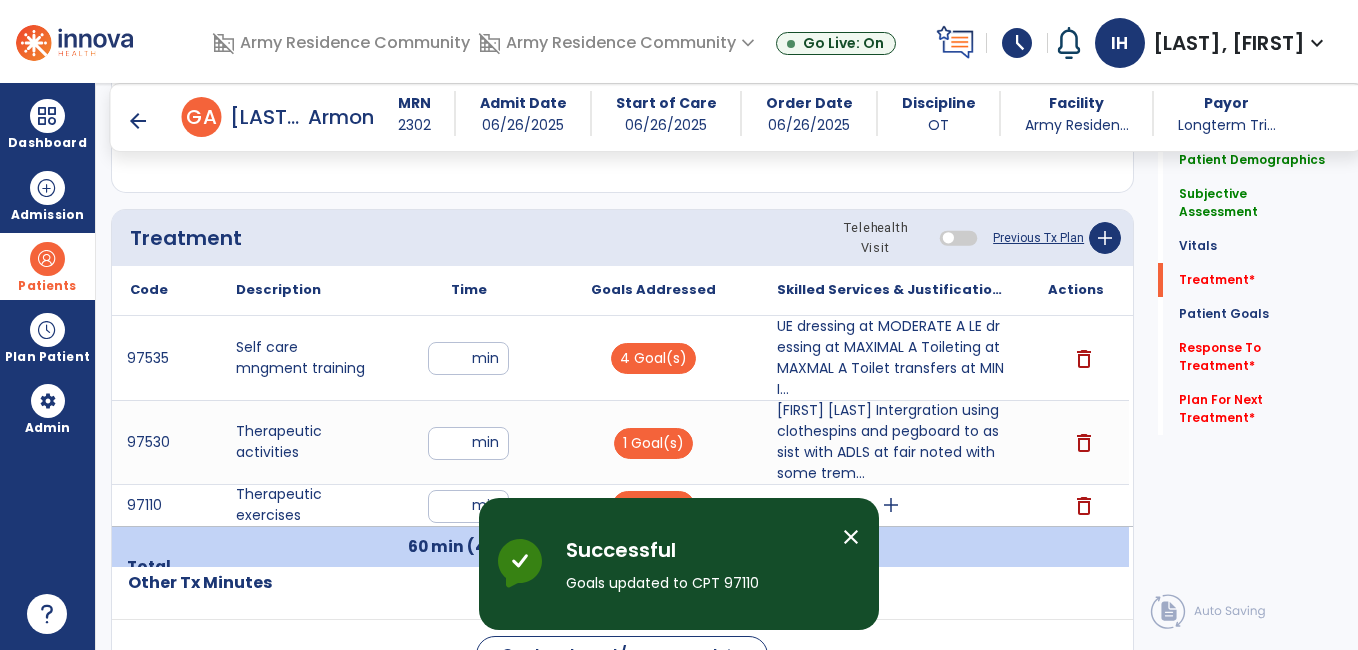 click on "close" at bounding box center [851, 537] 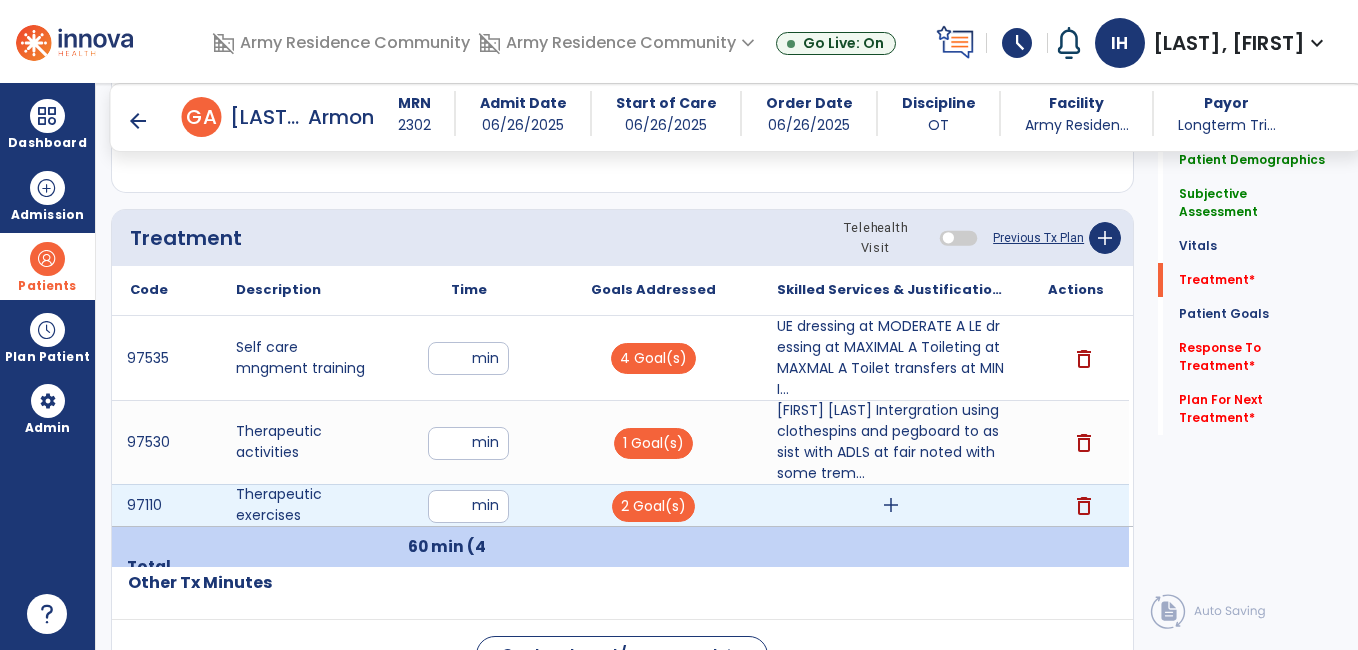 click on "add" at bounding box center [891, 505] 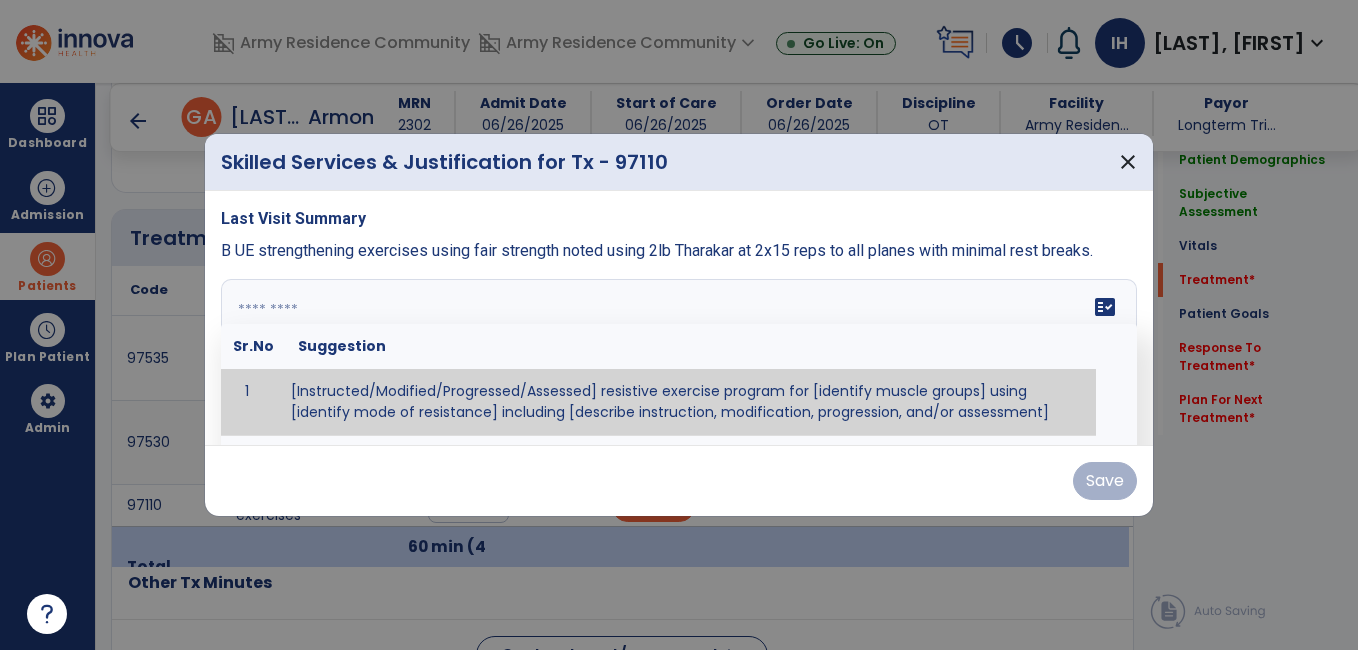 click on "fact_check  Sr.No Suggestion 1 [Instructed/Modified/Progressed/Assessed] resistive exercise program for [identify muscle groups] using [identify mode of resistance] including [describe instruction, modification, progression, and/or assessment] 2 [Instructed/Modified/Progressed/Assessed] aerobic exercise program using [identify equipment/mode] including [describe instruction, modification,progression, and/or assessment] 3 [Instructed/Modified/Progressed/Assessed] [PROM/A/AROM/AROM] program for [identify joint movements] using [contract-relax, over-pressure, inhibitory techniques, other] 4 [Assessed/Tested] aerobic capacity with administration of [aerobic capacity test]" at bounding box center [679, 354] 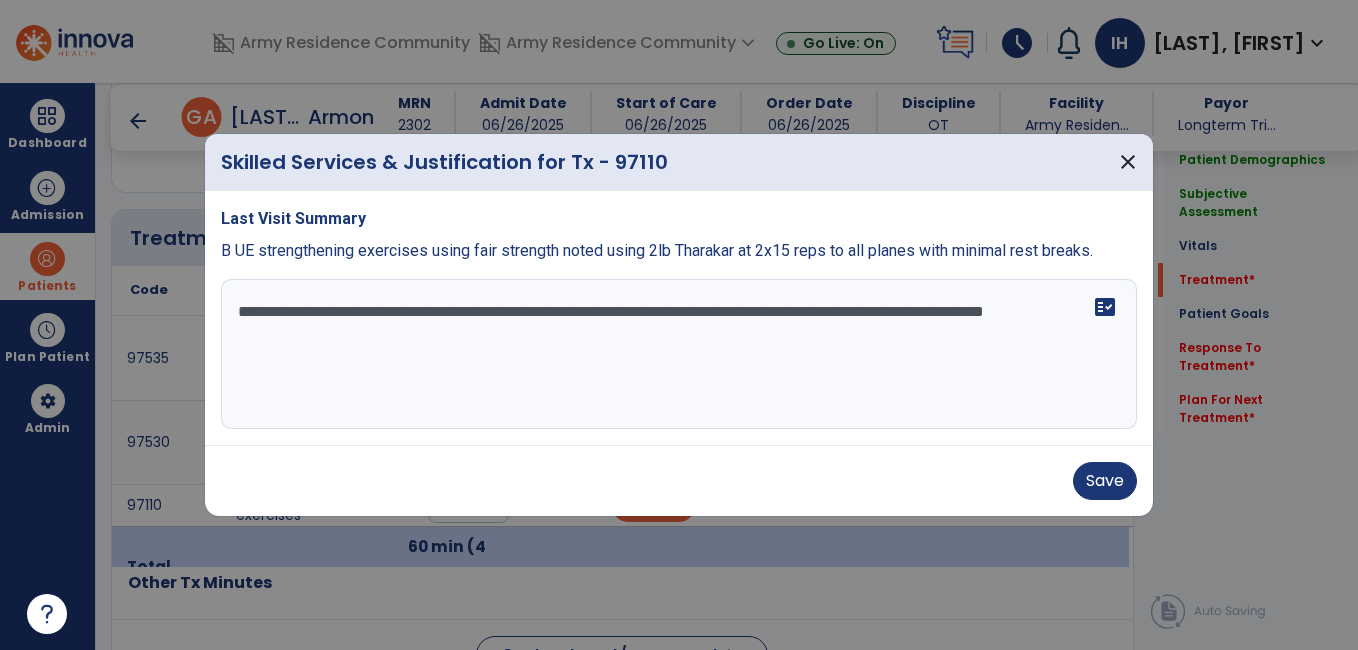 click on "**********" at bounding box center (679, 354) 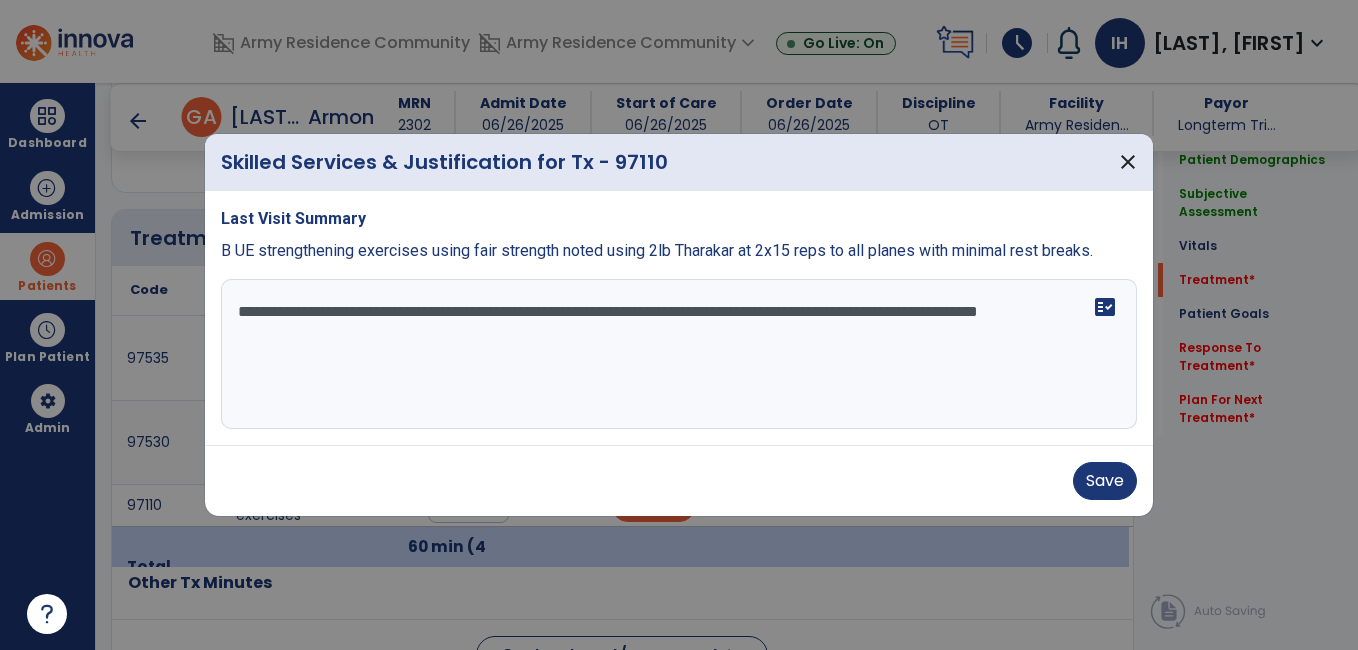 type on "**********" 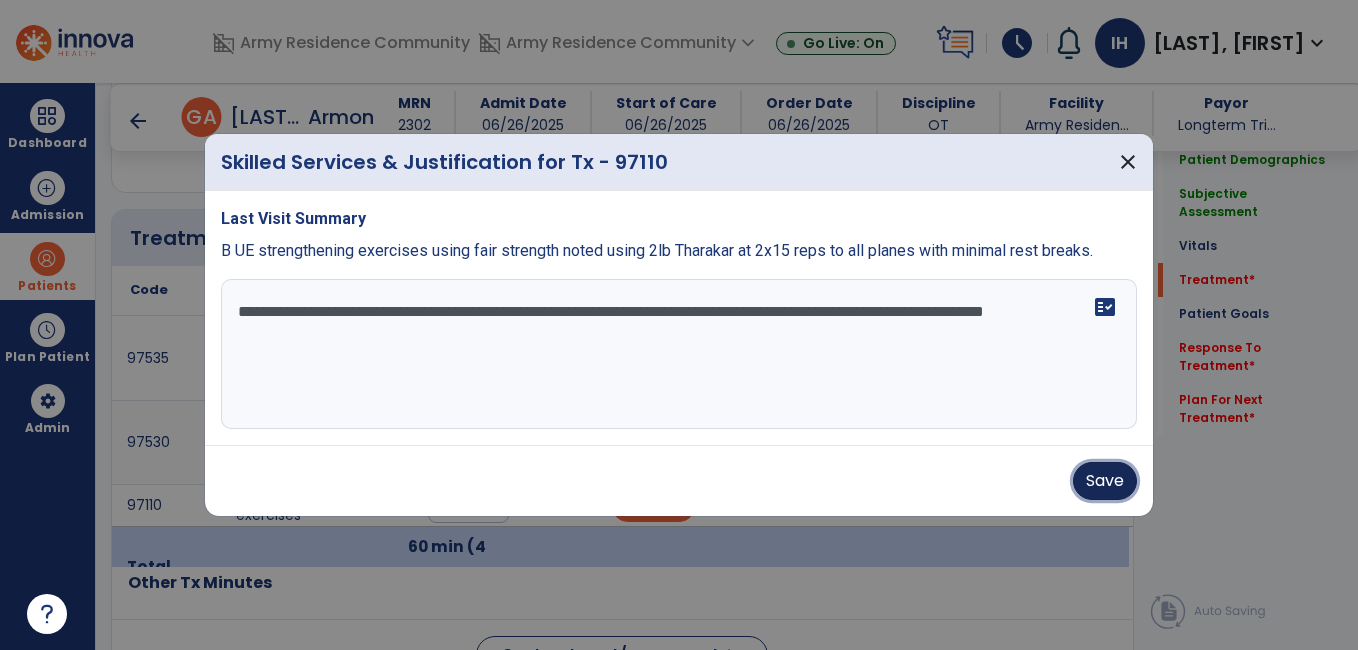 click on "Save" at bounding box center [1105, 481] 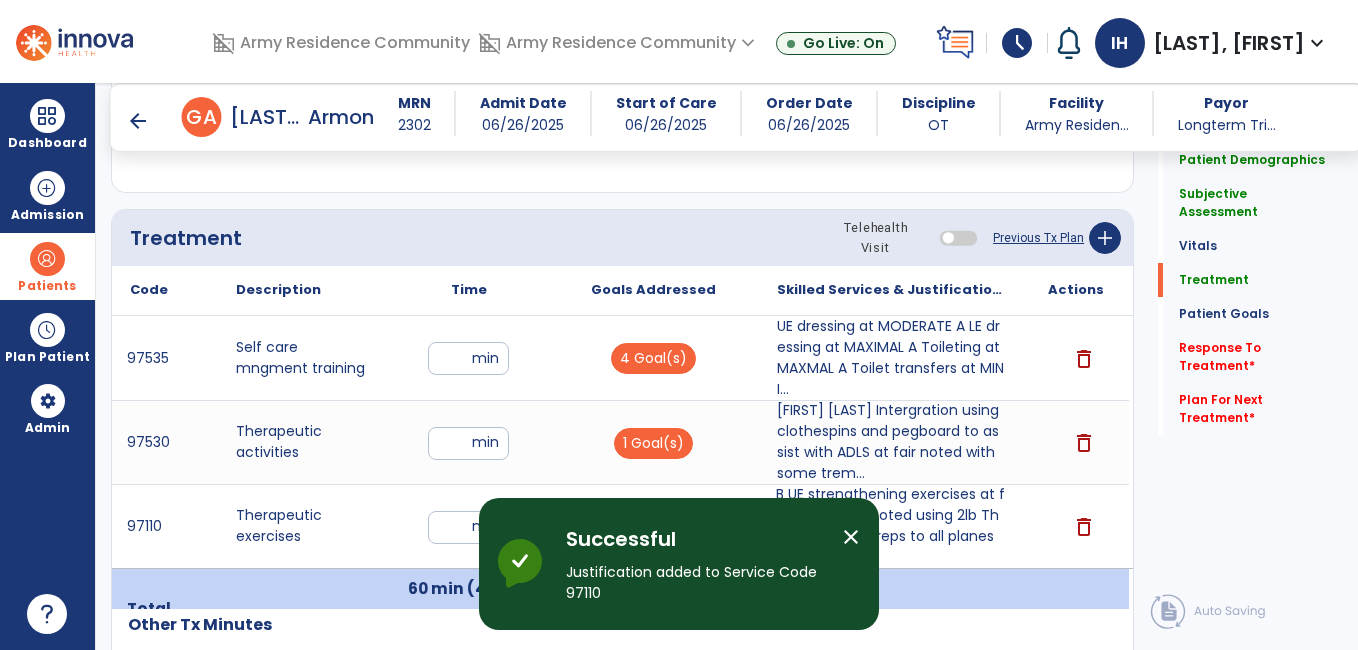 click on "close" at bounding box center [851, 537] 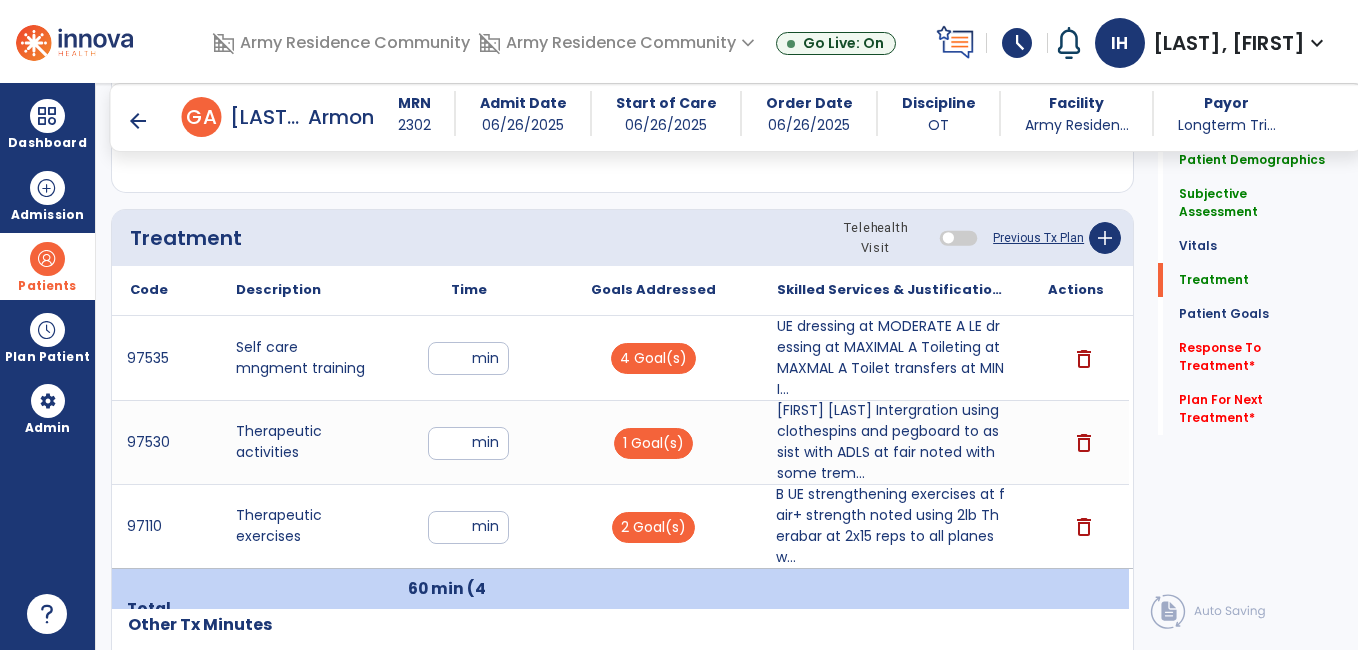 click on "Other Tx Minutes" 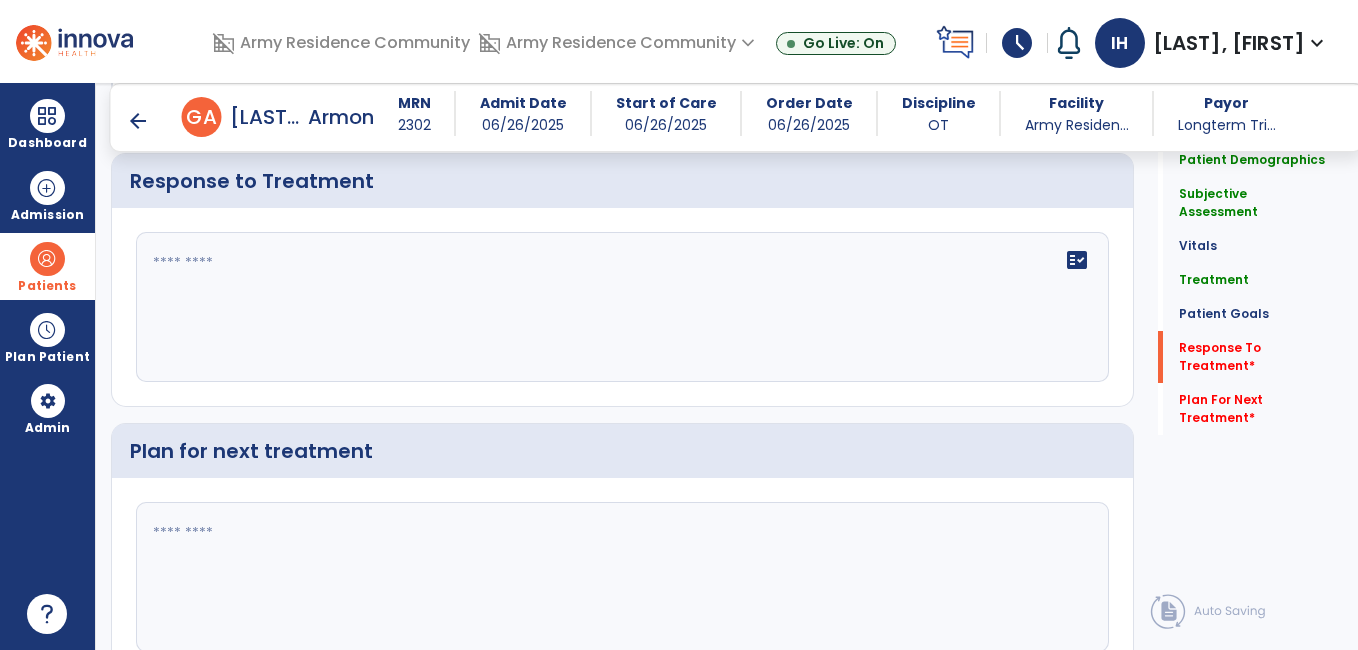 scroll, scrollTop: 3120, scrollLeft: 0, axis: vertical 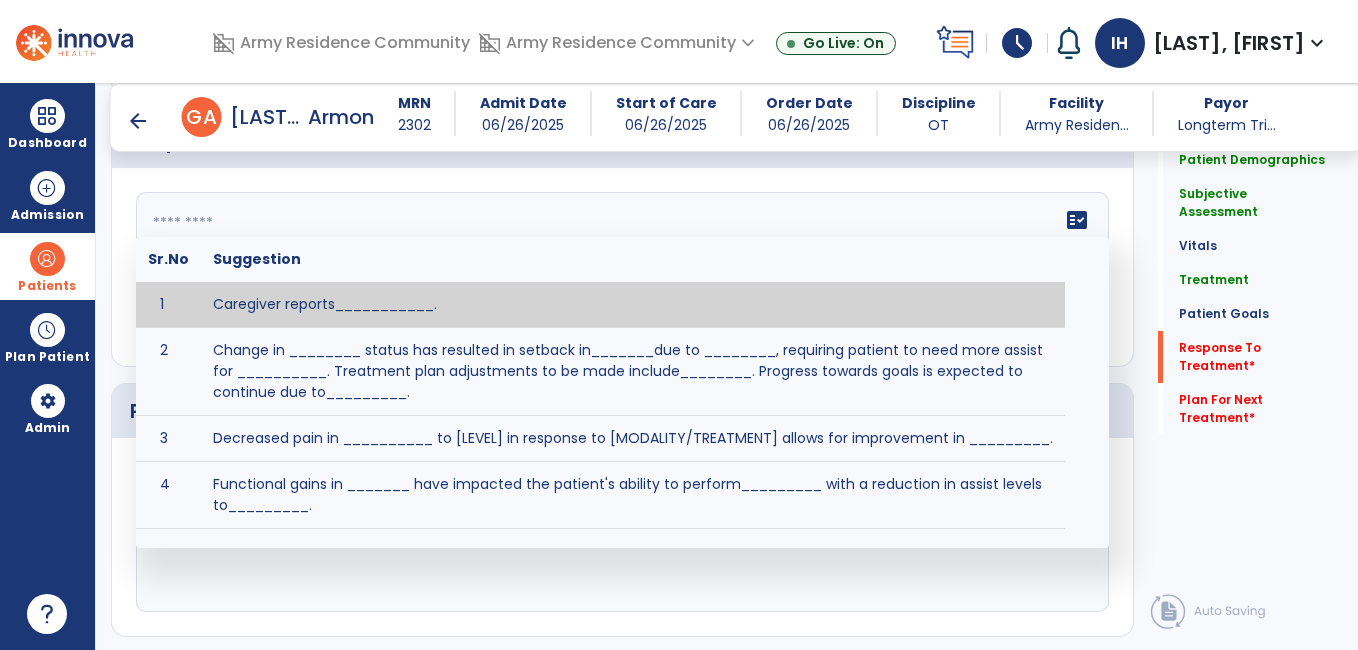 click on "fact_check  Sr.No Suggestion 1 Caregiver reports___________. 2 Change in ________ status has resulted in setback in_______due to ________, requiring patient to need more assist for __________.   Treatment plan adjustments to be made include________.  Progress towards goals is expected to continue due to_________. 3 Decreased pain in __________ to [LEVEL] in response to [MODALITY/TREATMENT] allows for improvement in _________. 4 Functional gains in _______ have impacted the patient's ability to perform_________ with a reduction in assist levels to_________. 5 Functional progress this week has been significant due to__________. 6 Gains in ________ have improved the patient's ability to perform ______with decreased levels of assist to___________. 7 Improvement in ________allows patient to tolerate higher levels of challenges in_________. 8 Pain in [AREA] has decreased to [LEVEL] in response to [TREATMENT/MODALITY], allowing fore ease in completing__________. 9 10 11 12 13 14 15 16 17 18 19 20 21" 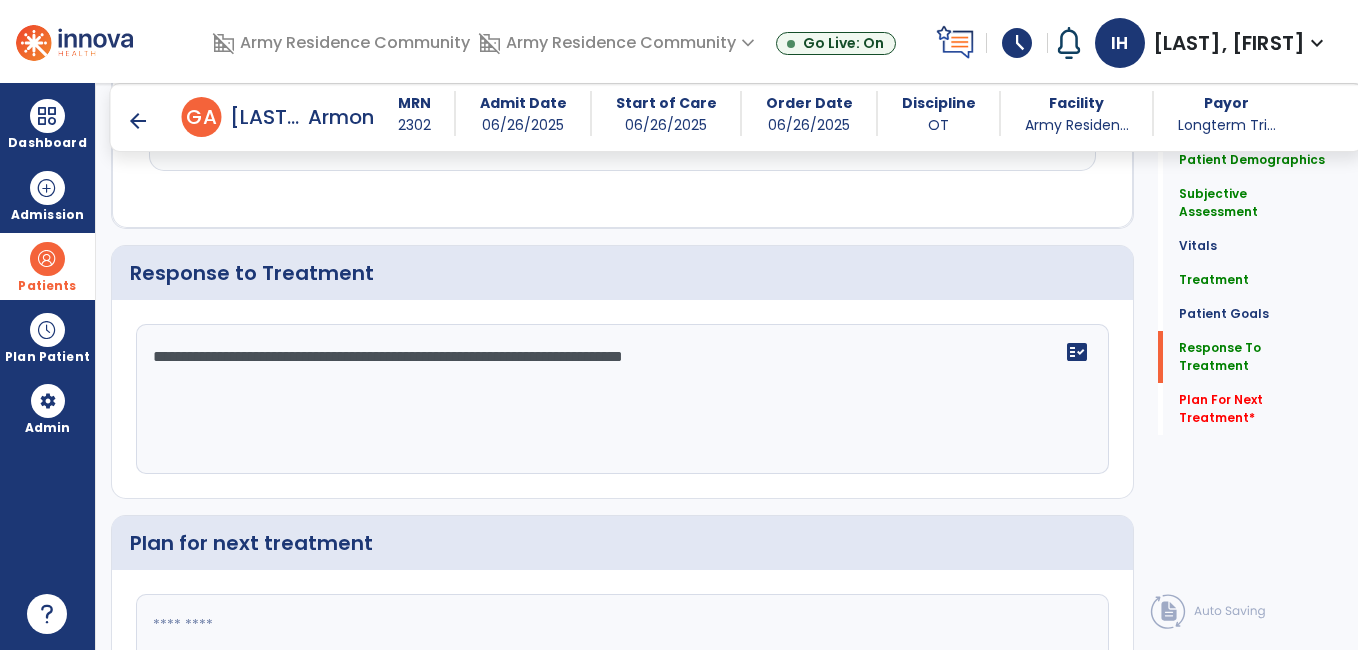 scroll, scrollTop: 3120, scrollLeft: 0, axis: vertical 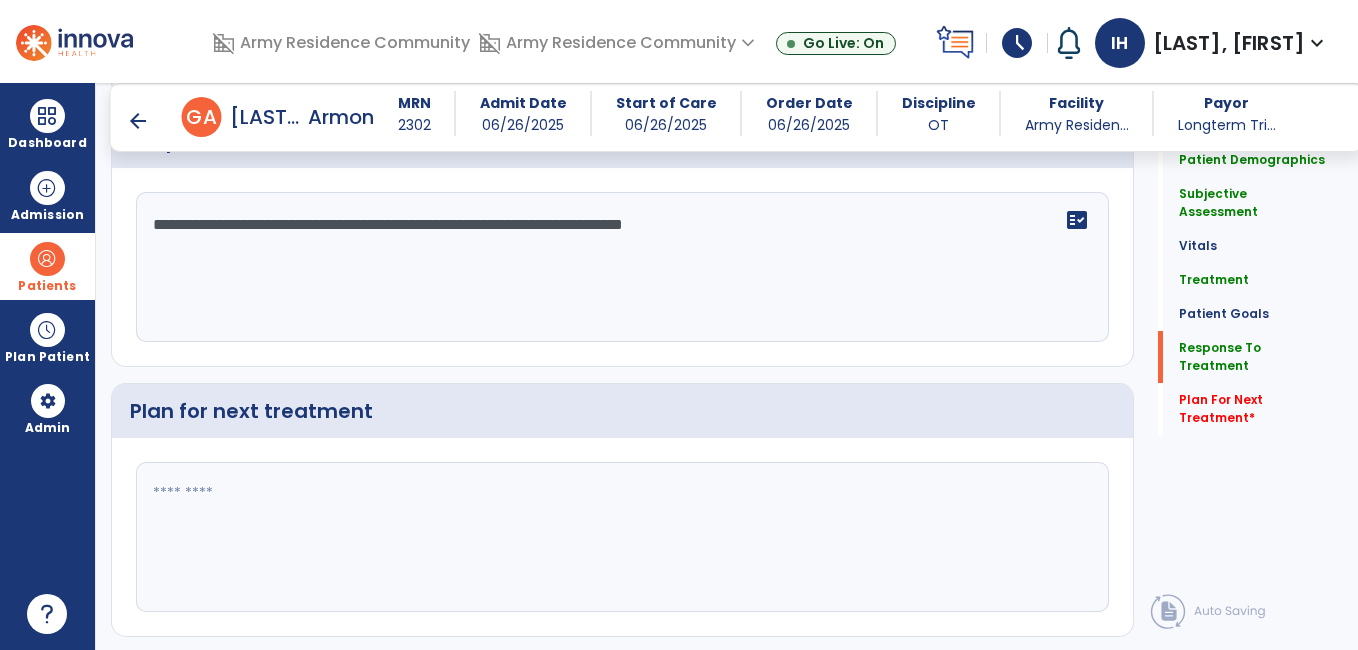 type on "**********" 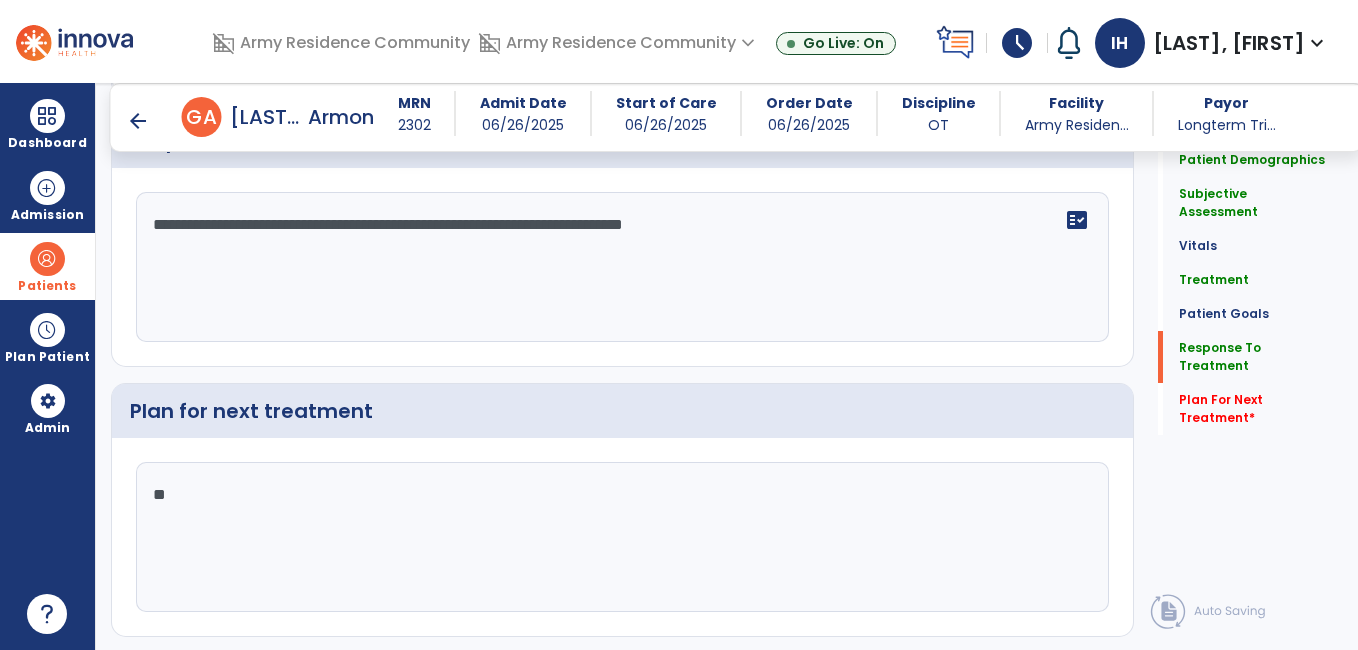 type on "*" 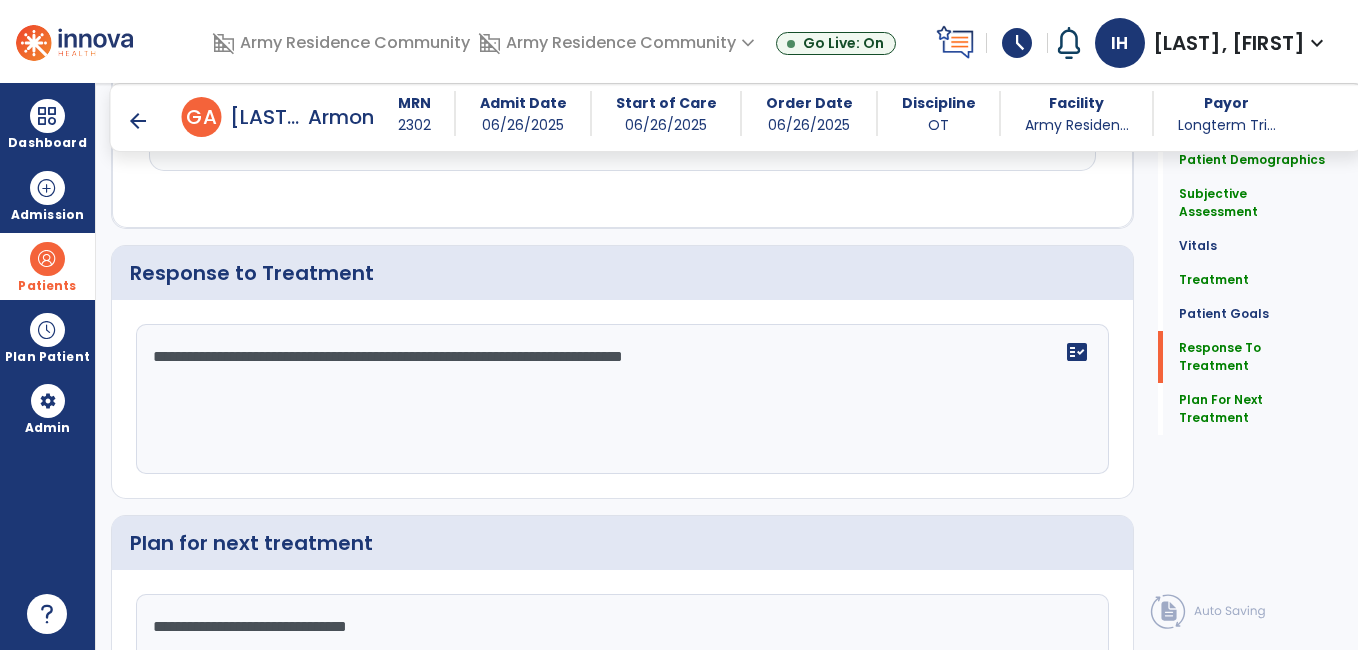 scroll, scrollTop: 3120, scrollLeft: 0, axis: vertical 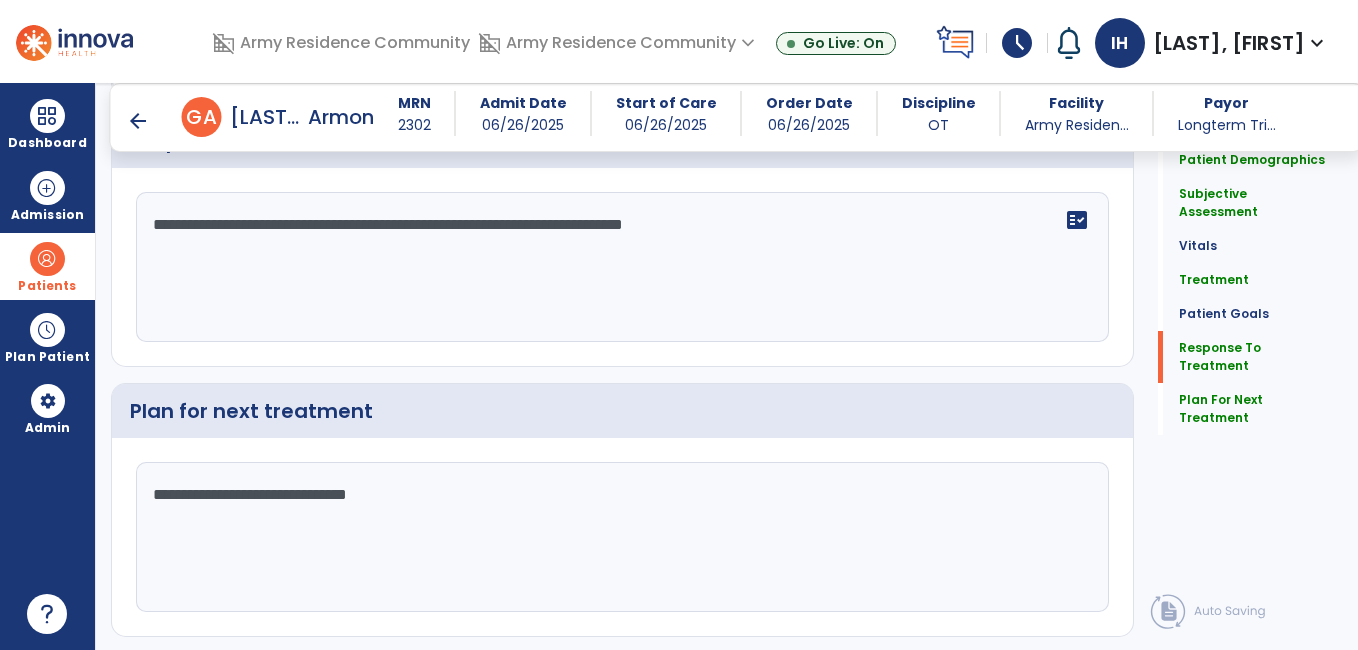 click on "**********" 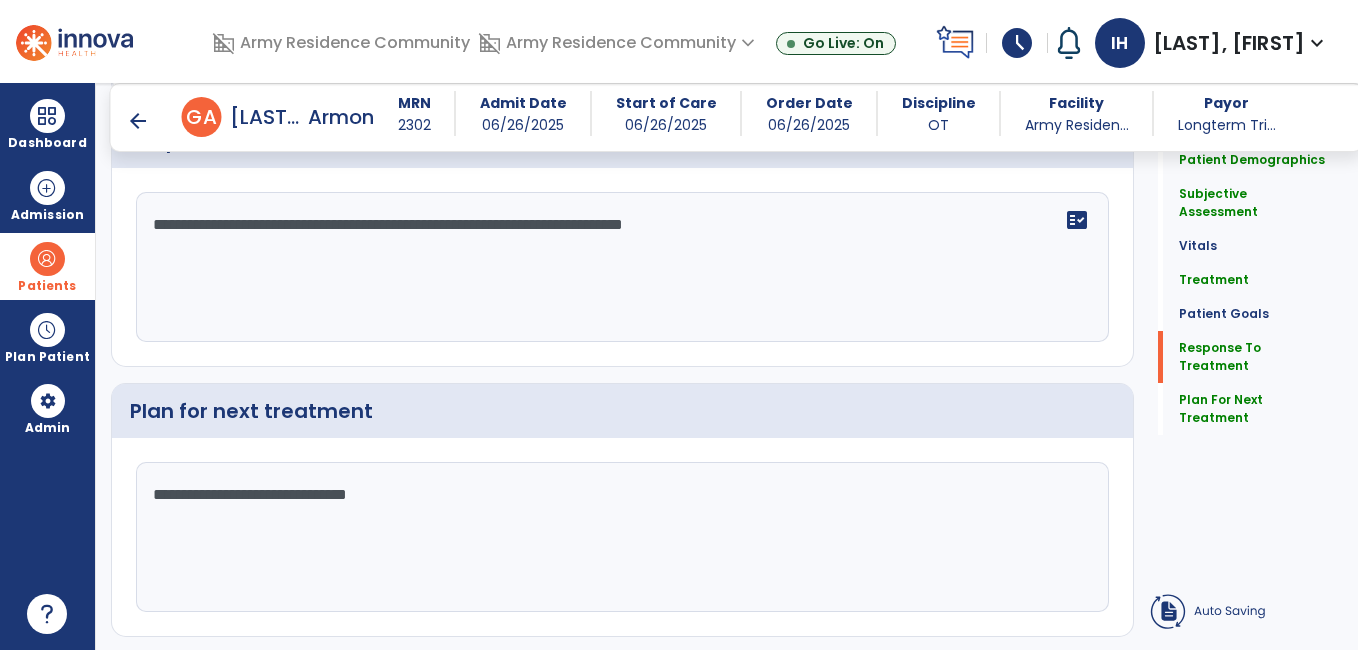 type on "**********" 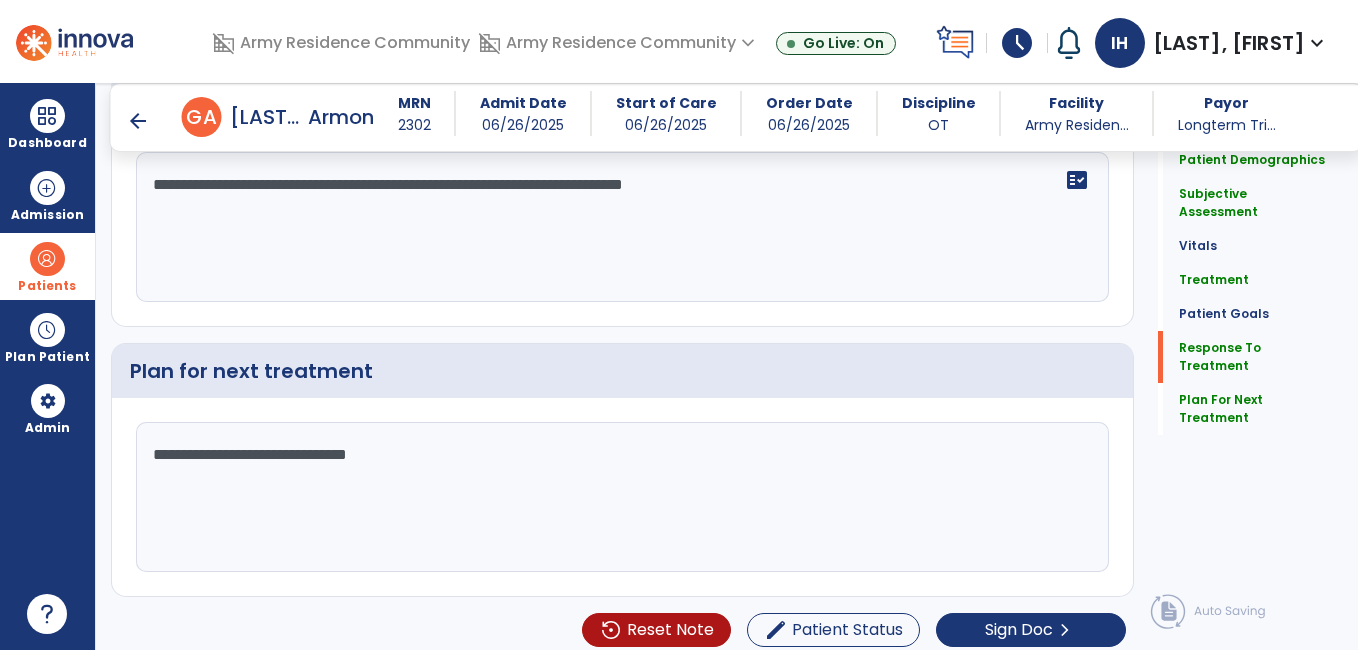 scroll, scrollTop: 3174, scrollLeft: 0, axis: vertical 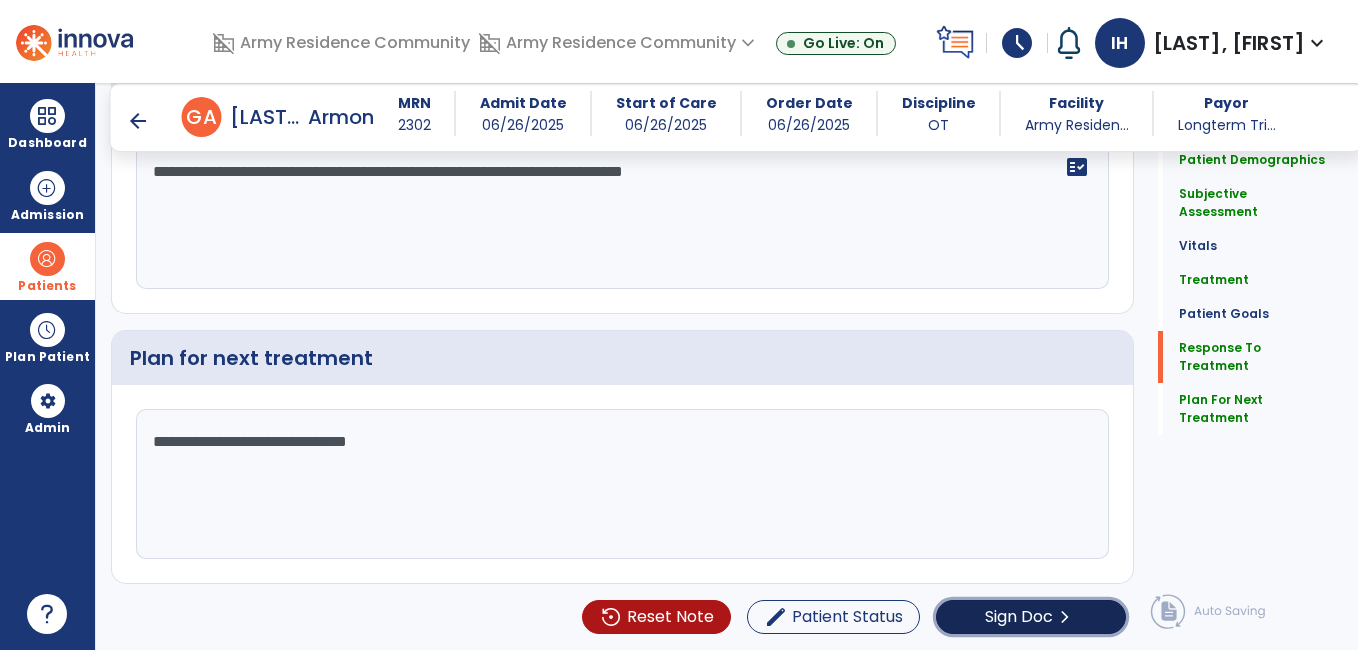 click on "chevron_right" 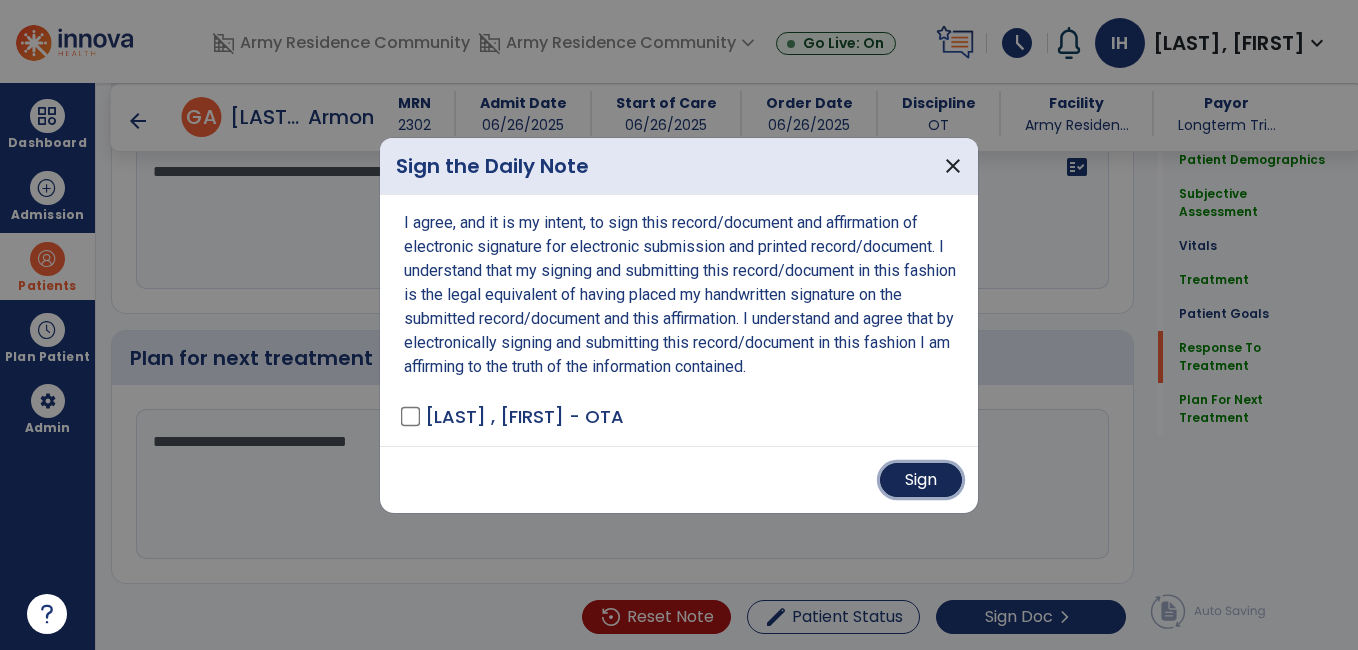 click on "Sign" at bounding box center (921, 480) 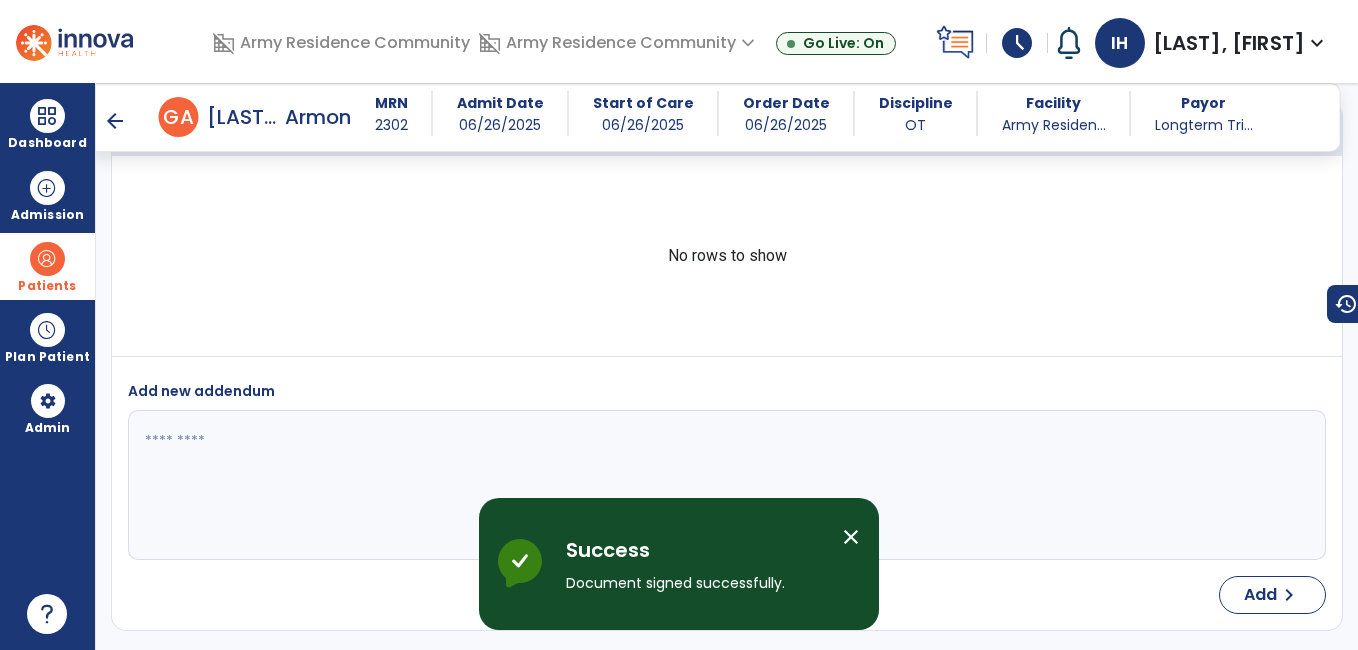 scroll, scrollTop: 4184, scrollLeft: 0, axis: vertical 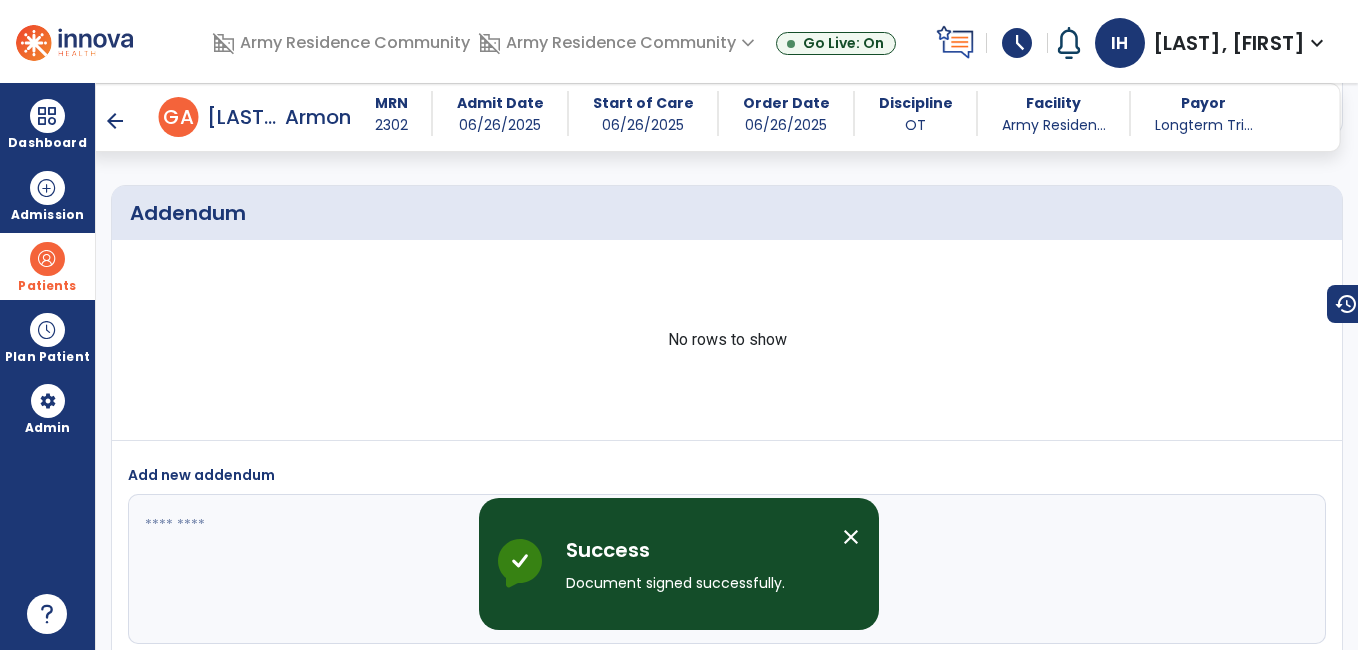 click on "arrow_back" at bounding box center (115, 121) 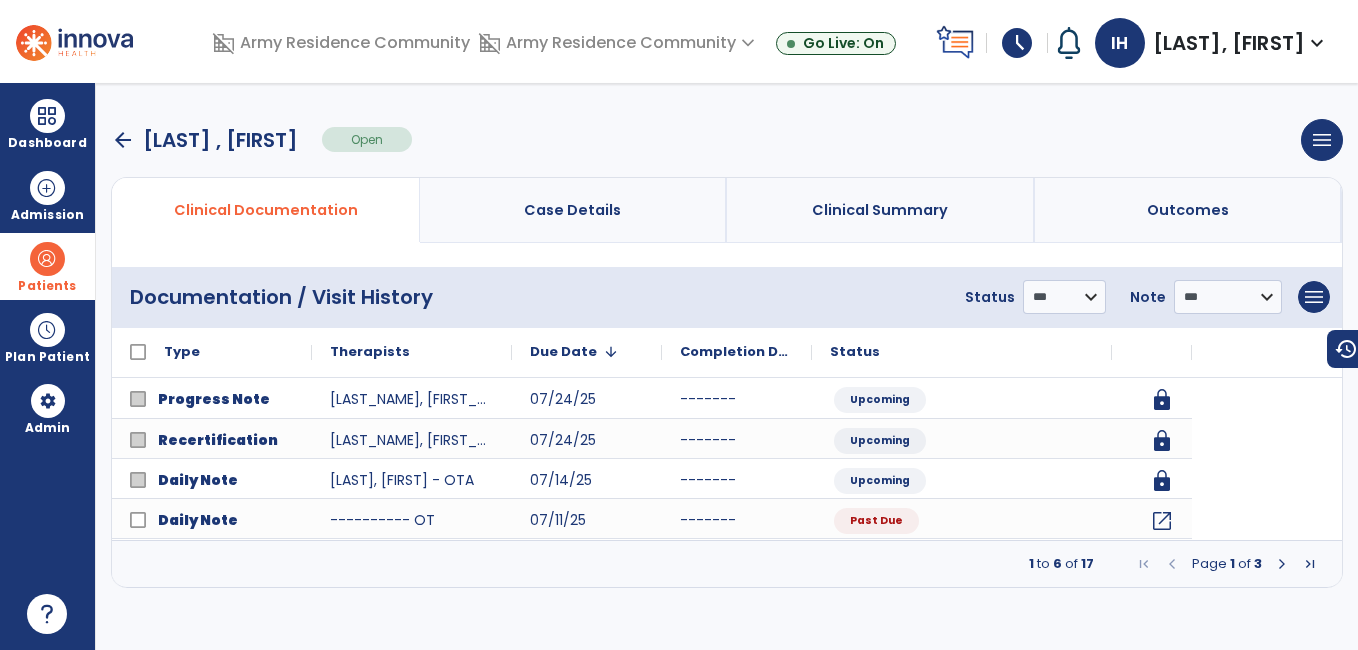 scroll, scrollTop: 0, scrollLeft: 0, axis: both 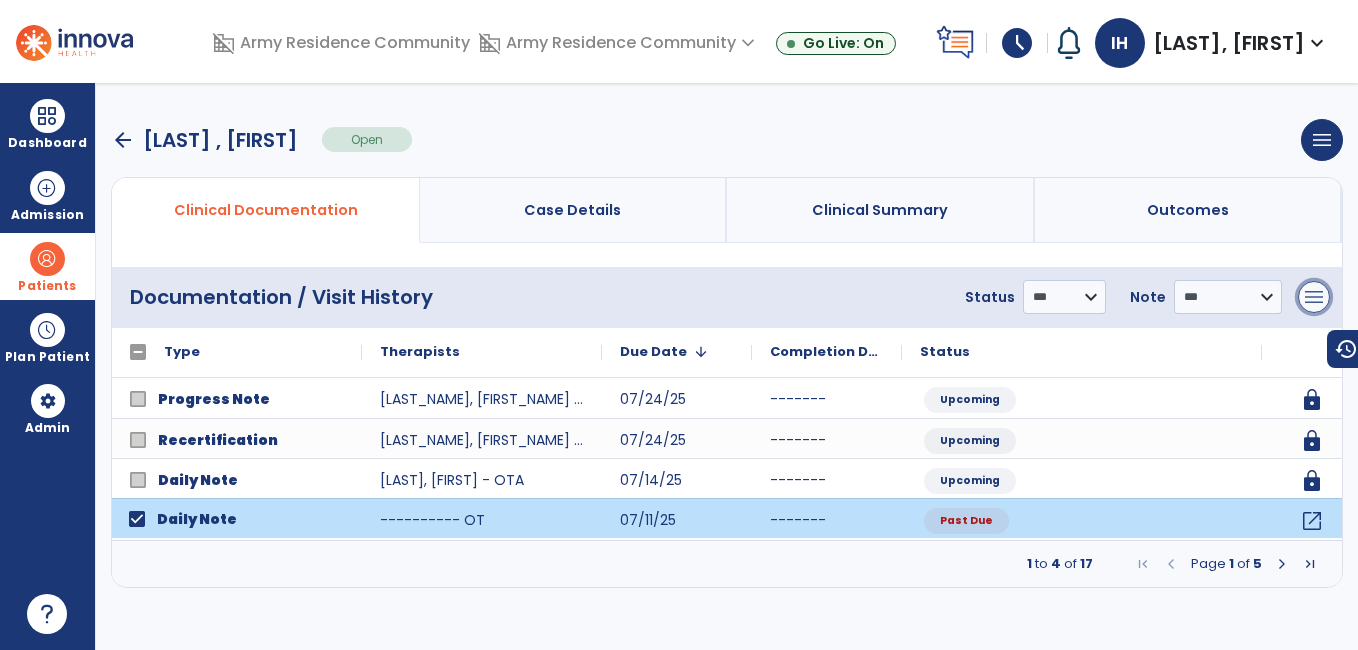 click on "menu" at bounding box center (1314, 297) 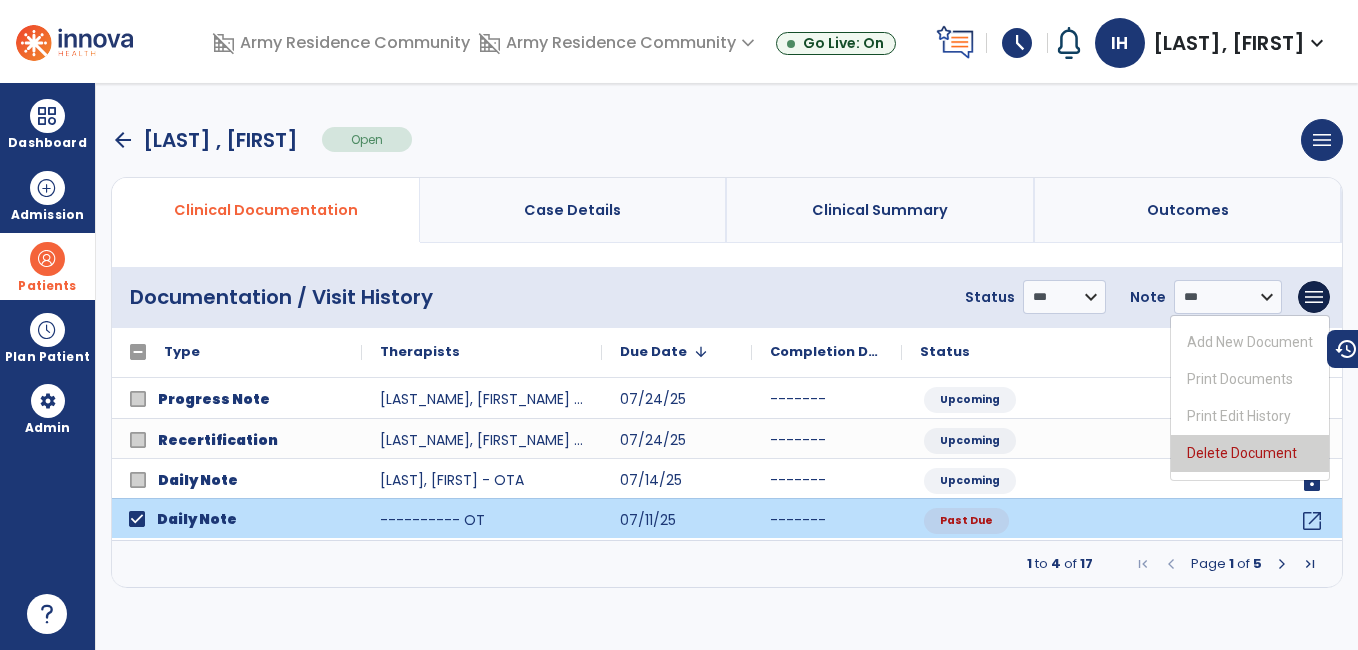 click on "Delete Document" at bounding box center (1250, 453) 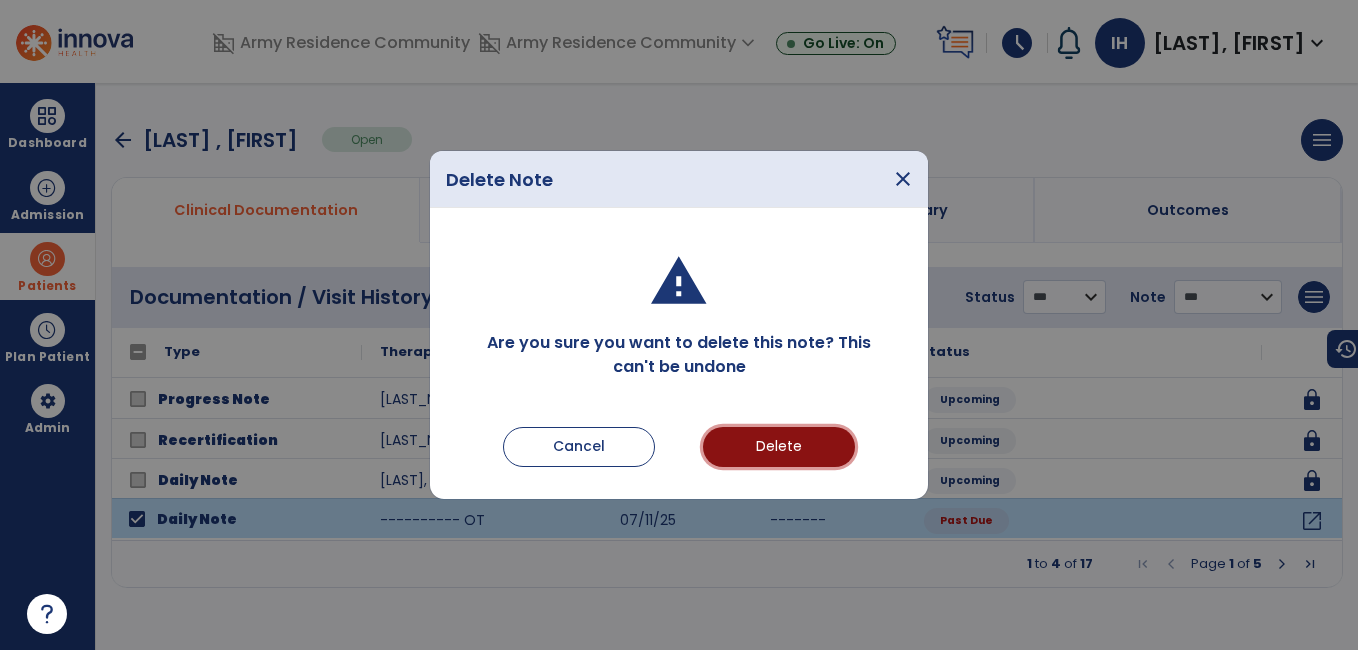 click on "Delete" at bounding box center (779, 447) 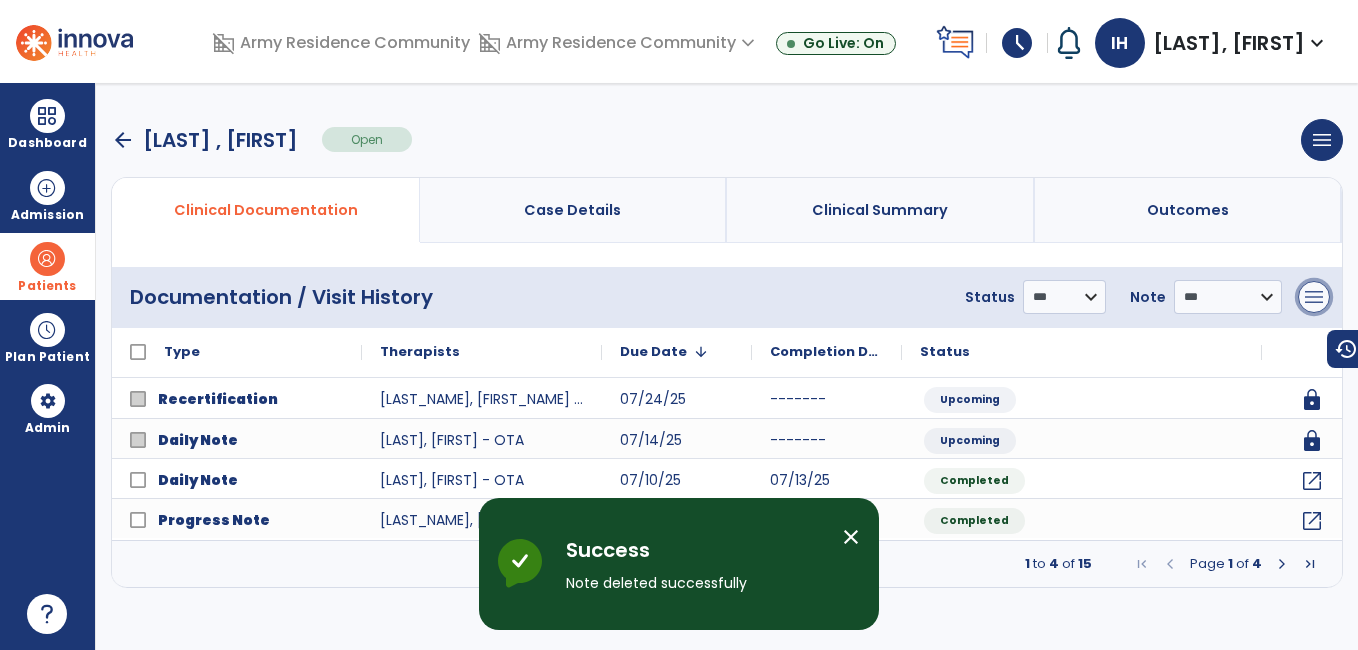 click on "menu" at bounding box center [1314, 297] 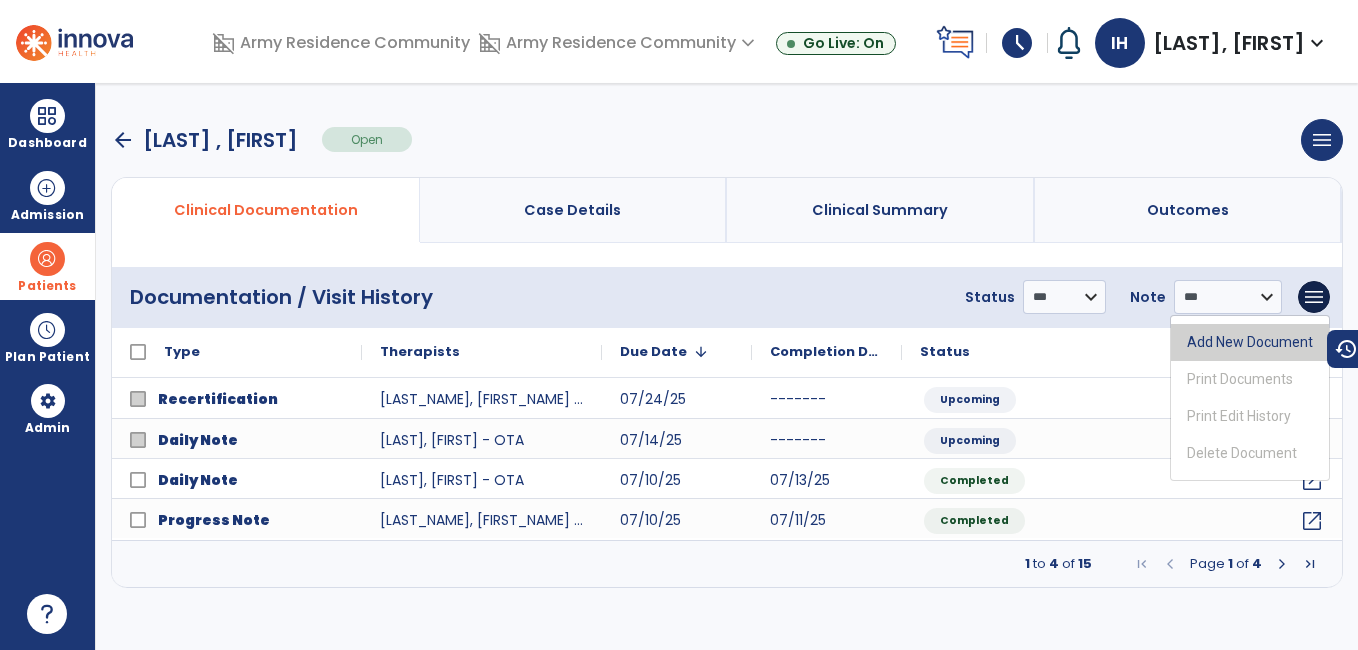 click on "Add New Document" at bounding box center (1250, 342) 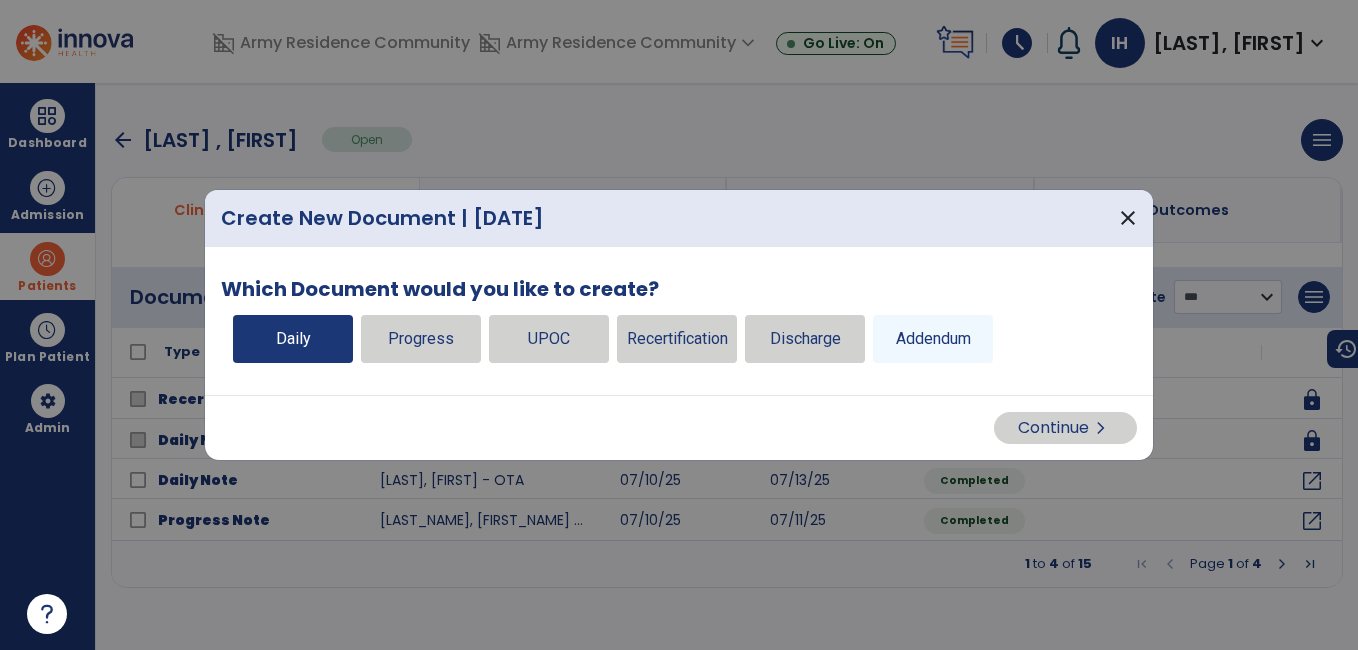 click on "Daily" at bounding box center (293, 339) 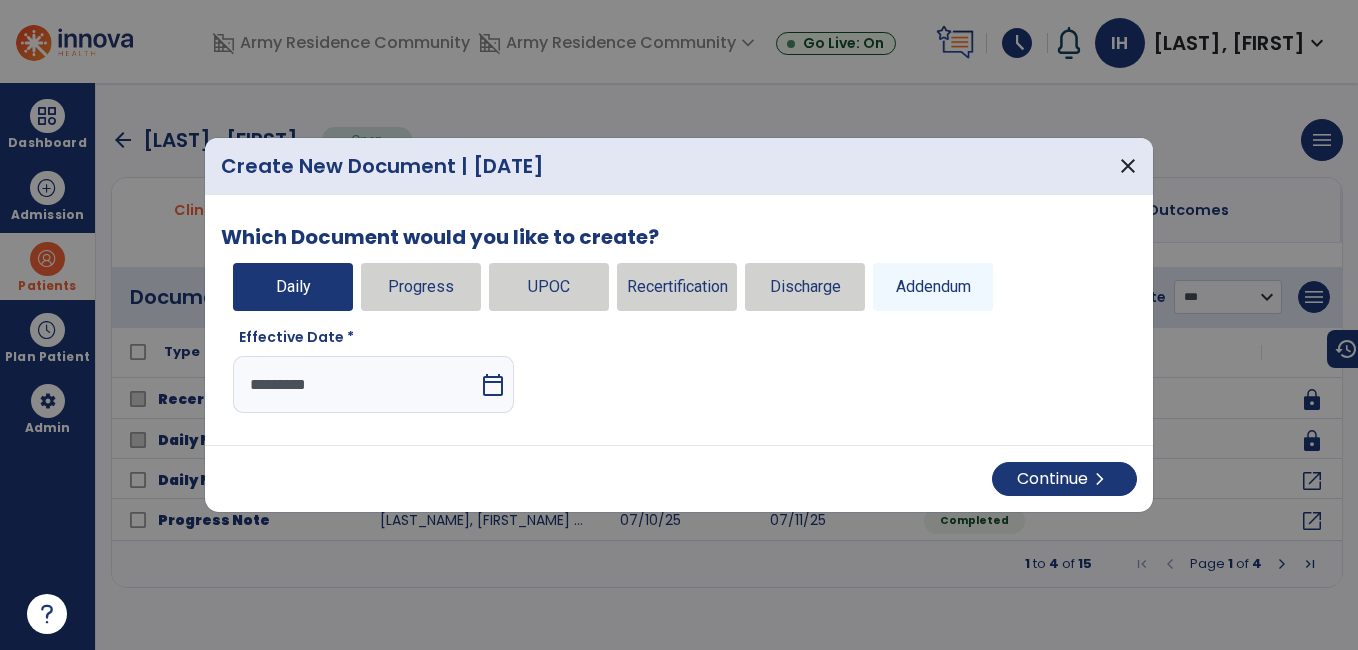 click on "calendar_today" at bounding box center (493, 385) 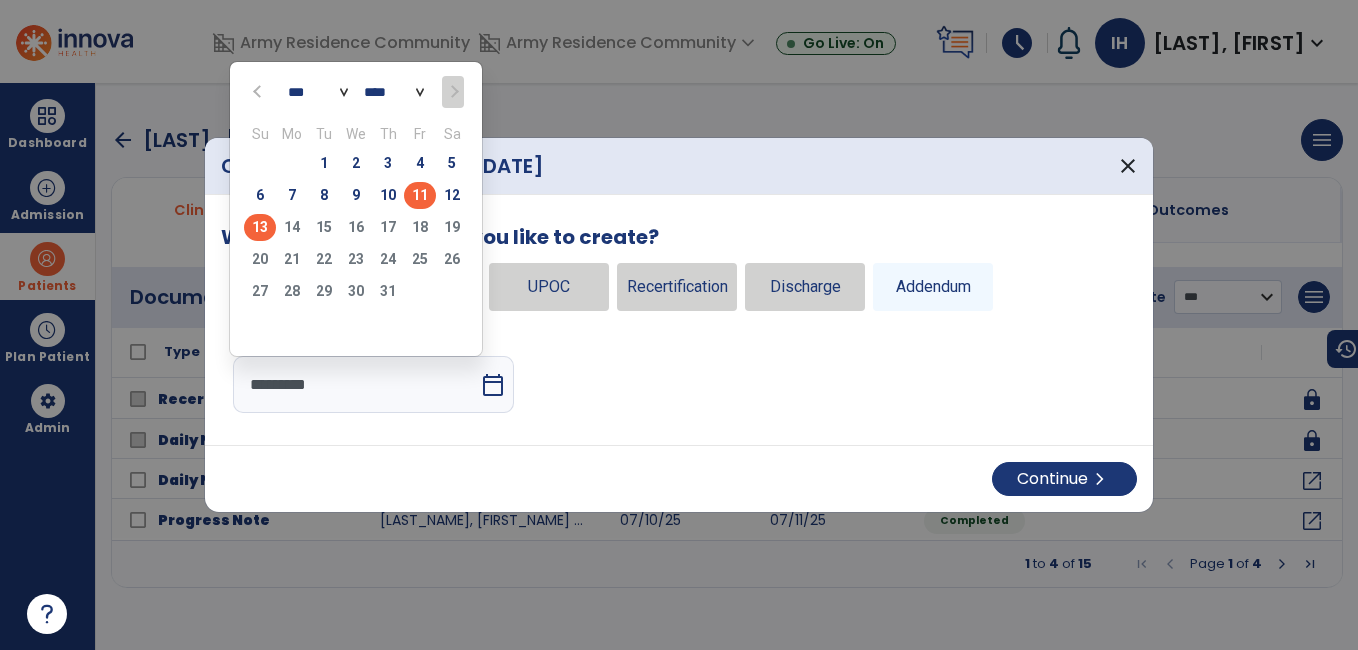 click on "11" 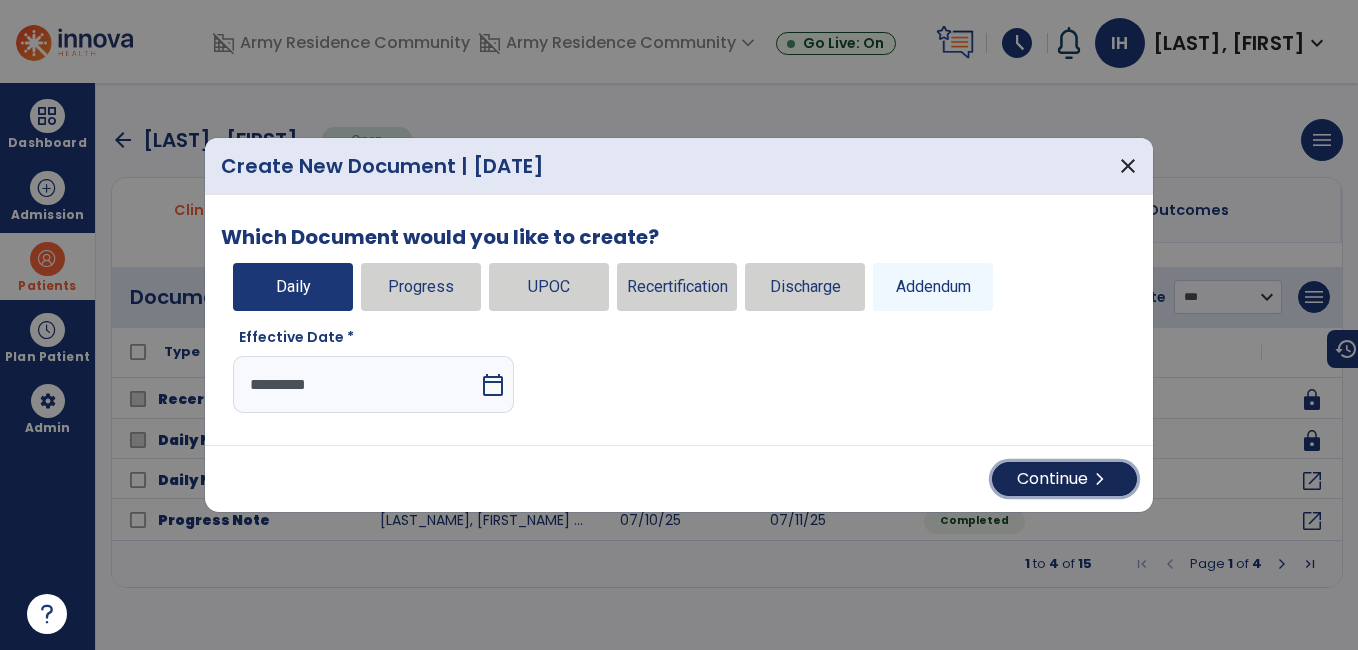 click on "Continue   chevron_right" at bounding box center (1064, 479) 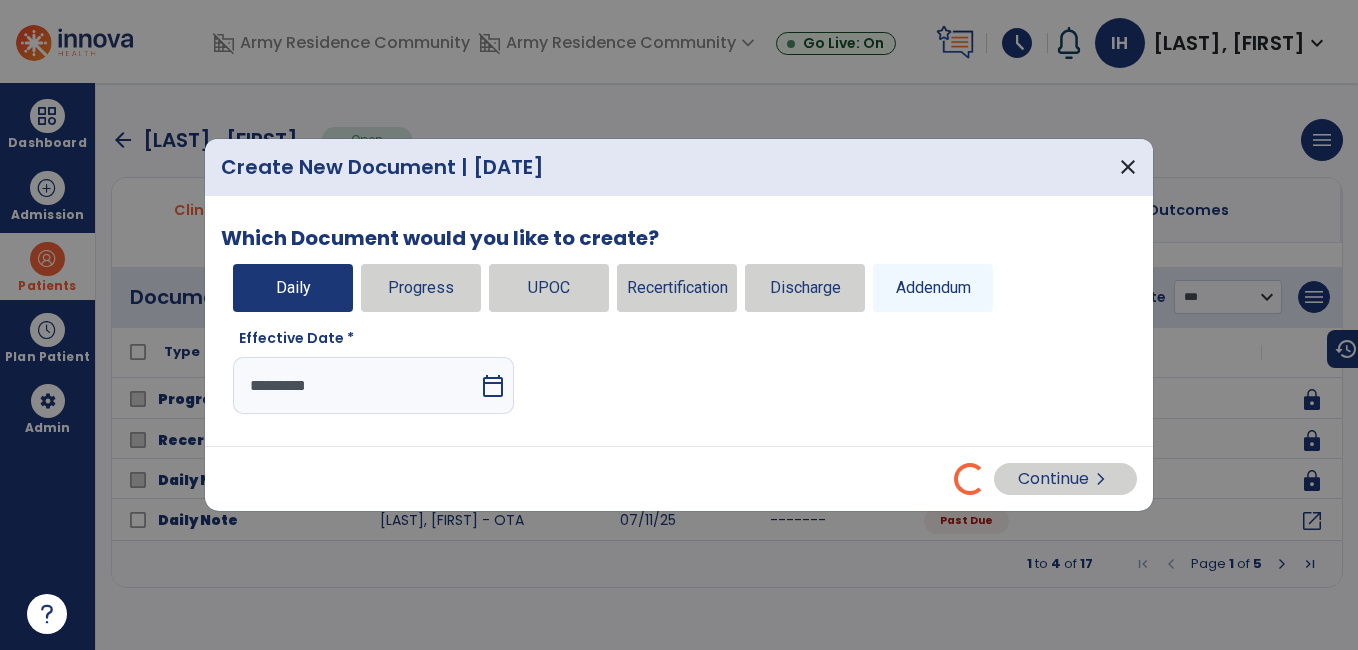 select on "*" 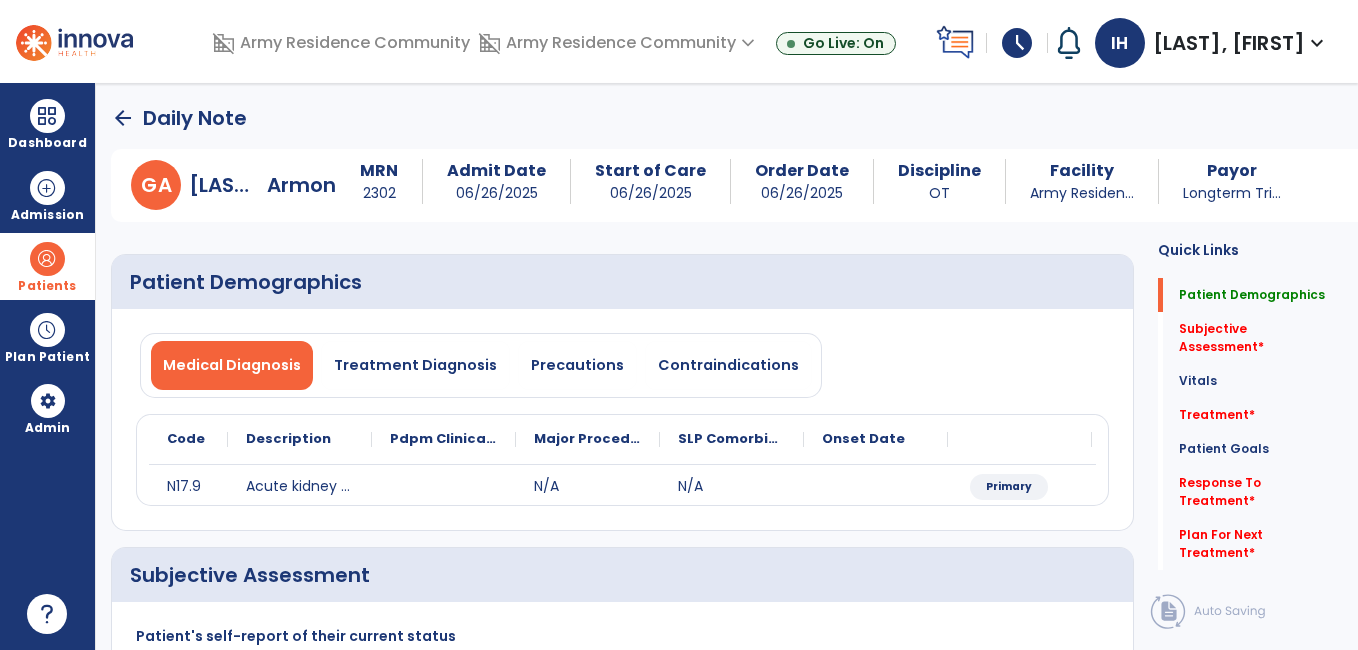 click on "Patient Demographics  Medical Diagnosis   Treatment Diagnosis   Precautions   Contraindications
Code
Description
Pdpm Clinical Category
N17.9 to" 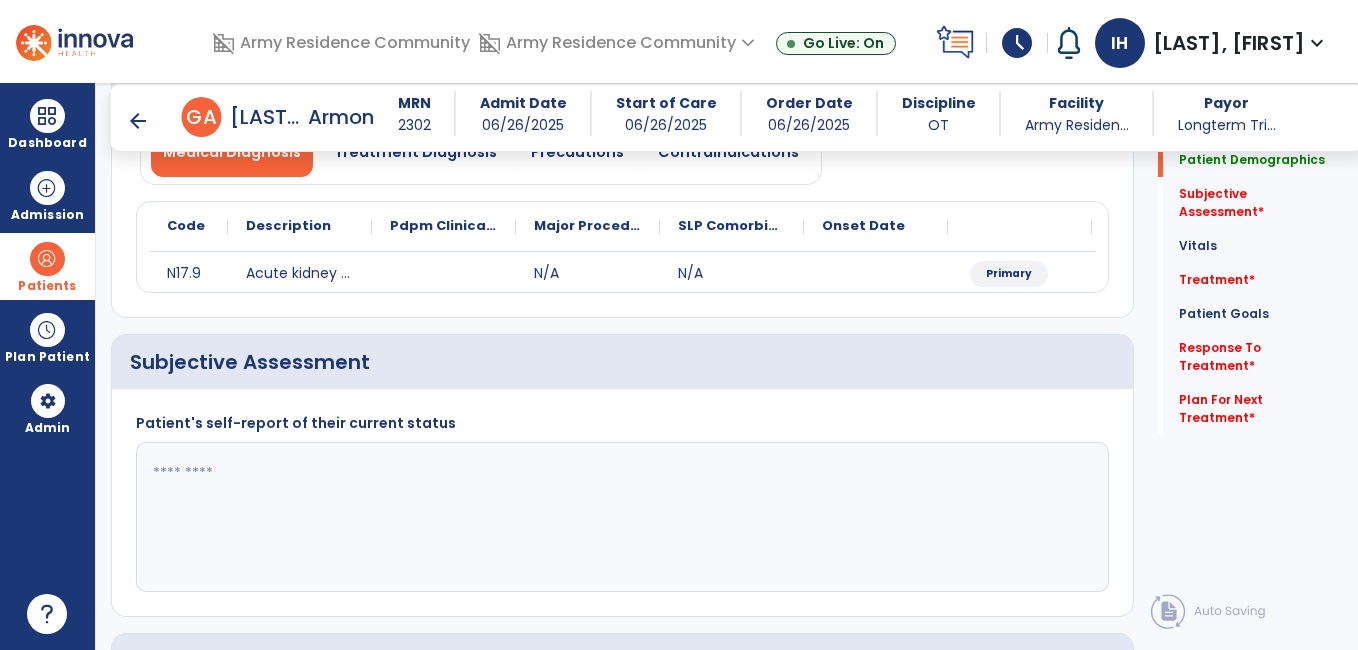 scroll, scrollTop: 200, scrollLeft: 0, axis: vertical 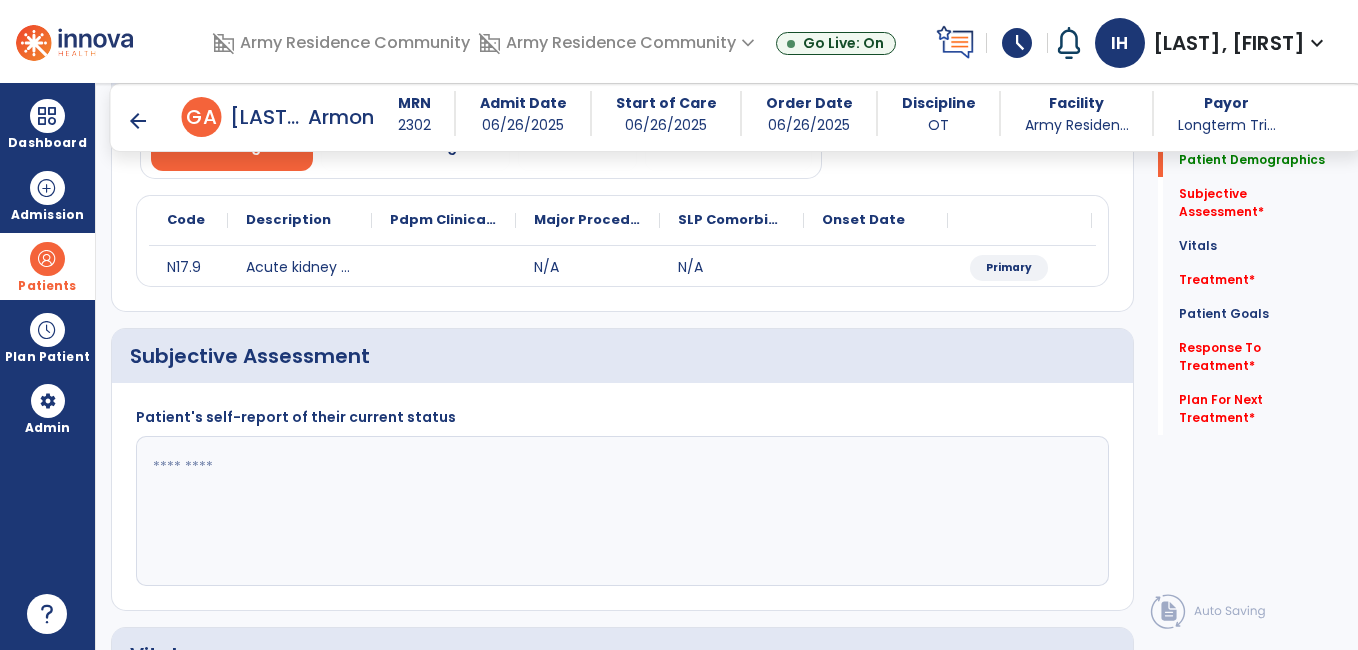 click 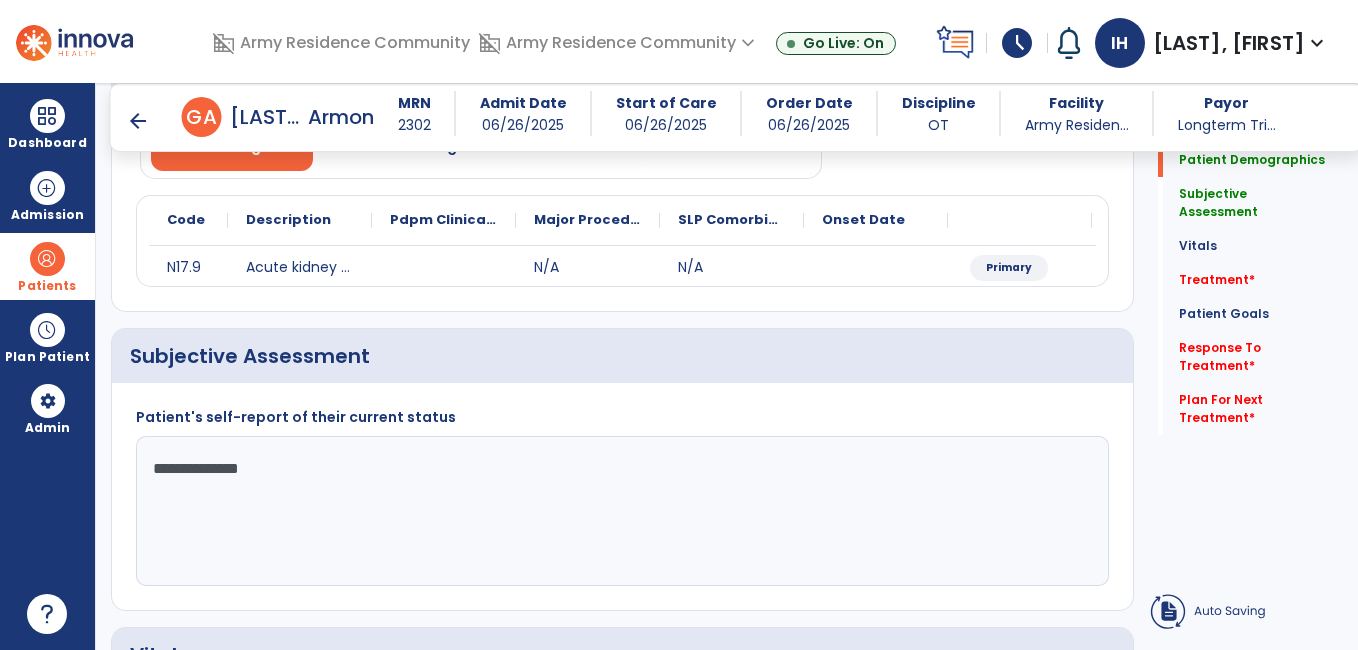 type on "**********" 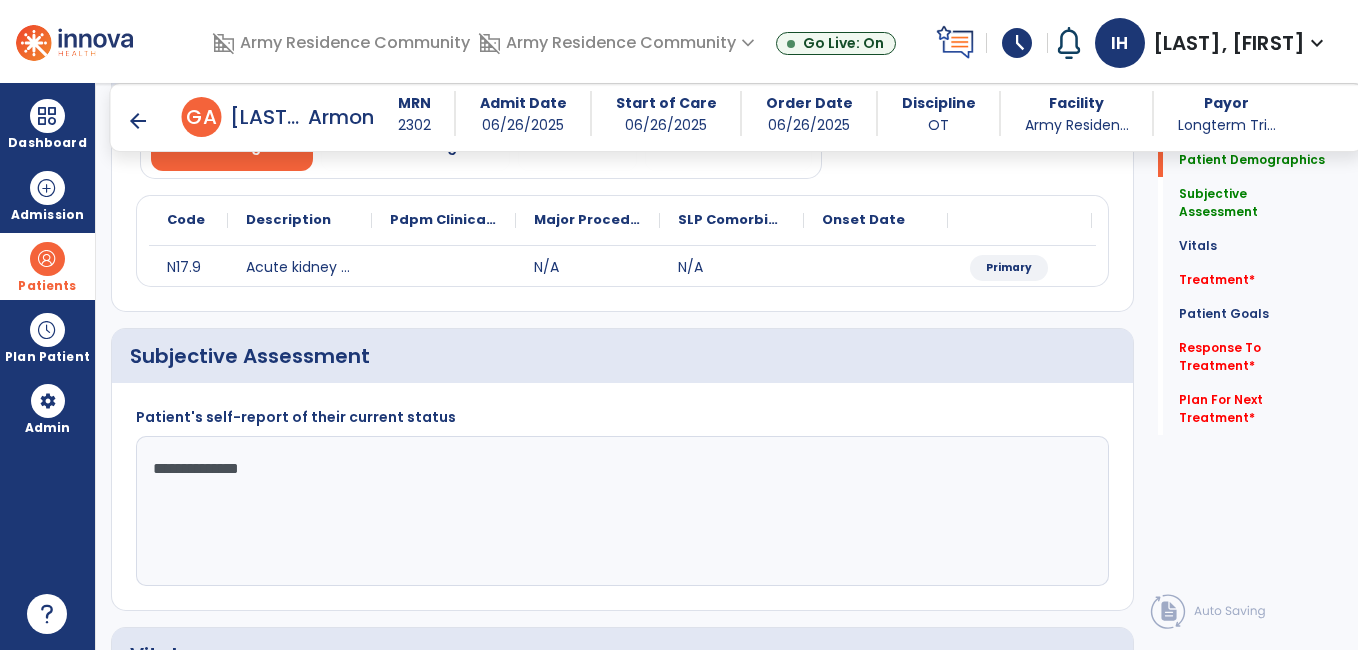click on "Patient Demographics  Medical Diagnosis   Treatment Diagnosis   Precautions   Contraindications
Code
Description
Pdpm Clinical Category
N17.9 to" 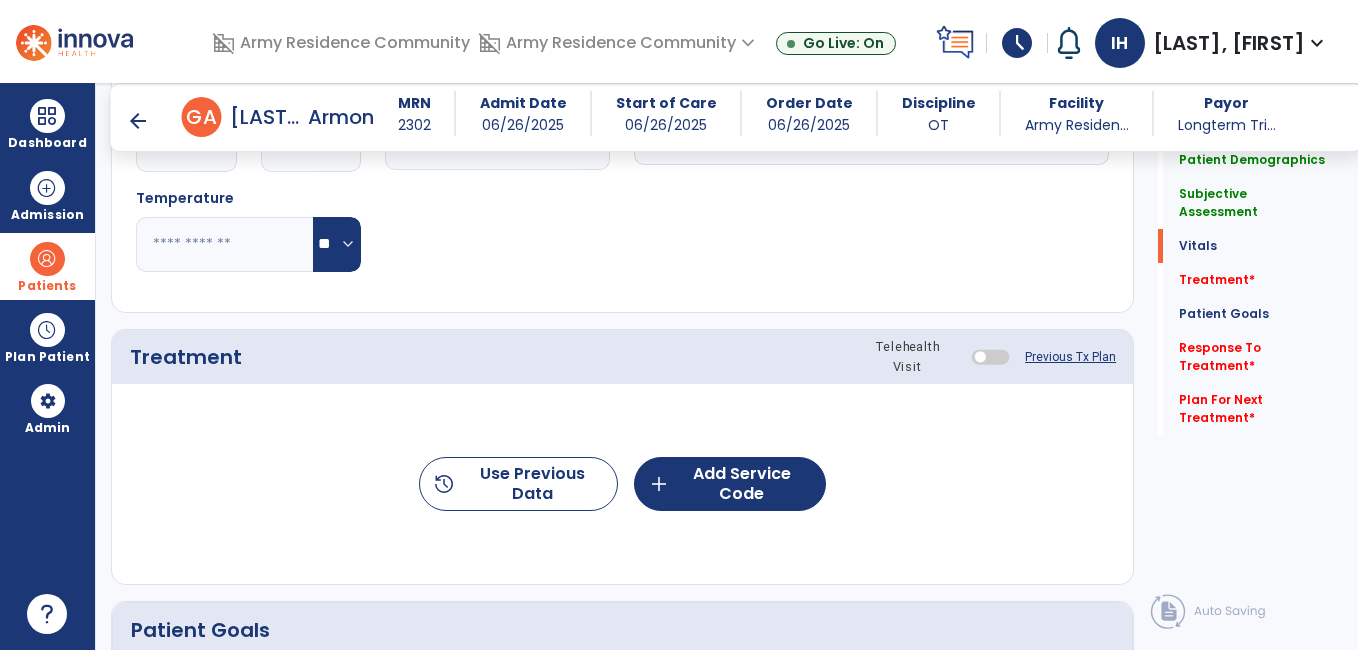 scroll, scrollTop: 960, scrollLeft: 0, axis: vertical 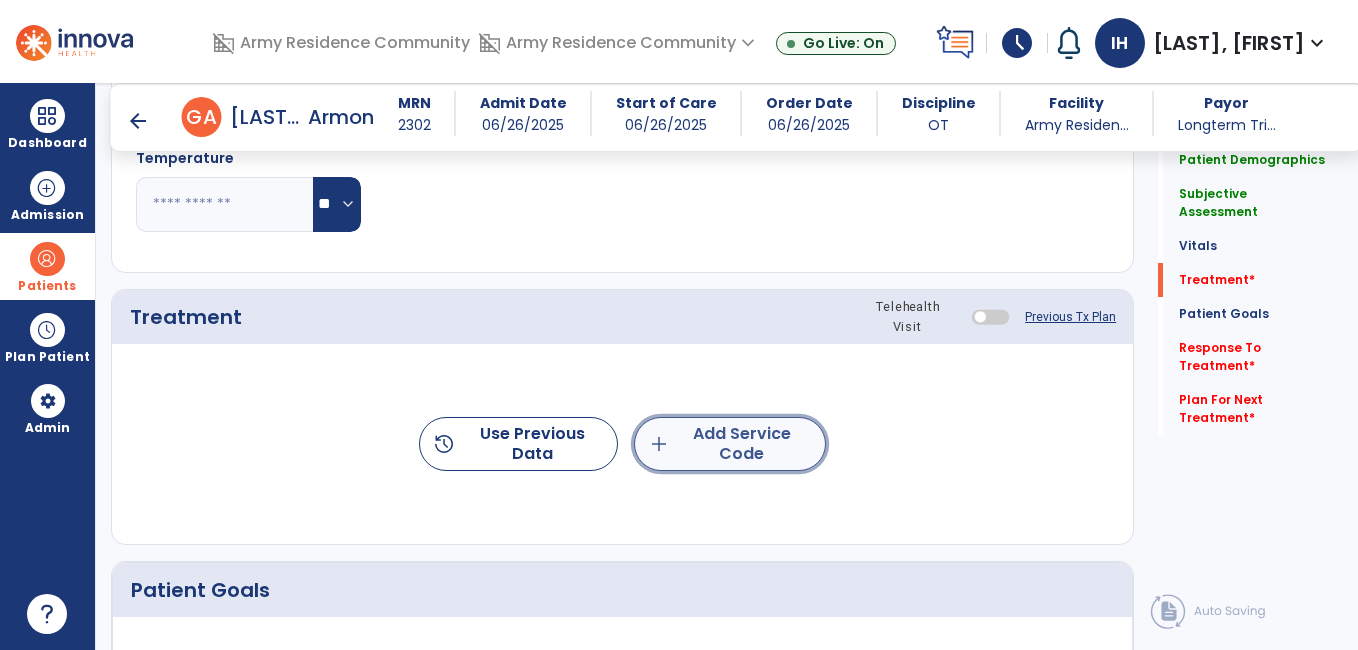 click on "add  Add Service Code" 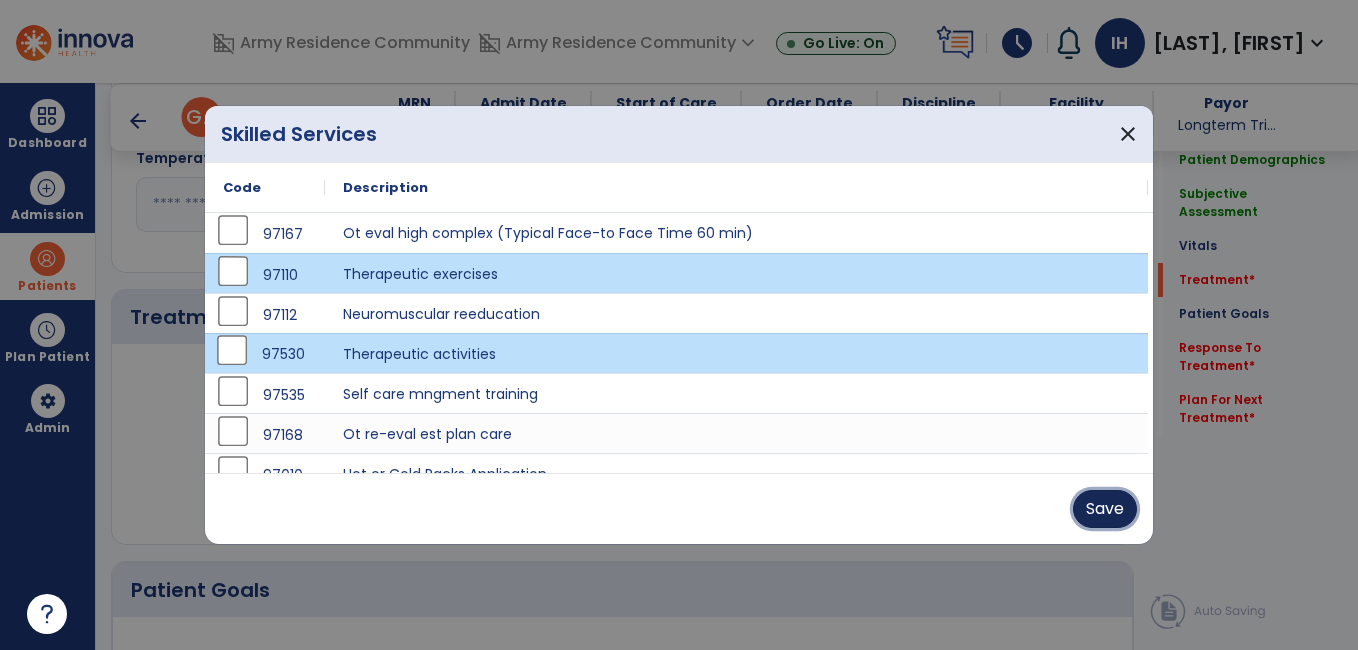 click on "Save" at bounding box center [1105, 509] 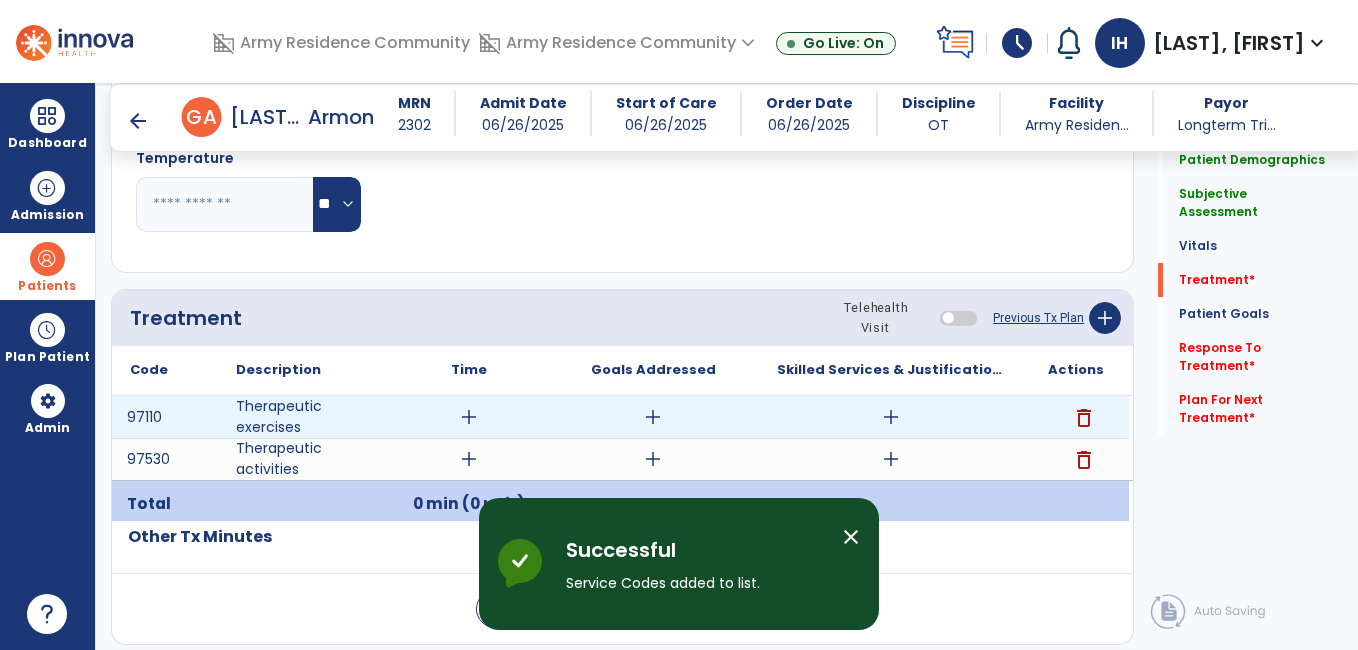 click on "add" at bounding box center [469, 417] 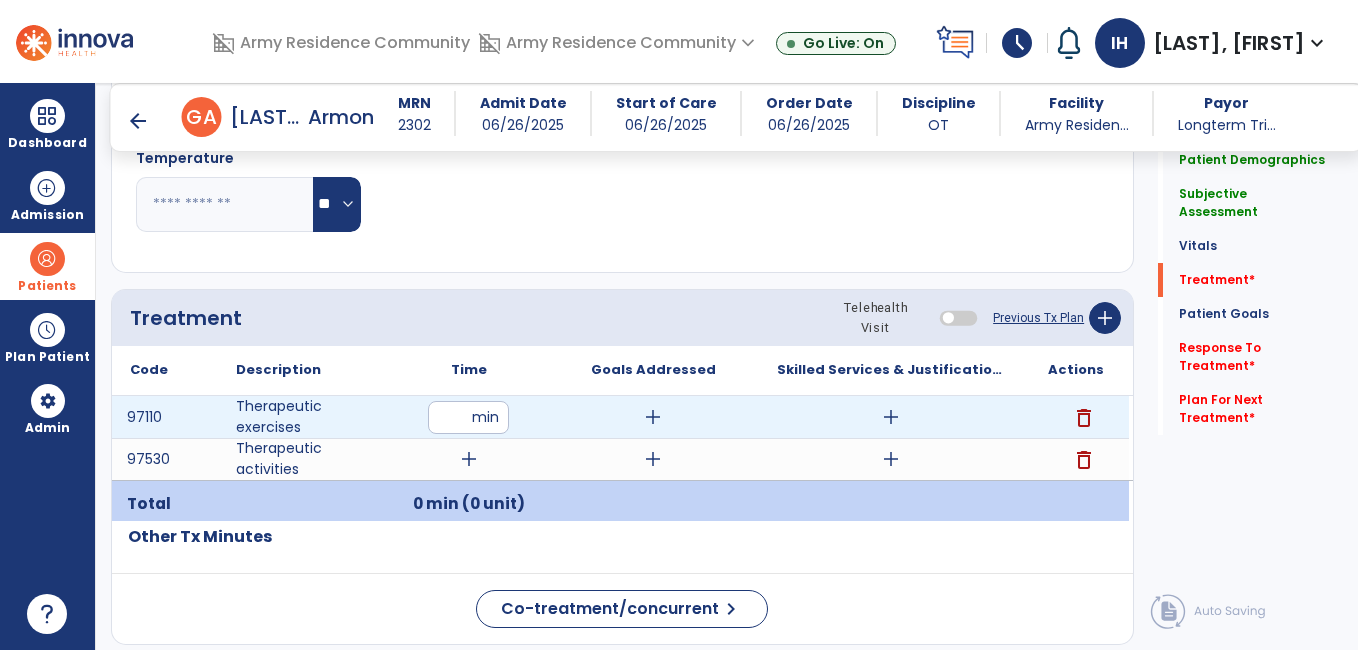type on "**" 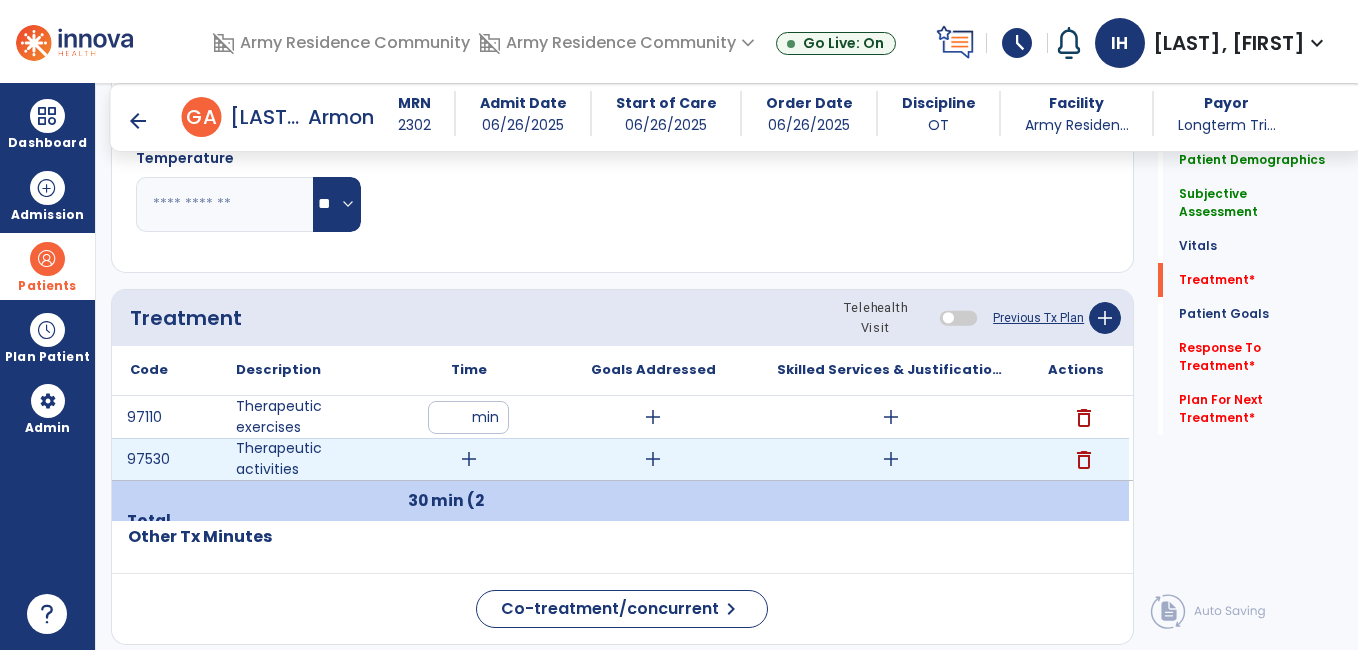 click on "add" at bounding box center (469, 459) 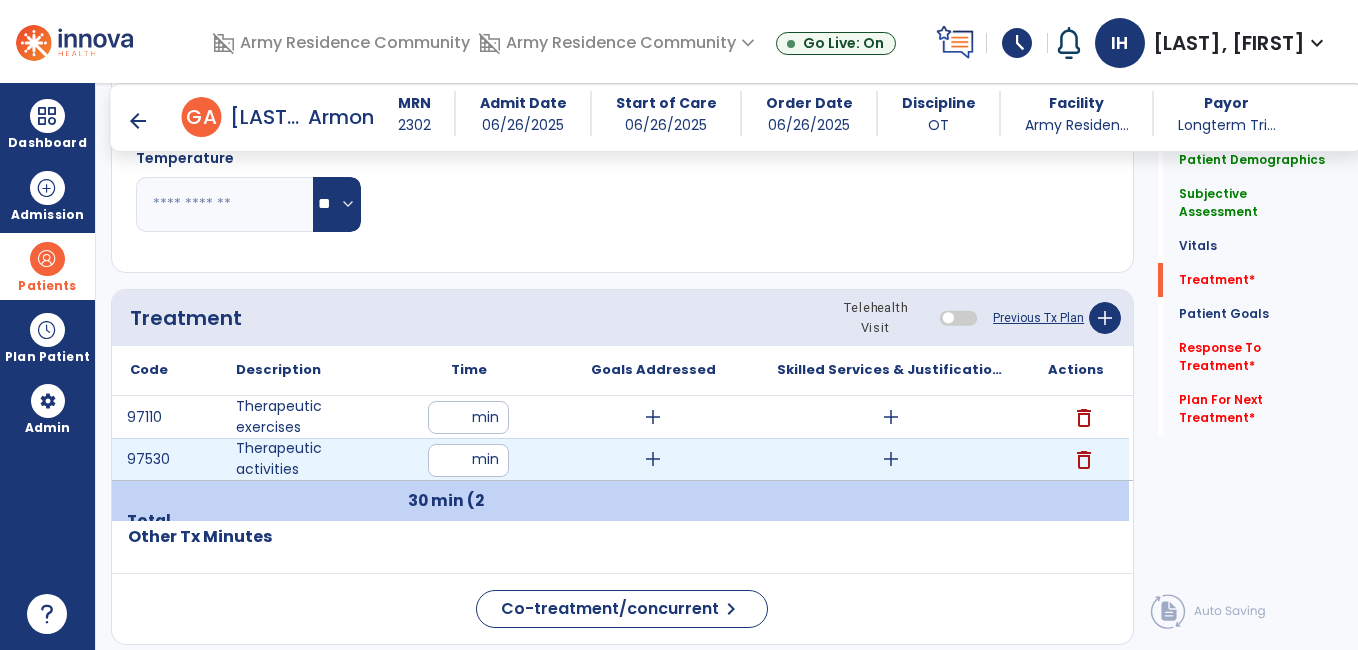 type on "**" 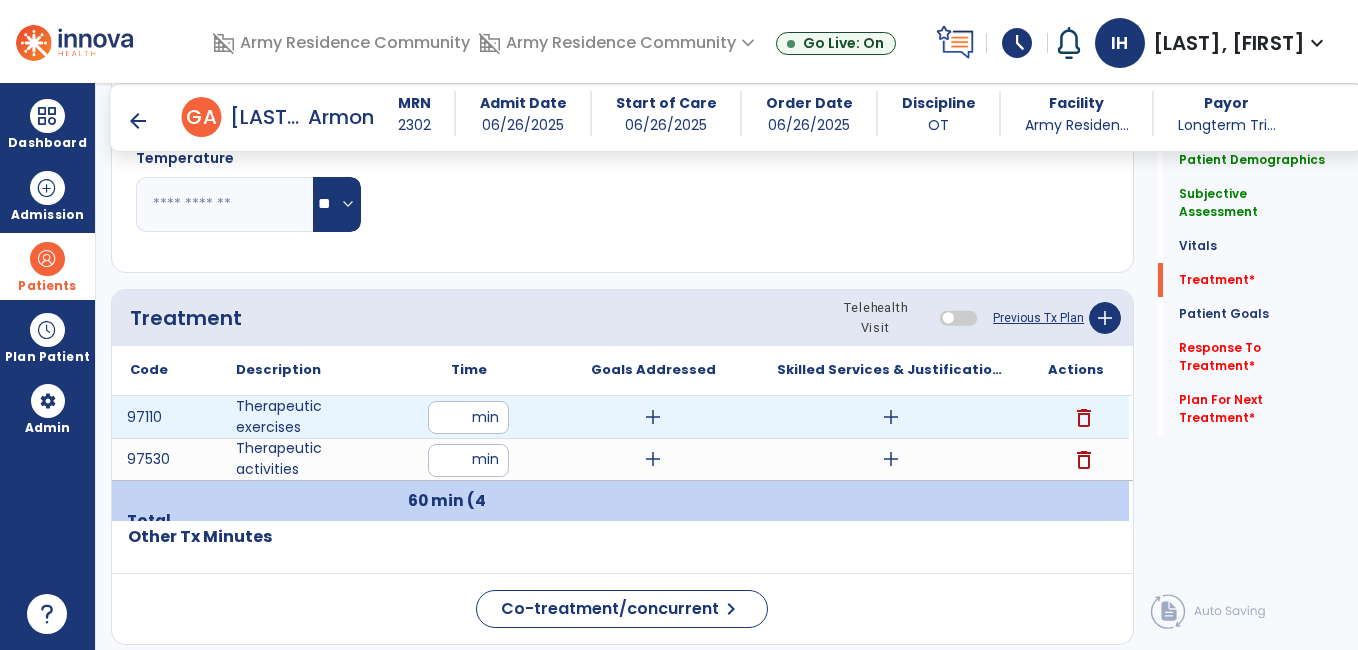 click on "add" at bounding box center [653, 417] 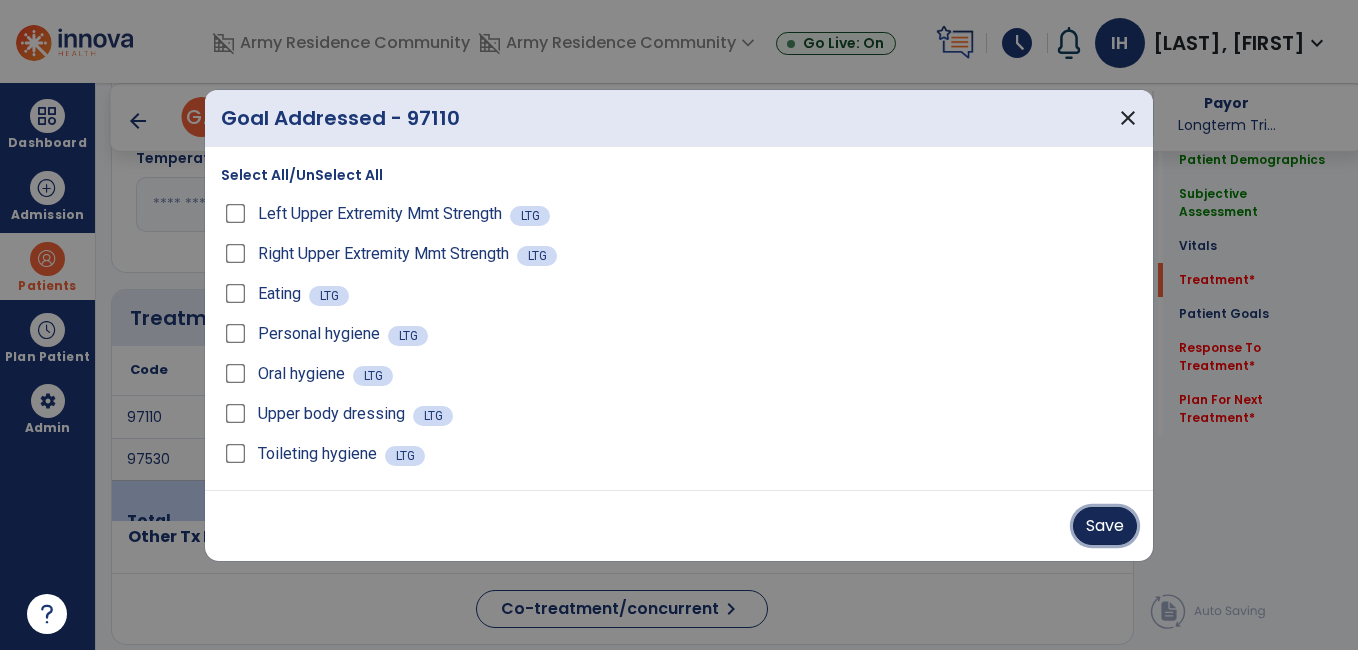 click on "Save" at bounding box center (1105, 526) 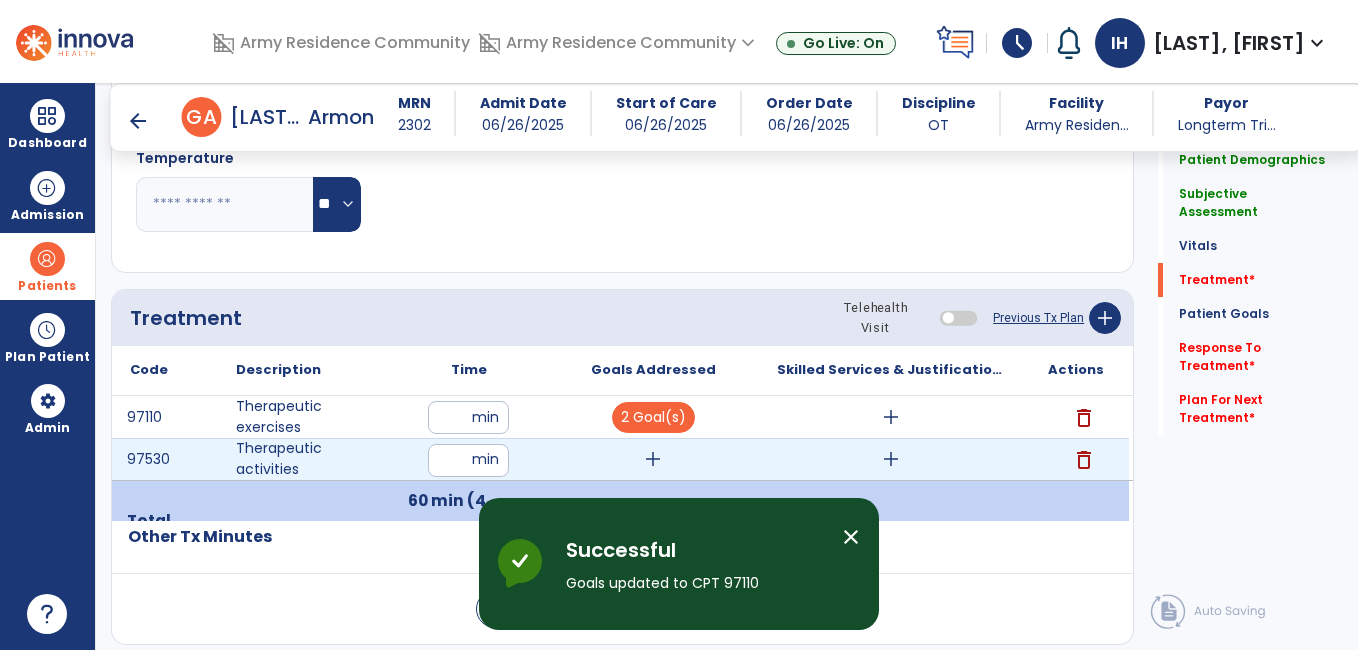 click on "add" at bounding box center (653, 459) 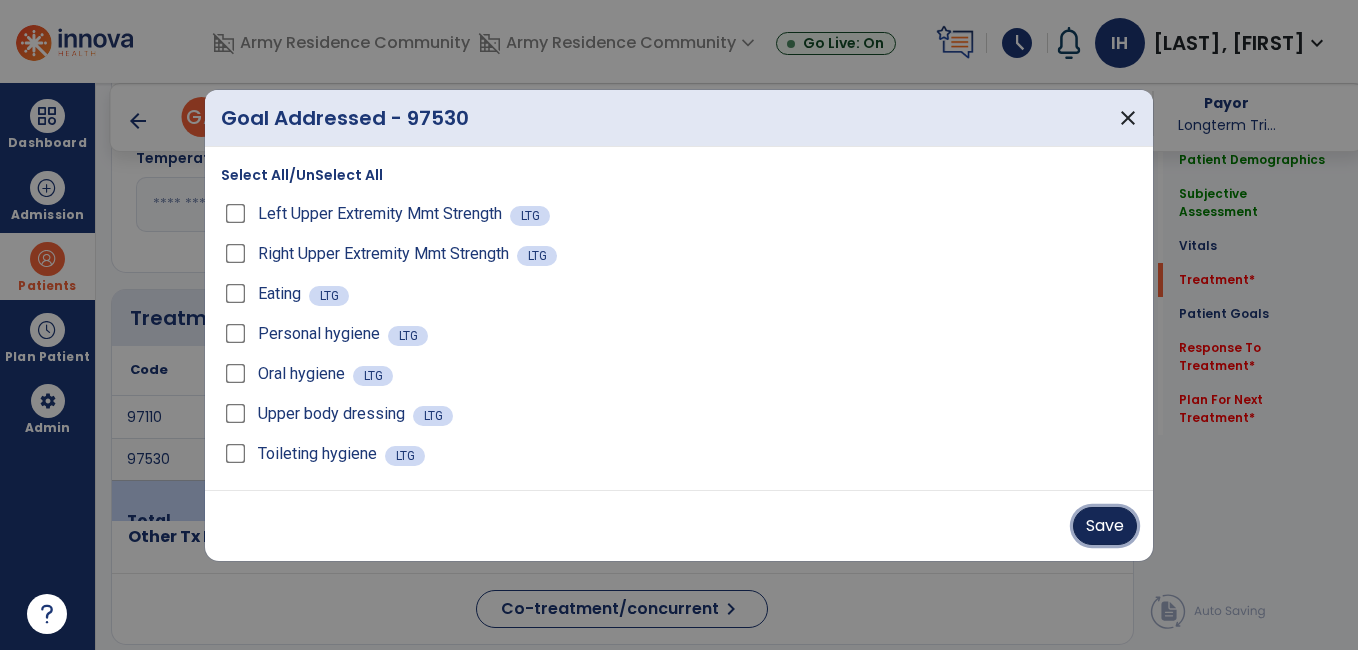 click on "Save" at bounding box center [1105, 526] 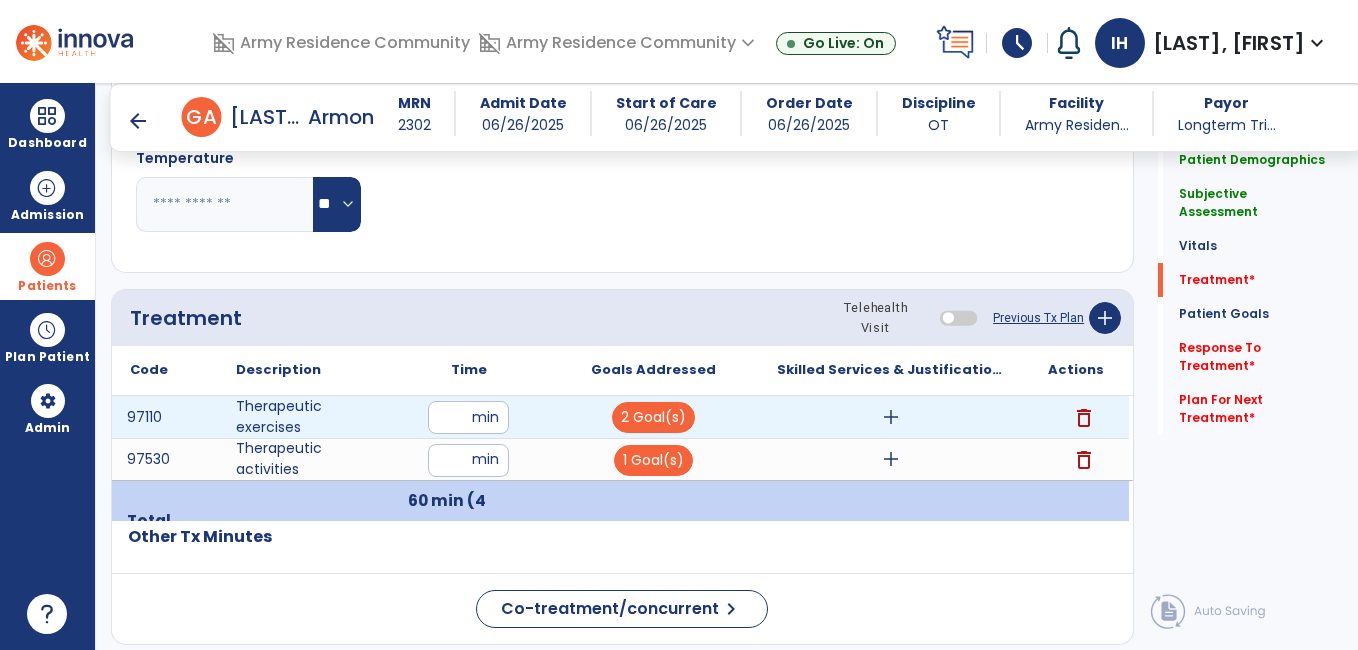 click on "add" at bounding box center (891, 417) 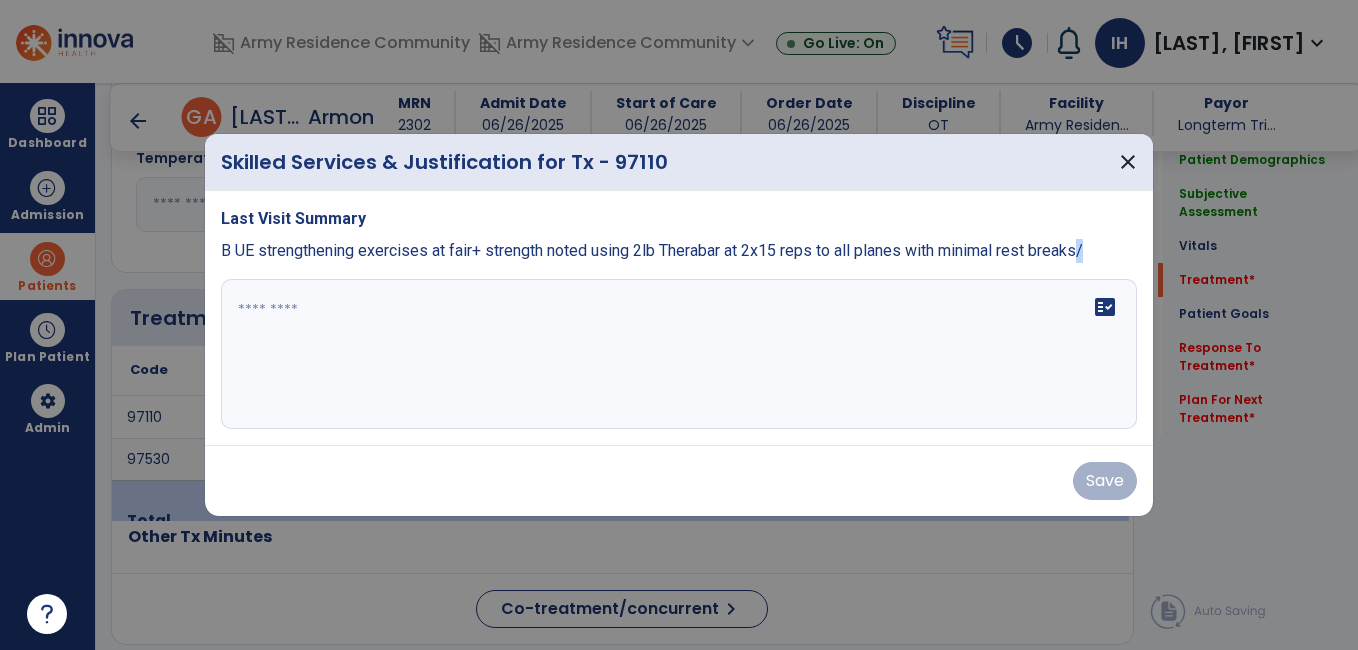 drag, startPoint x: 1082, startPoint y: 250, endPoint x: 768, endPoint y: 270, distance: 314.6363 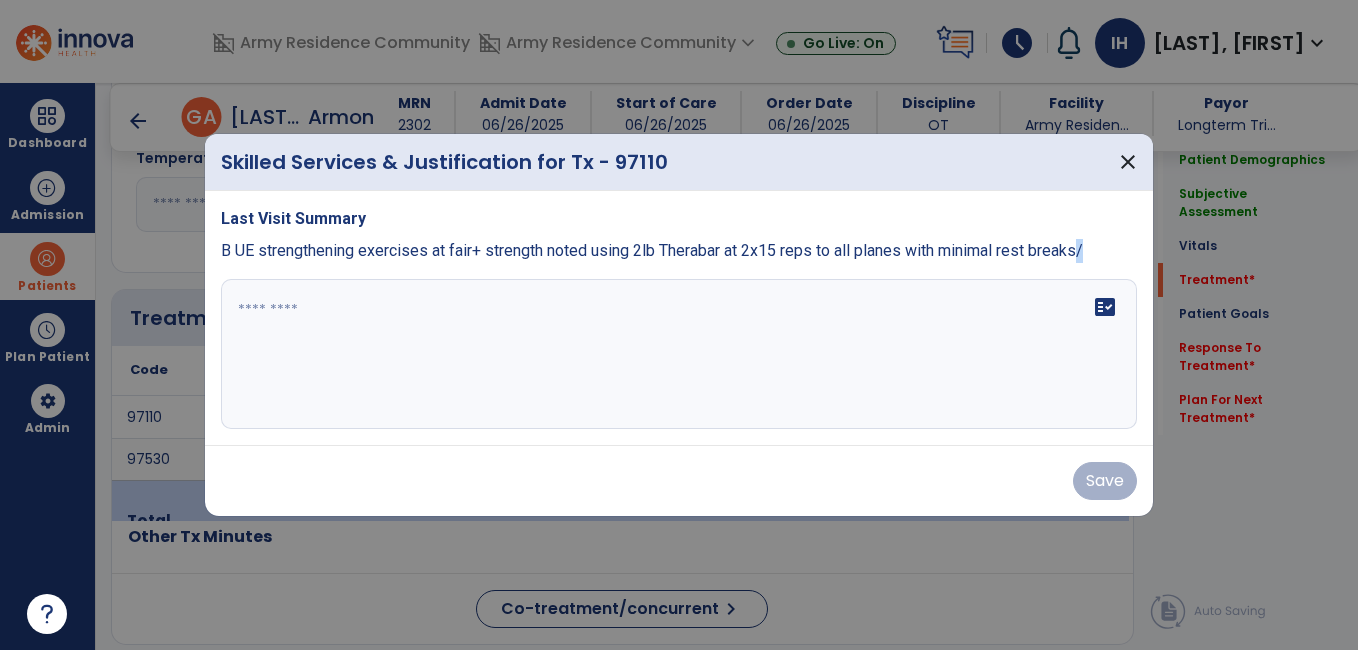 click on "Last Visit Summary B UE strengthening exercises at fair+ strength noted using 2lb Therabar at 2x15 reps to all planes with minimal rest breaks/ fact_check" at bounding box center (679, 318) 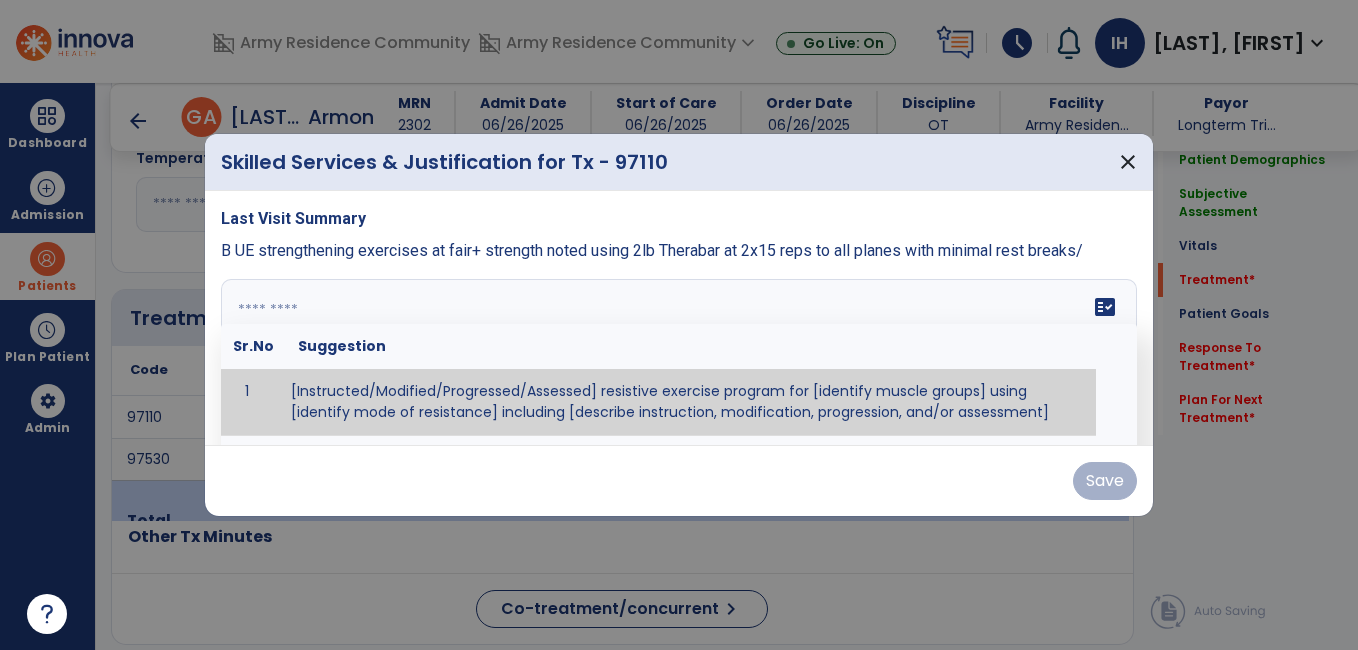 click at bounding box center [676, 354] 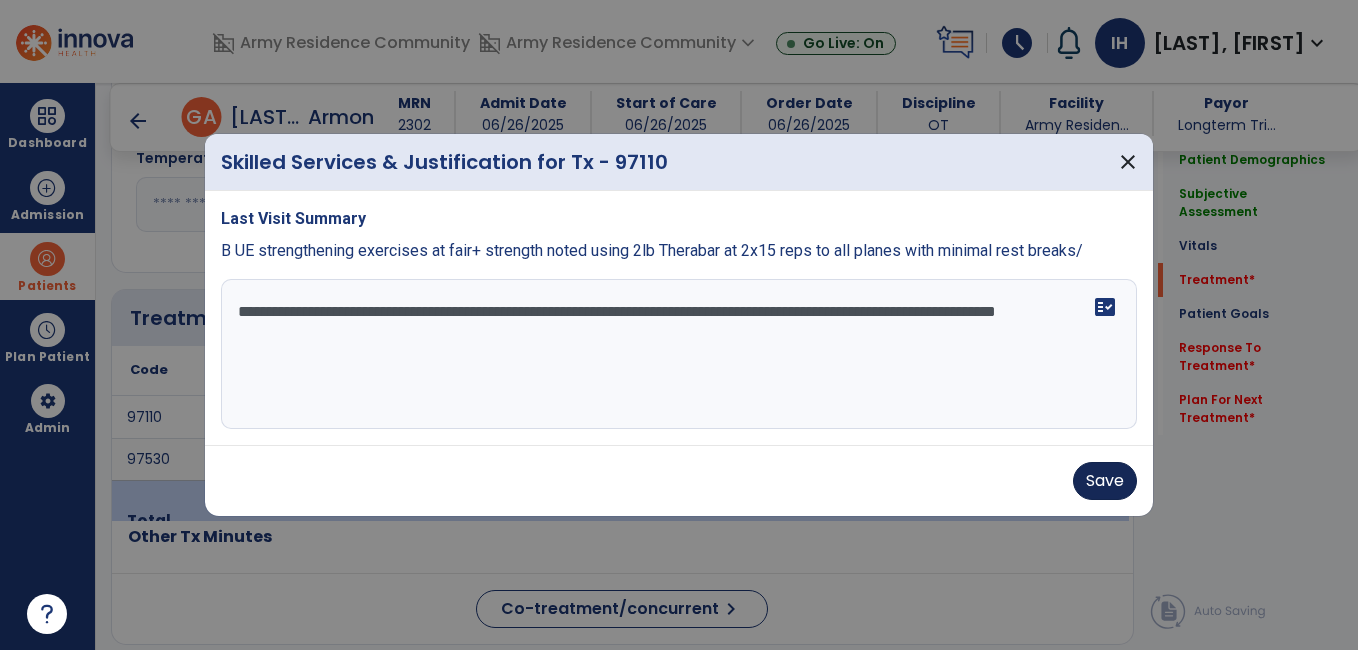 type on "**********" 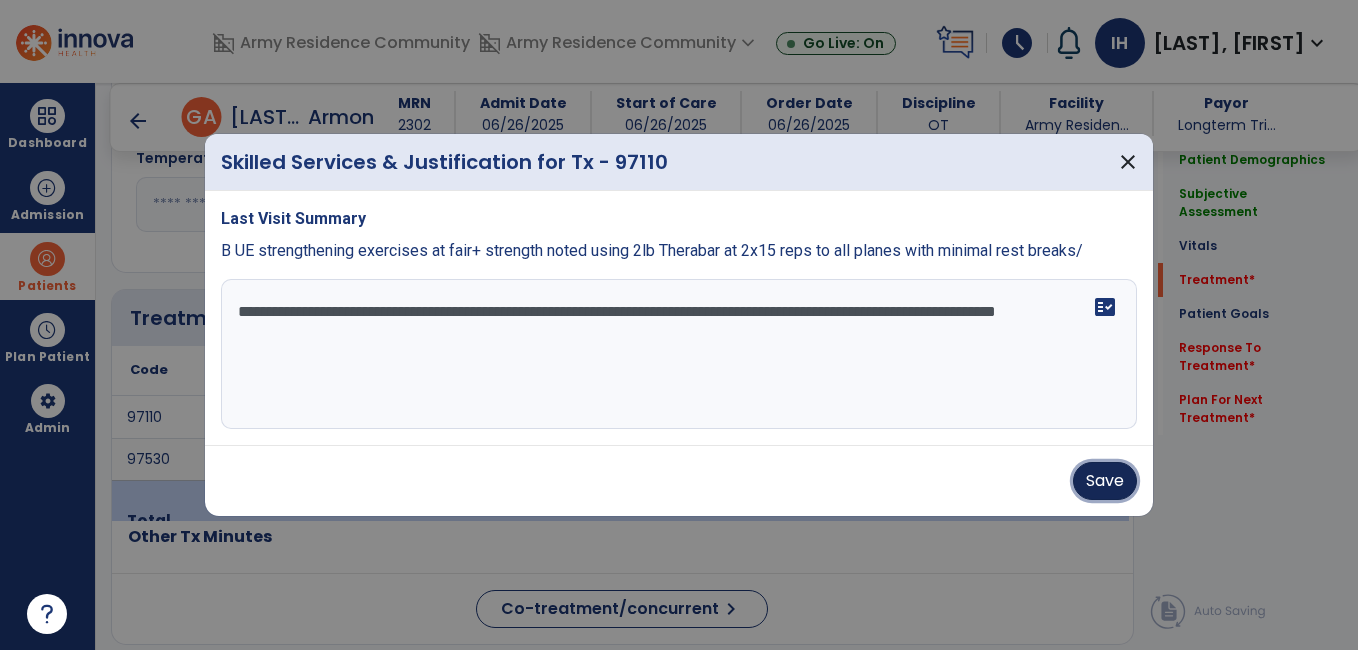 click on "Save" at bounding box center (1105, 481) 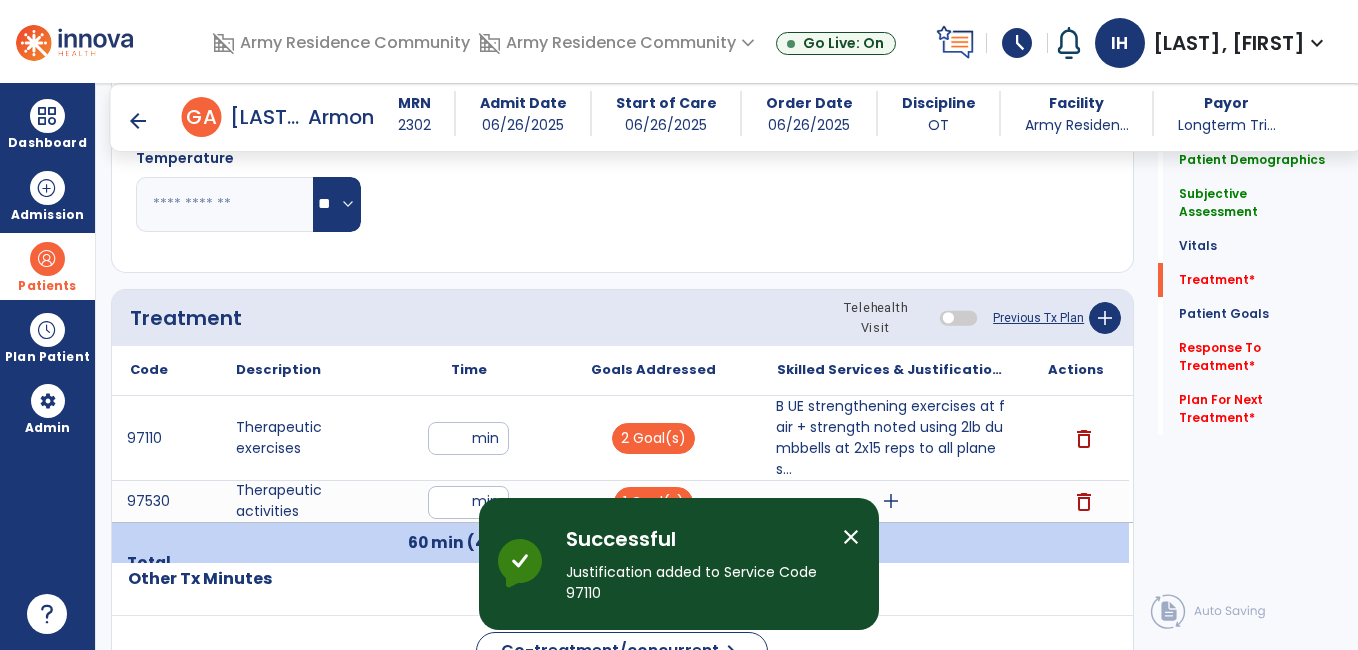 click on "close" at bounding box center [851, 537] 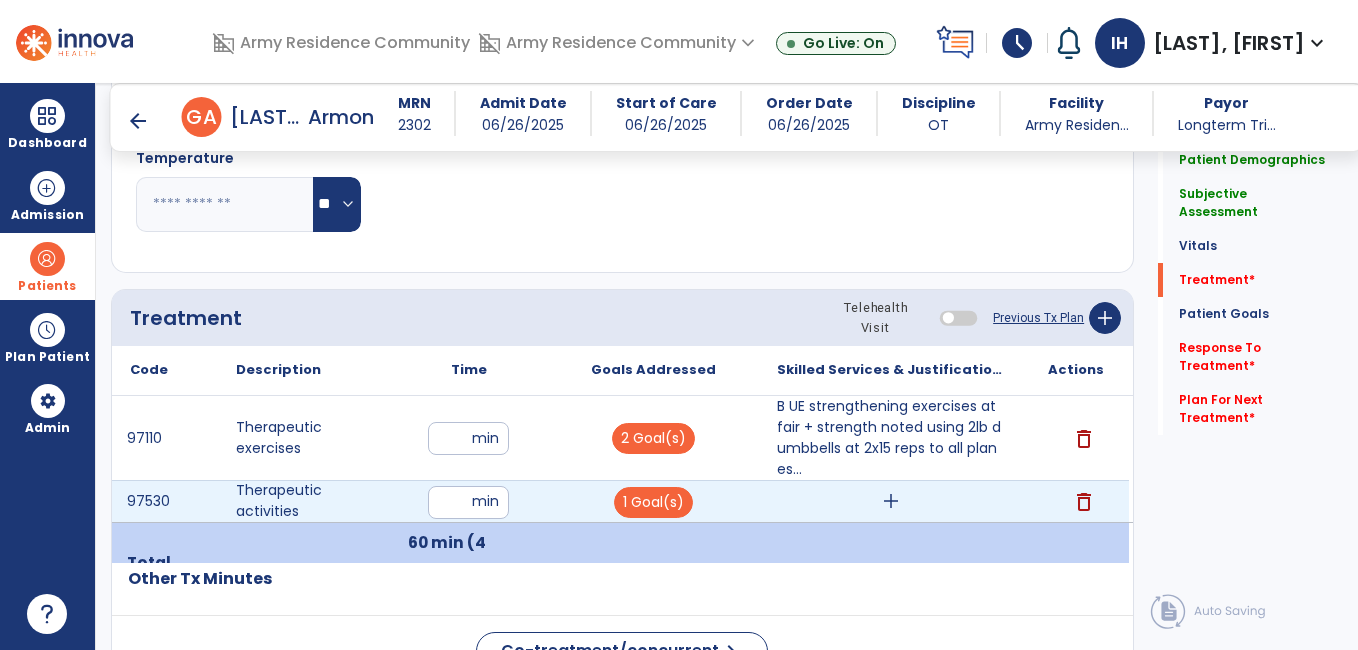 click on "add" at bounding box center (891, 501) 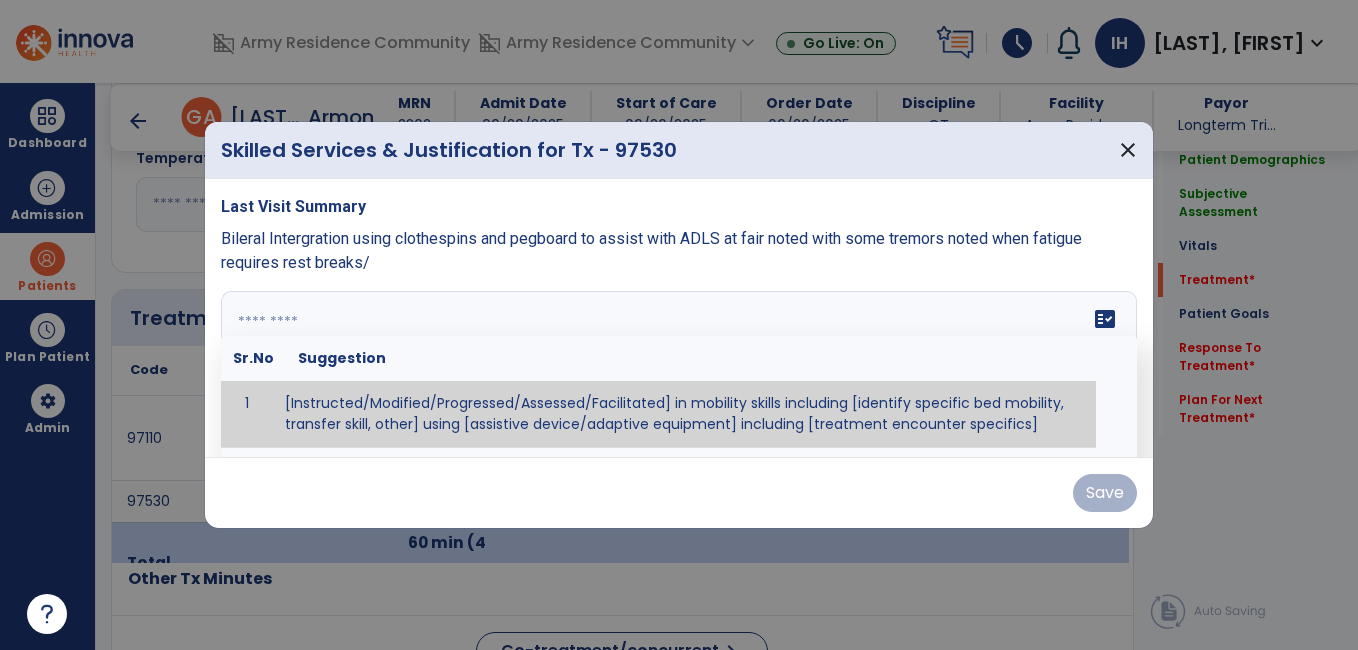 click at bounding box center [676, 366] 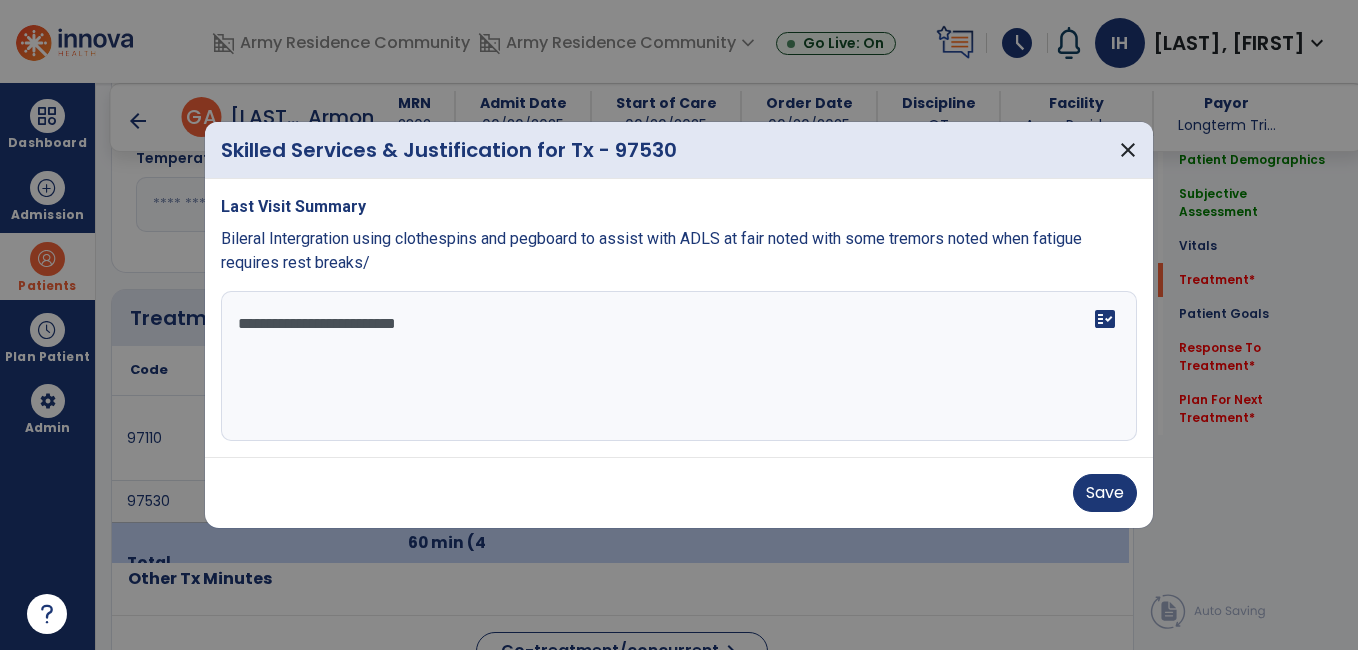 click on "**********" at bounding box center [679, 366] 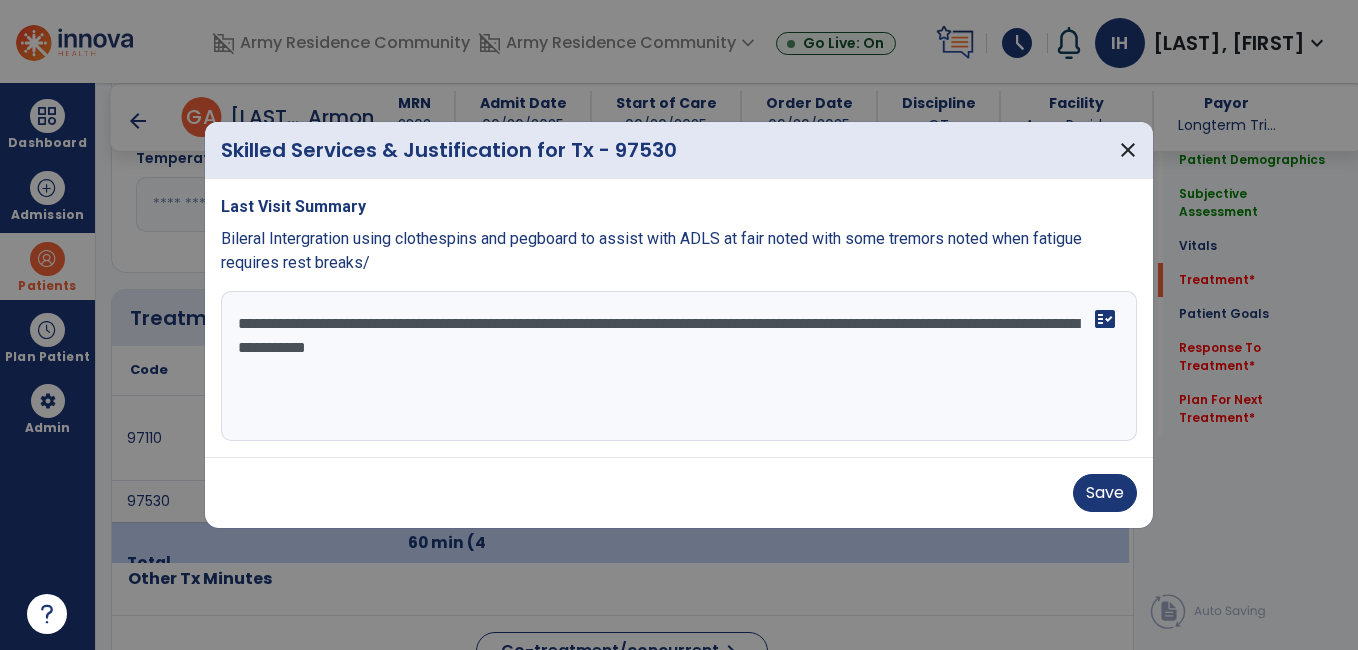 click on "**********" at bounding box center (679, 366) 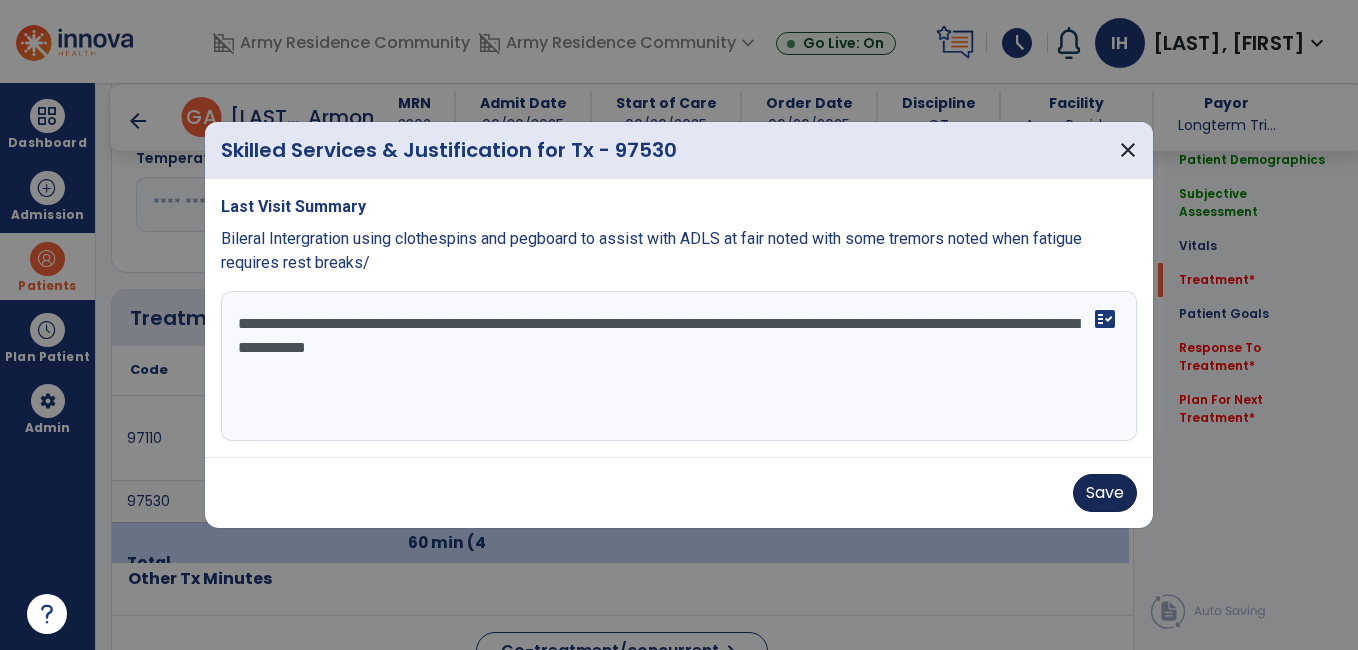 type on "**********" 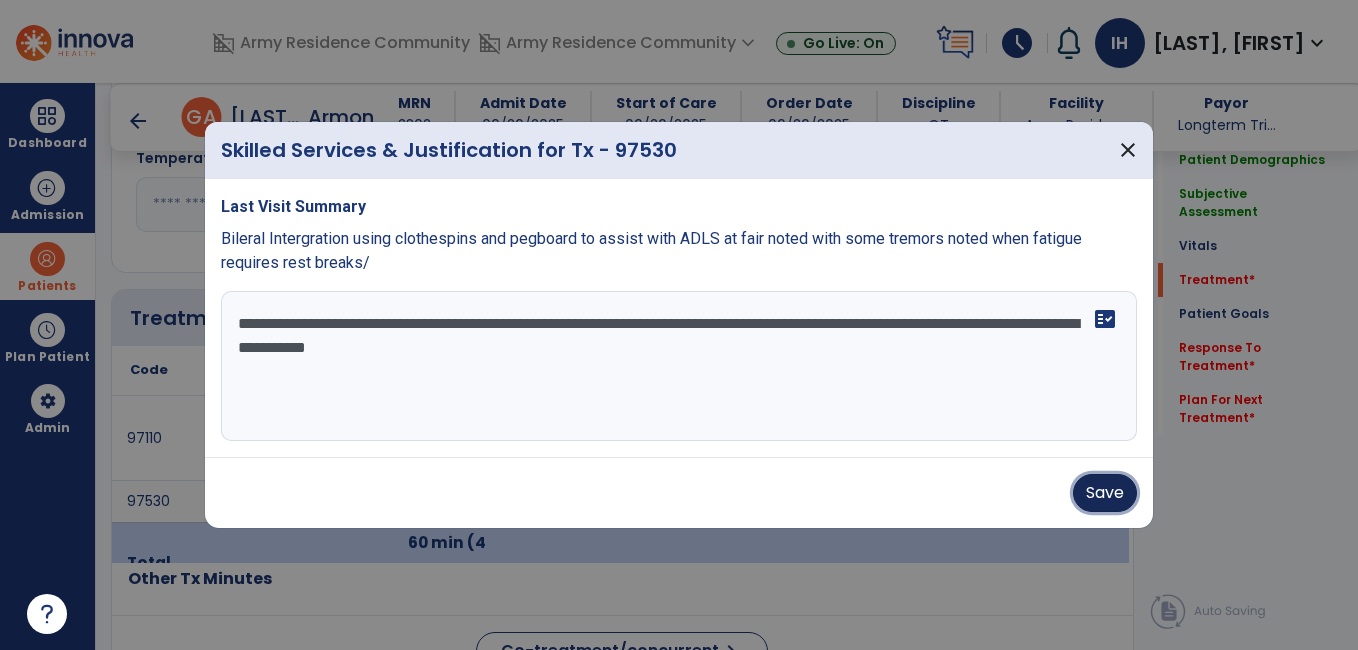 click on "Save" at bounding box center [1105, 493] 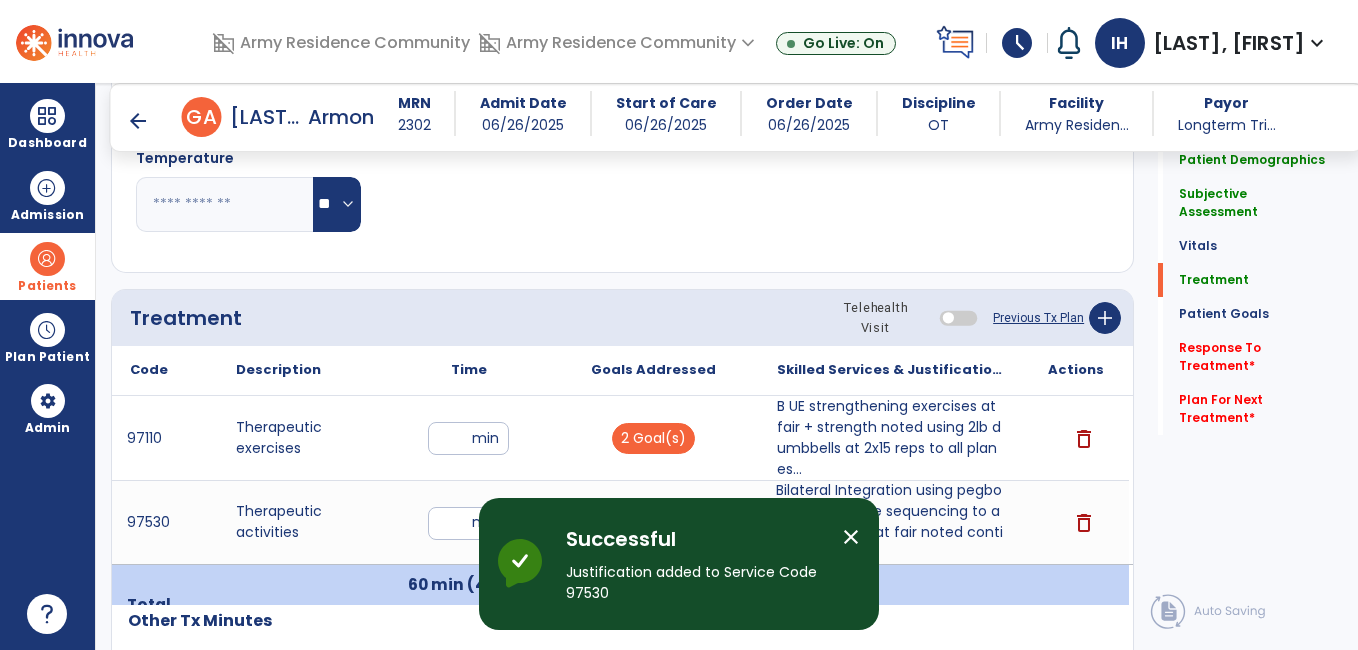 click on "close" at bounding box center [851, 537] 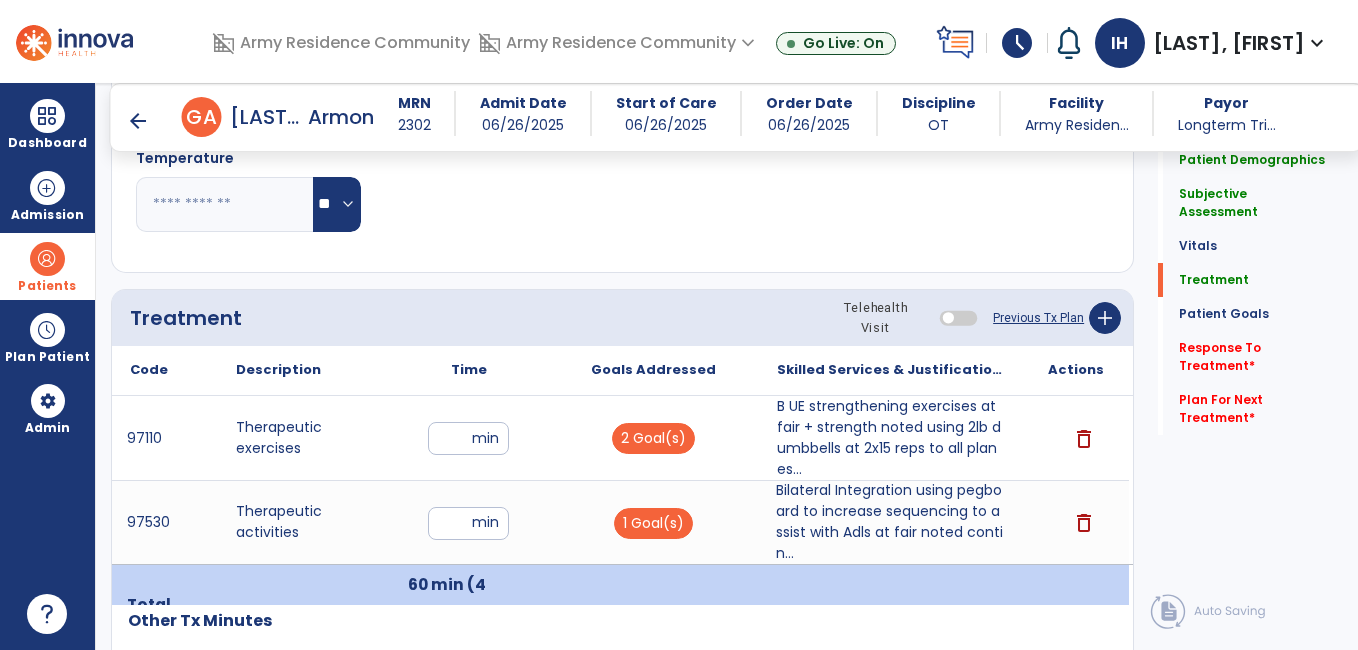 click on "Patient Demographics  Medical Diagnosis   Treatment Diagnosis   Precautions   Contraindications
Code
Description
Pdpm Clinical Category
N17.9 to" 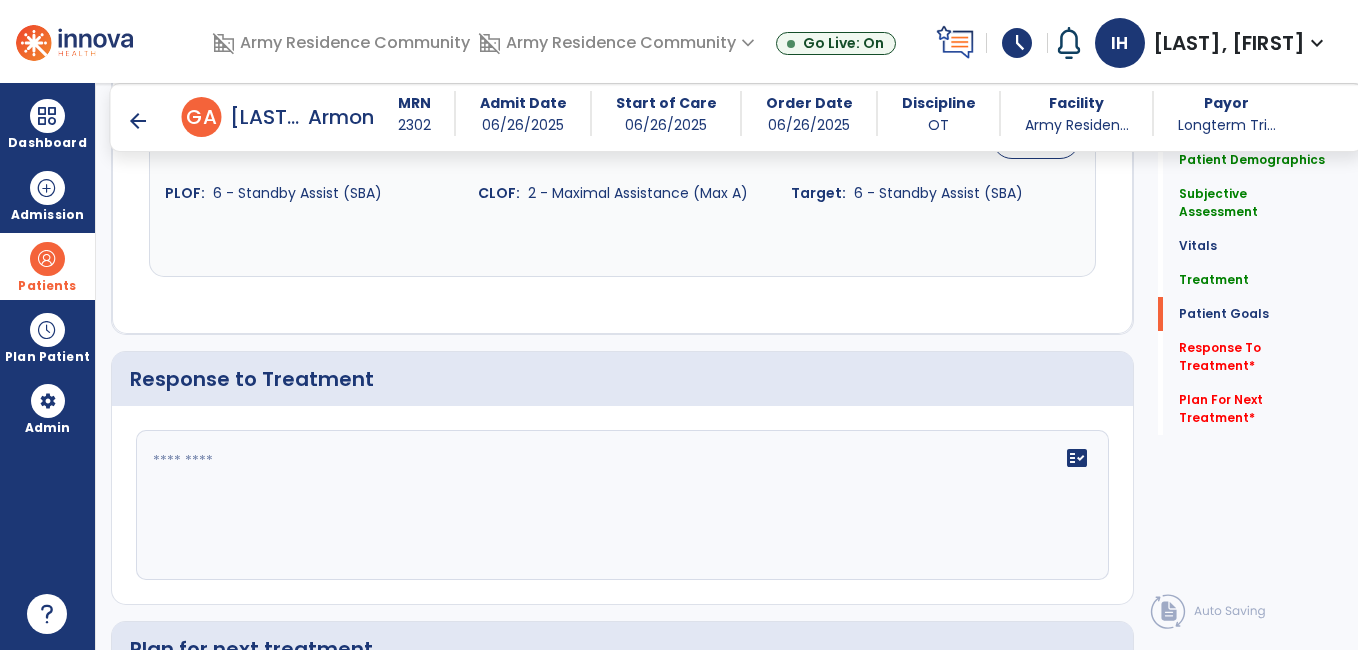 scroll, scrollTop: 2800, scrollLeft: 0, axis: vertical 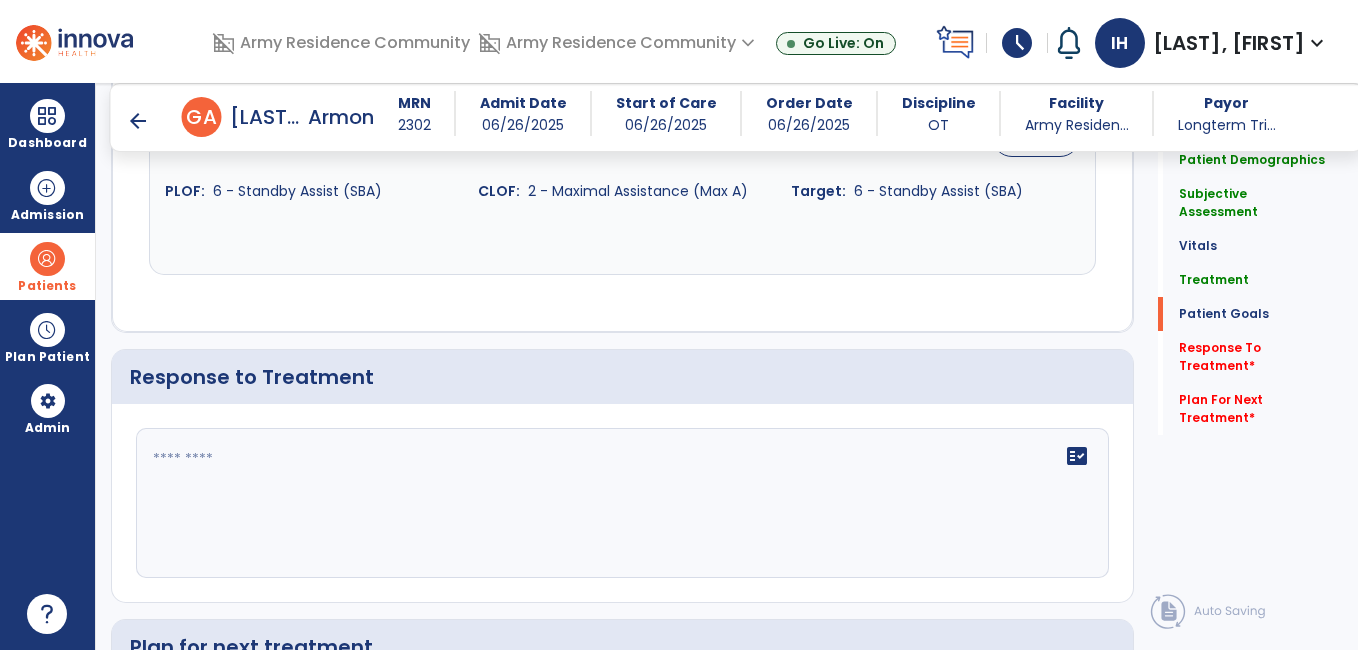 click 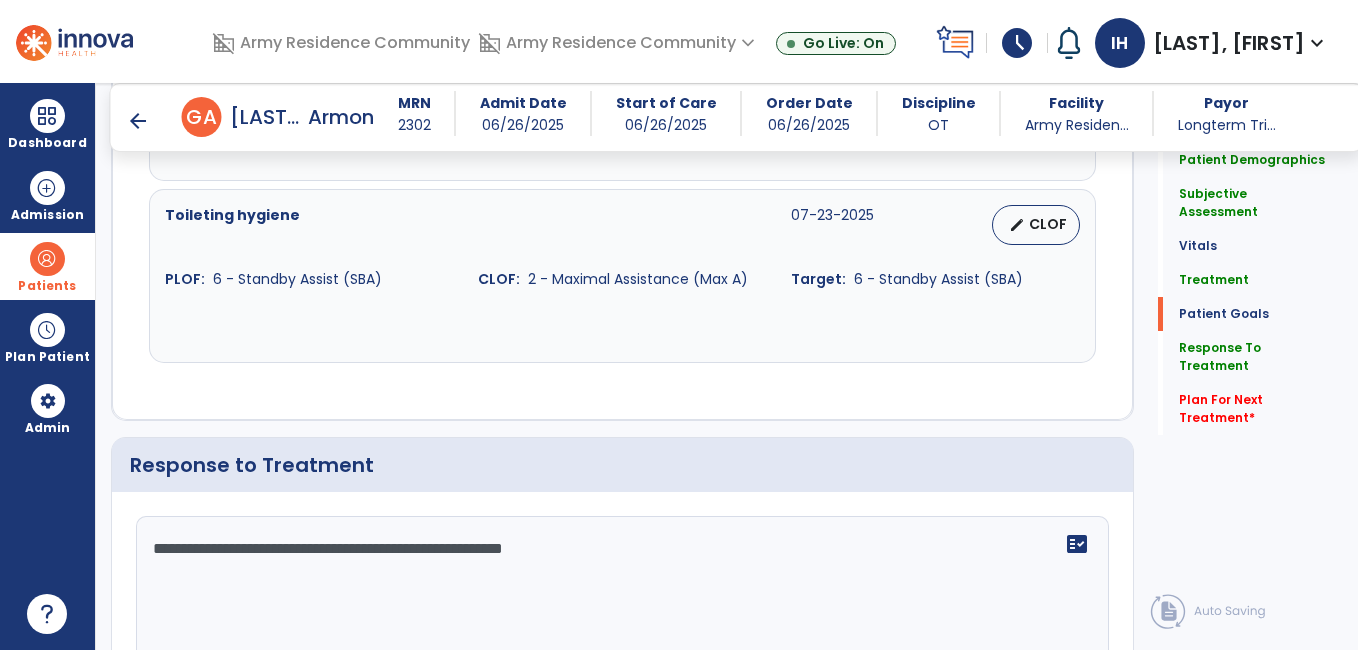 scroll, scrollTop: 2800, scrollLeft: 0, axis: vertical 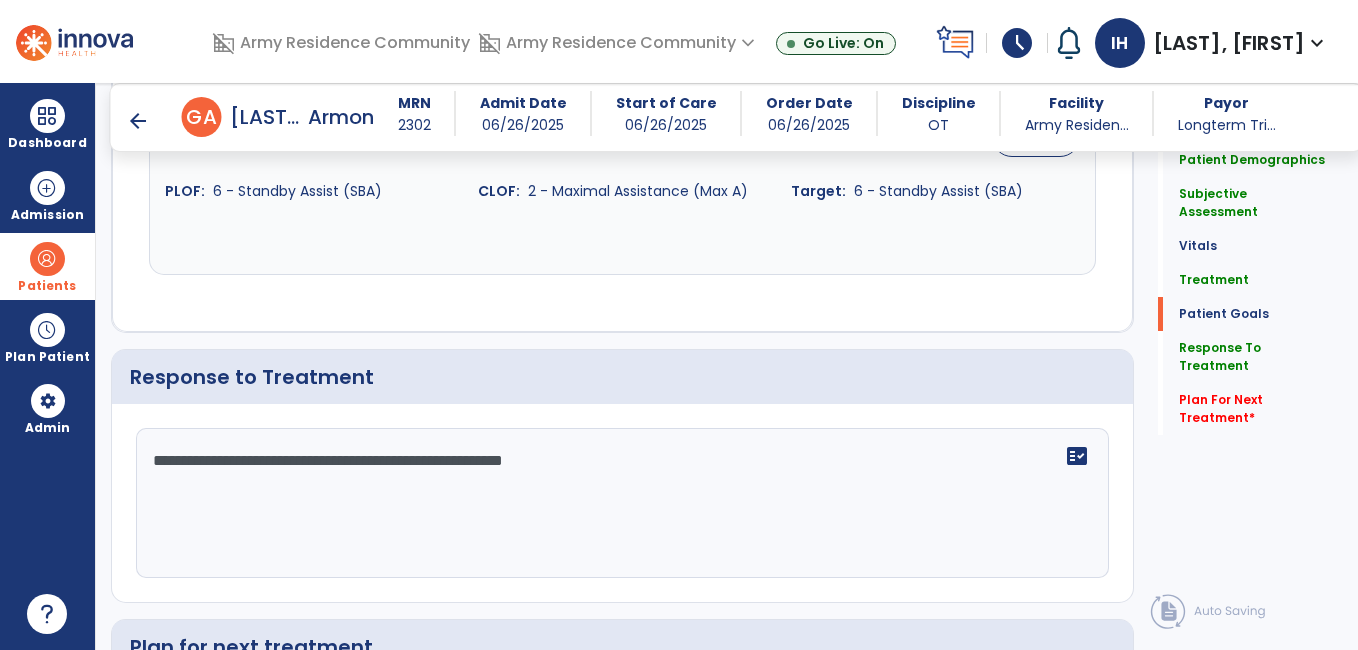 type on "**********" 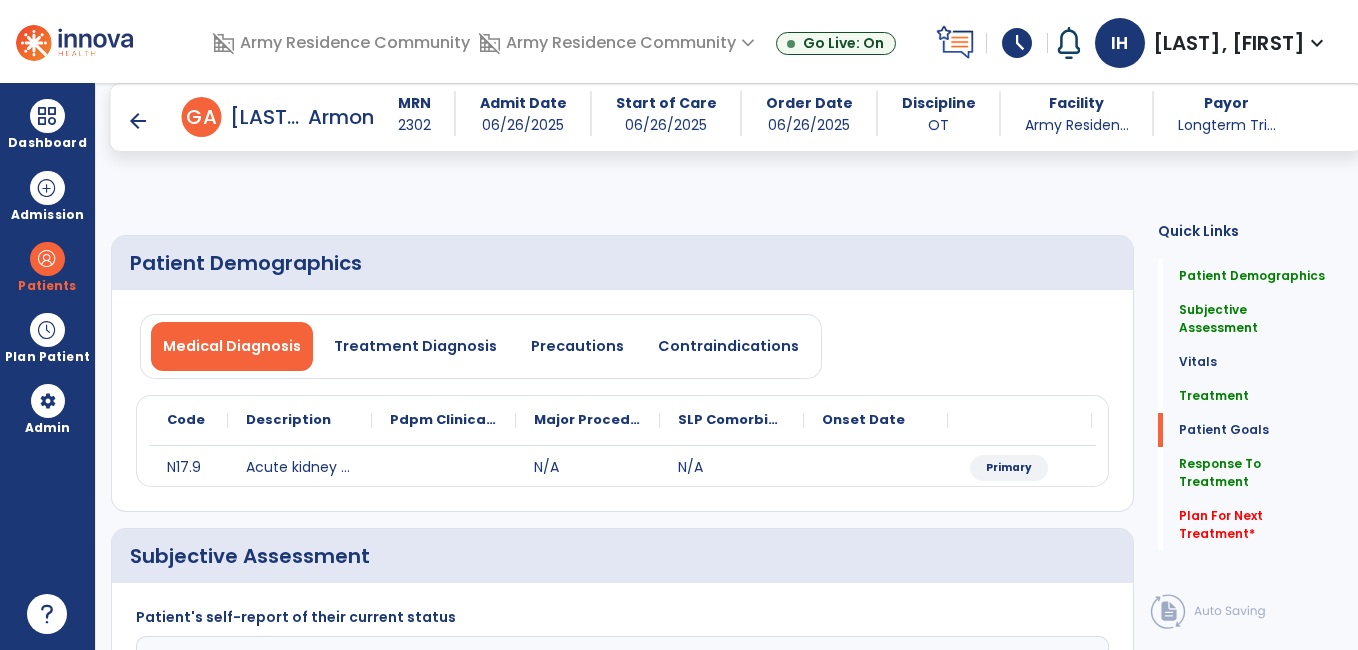 select on "*" 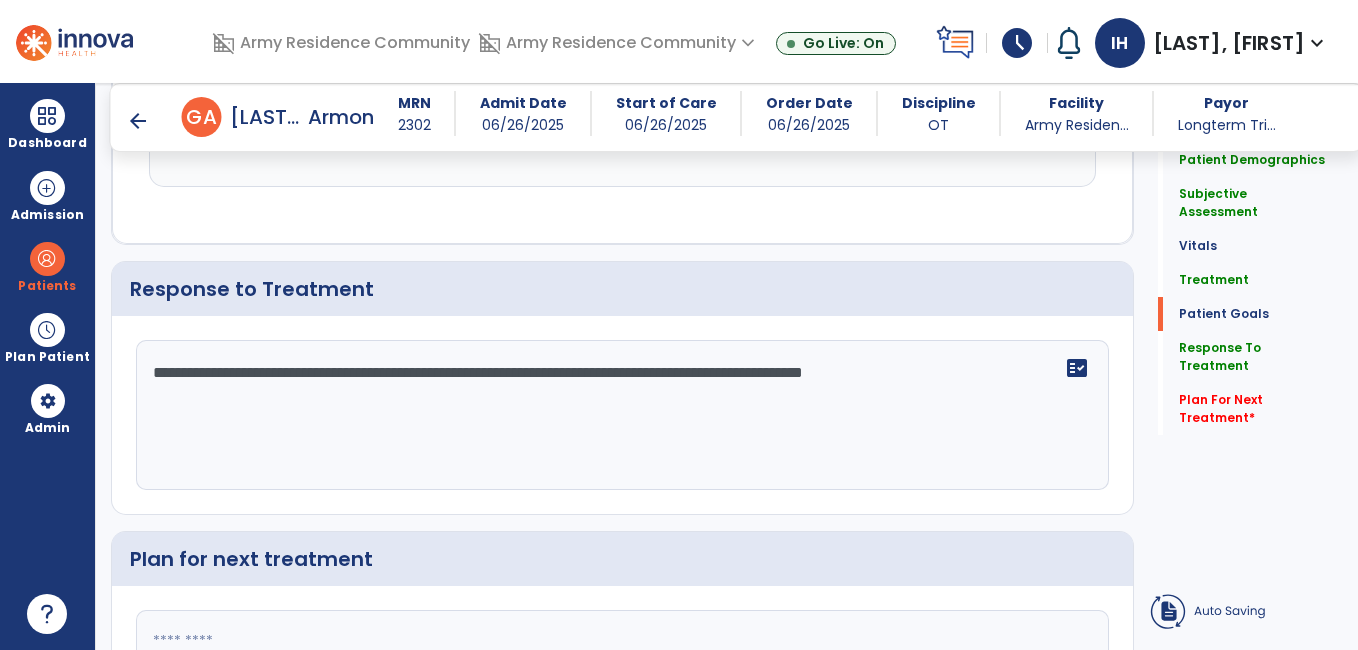 scroll, scrollTop: 2712, scrollLeft: 0, axis: vertical 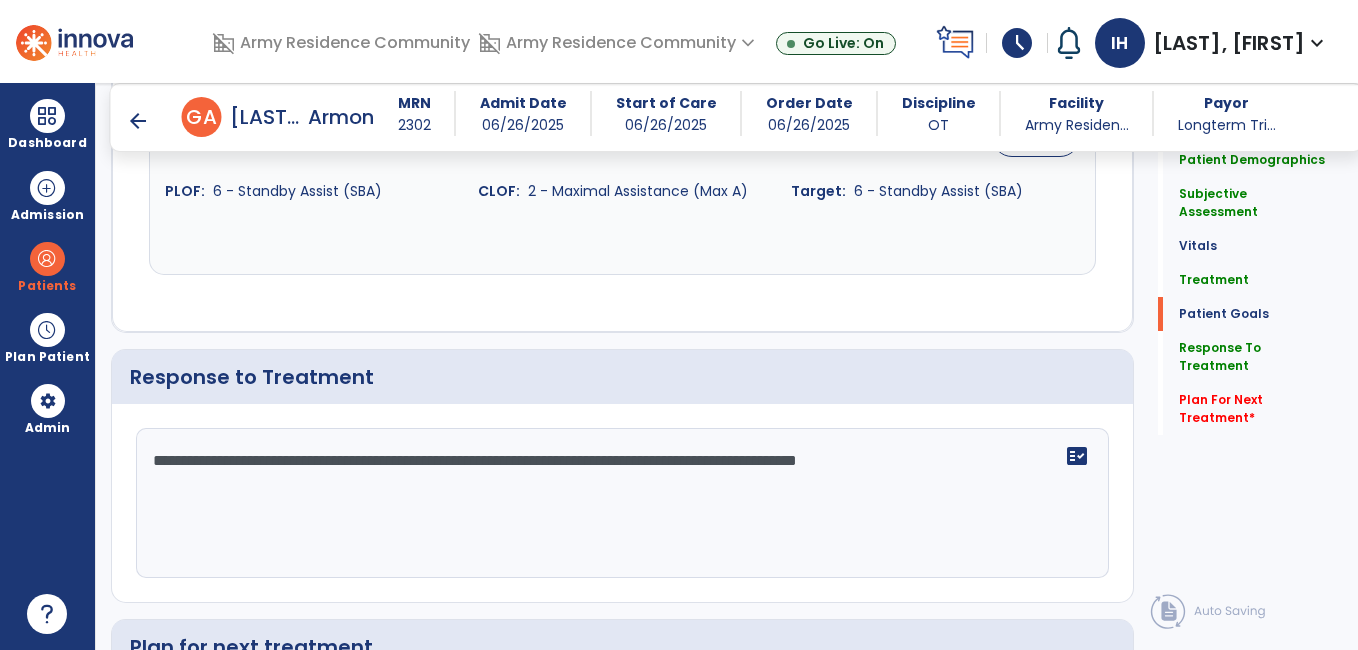 type on "**********" 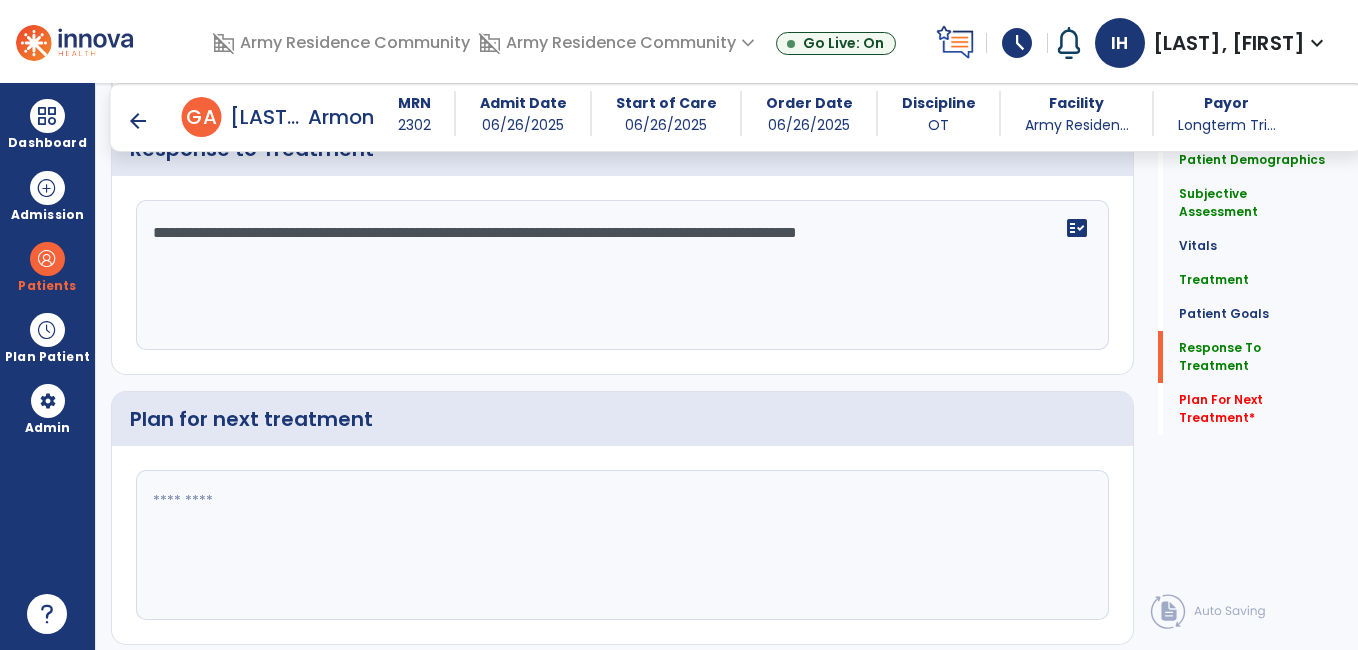 scroll, scrollTop: 3090, scrollLeft: 0, axis: vertical 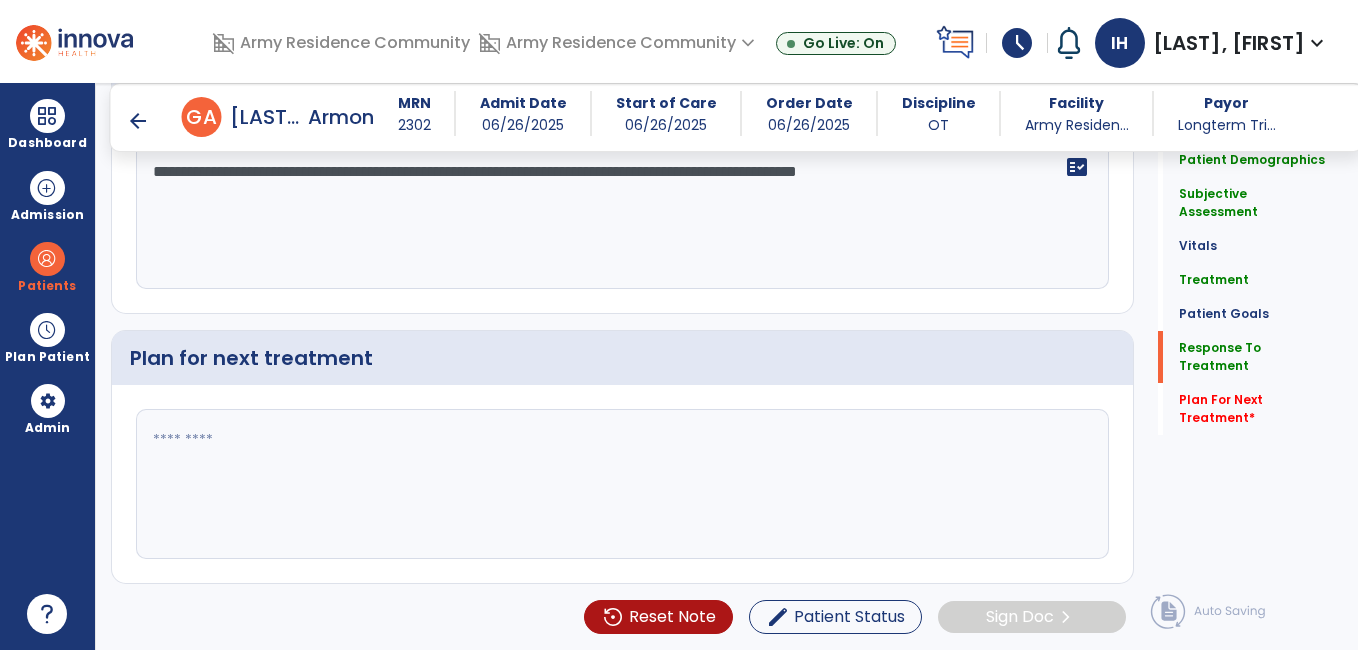 click 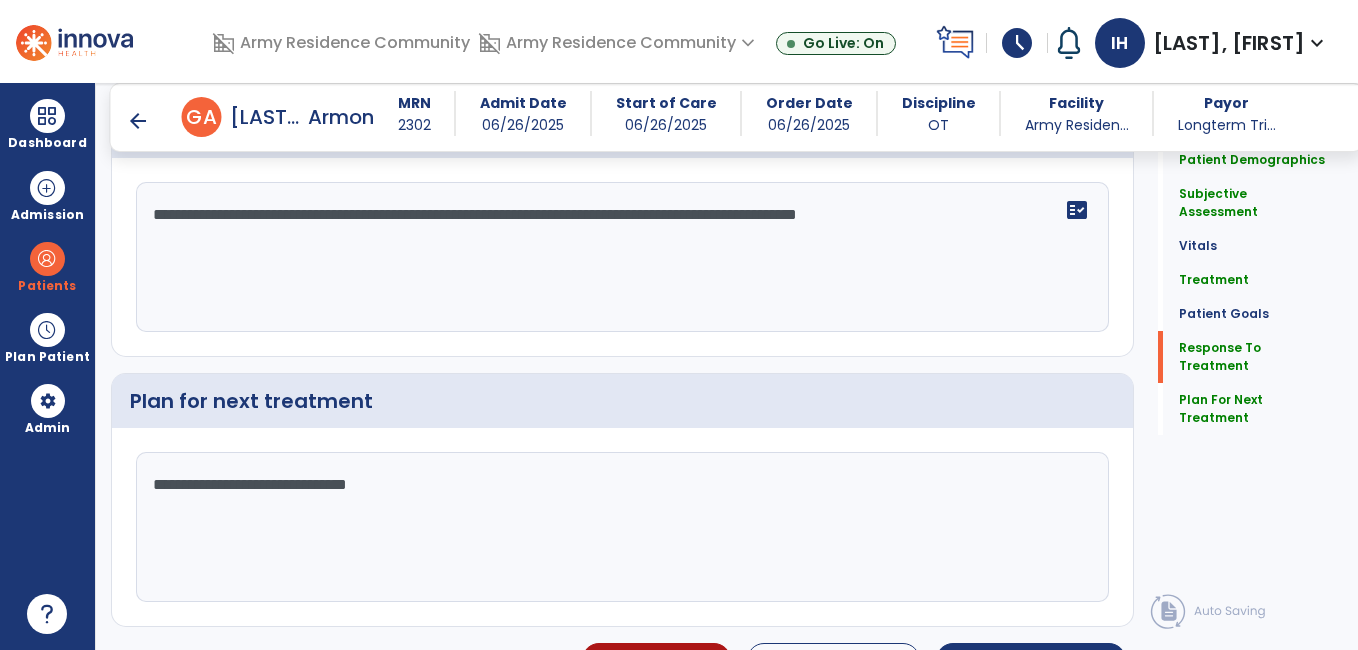 scroll, scrollTop: 3090, scrollLeft: 0, axis: vertical 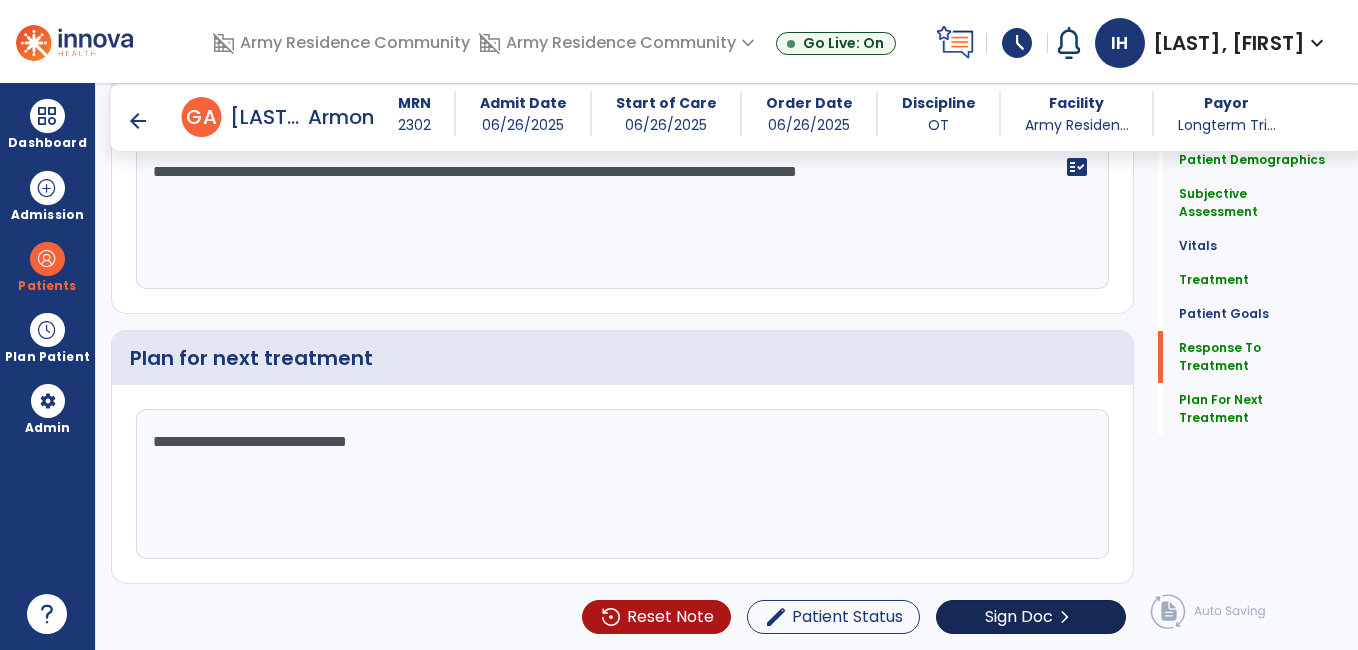 type on "**********" 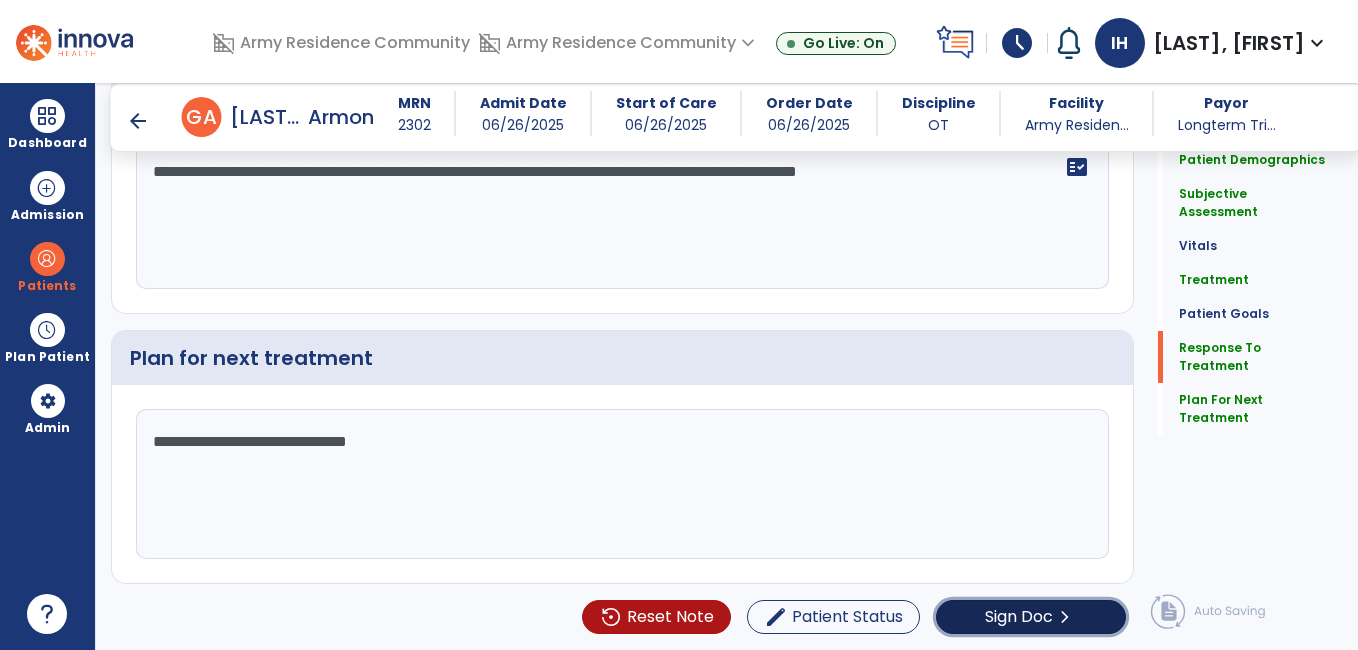 click on "Sign Doc" 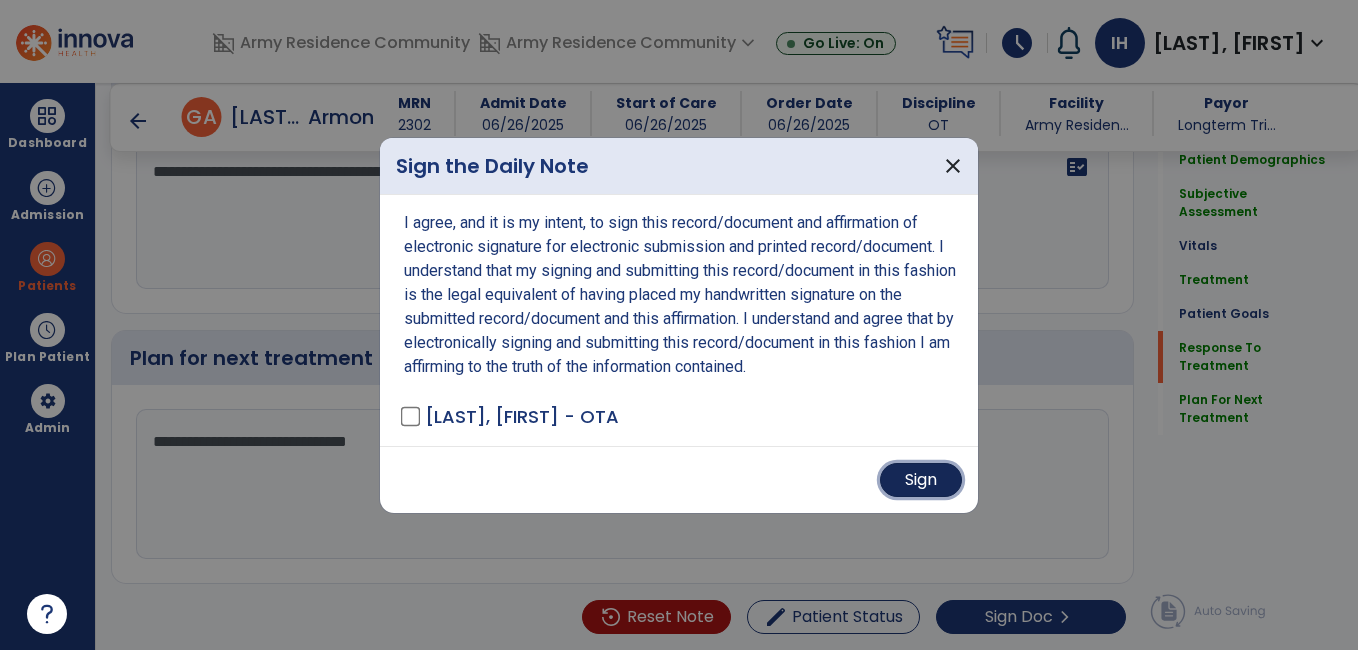 click on "Sign" at bounding box center [921, 480] 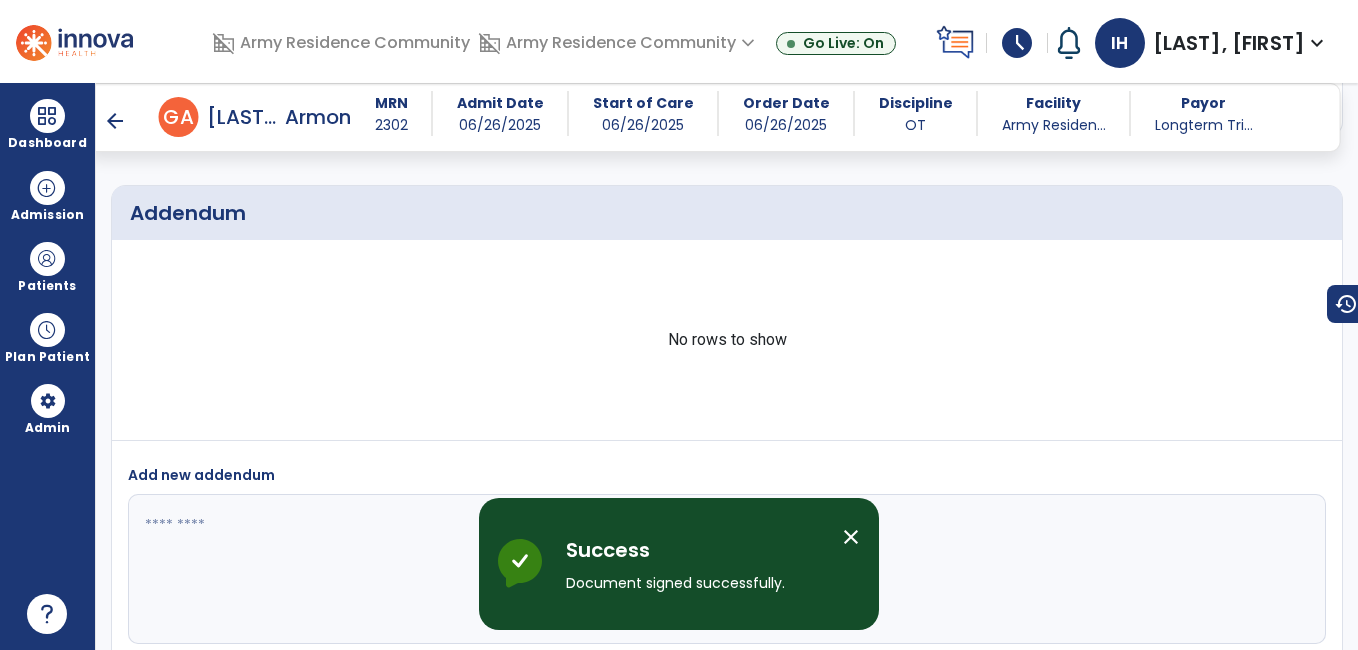 scroll, scrollTop: 4064, scrollLeft: 0, axis: vertical 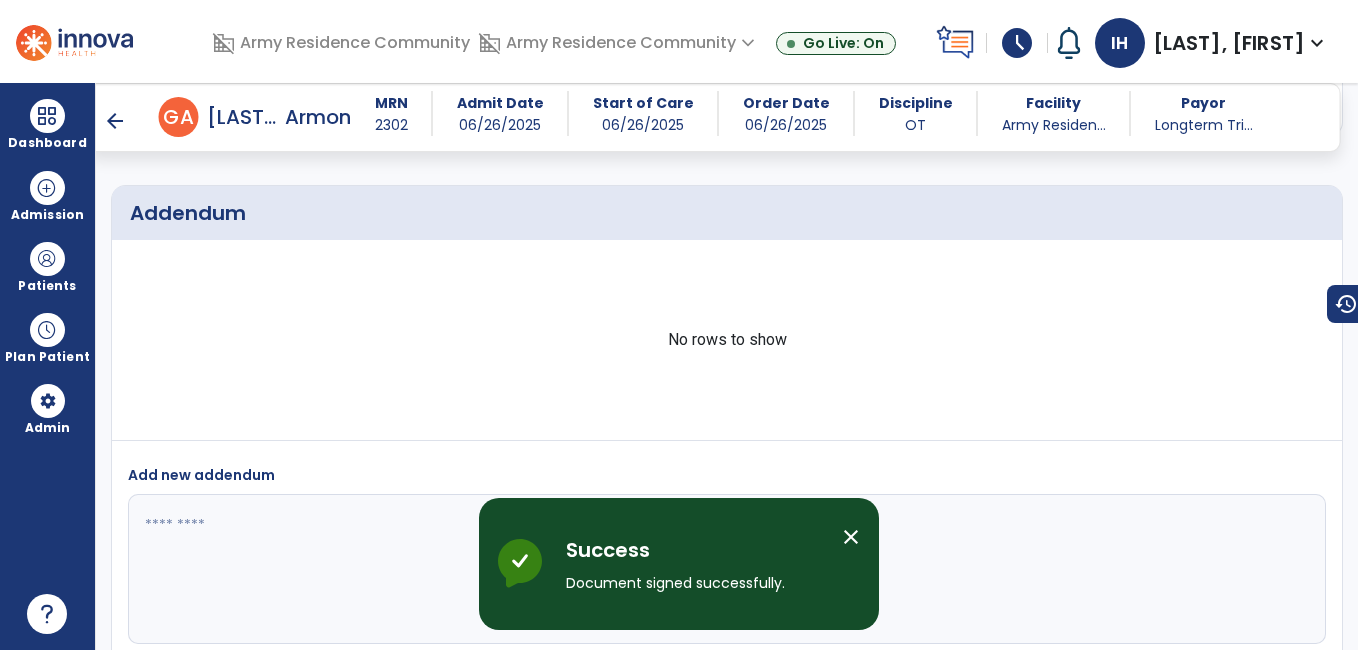 click on "arrow_back" at bounding box center (115, 121) 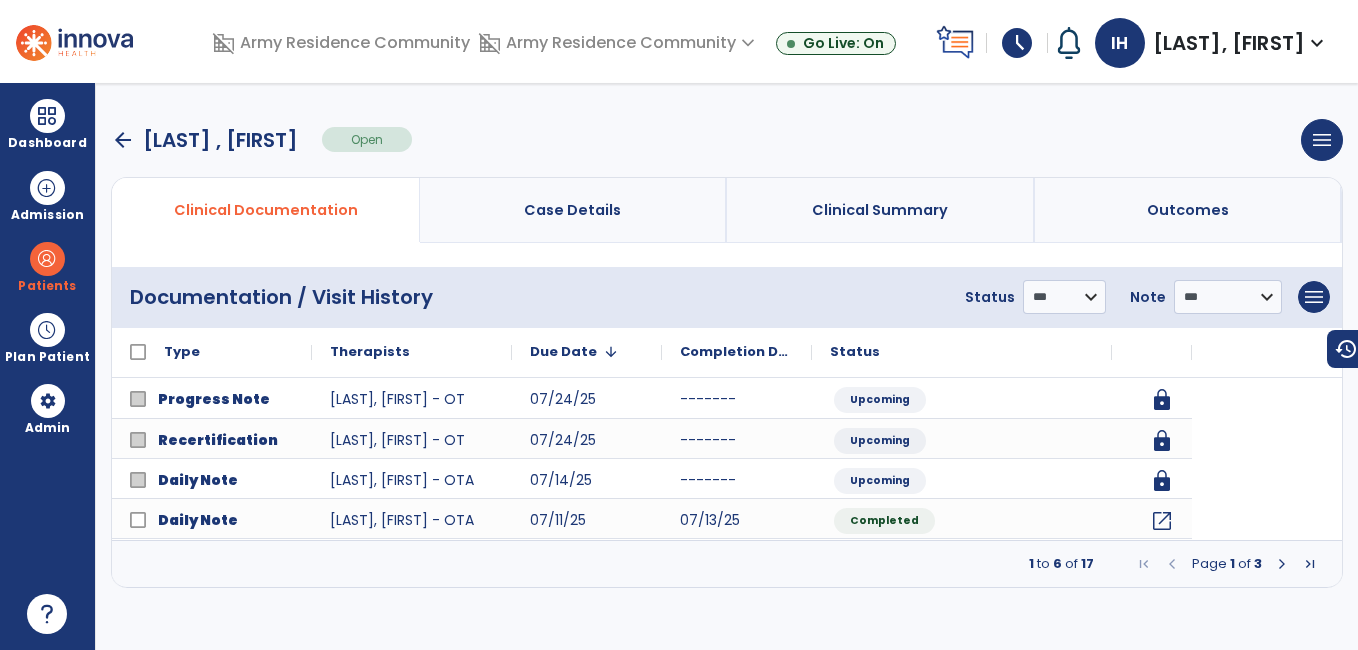 scroll, scrollTop: 0, scrollLeft: 0, axis: both 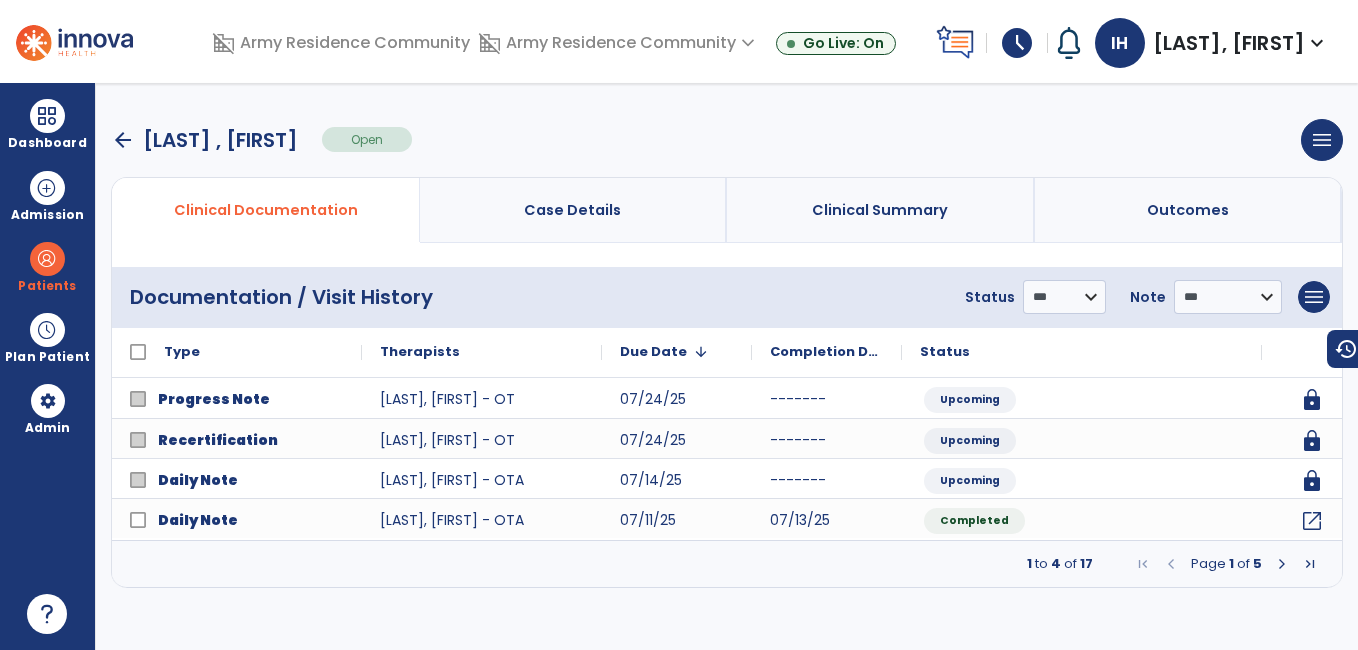 click at bounding box center (1282, 564) 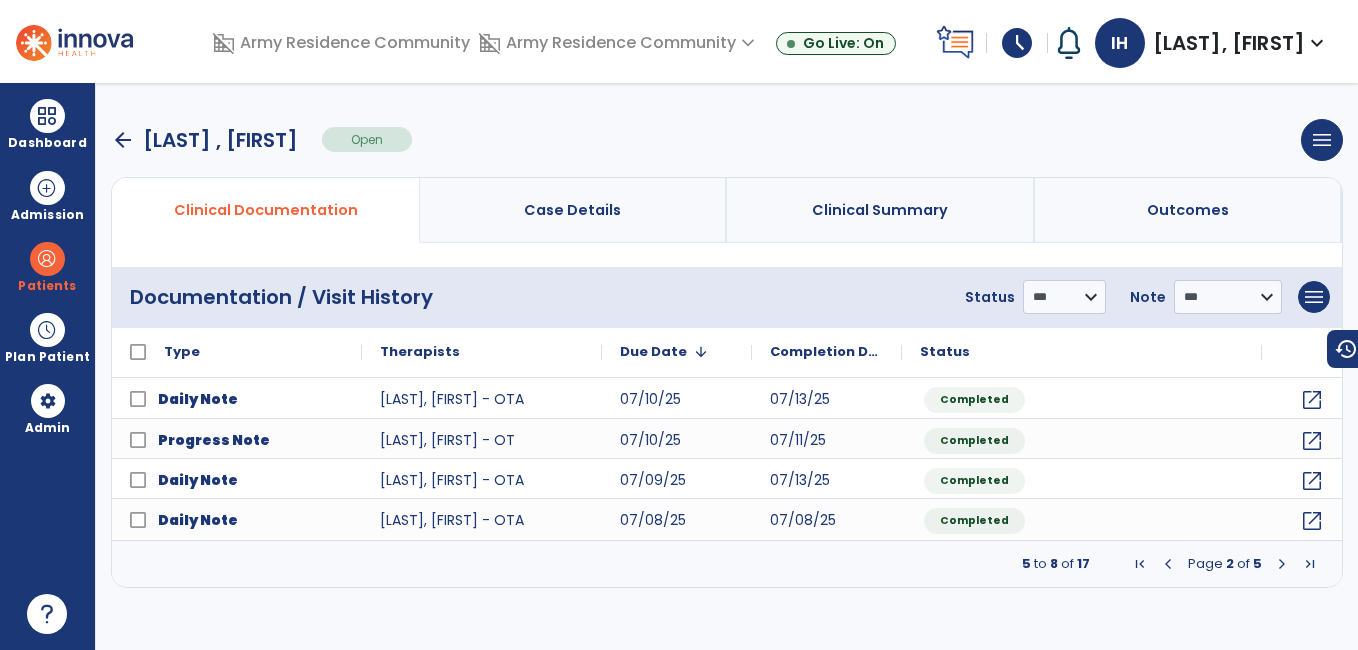 click at bounding box center [1168, 564] 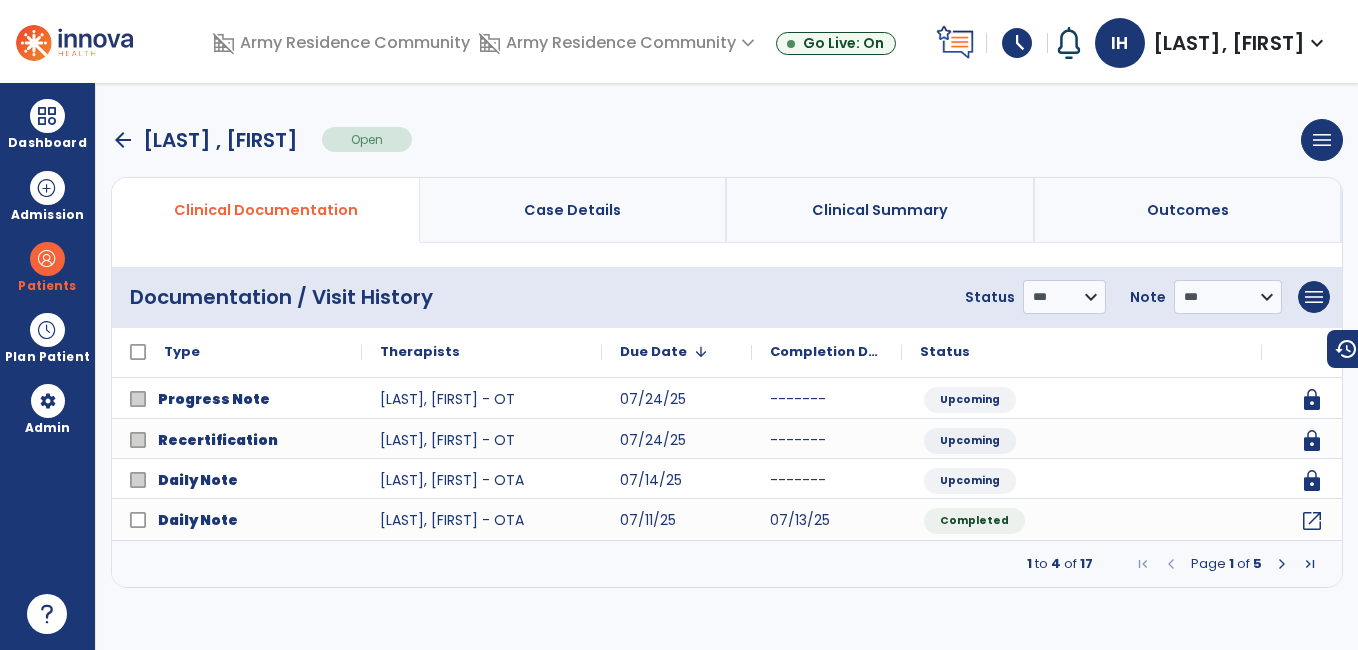 click on "arrow_back" at bounding box center (123, 140) 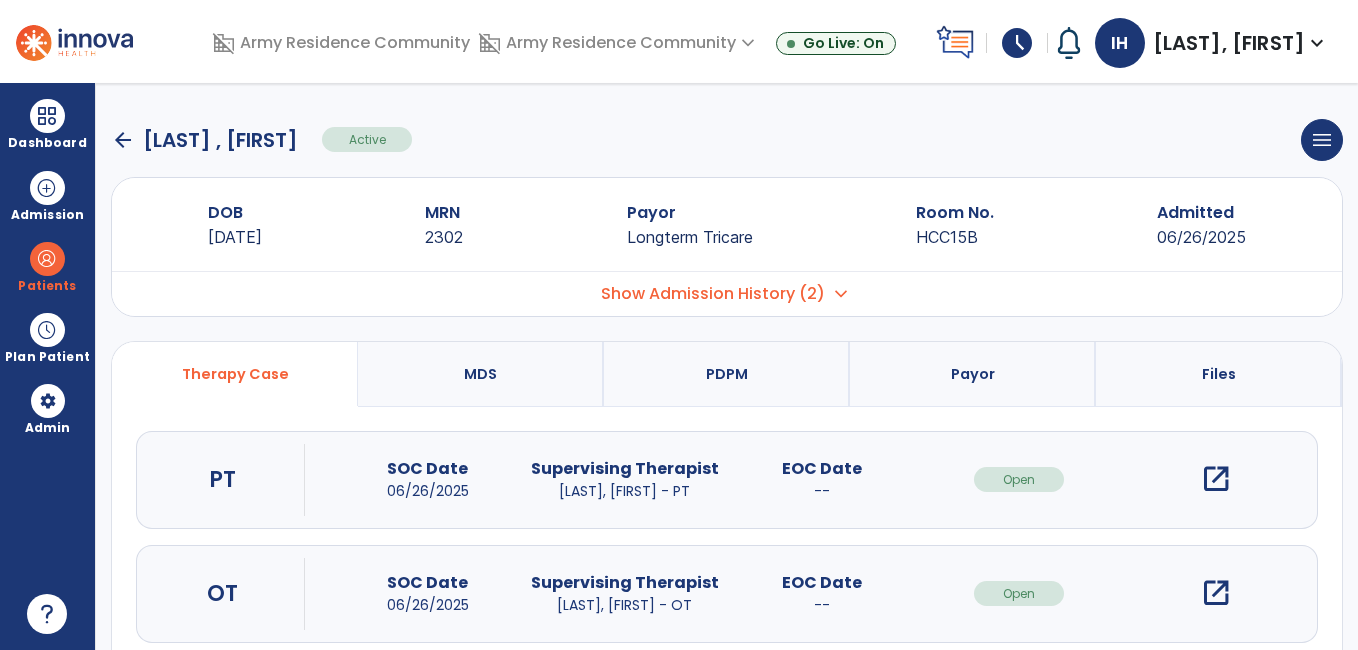 click on "arrow_back" 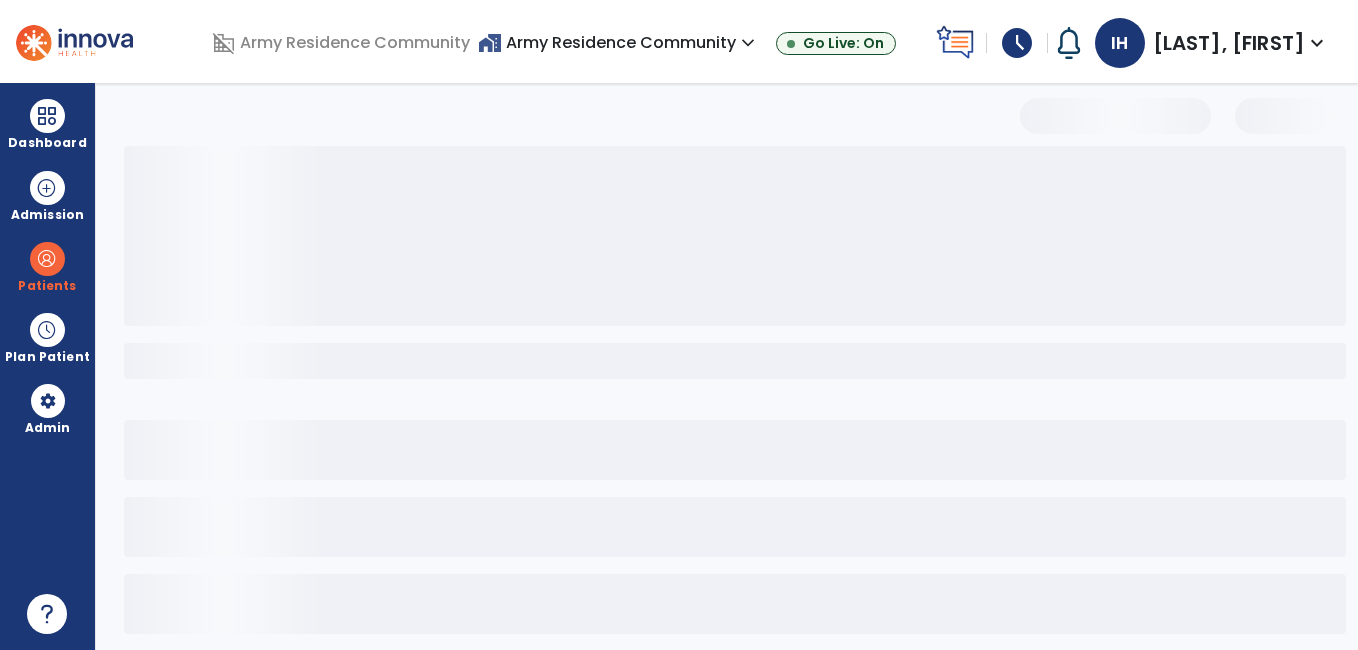 select on "***" 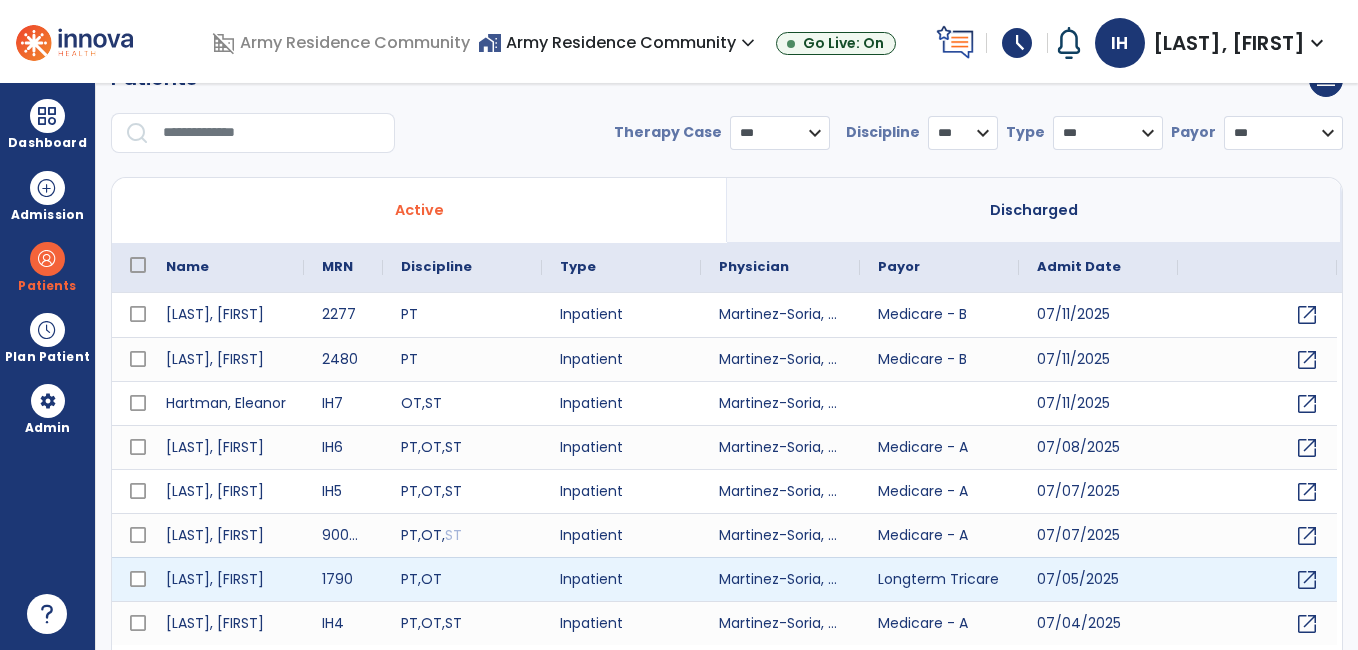 scroll, scrollTop: 80, scrollLeft: 0, axis: vertical 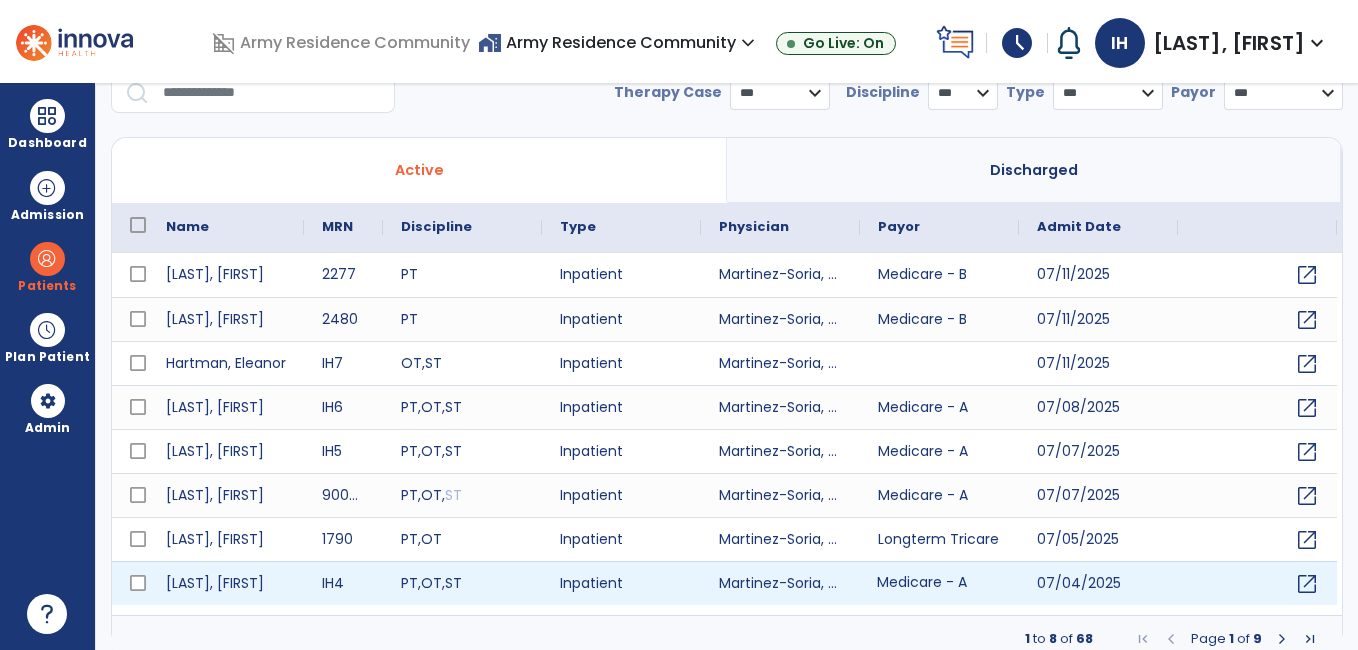 click on "Medicare - A" at bounding box center (939, 583) 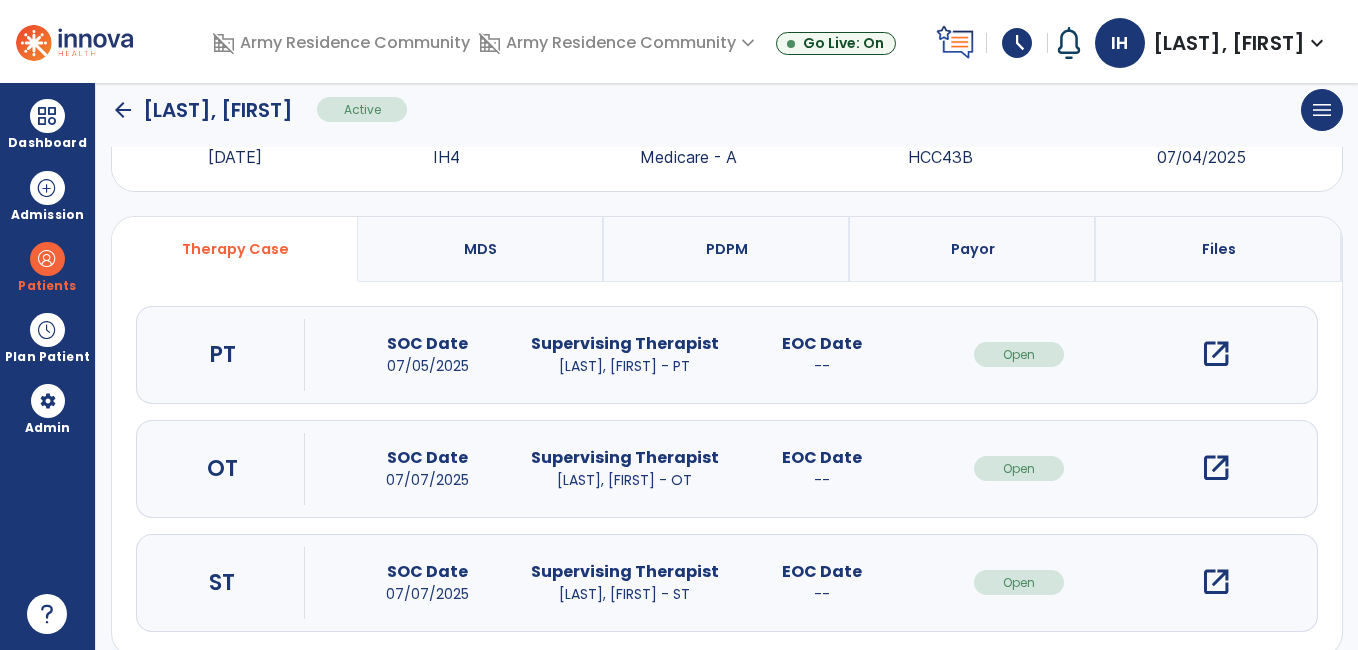 click on "arrow_back" 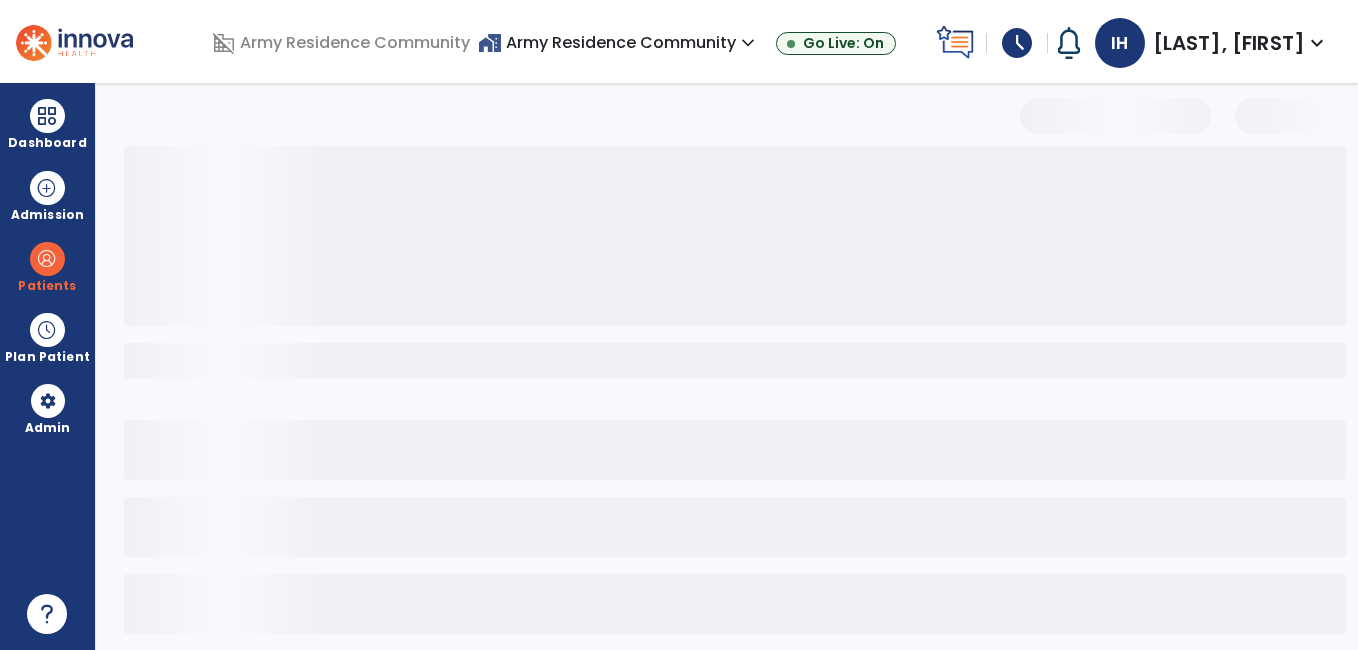 select on "***" 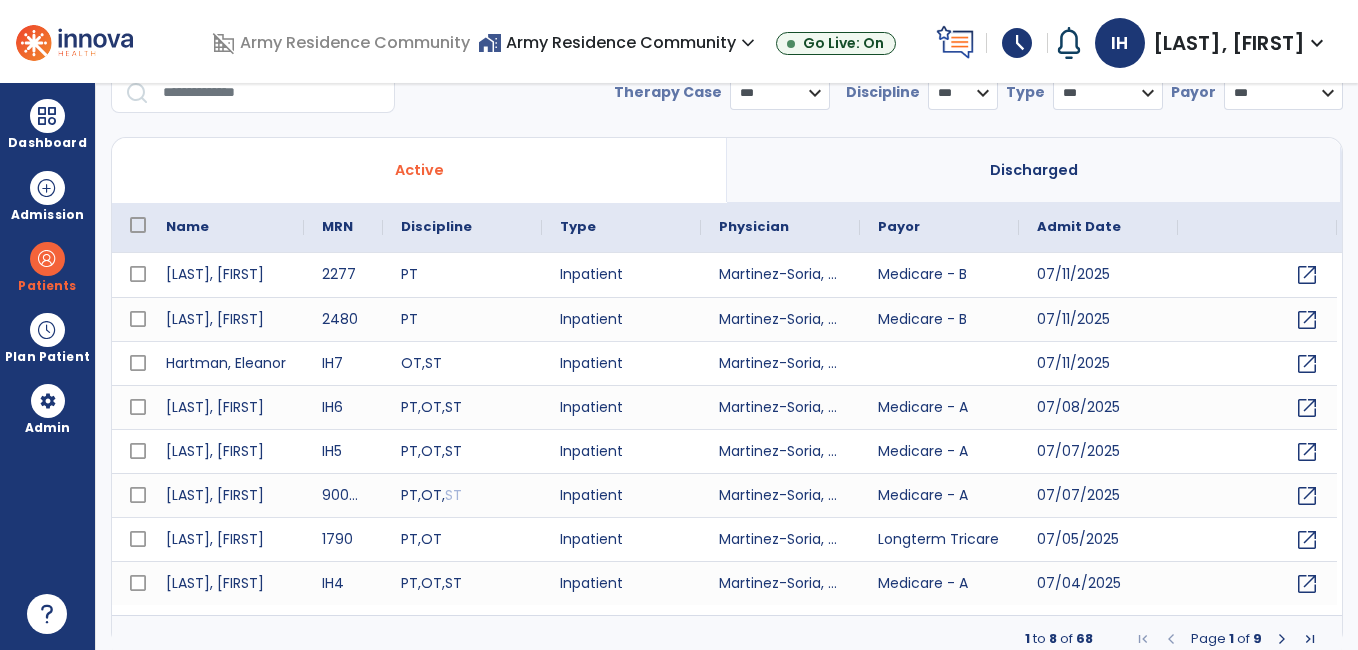 click at bounding box center [1282, 639] 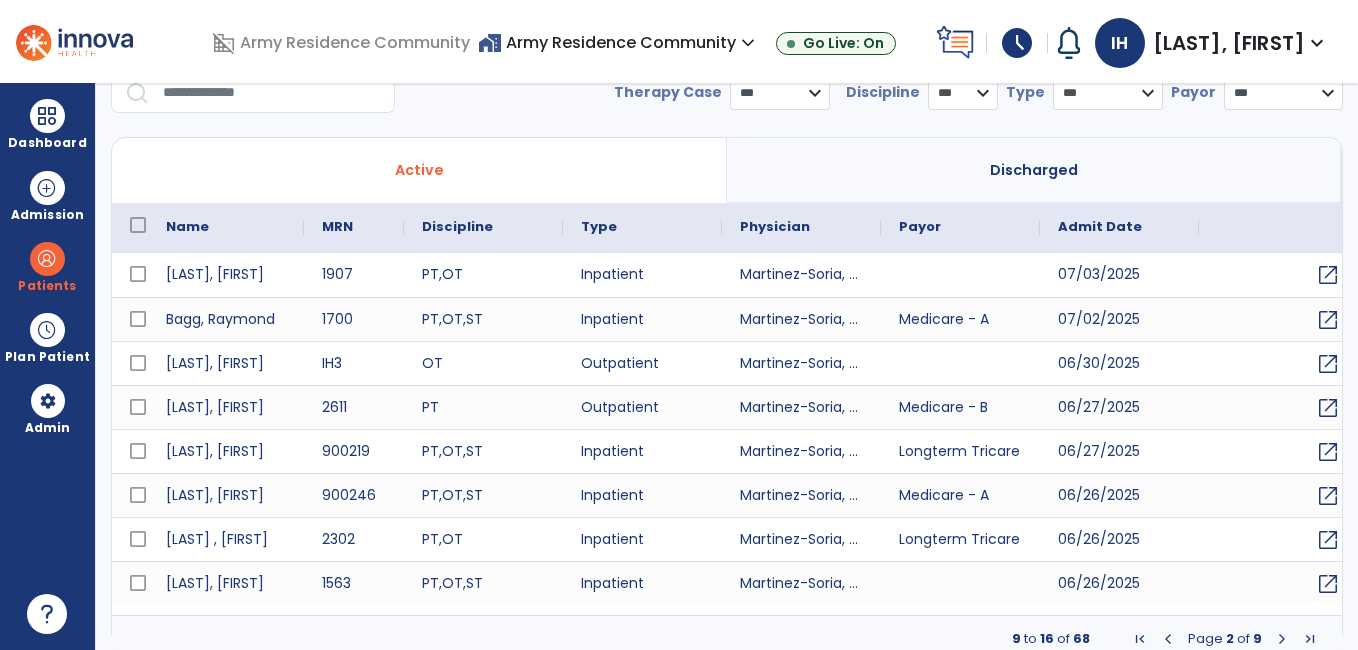 click at bounding box center (1282, 639) 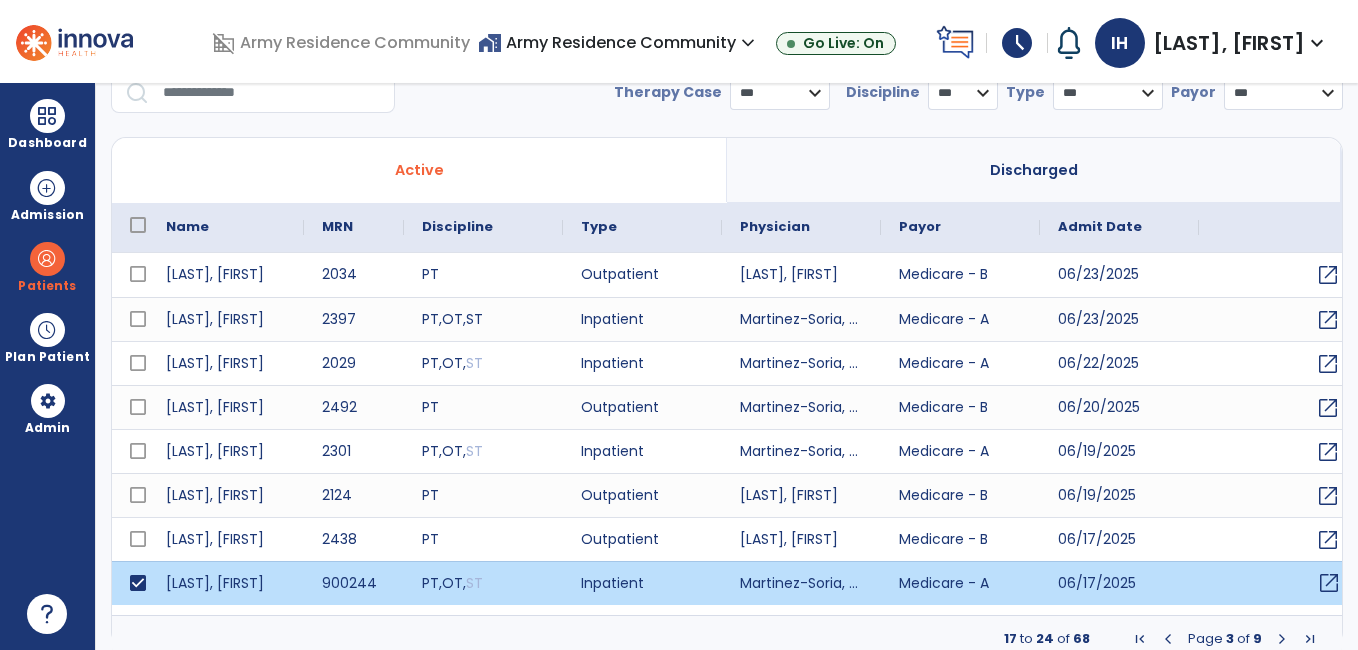 click on "open_in_new" at bounding box center [1329, 583] 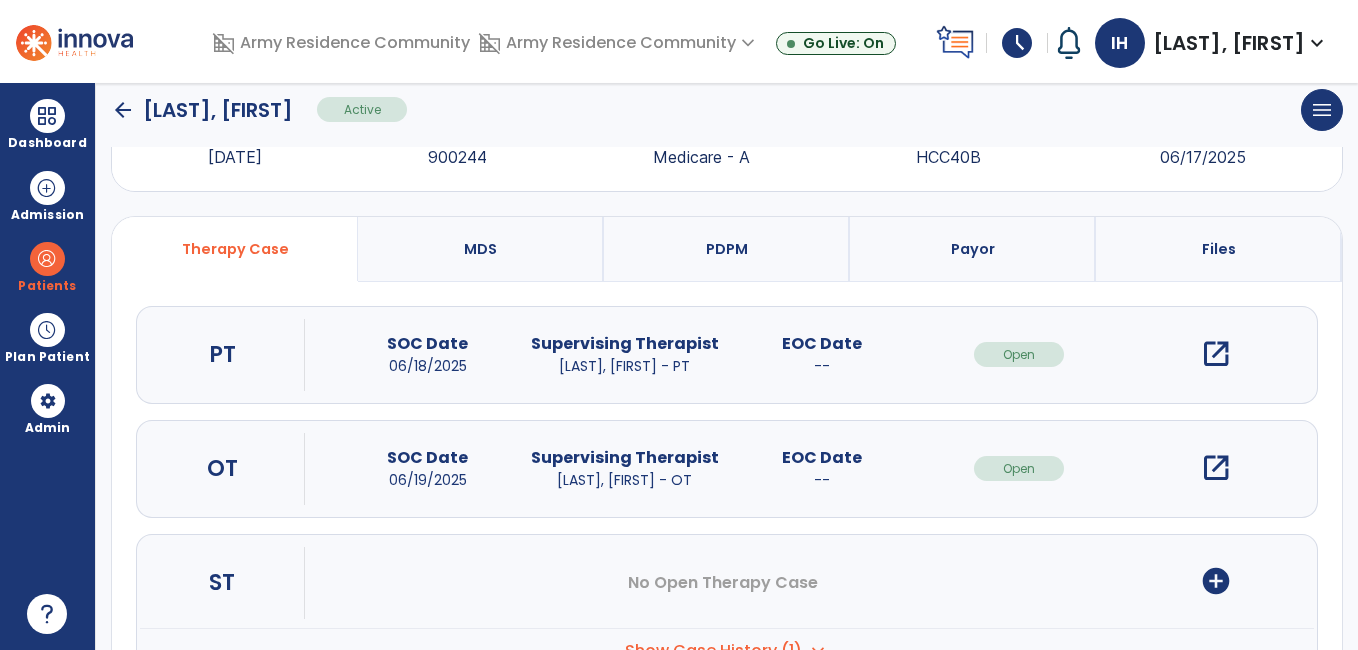 scroll, scrollTop: 0, scrollLeft: 0, axis: both 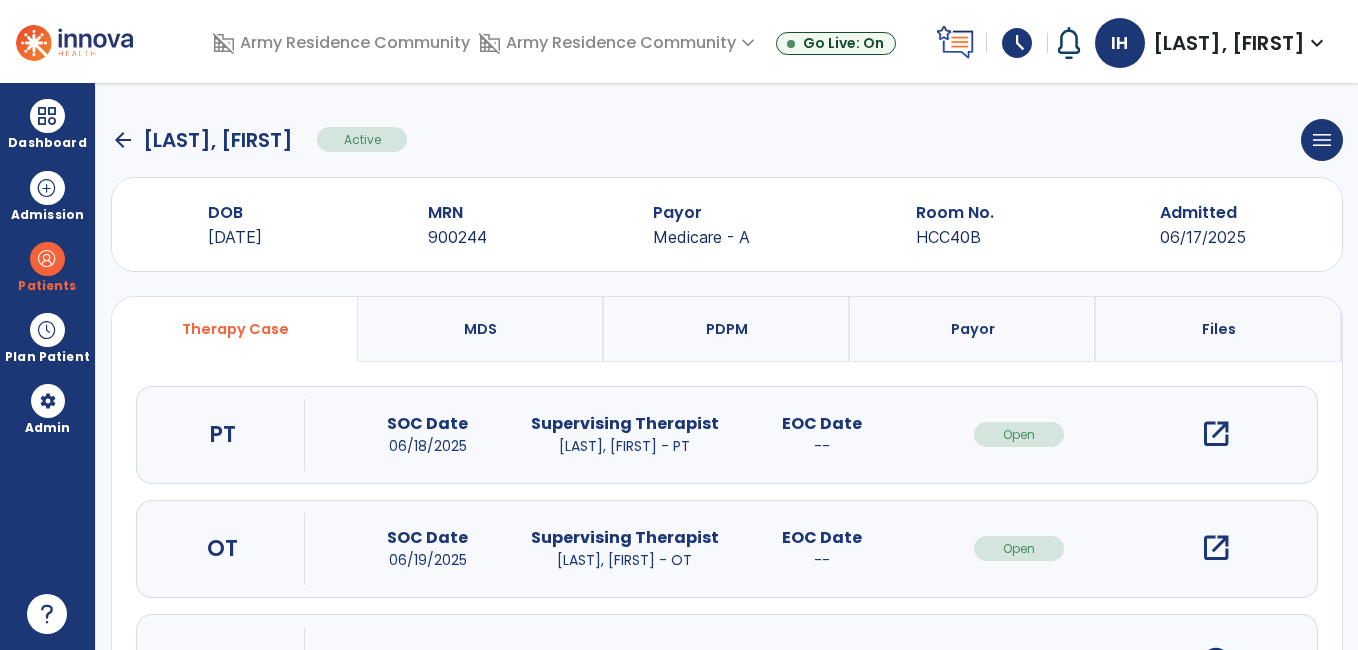 click on "open_in_new" at bounding box center [1216, 548] 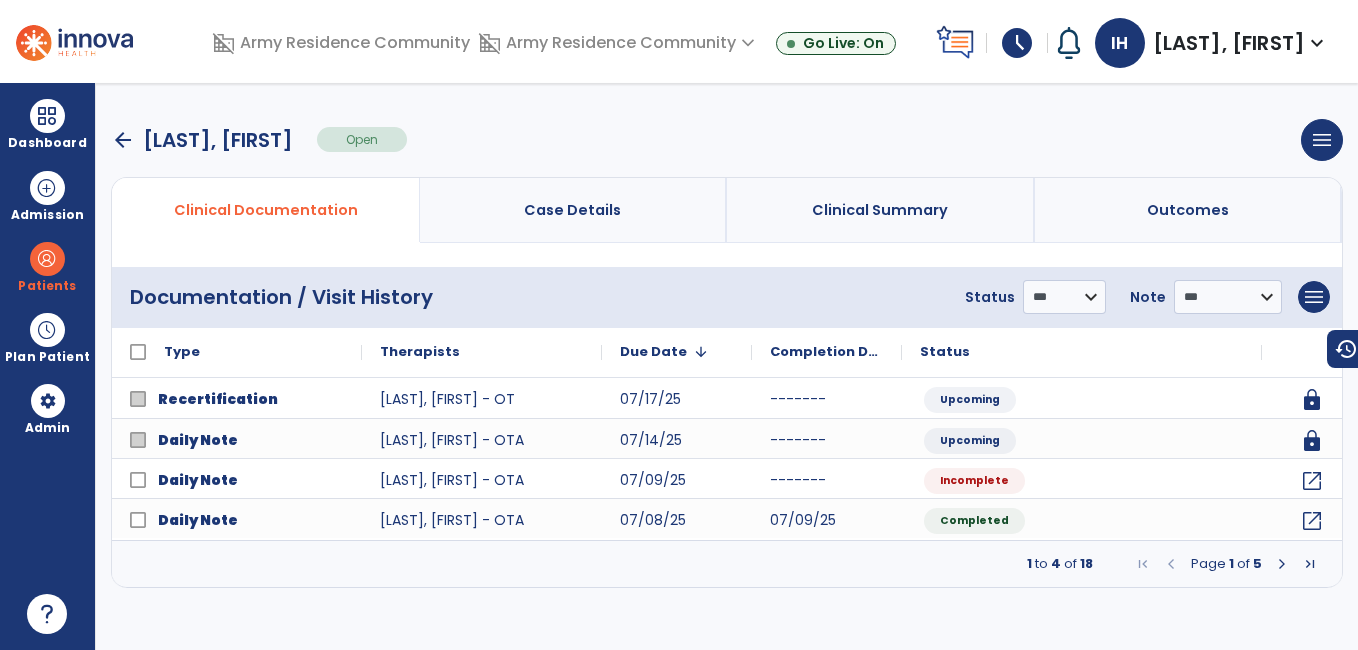 click at bounding box center (1282, 564) 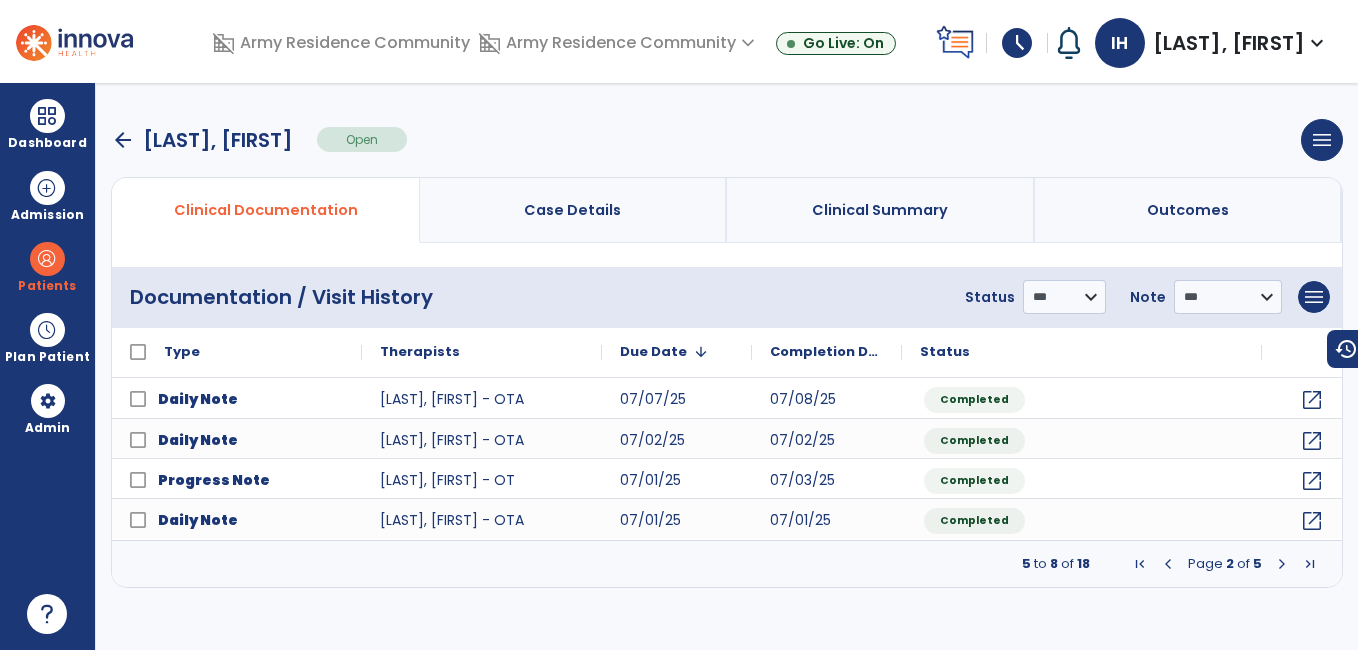 click at bounding box center [1168, 564] 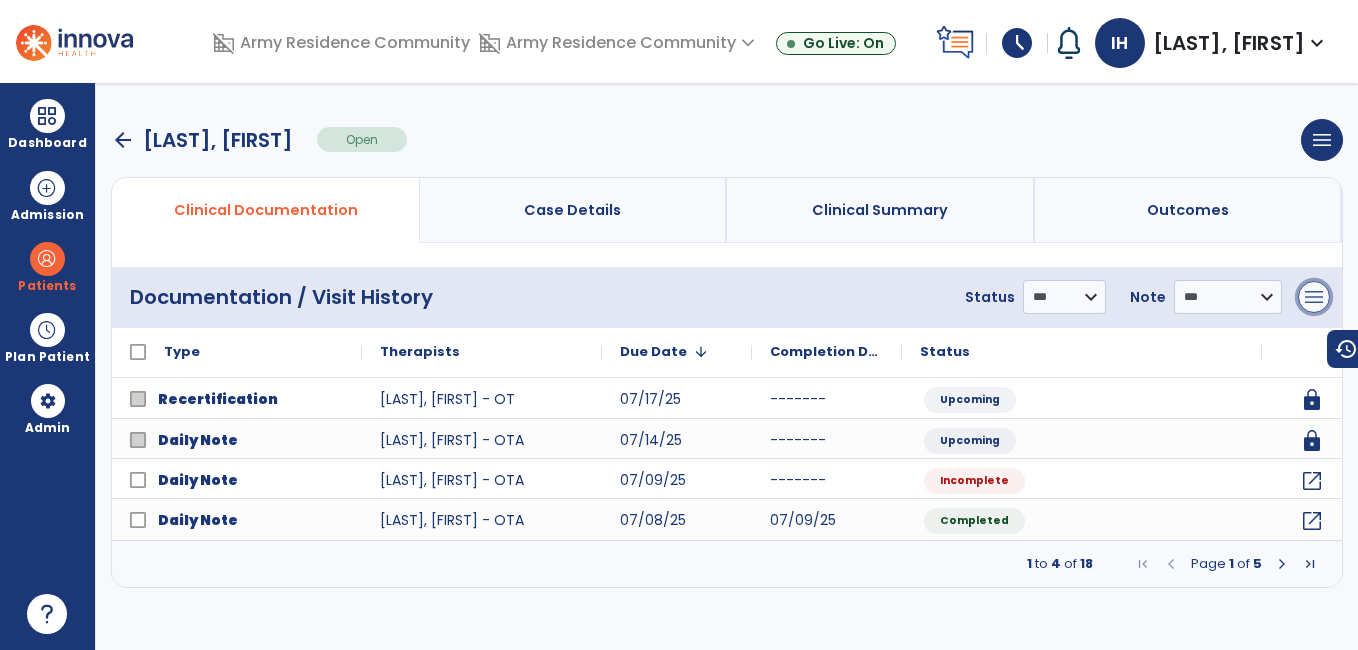 click on "menu" at bounding box center (1314, 297) 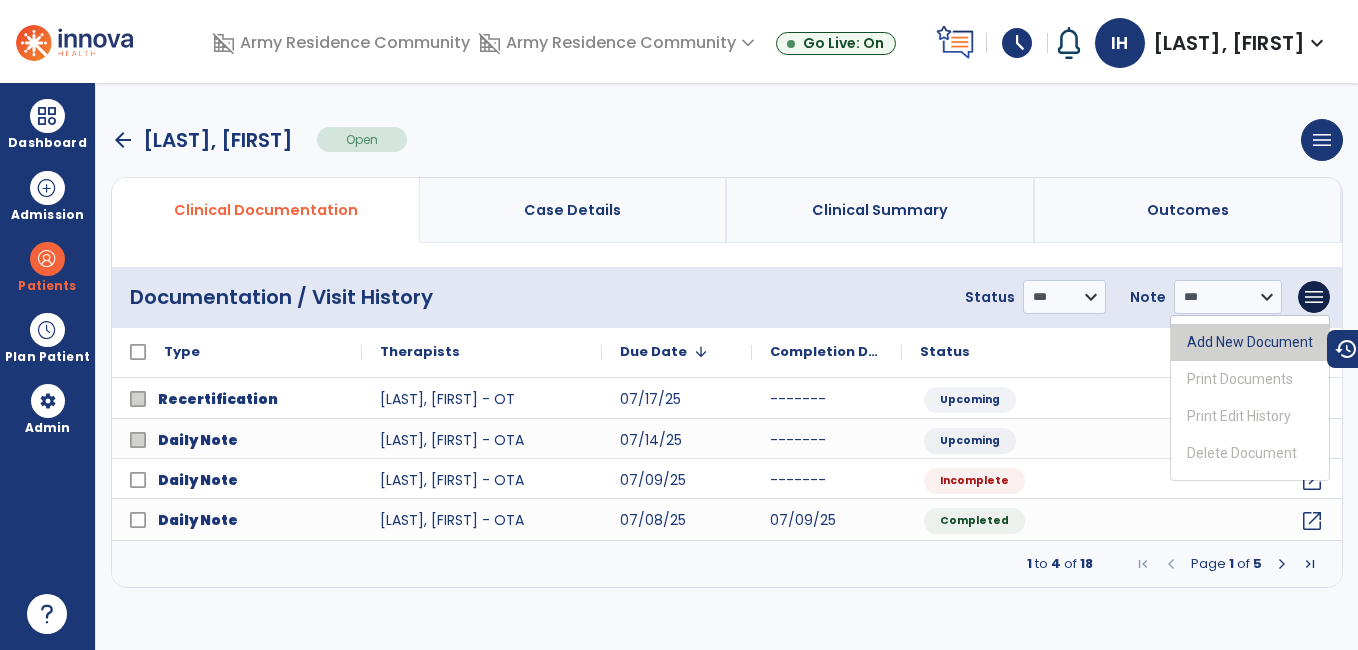 click on "Add New Document" at bounding box center [1250, 342] 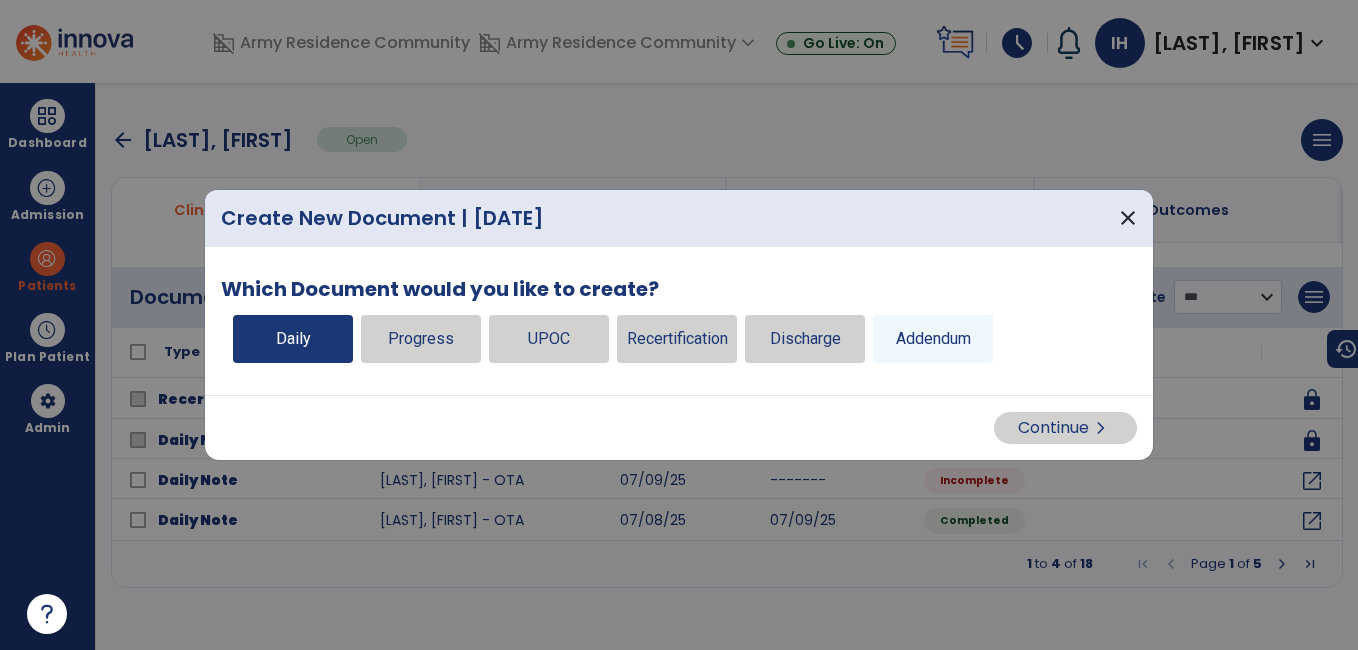 click on "Daily" at bounding box center [293, 339] 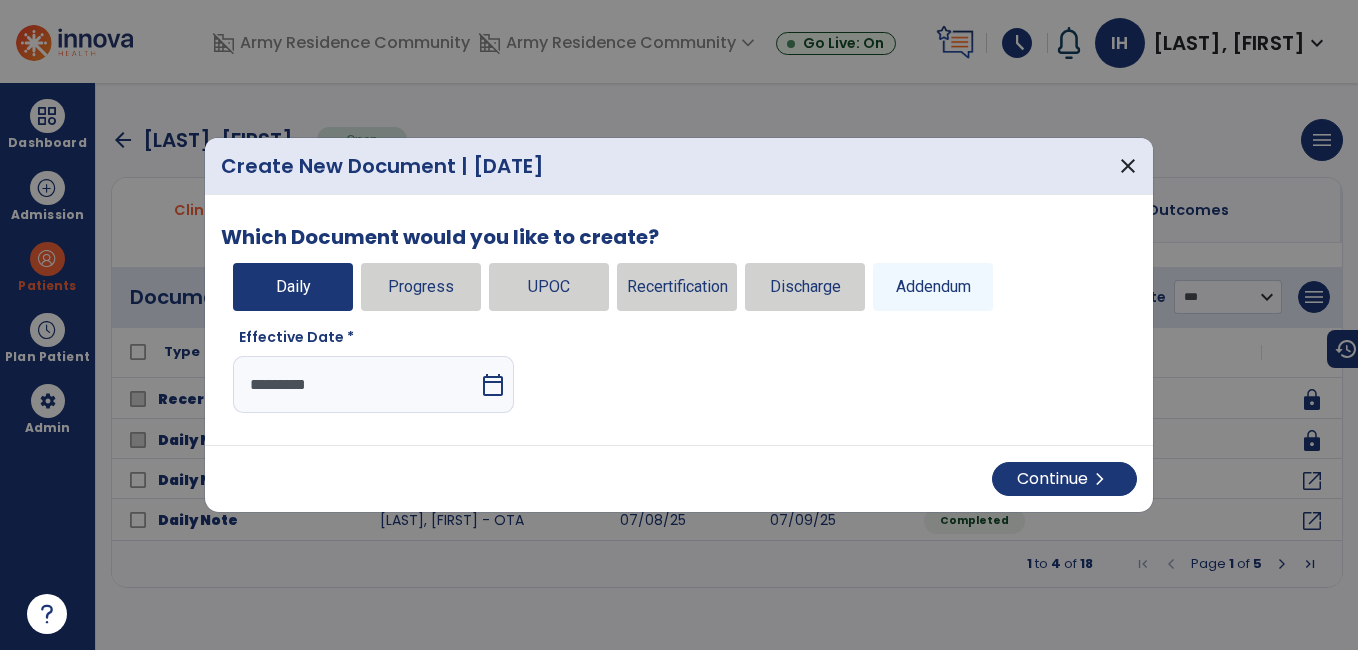 click on "calendar_today" at bounding box center [493, 385] 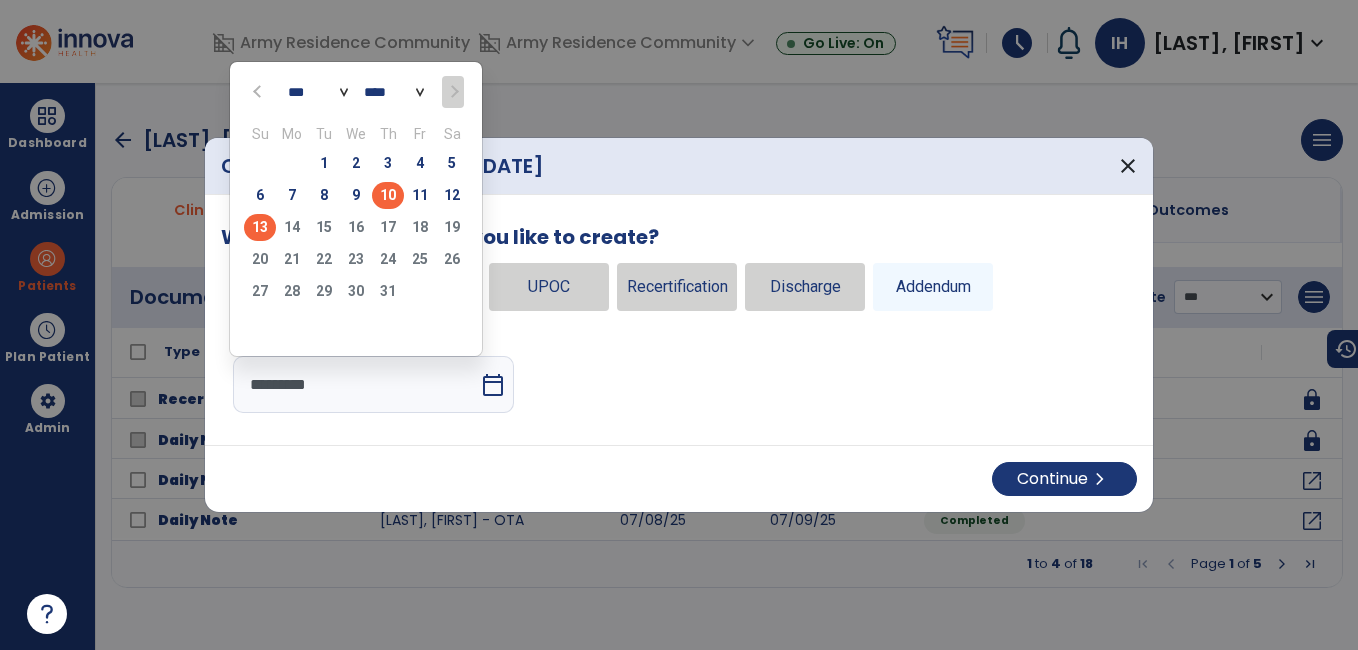 click on "10" 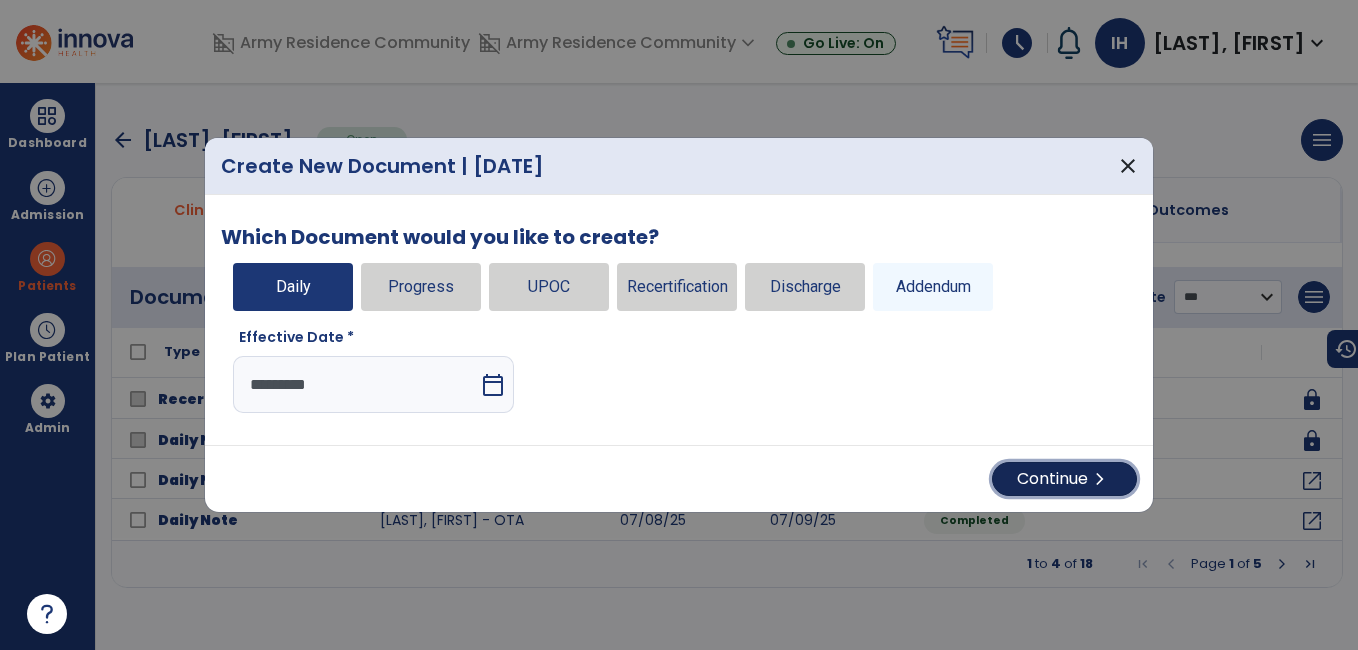 click on "Continue   chevron_right" at bounding box center (1064, 479) 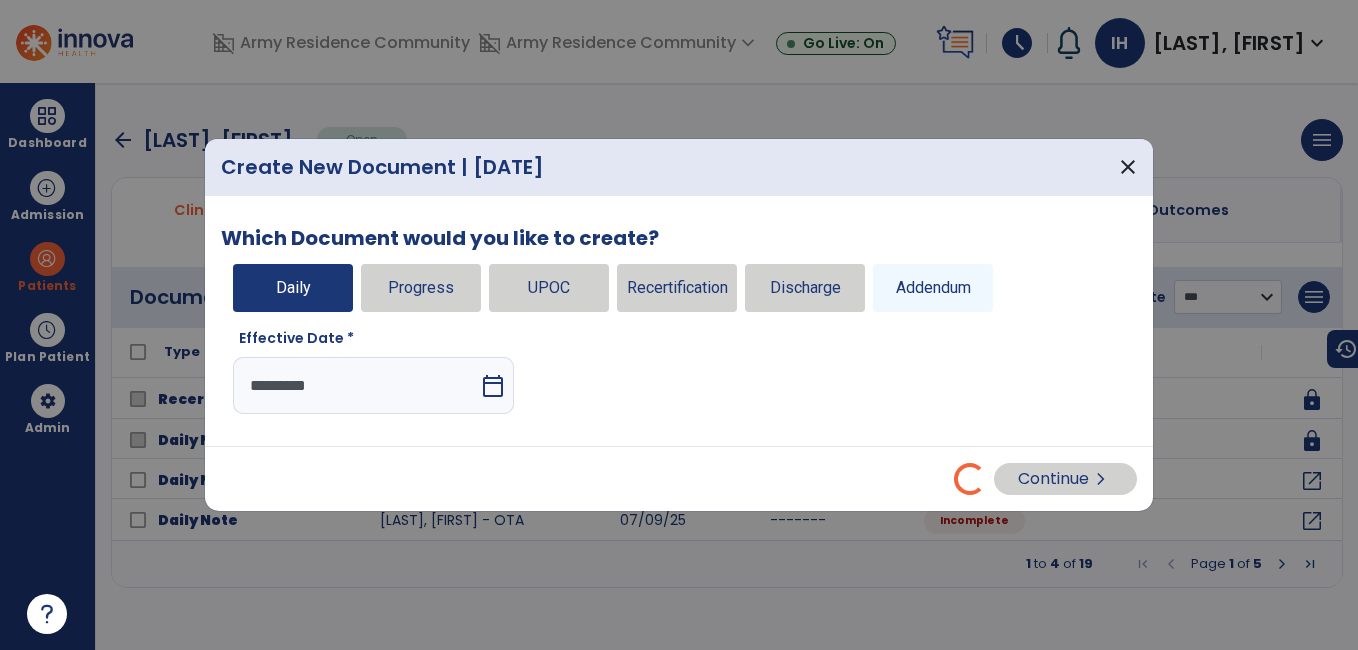 select on "*" 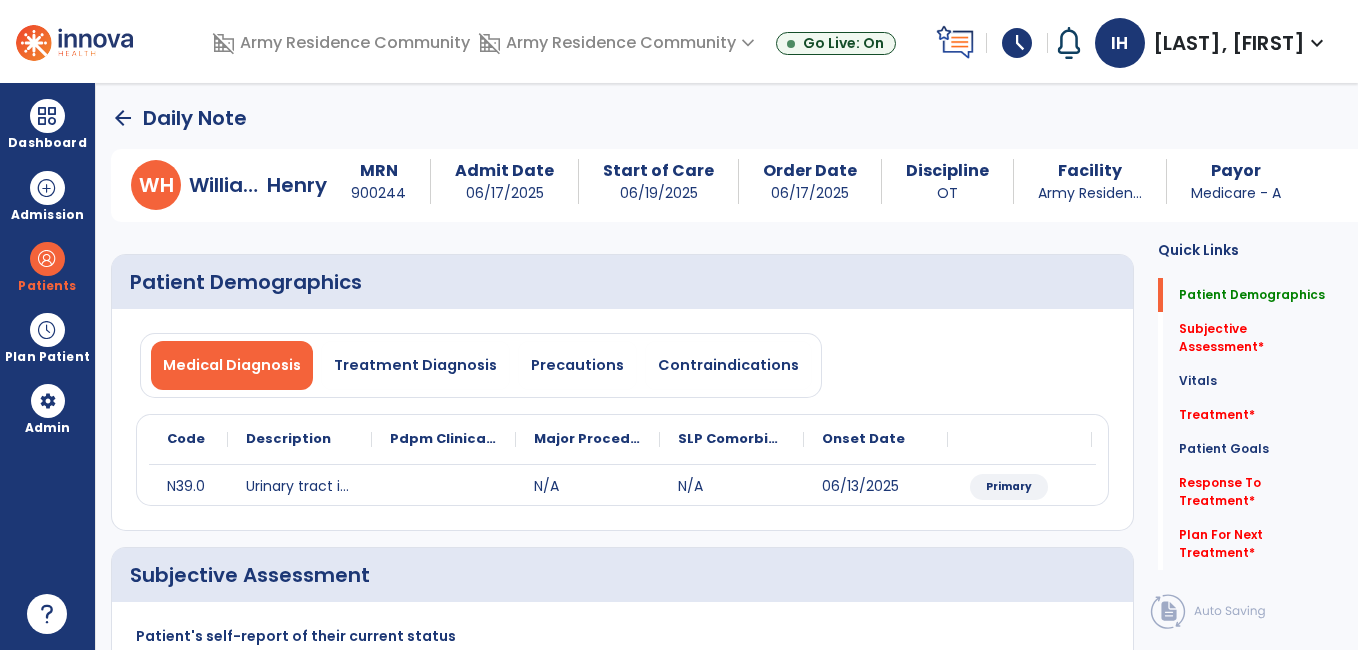 click on "arrow_back" 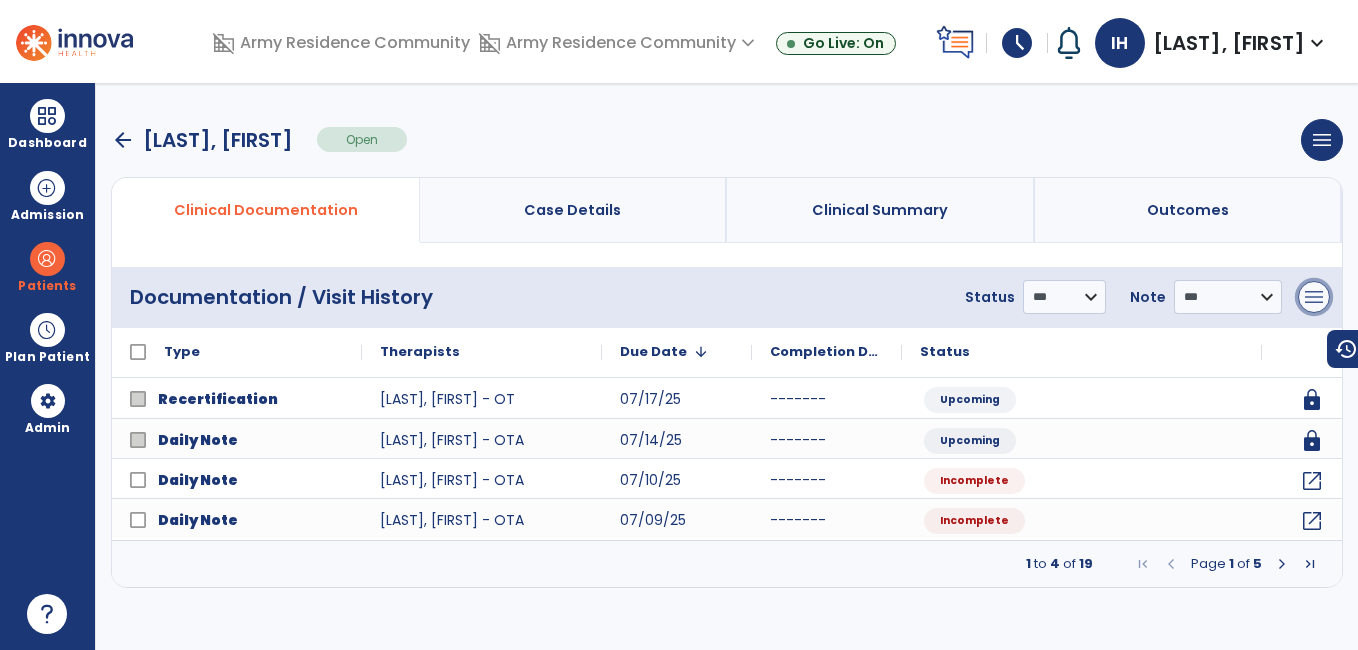 click on "menu" at bounding box center [1314, 297] 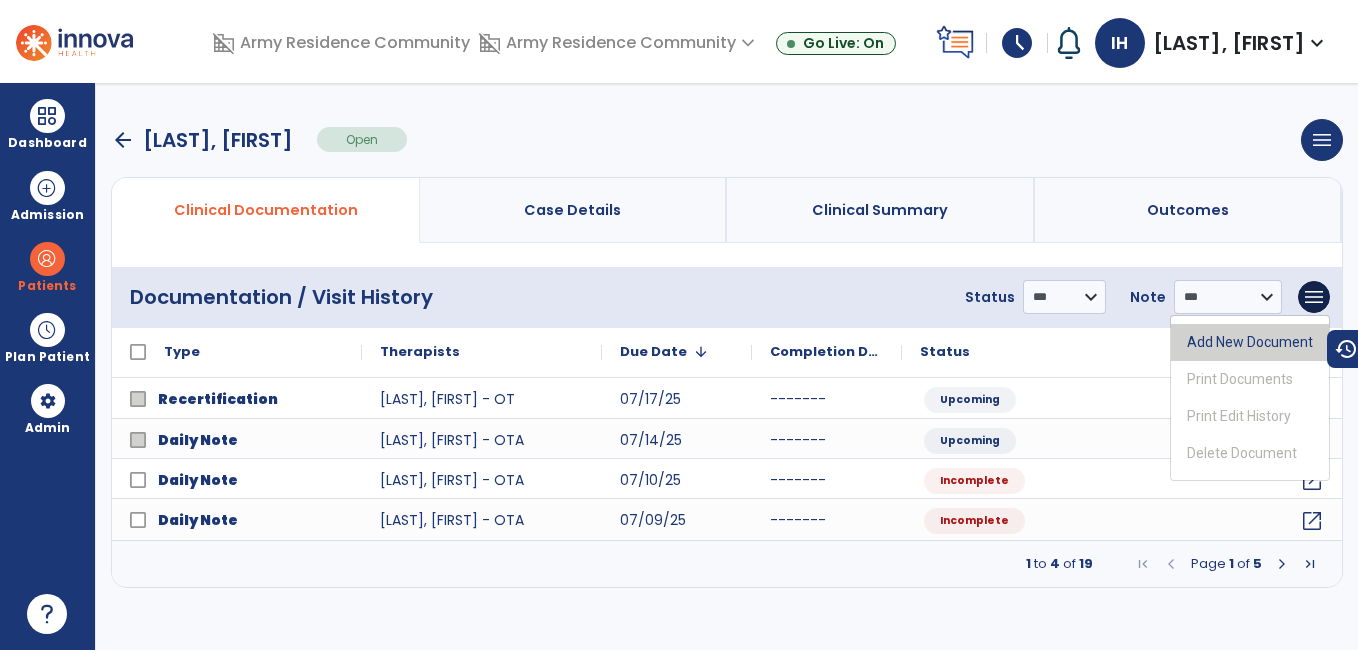 click on "Add New Document" at bounding box center (1250, 342) 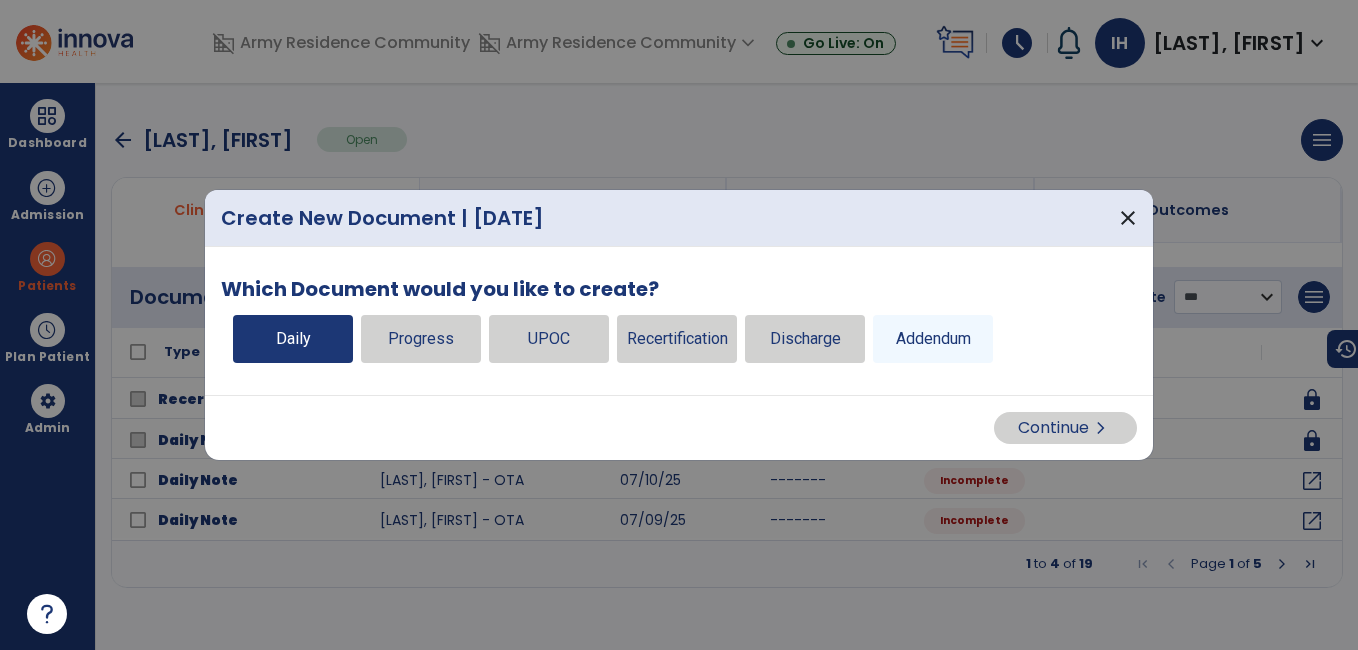 click on "Daily" at bounding box center (293, 339) 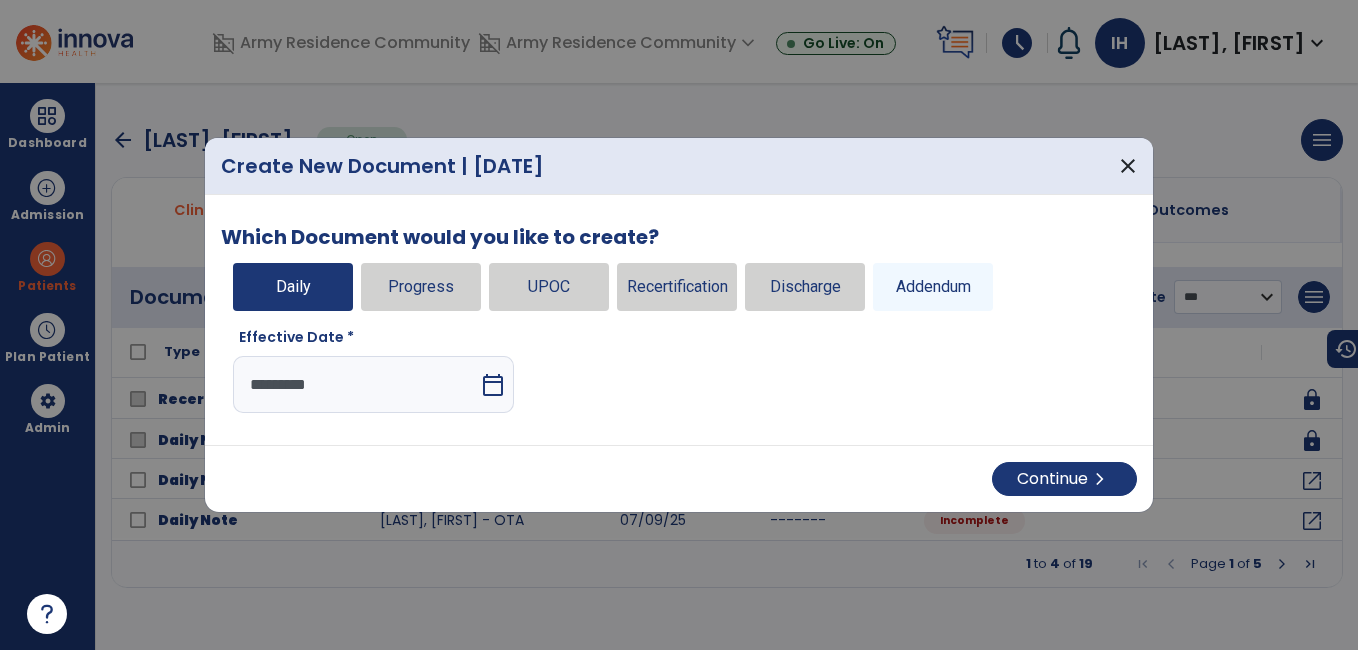 click on "calendar_today" at bounding box center (493, 385) 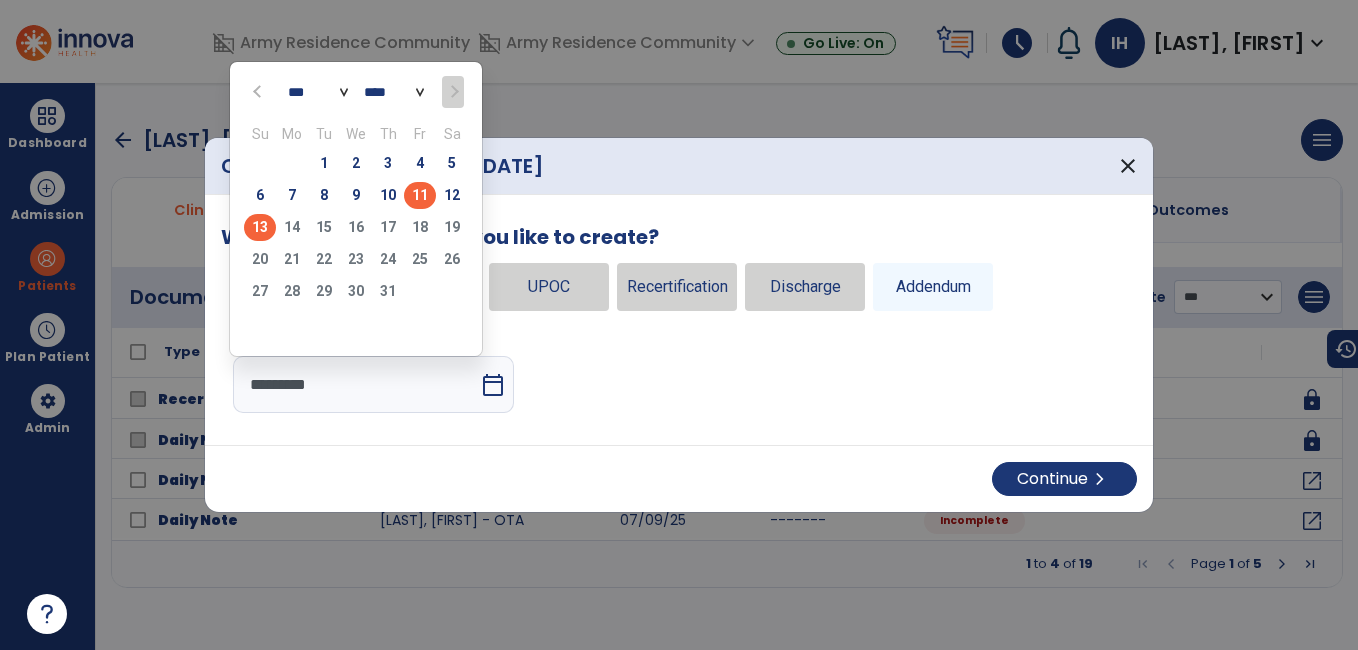 click on "11" 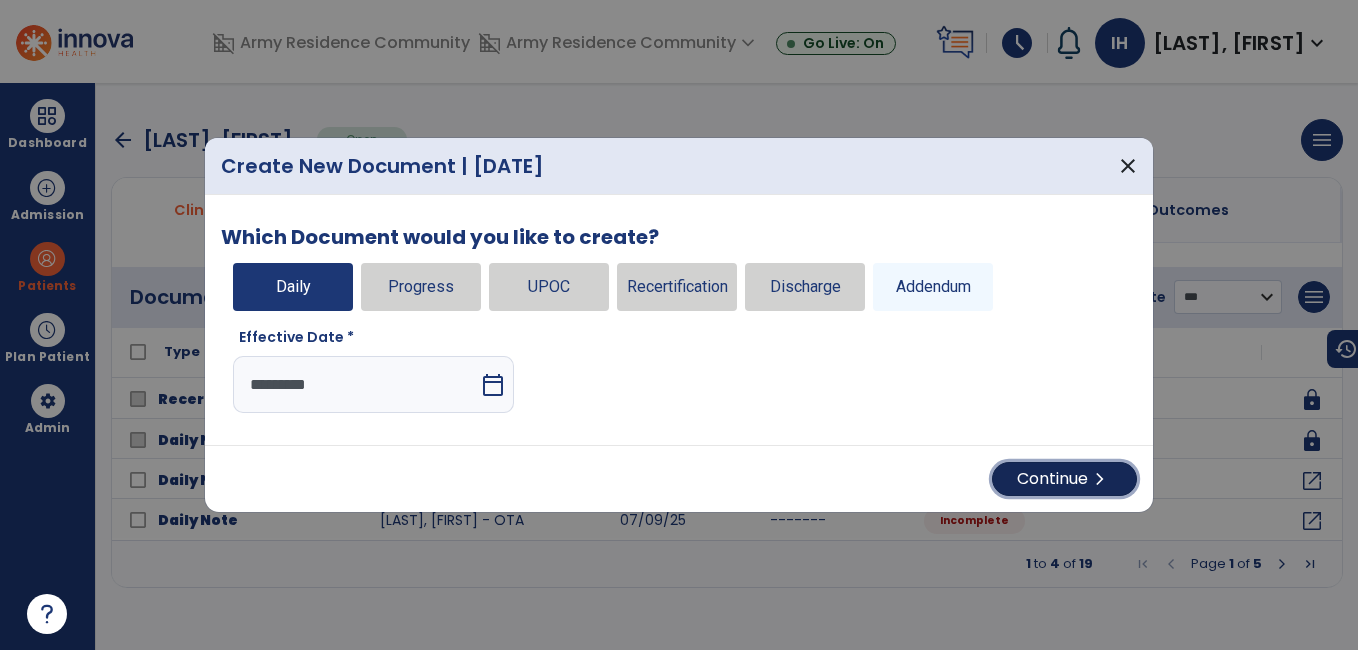 click on "Continue   chevron_right" at bounding box center [1064, 479] 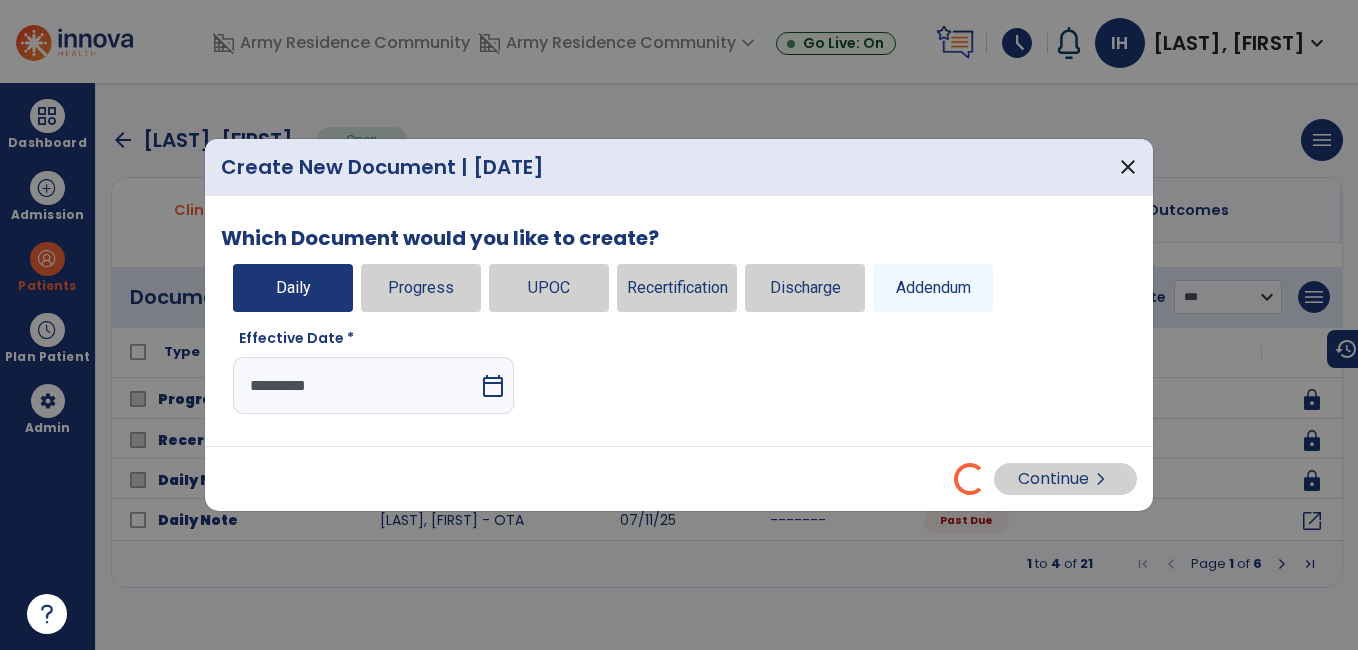select on "*" 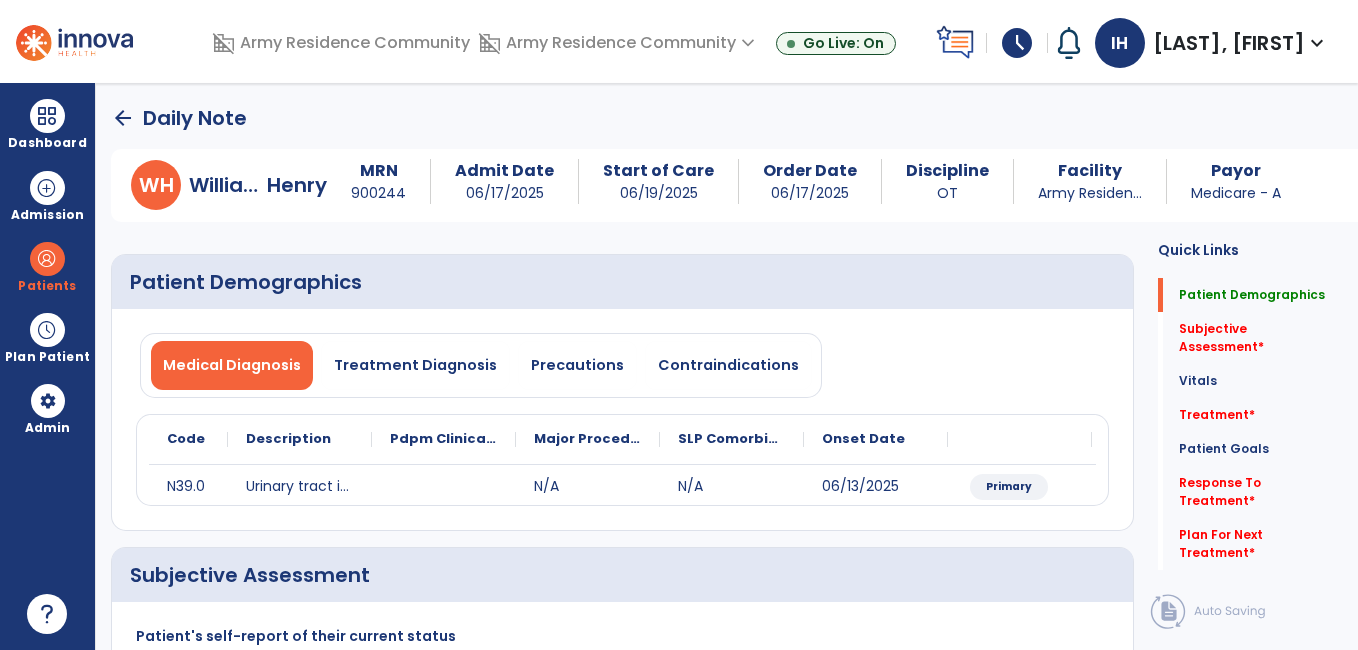 click on "arrow_back" 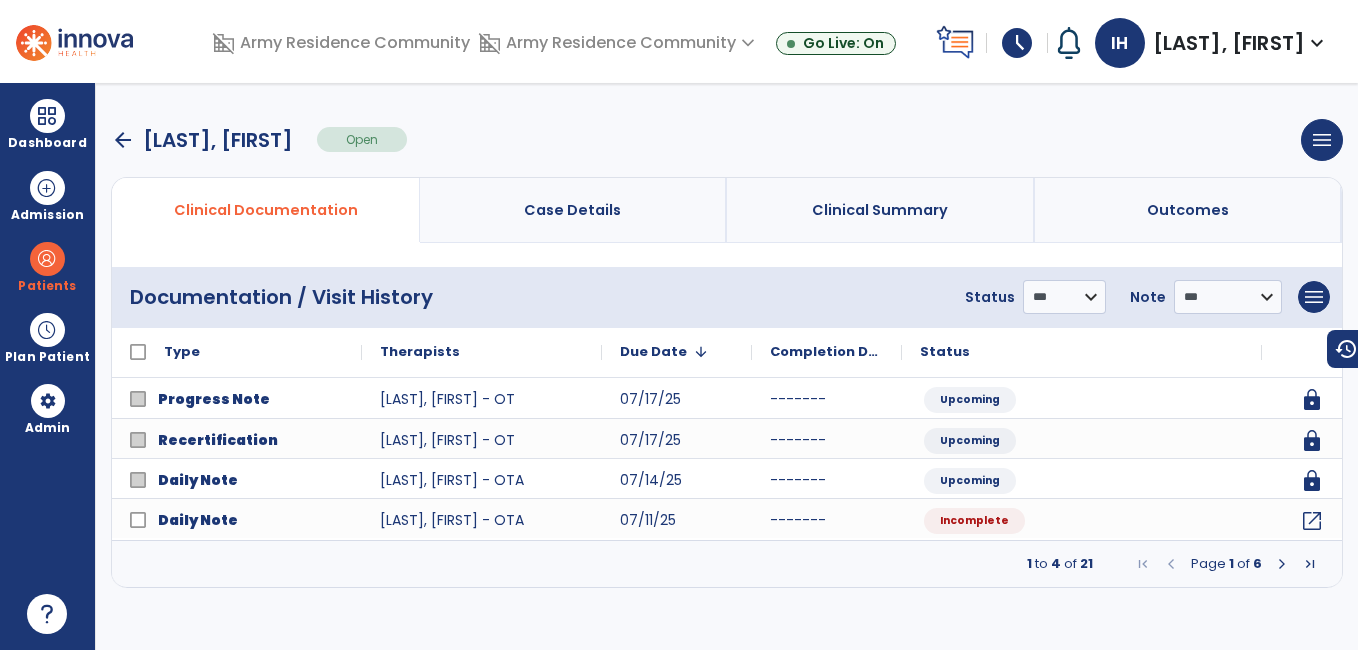 click at bounding box center [1282, 564] 